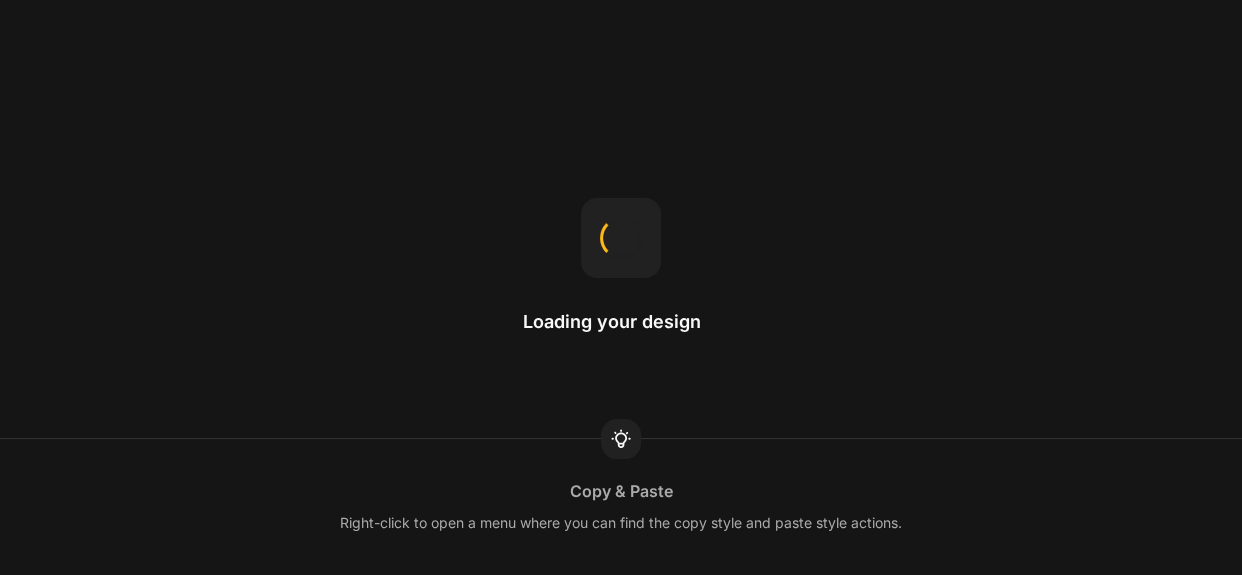 scroll, scrollTop: 0, scrollLeft: 0, axis: both 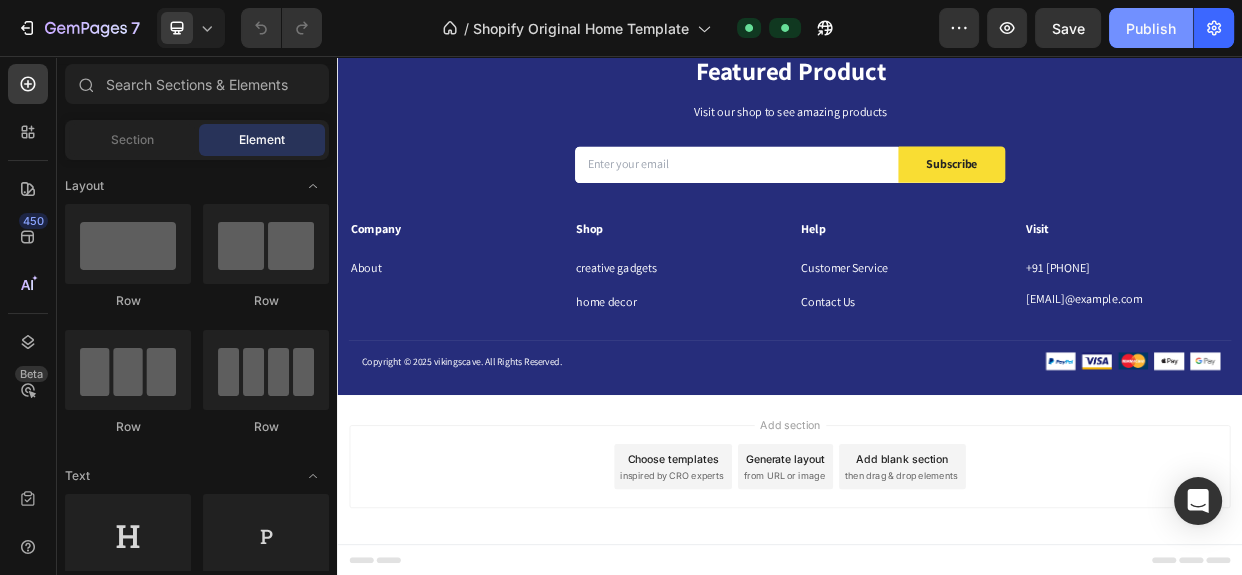 click on "Publish" at bounding box center (1151, 28) 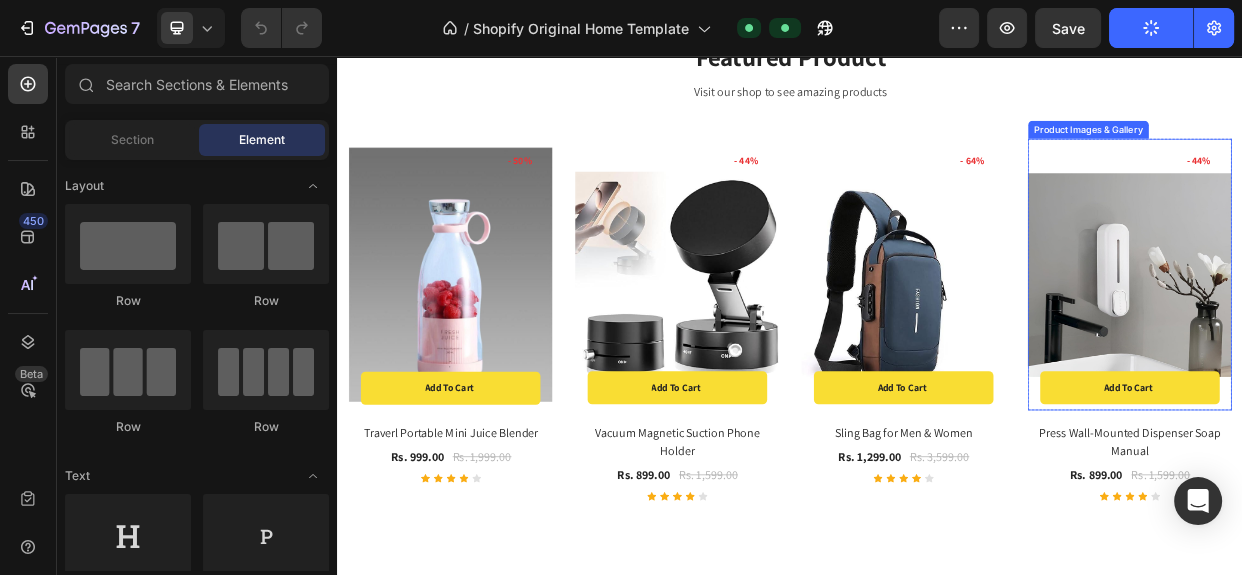 scroll, scrollTop: 1464, scrollLeft: 0, axis: vertical 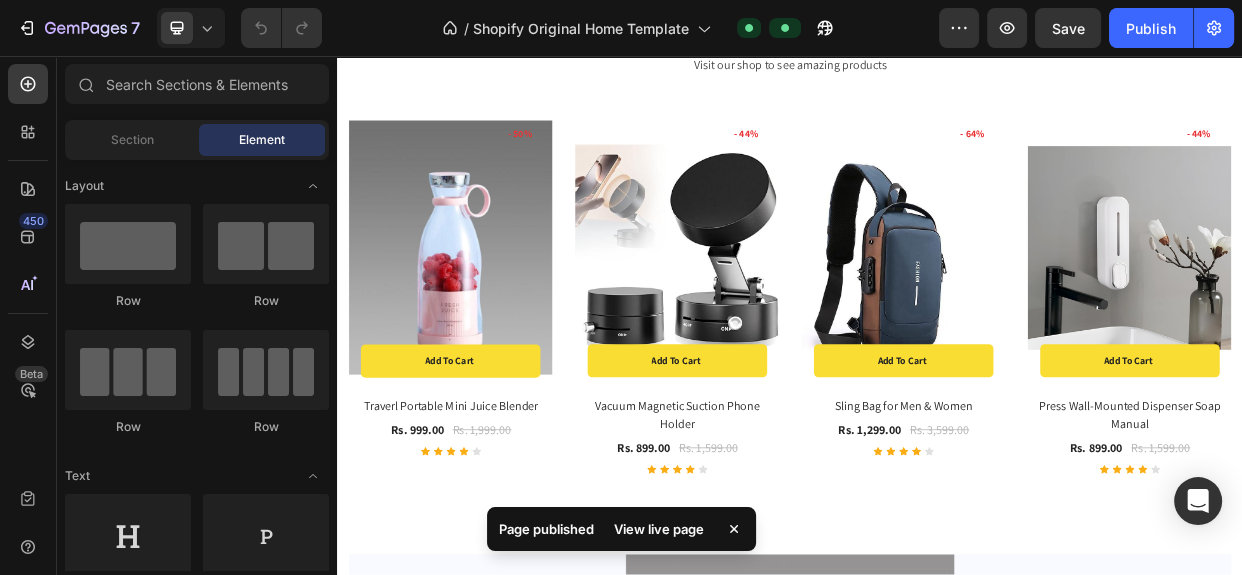 click on "View live page" at bounding box center (659, 529) 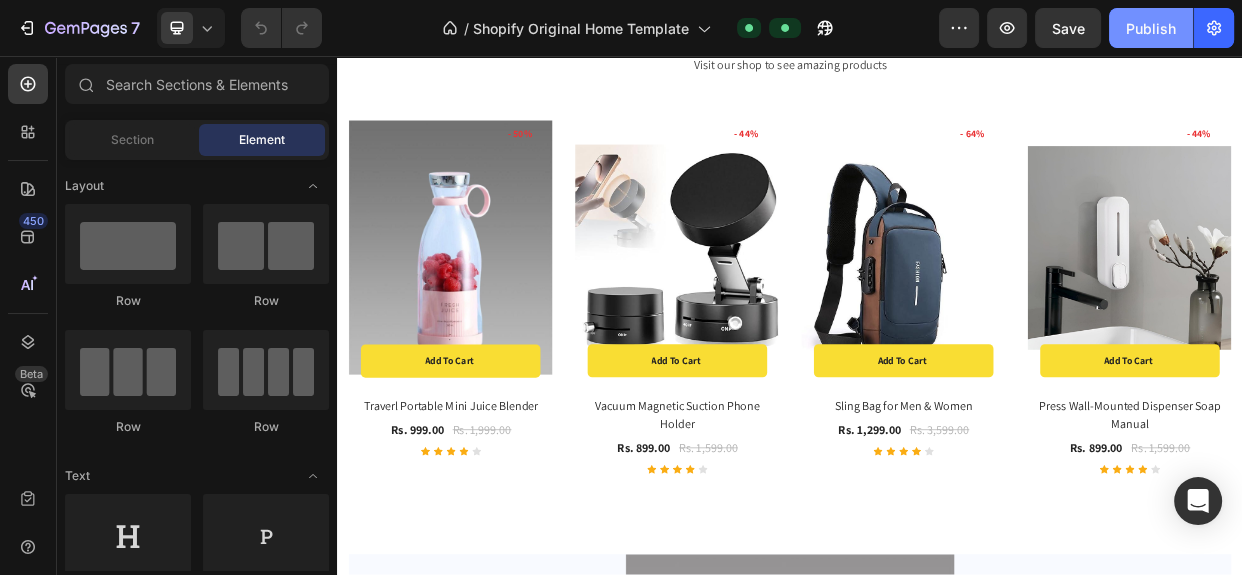 click on "Publish" 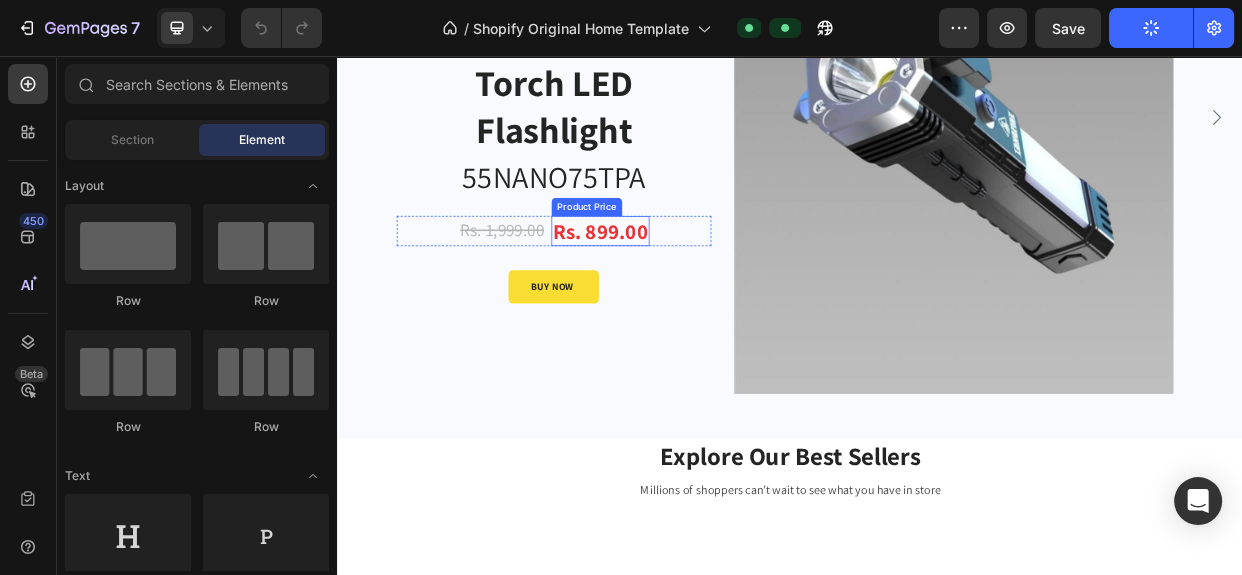 scroll, scrollTop: 1010, scrollLeft: 0, axis: vertical 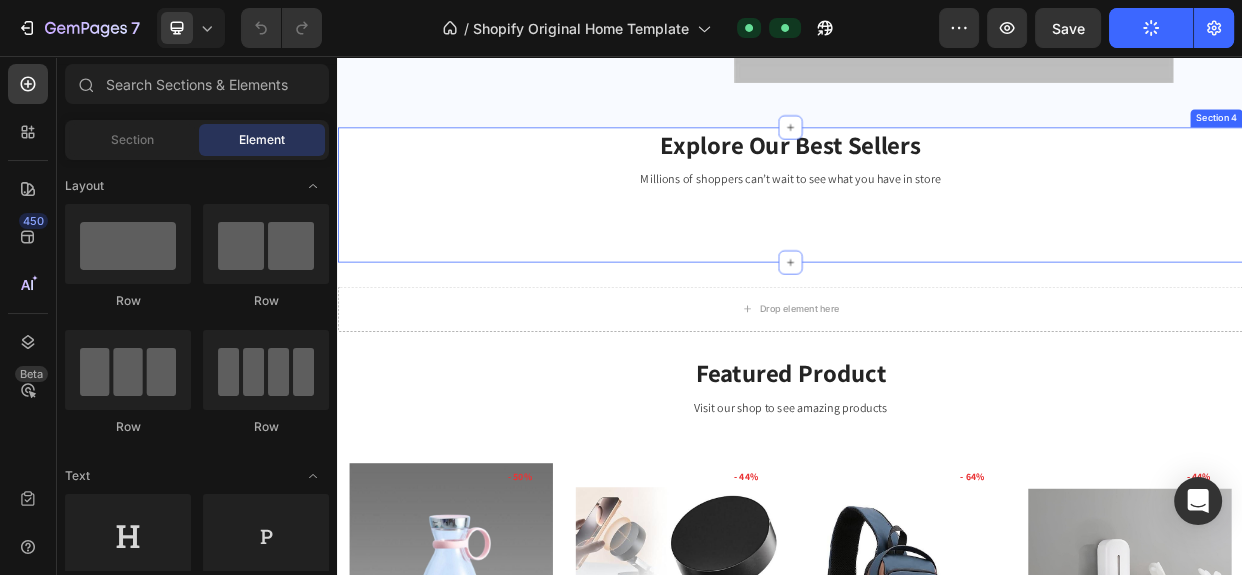 click on "Explore Our Best Sellers Heading Millions of shoppers can’t wait to see what you have in store Text block Row" at bounding box center [937, 216] 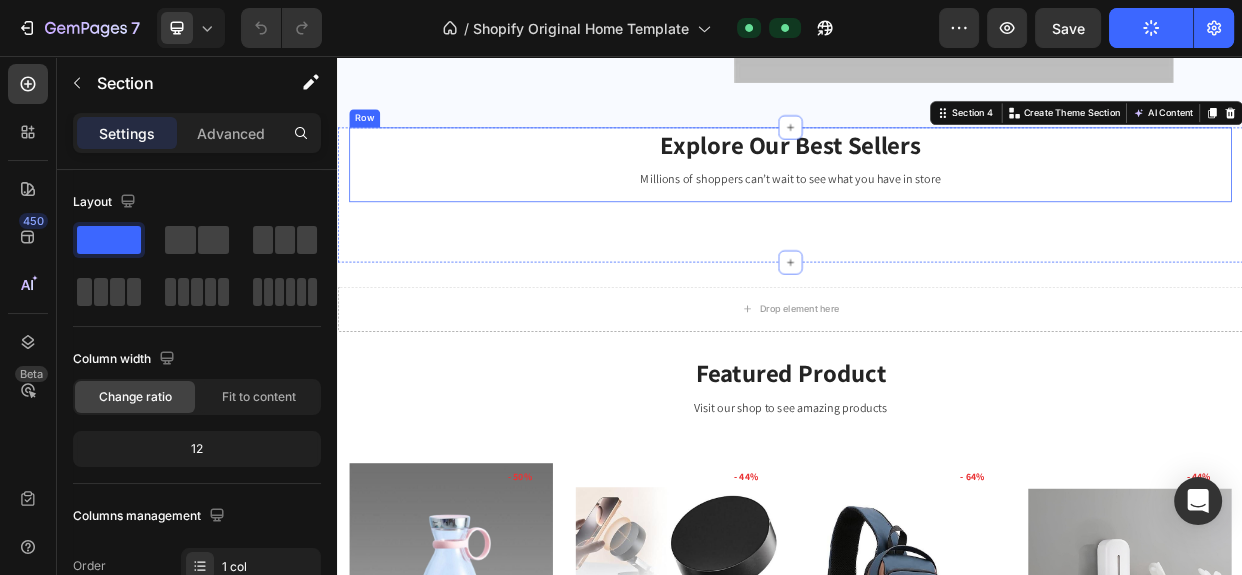 drag, startPoint x: 453, startPoint y: 347, endPoint x: 795, endPoint y: 246, distance: 356.60202 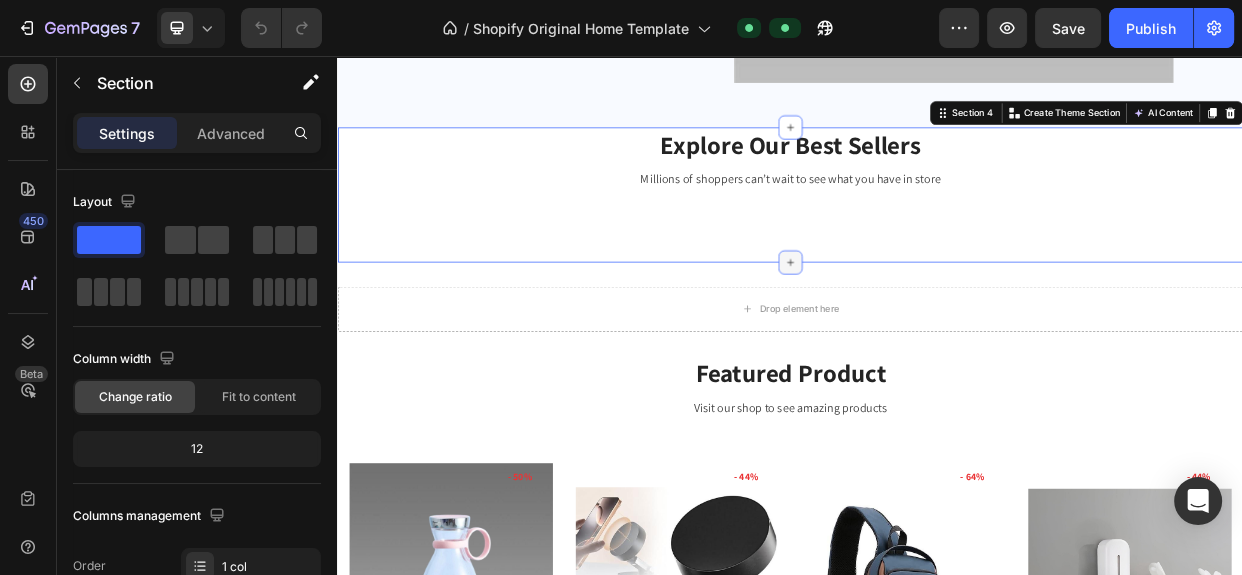 click 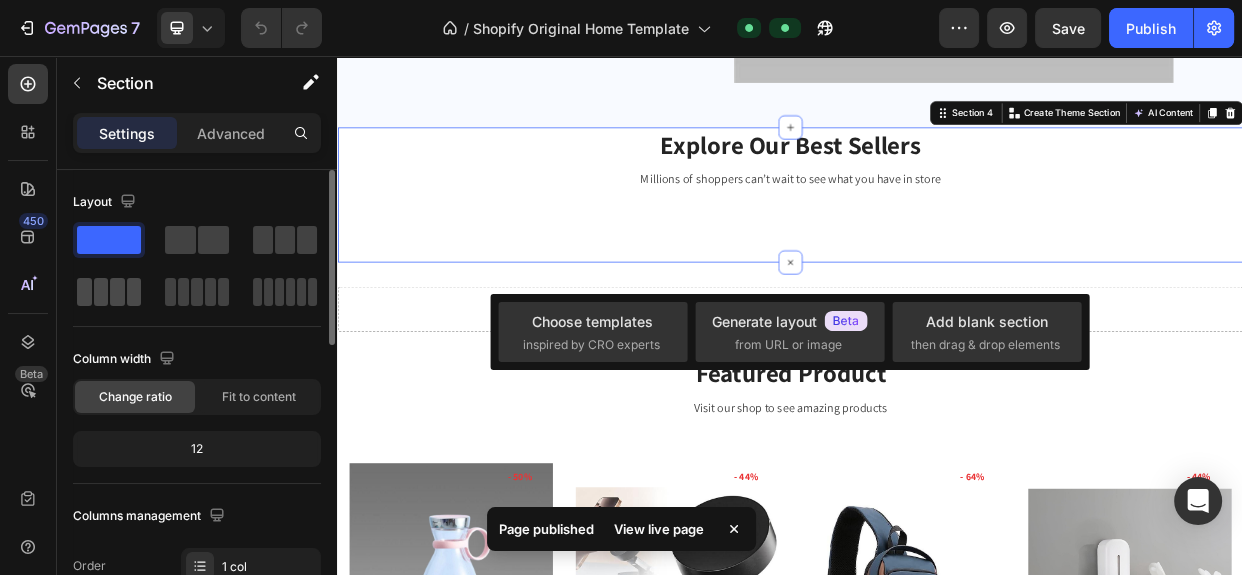 click 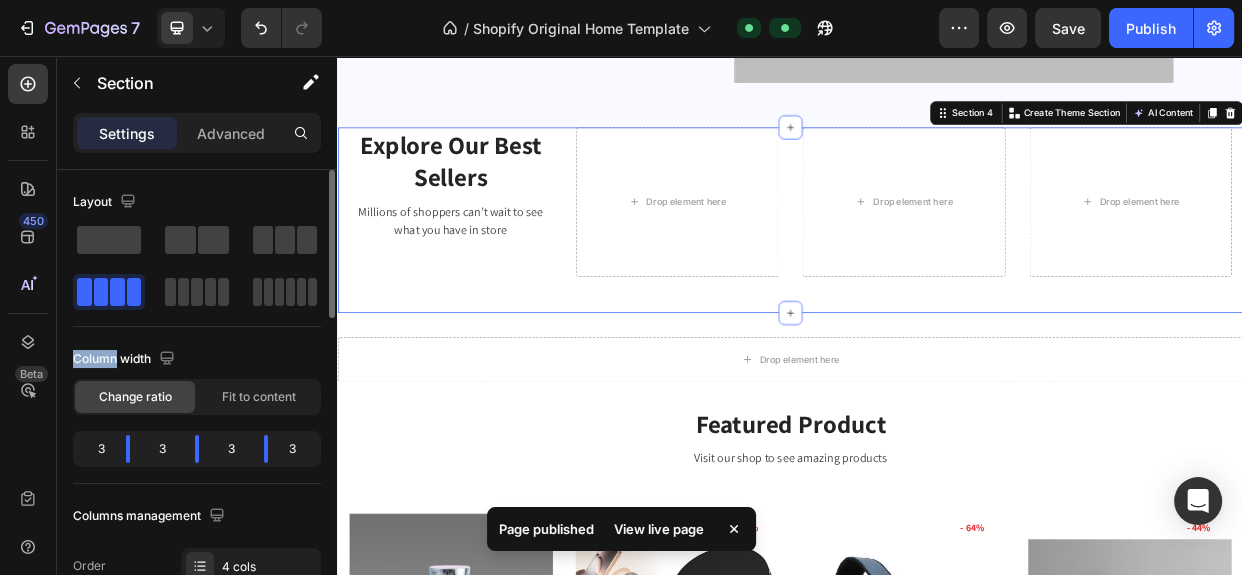 drag, startPoint x: 112, startPoint y: 299, endPoint x: 63, endPoint y: 339, distance: 63.25346 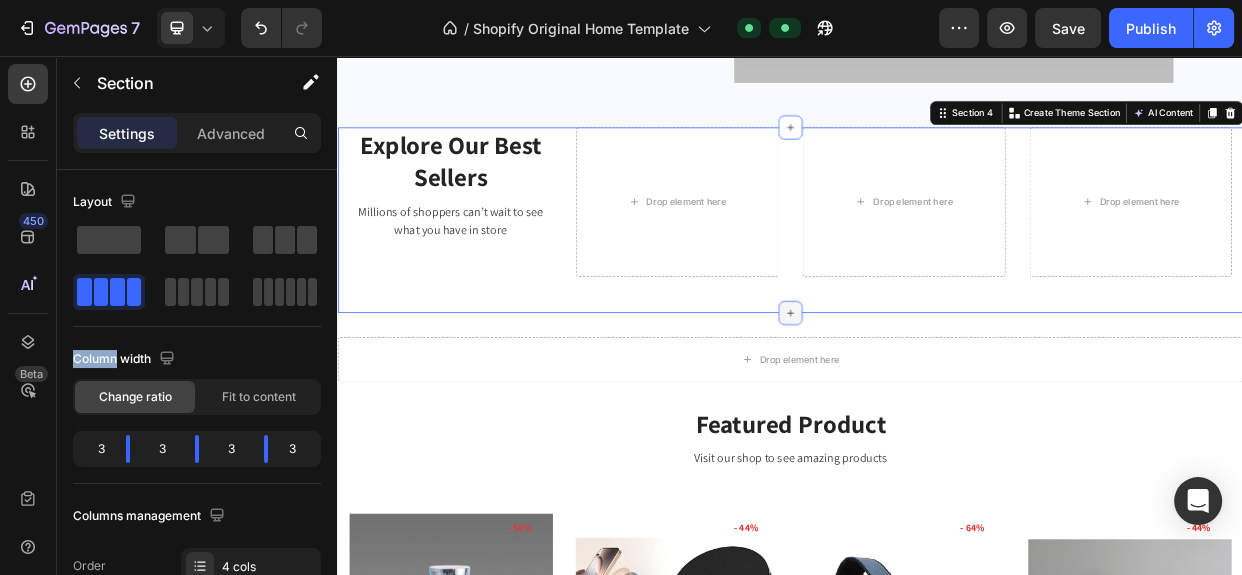 click 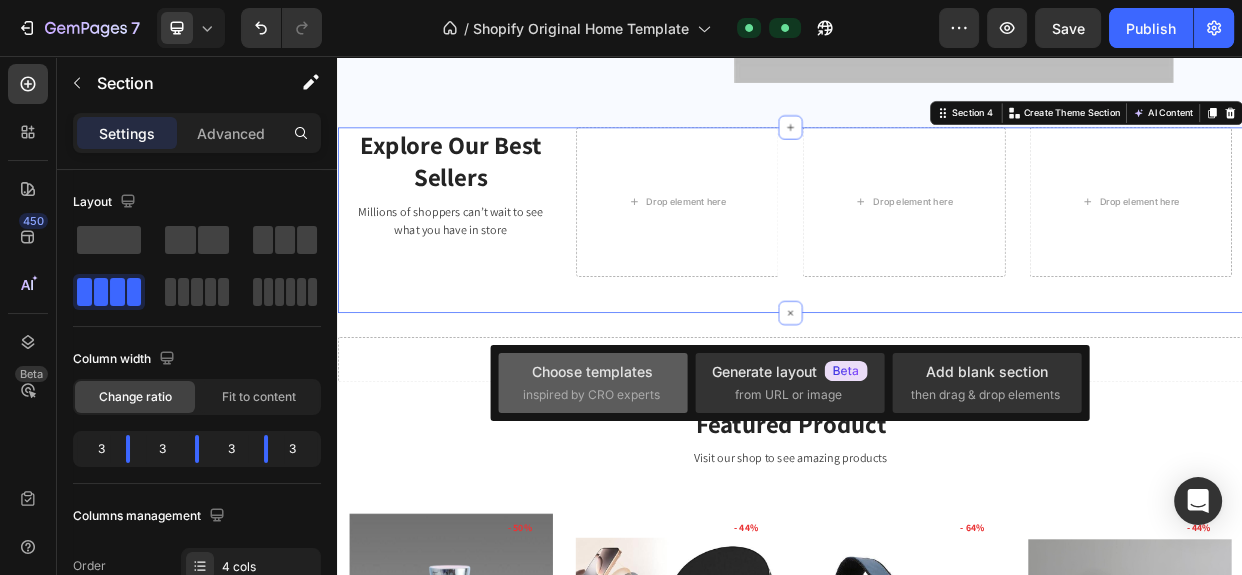 click on "inspired by CRO experts" at bounding box center [591, 395] 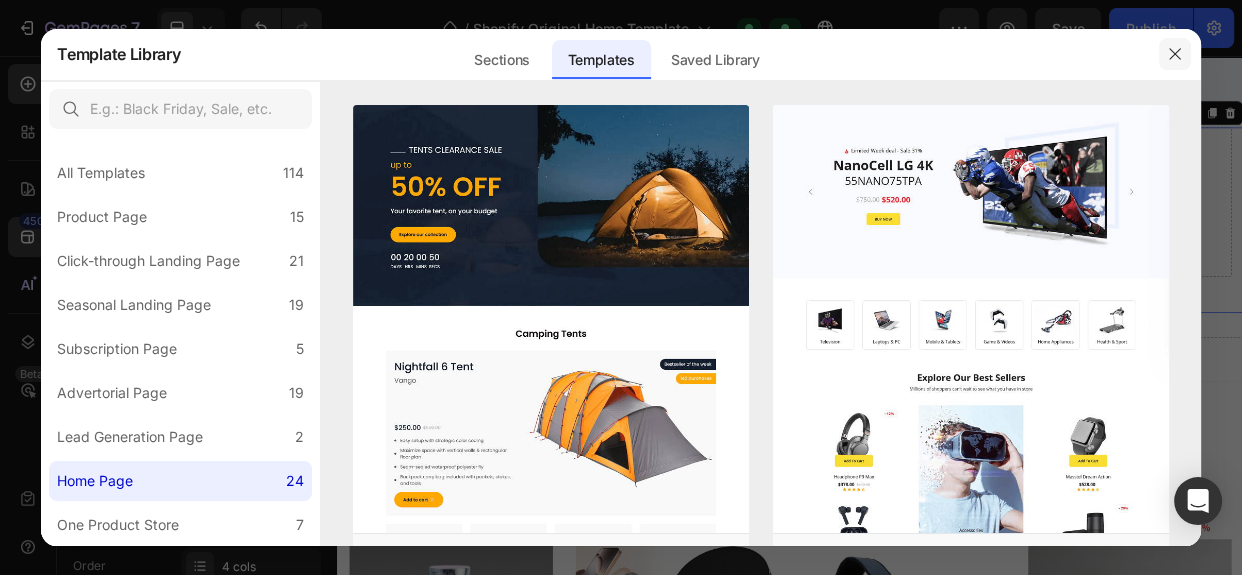 click 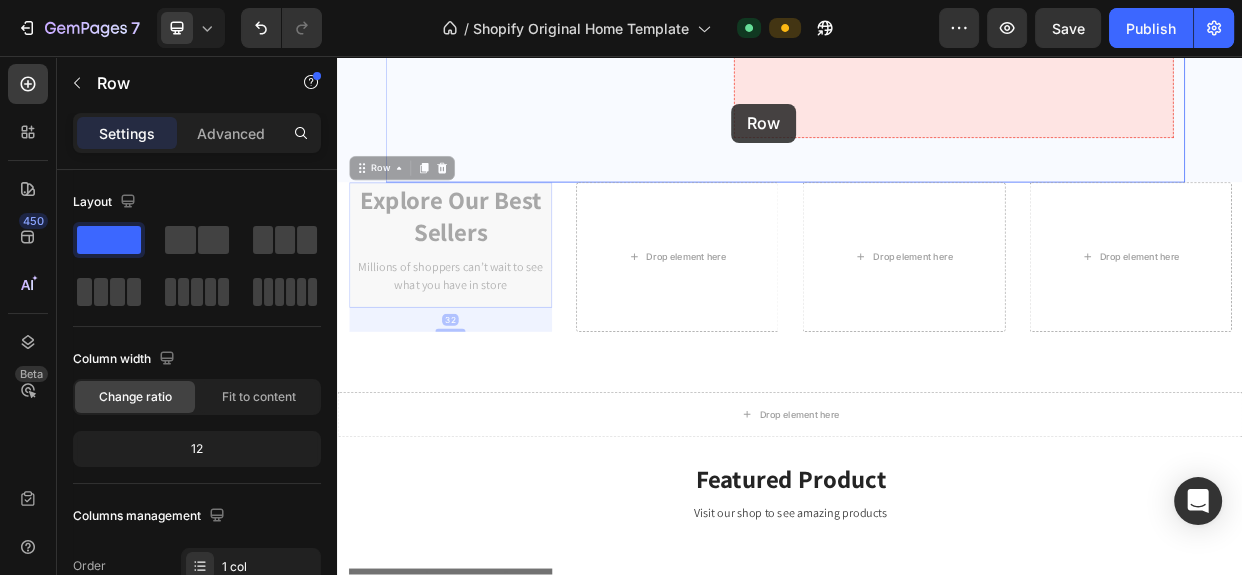 scroll, scrollTop: 895, scrollLeft: 0, axis: vertical 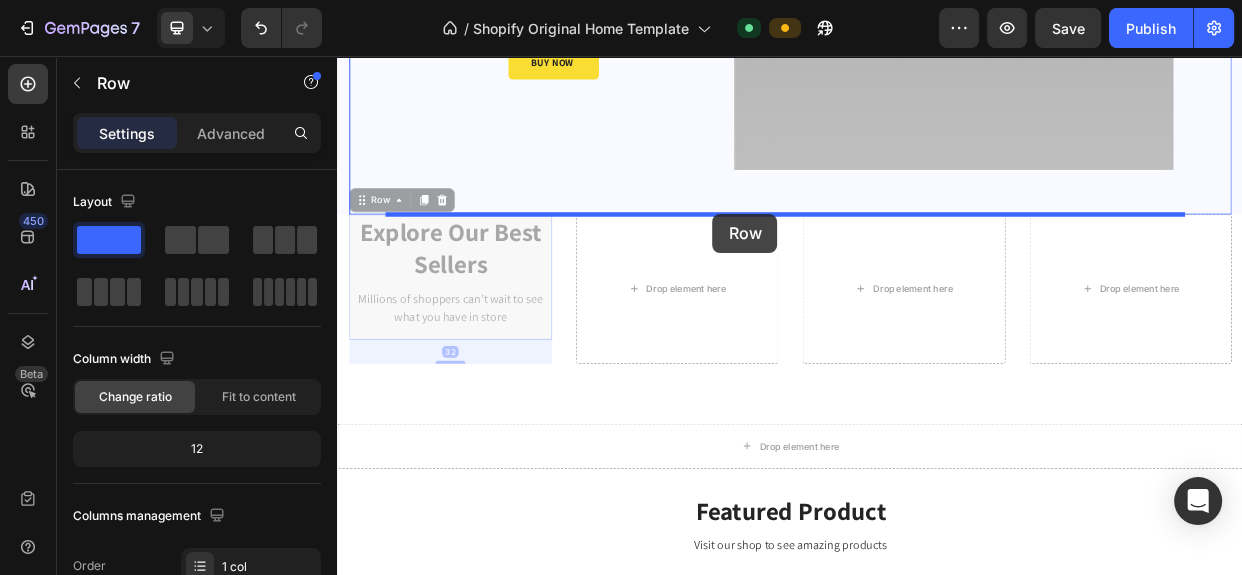 drag, startPoint x: 566, startPoint y: 303, endPoint x: 835, endPoint y: 265, distance: 271.67075 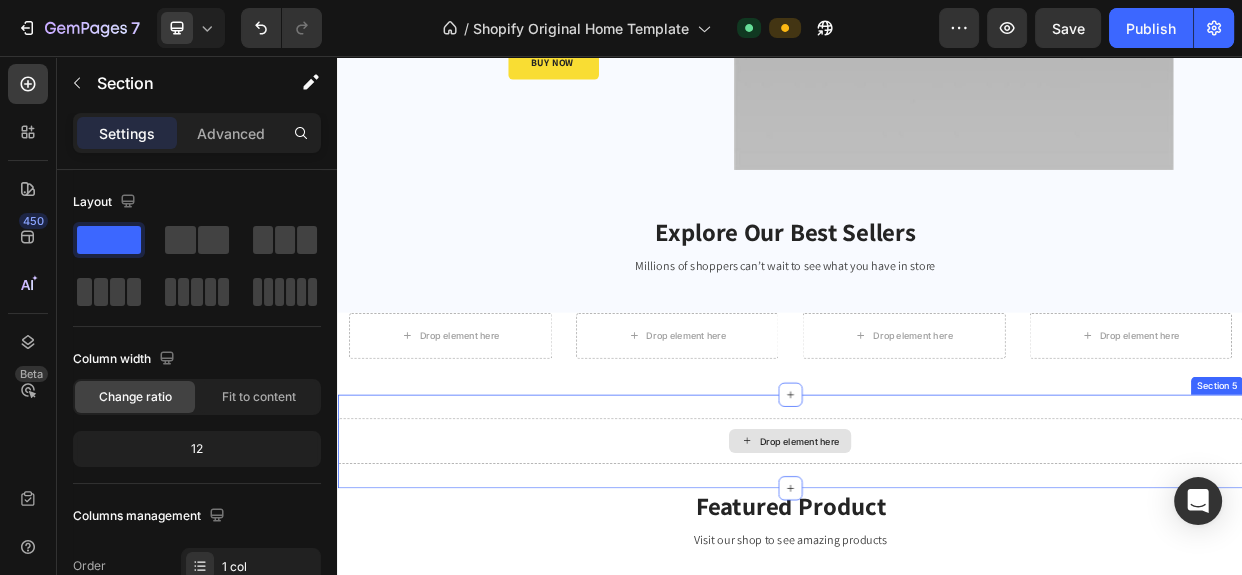 click on "Drop element here" at bounding box center (937, 567) 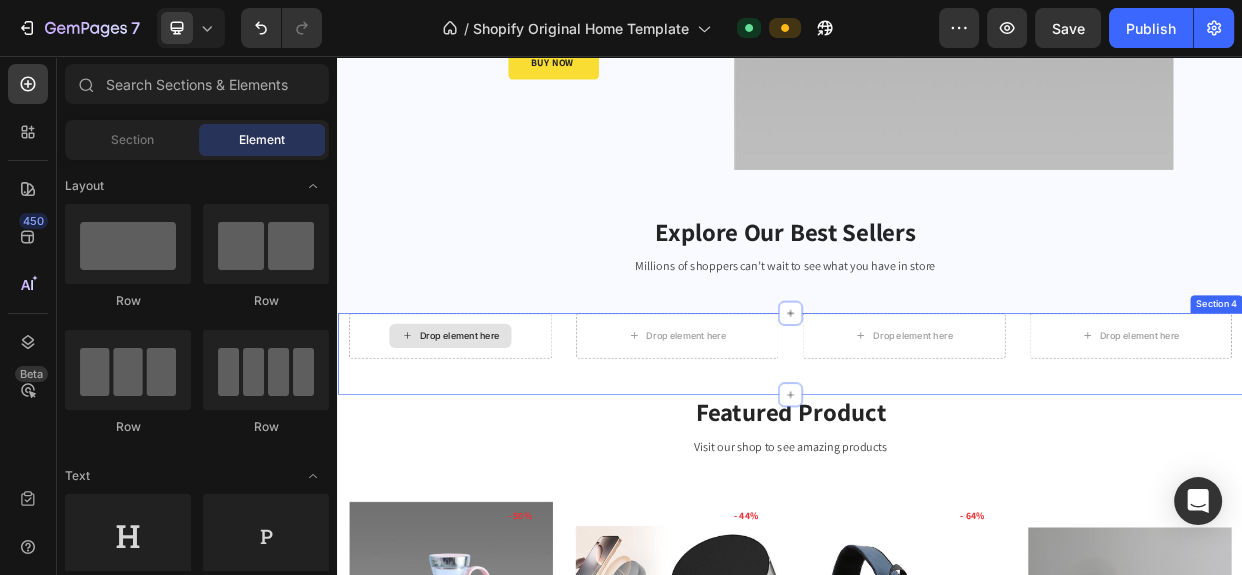 click on "Drop element here" at bounding box center (498, 427) 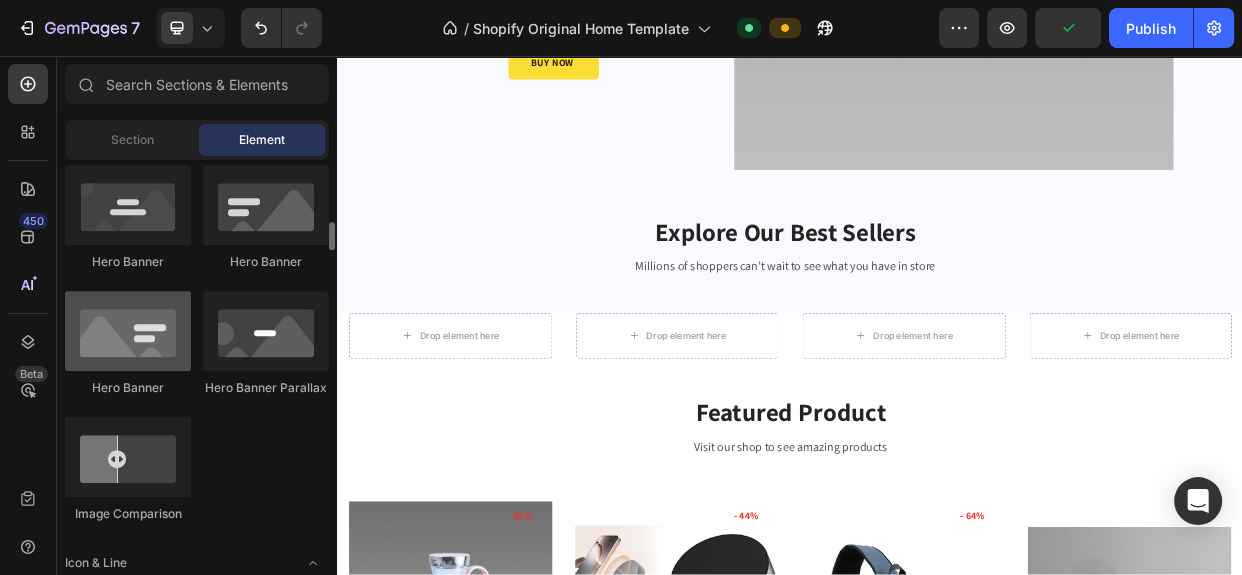 scroll, scrollTop: 818, scrollLeft: 0, axis: vertical 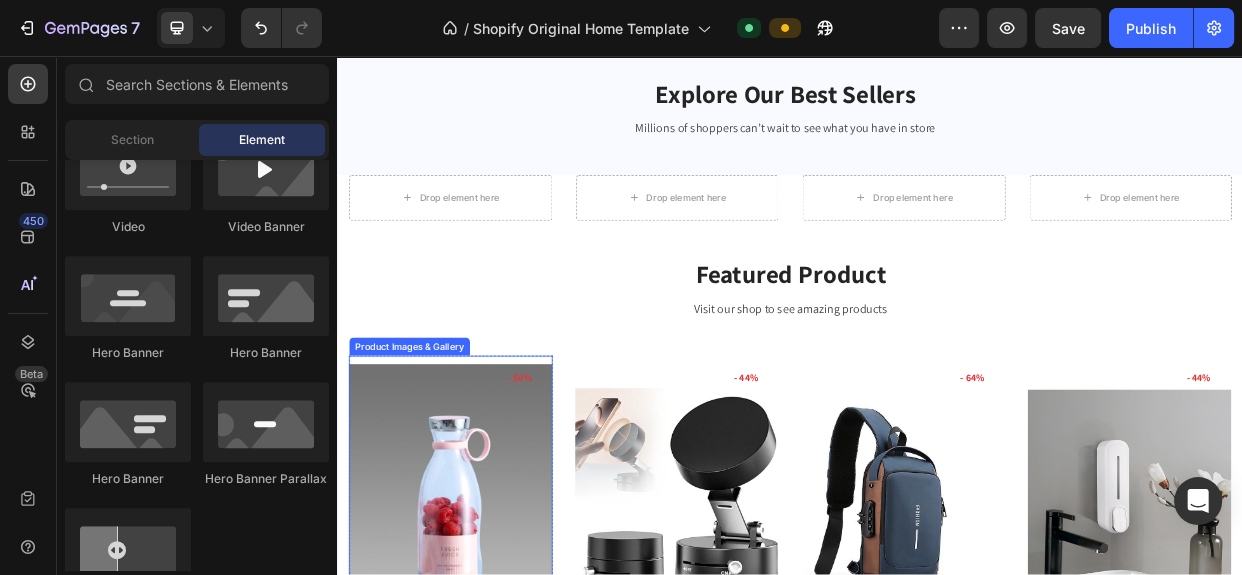 click at bounding box center (487, 634) 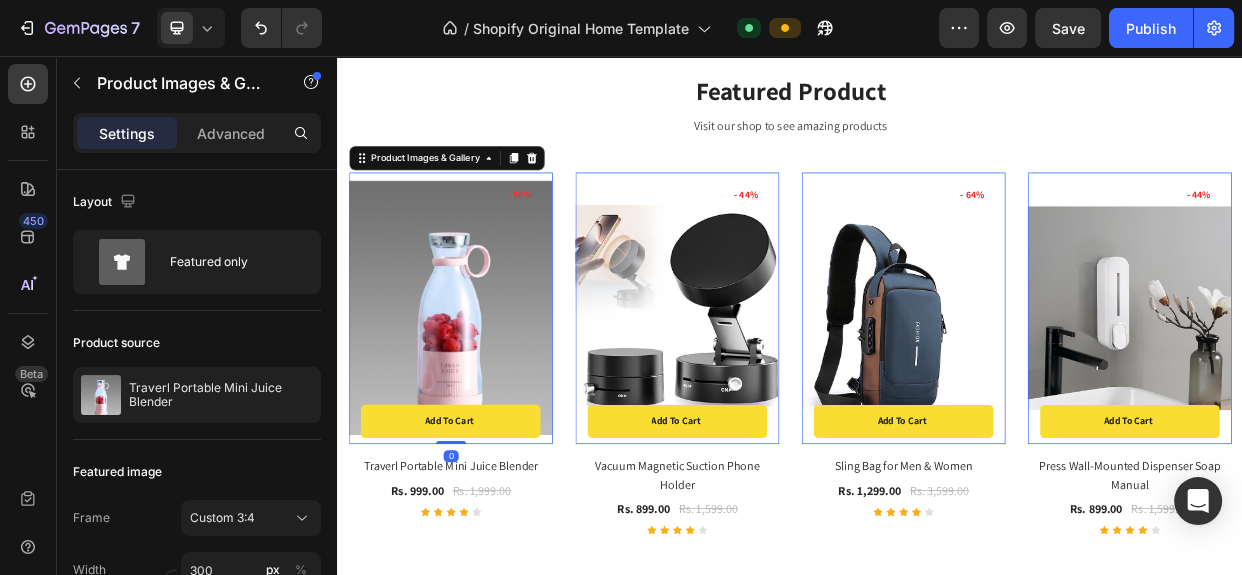scroll, scrollTop: 1350, scrollLeft: 0, axis: vertical 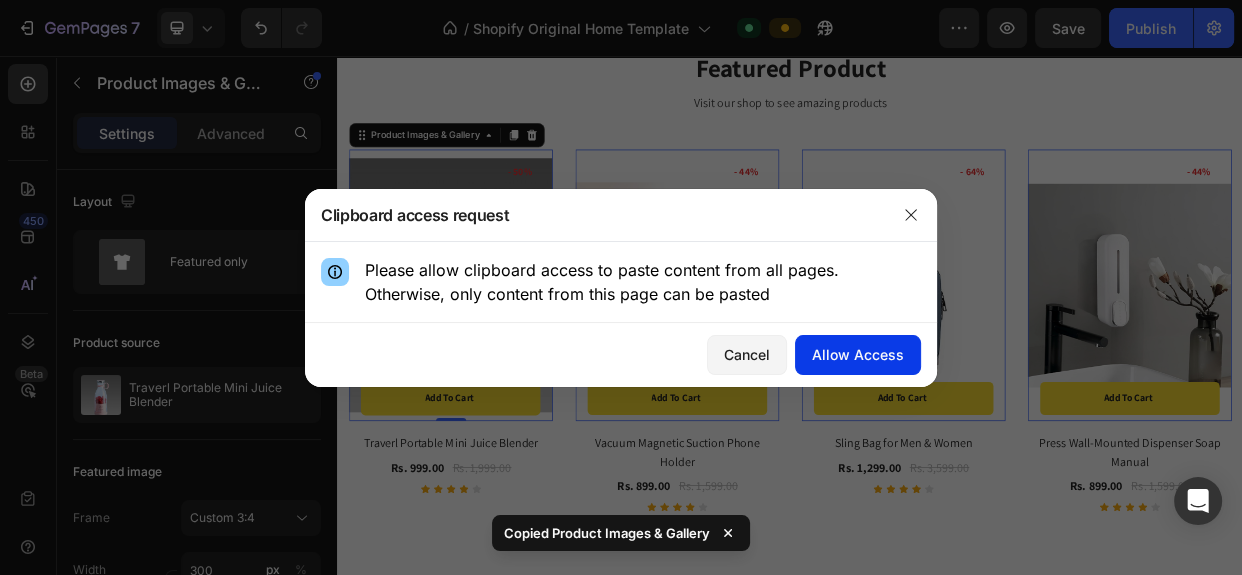 click on "Allow Access" at bounding box center [858, 354] 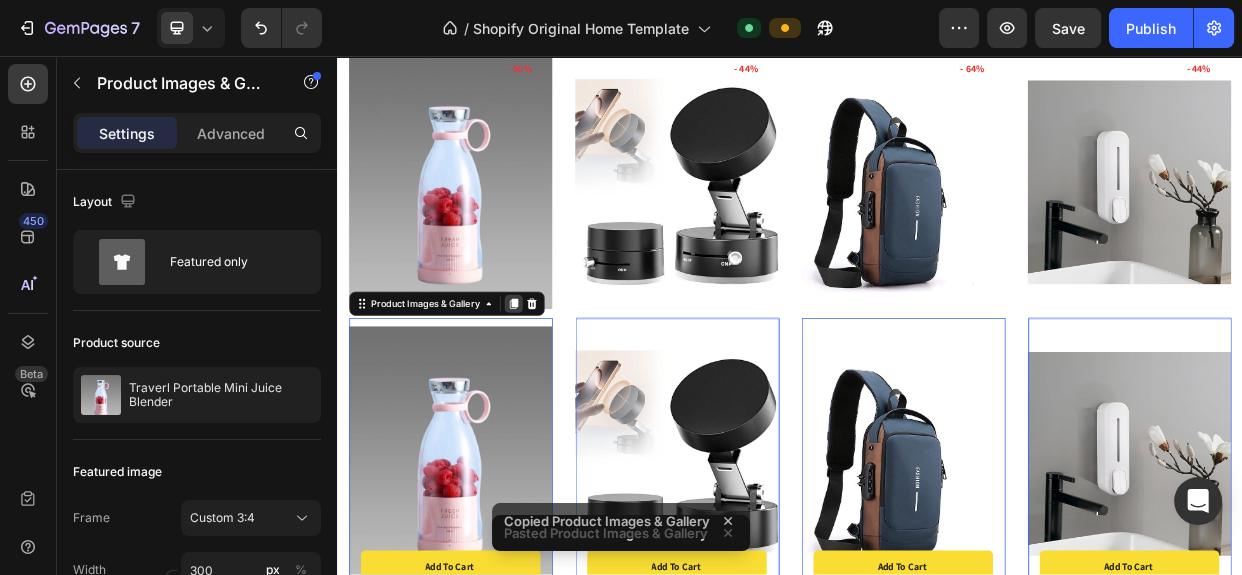 scroll, scrollTop: 1396, scrollLeft: 0, axis: vertical 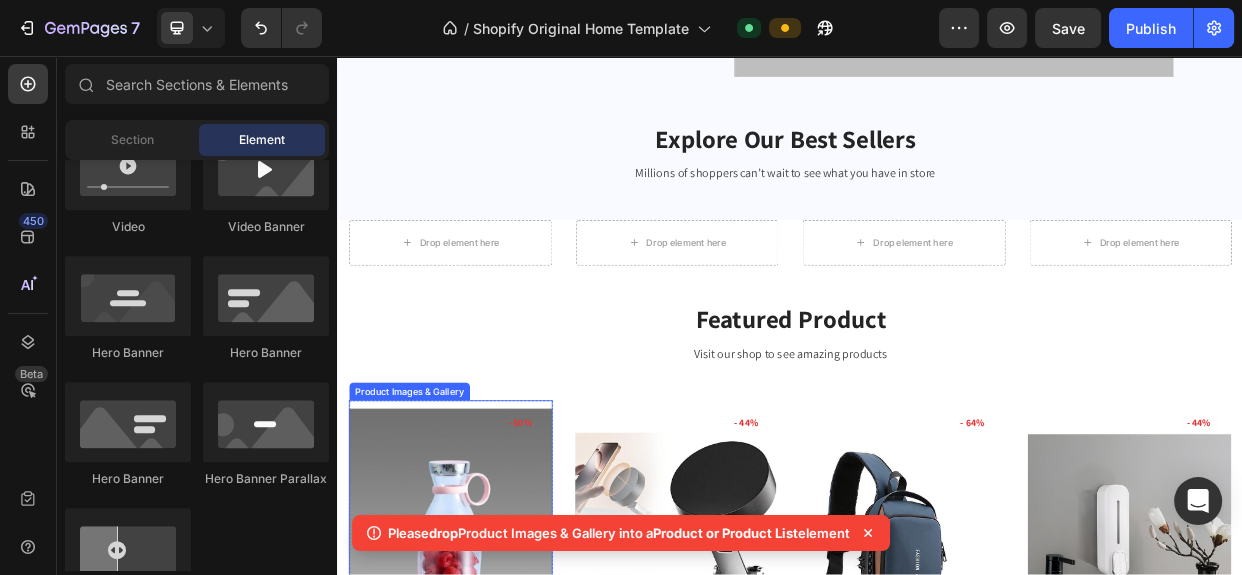 click at bounding box center (487, 693) 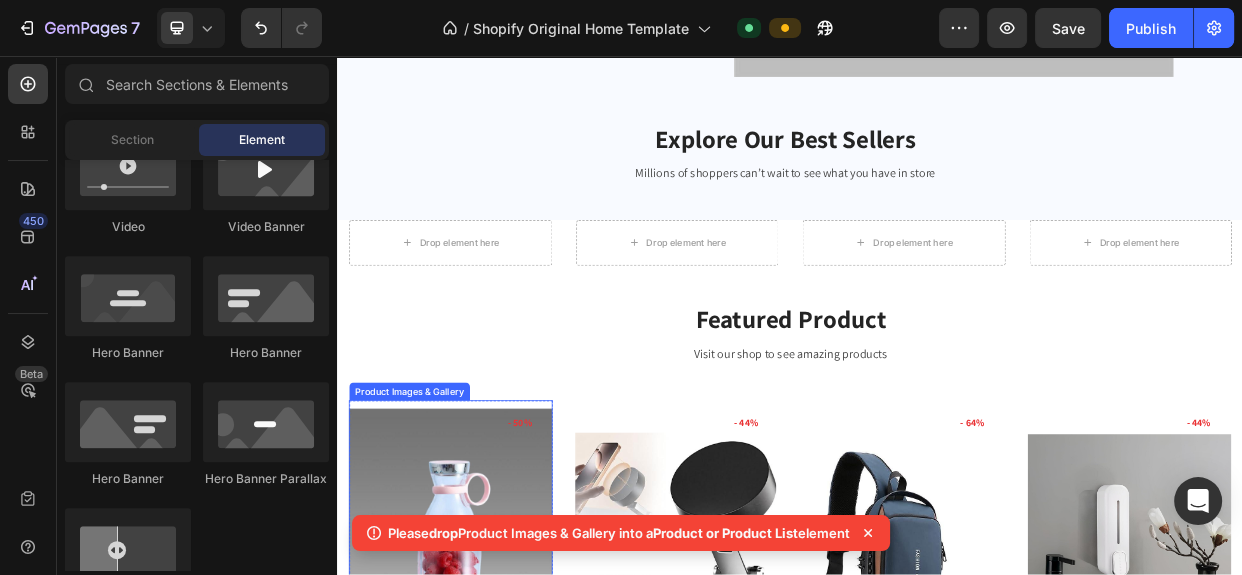 click at bounding box center [487, 693] 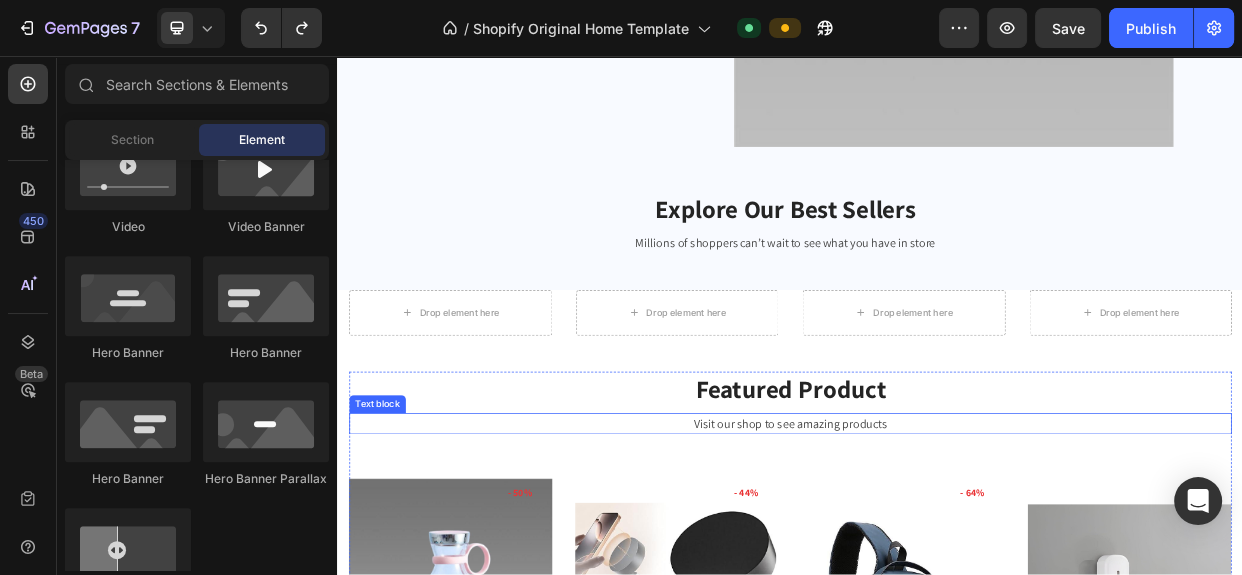 scroll, scrollTop: 745, scrollLeft: 0, axis: vertical 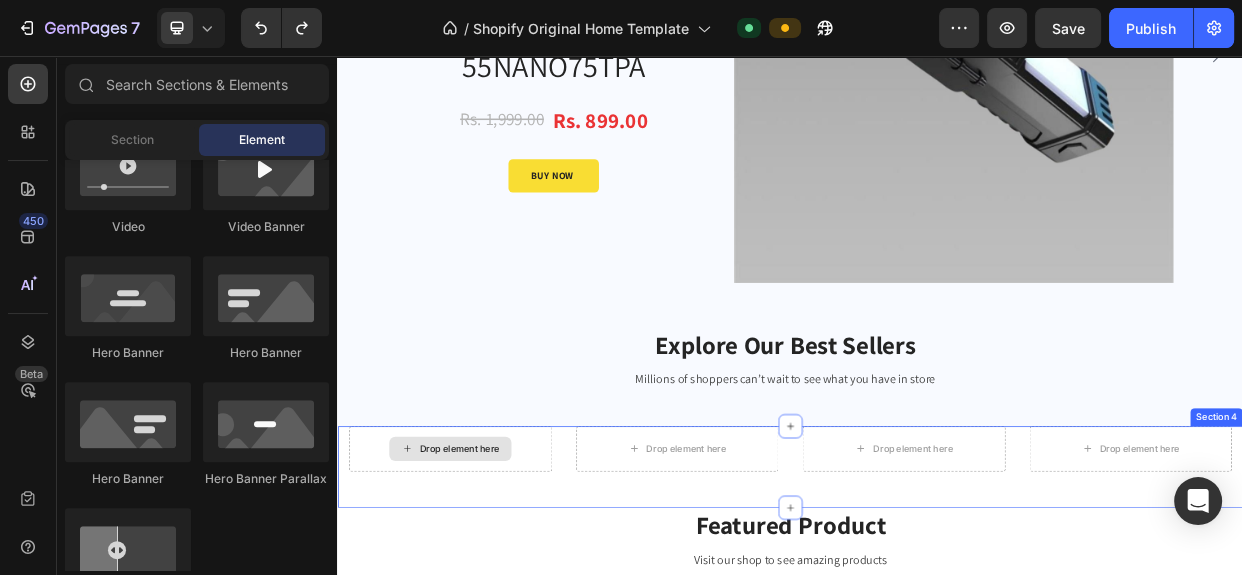 click on "Drop element here" at bounding box center [486, 577] 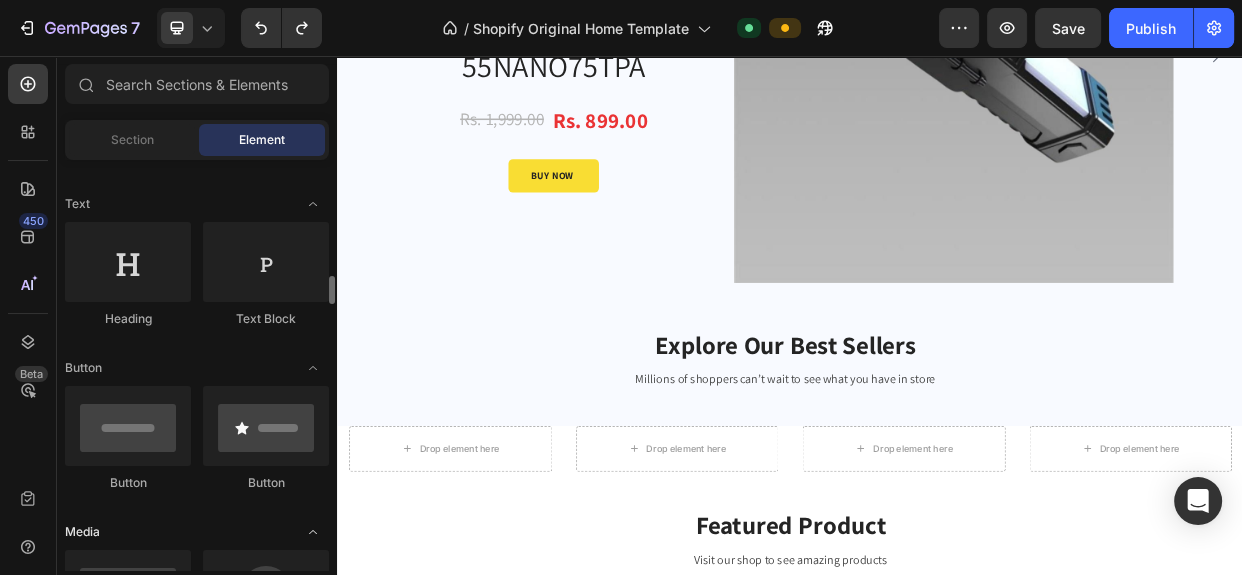 scroll, scrollTop: 363, scrollLeft: 0, axis: vertical 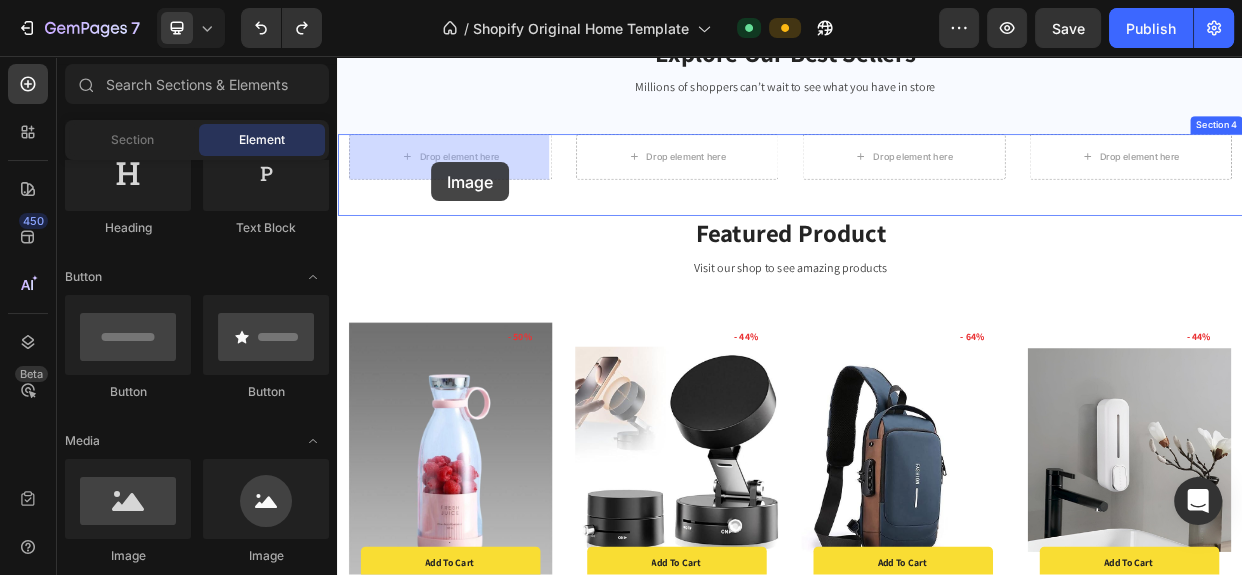 drag, startPoint x: 474, startPoint y: 565, endPoint x: 462, endPoint y: 197, distance: 368.1956 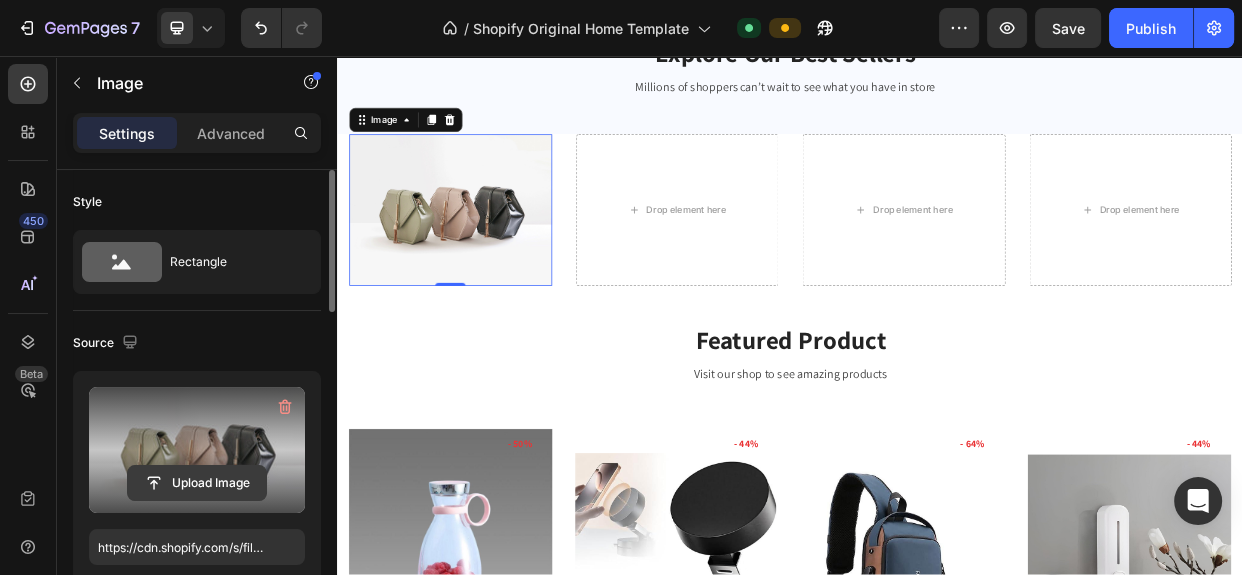 click 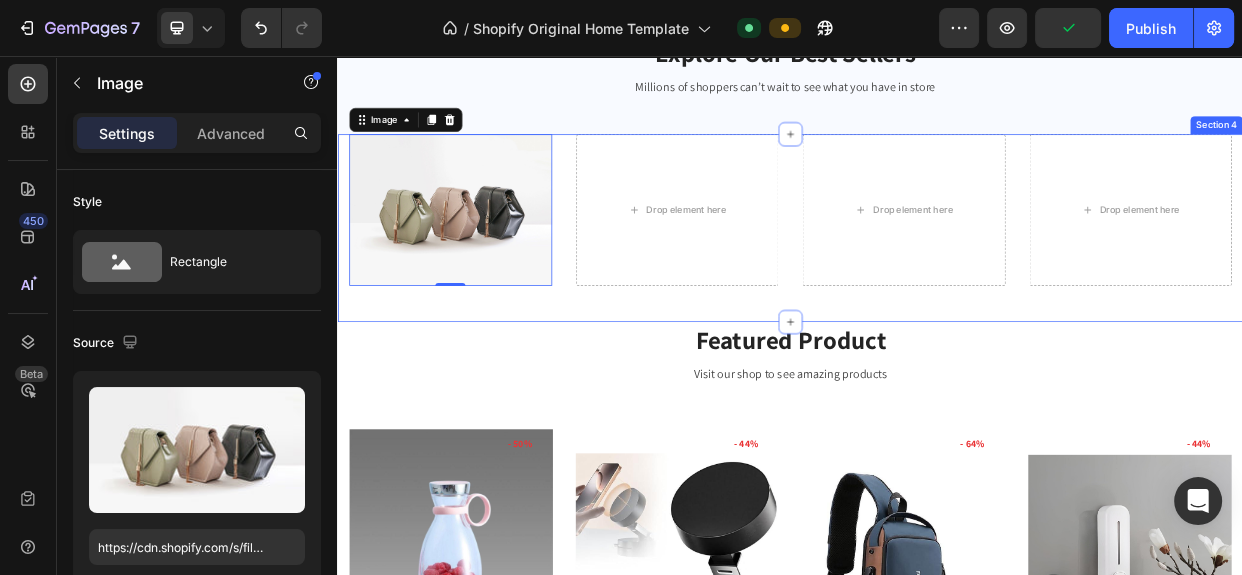 click on "Image   0
Drop element here
Drop element here
Drop element here Section 4" at bounding box center (937, 284) 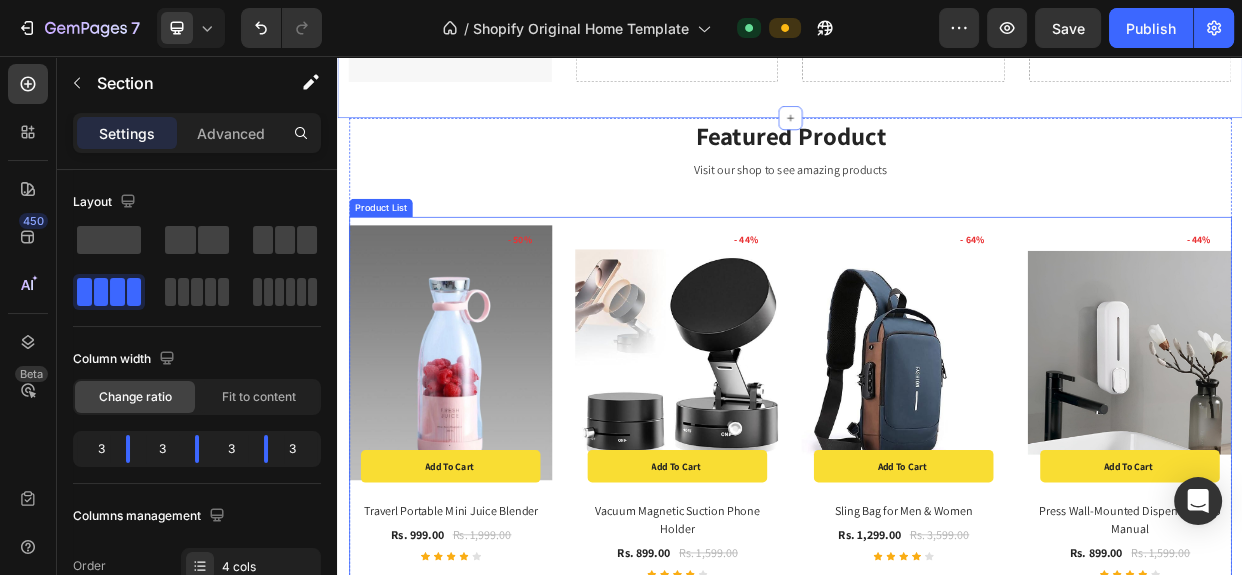 scroll, scrollTop: 1405, scrollLeft: 0, axis: vertical 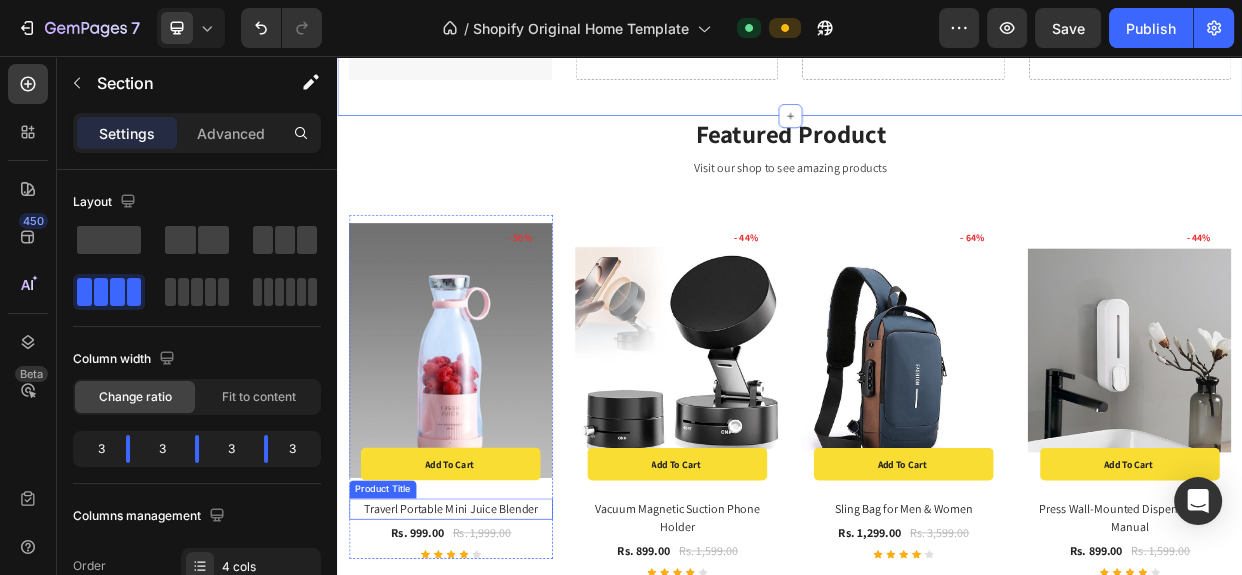 click on "Traverl Portable Mini Juice Blender" at bounding box center (487, 657) 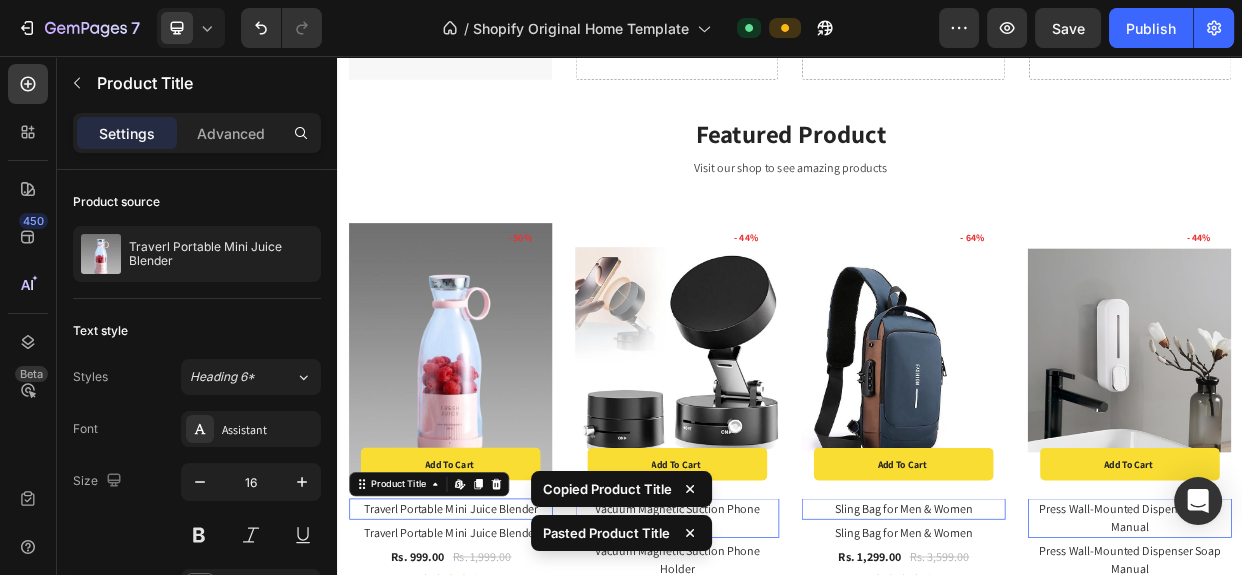 click on "Traverl Portable Mini Juice Blender" at bounding box center [487, 657] 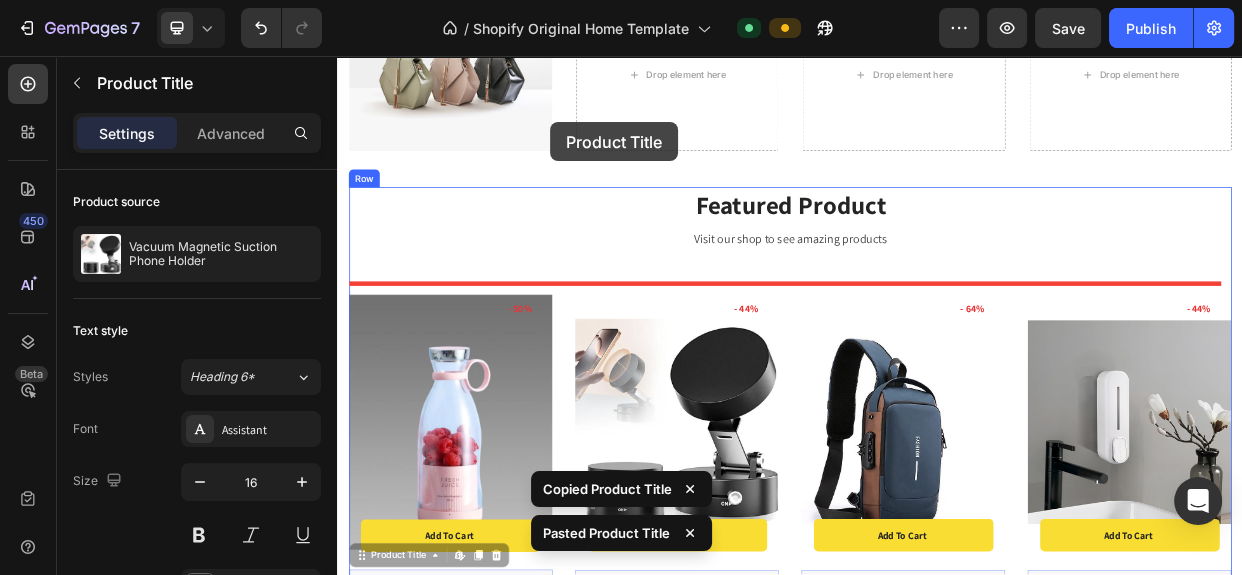 scroll, scrollTop: 1023, scrollLeft: 0, axis: vertical 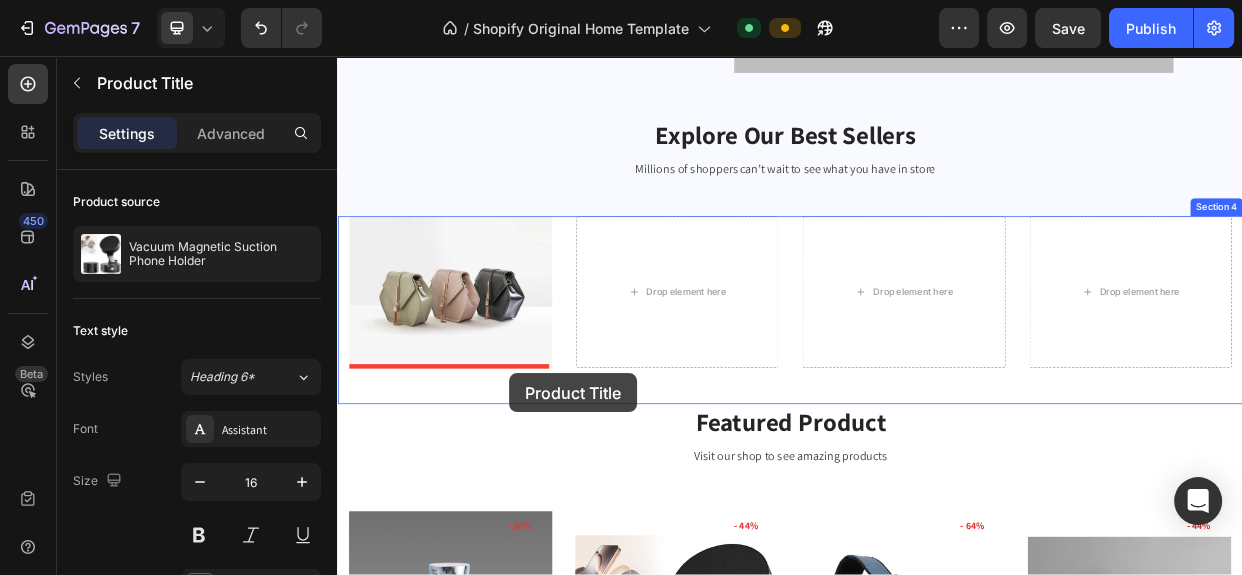 drag, startPoint x: 578, startPoint y: 651, endPoint x: 565, endPoint y: 477, distance: 174.48495 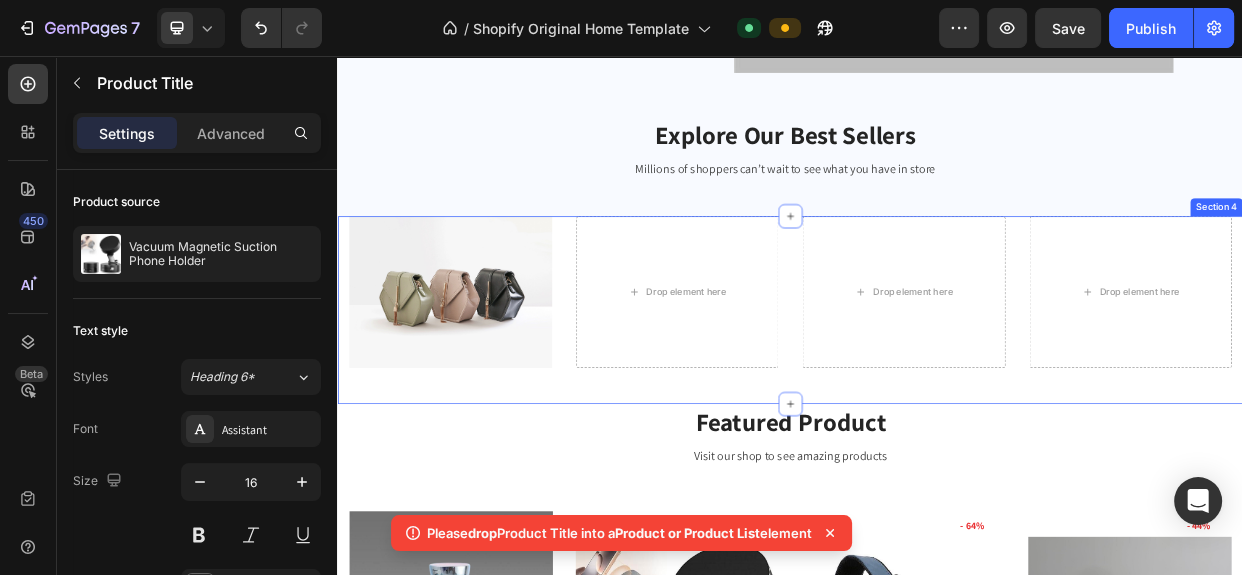 click on "Image
Drop element here
Drop element here
Drop element here Section 4" at bounding box center [937, 393] 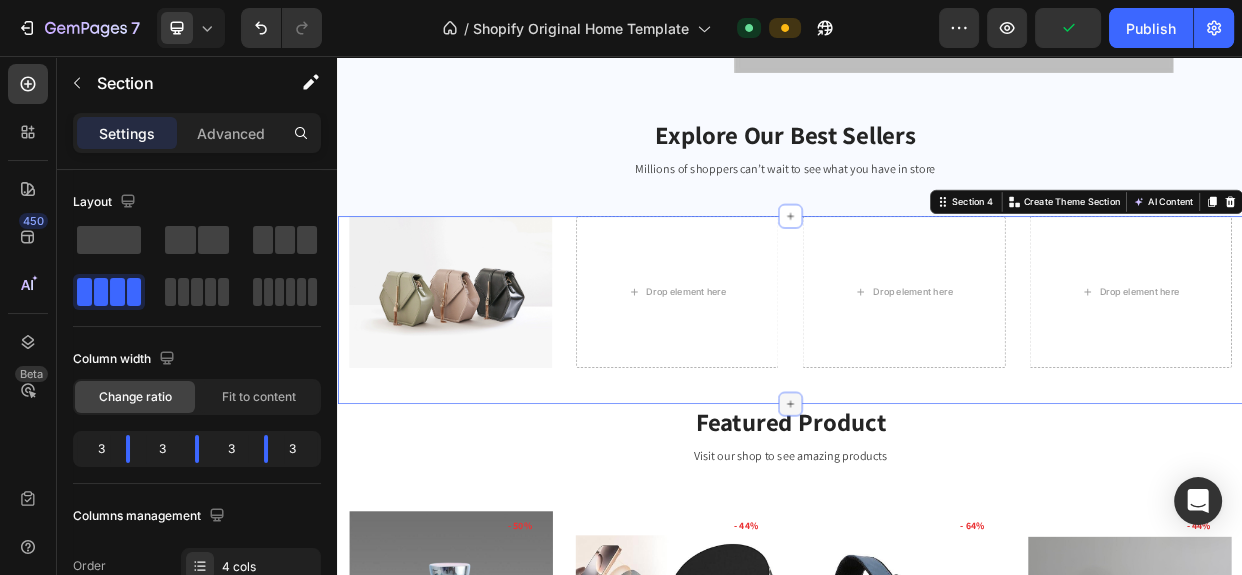 click 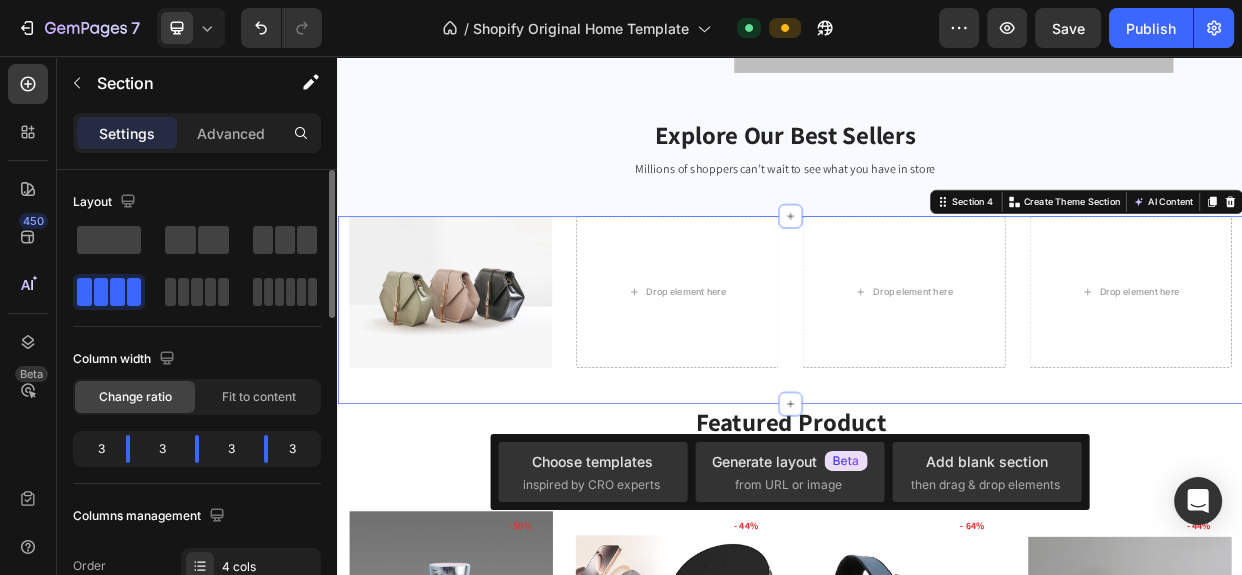 click on "Layout Column width Change ratio Fit to content 3 3 3 3 Columns management Order 4 cols" 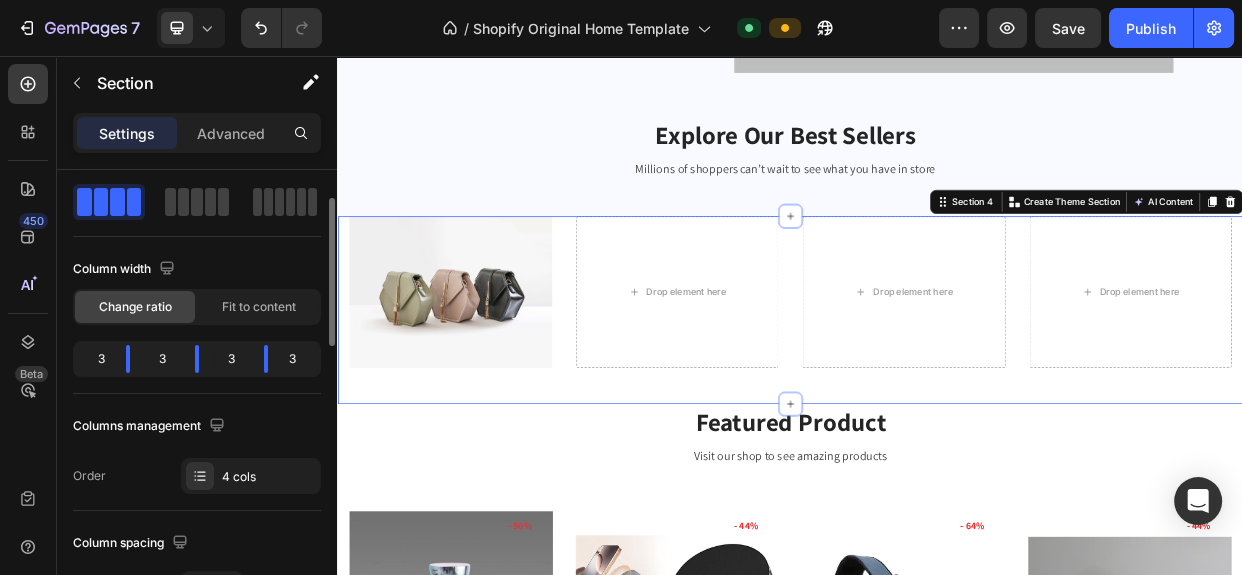 scroll, scrollTop: 0, scrollLeft: 0, axis: both 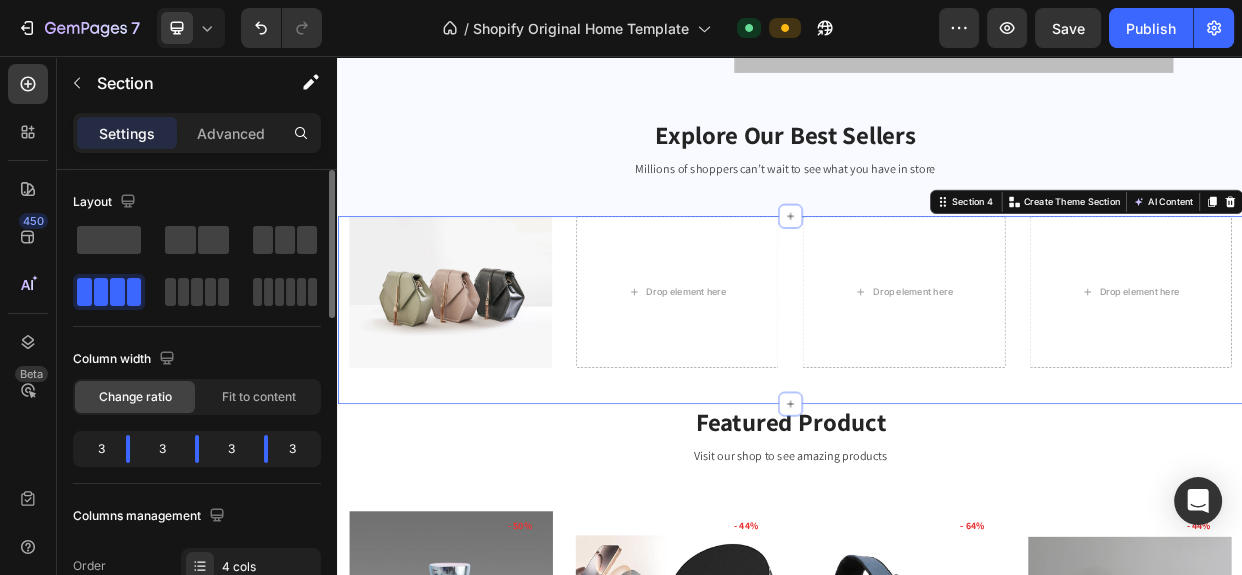 drag, startPoint x: 120, startPoint y: 281, endPoint x: 135, endPoint y: 298, distance: 22.671568 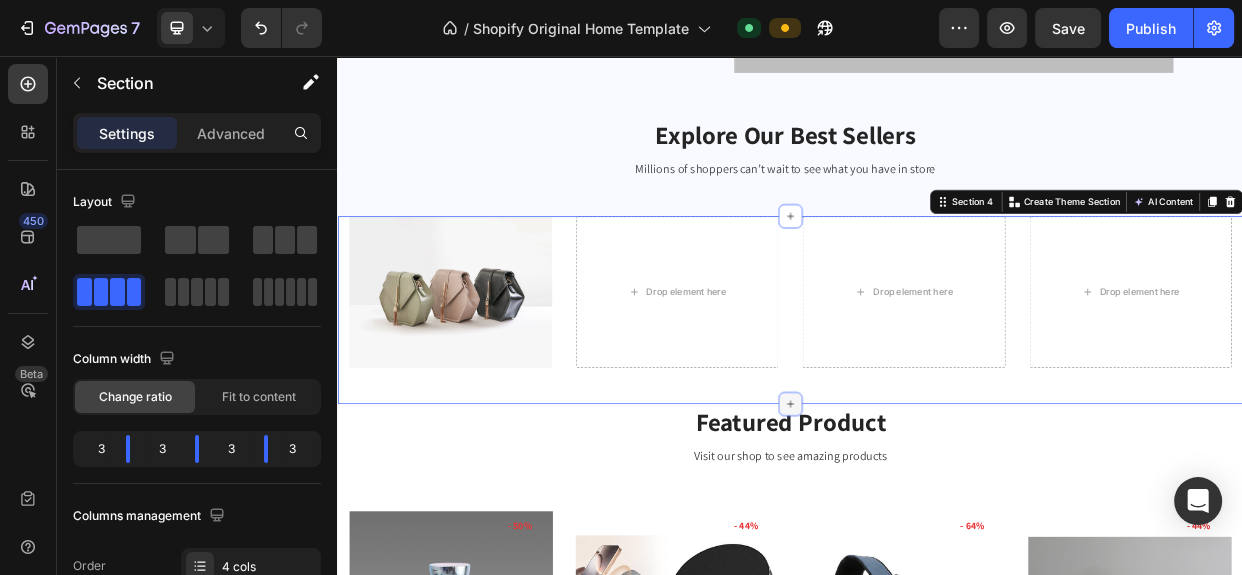 click 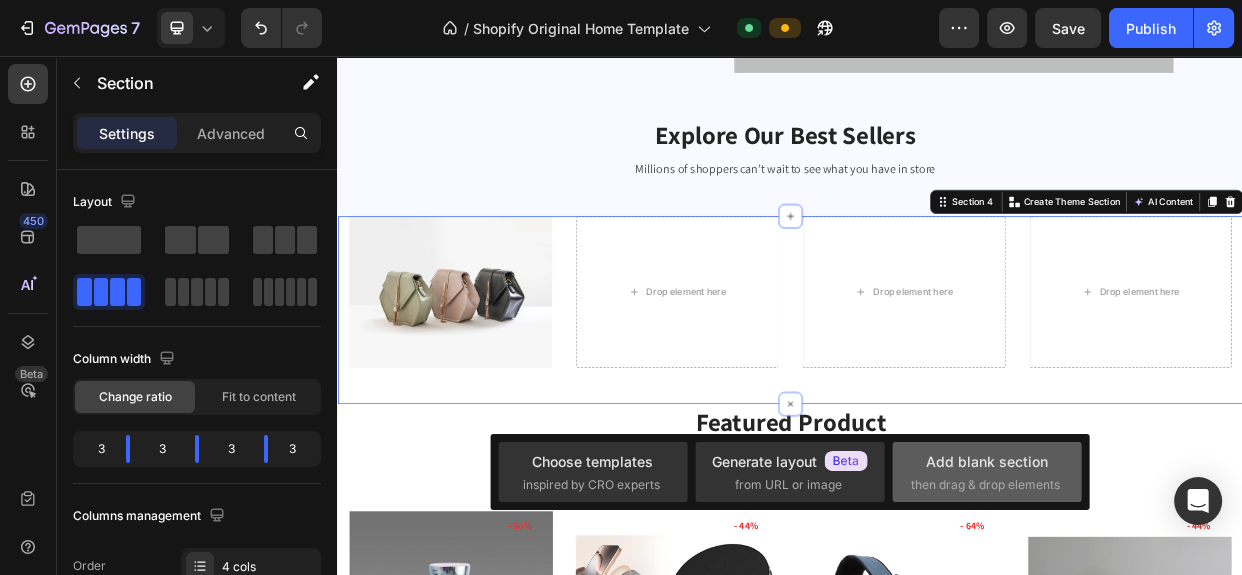click on "then drag & drop elements" at bounding box center (985, 485) 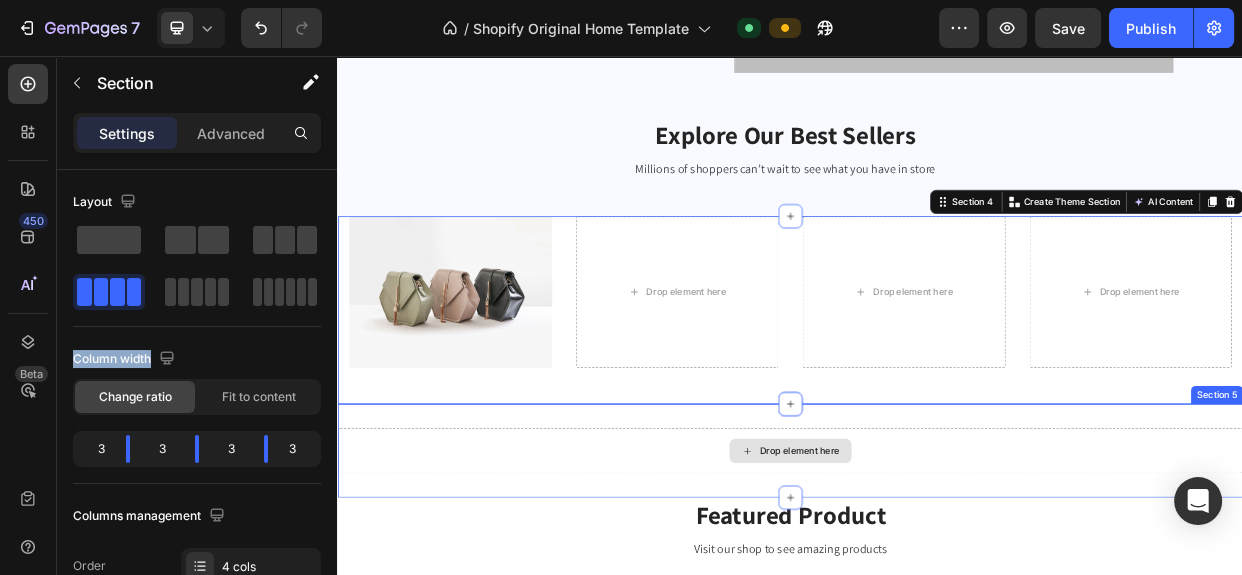 drag, startPoint x: 442, startPoint y: 348, endPoint x: 655, endPoint y: 589, distance: 321.63644 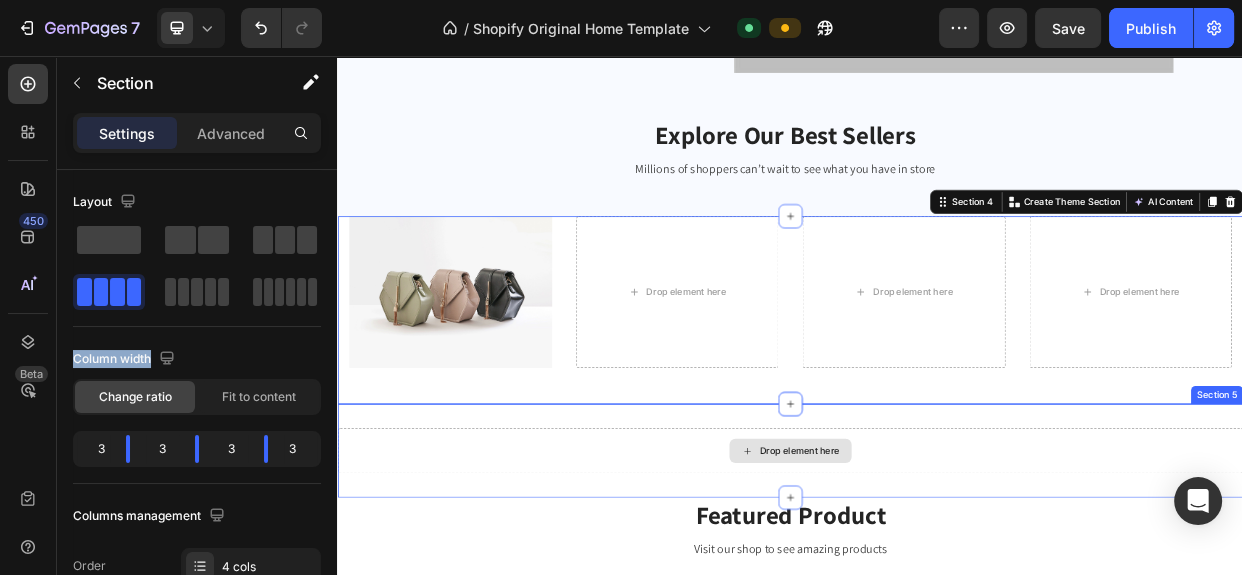 click on "Drop element here" at bounding box center (937, 580) 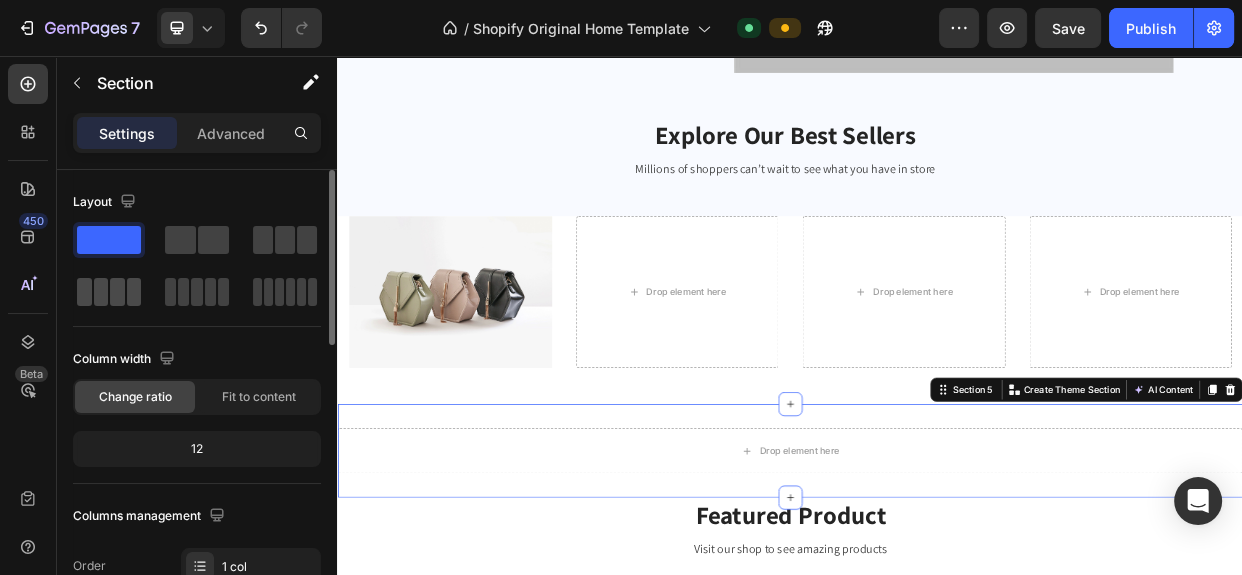 drag, startPoint x: 100, startPoint y: 290, endPoint x: 121, endPoint y: 299, distance: 22.847319 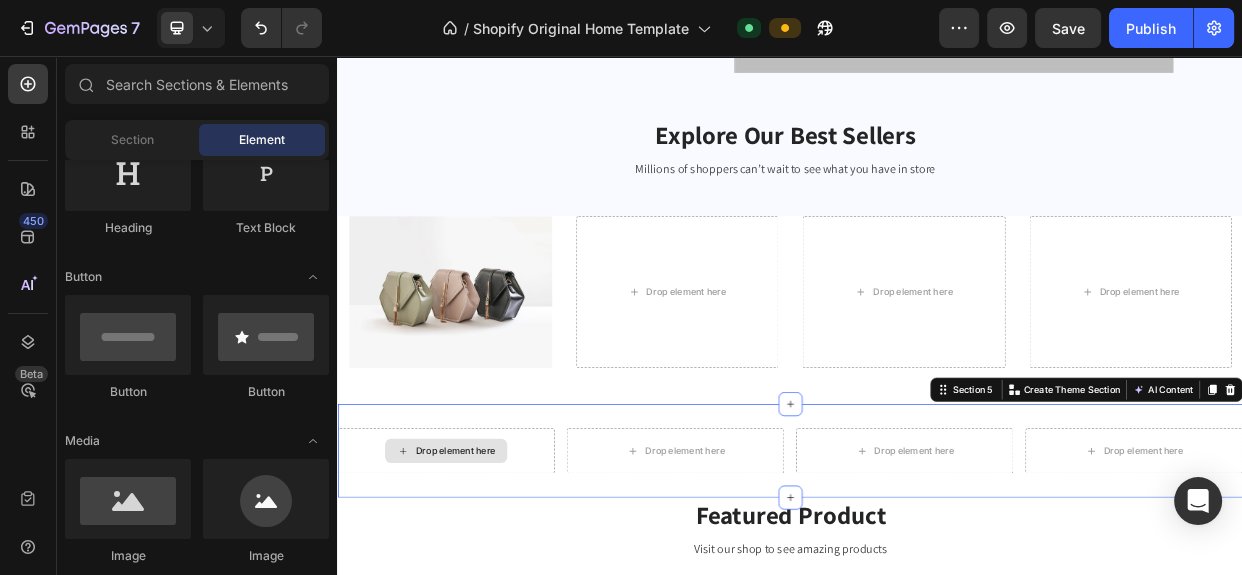 click on "Drop element here" at bounding box center (493, 580) 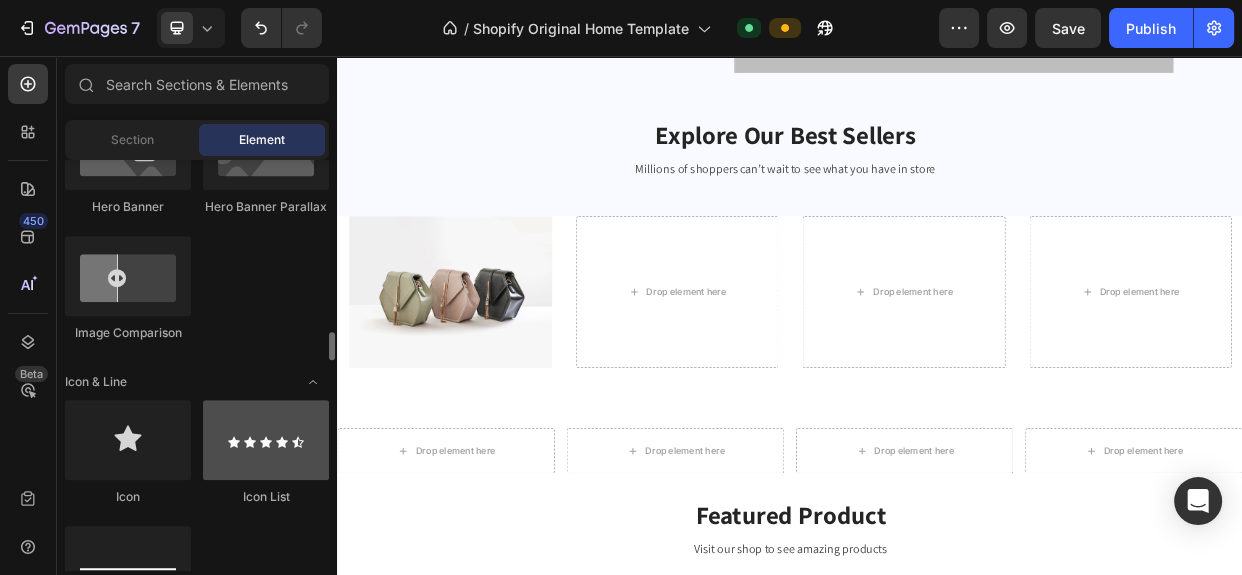 scroll, scrollTop: 1363, scrollLeft: 0, axis: vertical 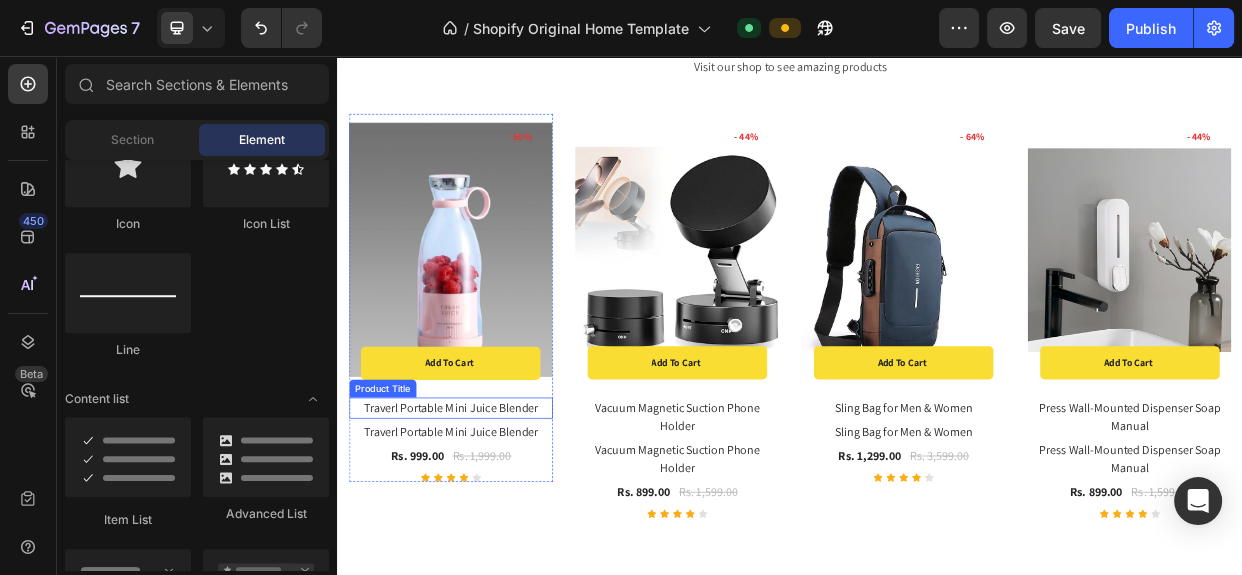 click on "Traverl Portable Mini Juice Blender" at bounding box center [487, 524] 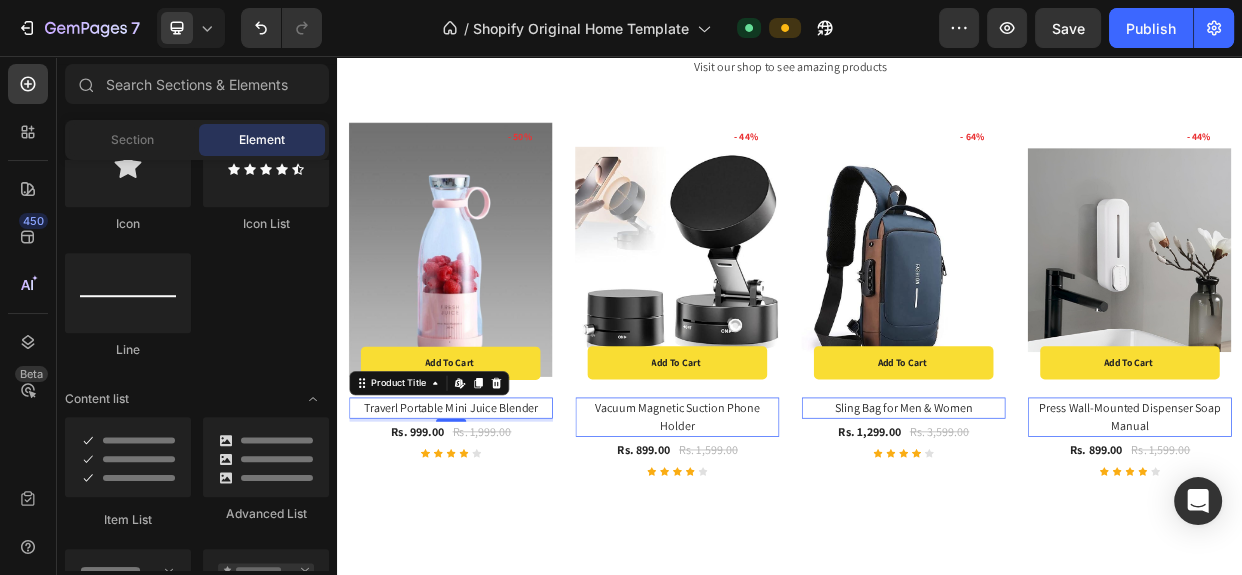 click on "Traverl Portable Mini Juice Blender" at bounding box center [487, 524] 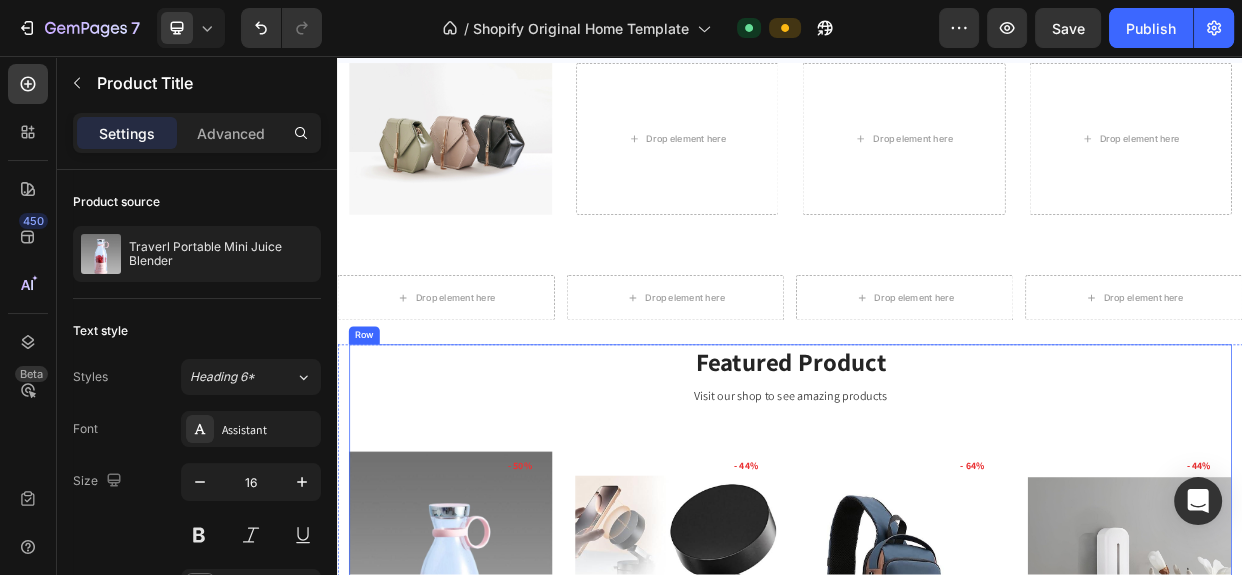 scroll, scrollTop: 1023, scrollLeft: 0, axis: vertical 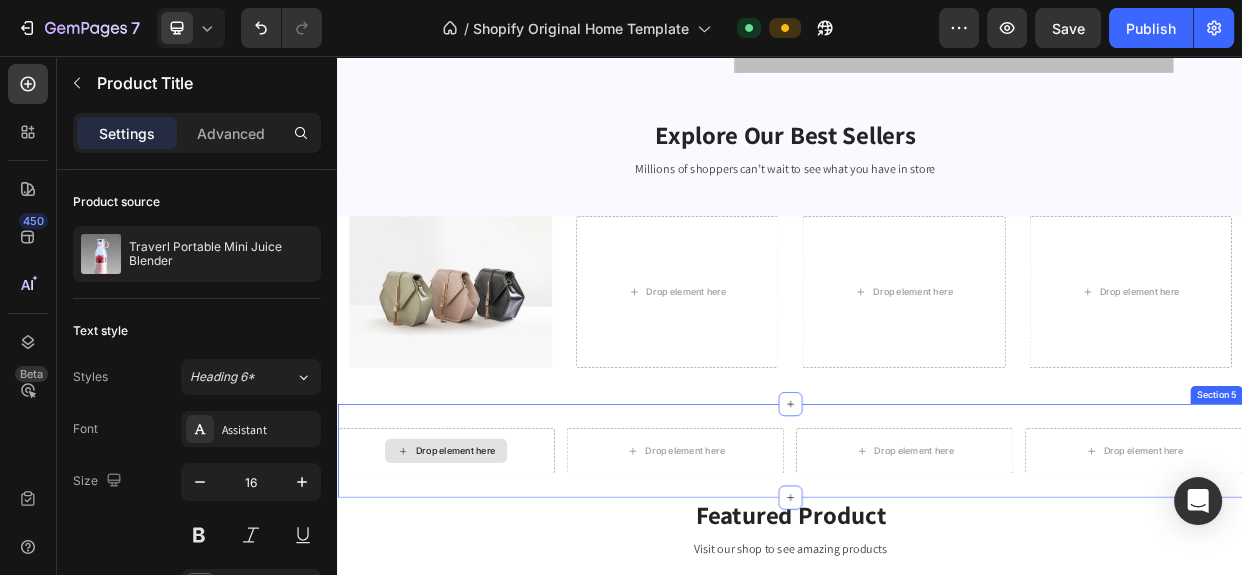 click on "Drop element here" at bounding box center [481, 580] 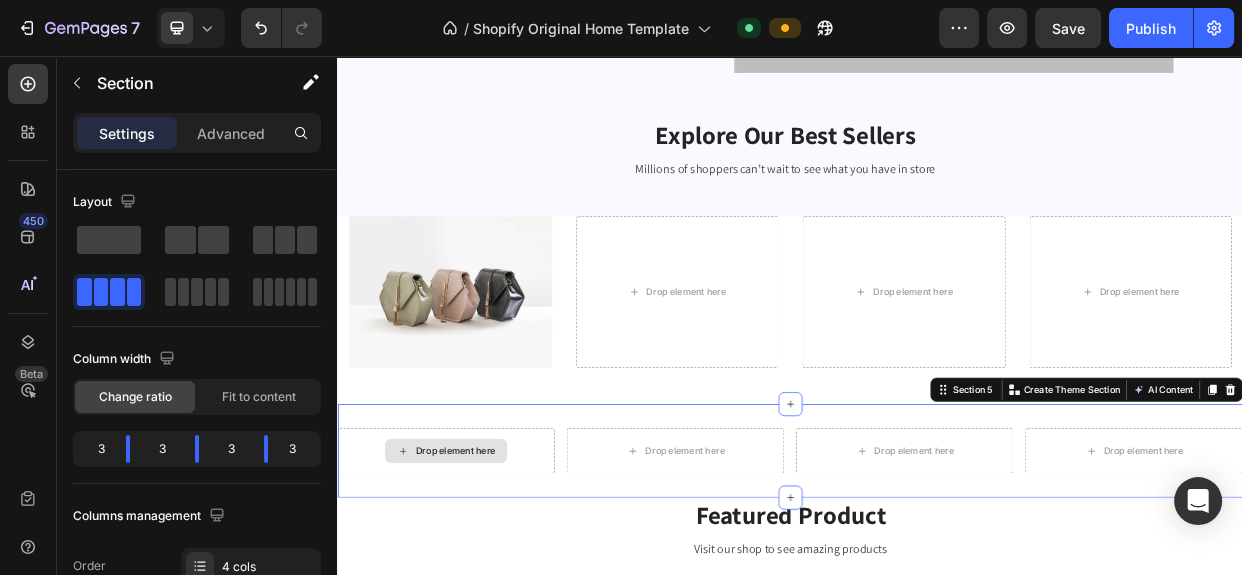 click on "Drop element here" at bounding box center (493, 580) 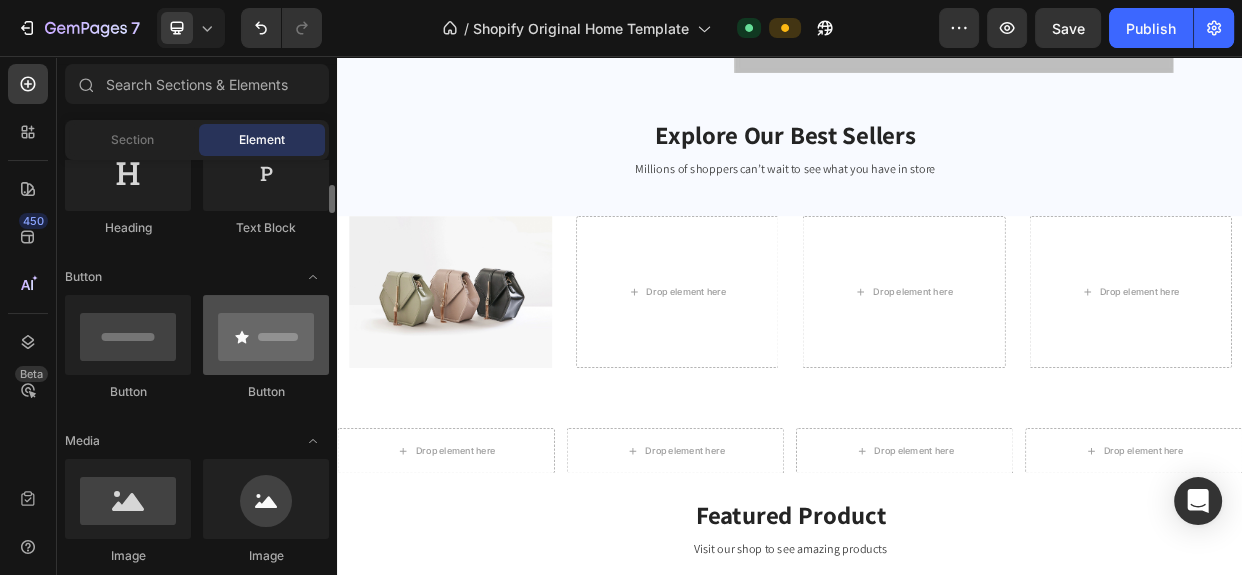 scroll, scrollTop: 272, scrollLeft: 0, axis: vertical 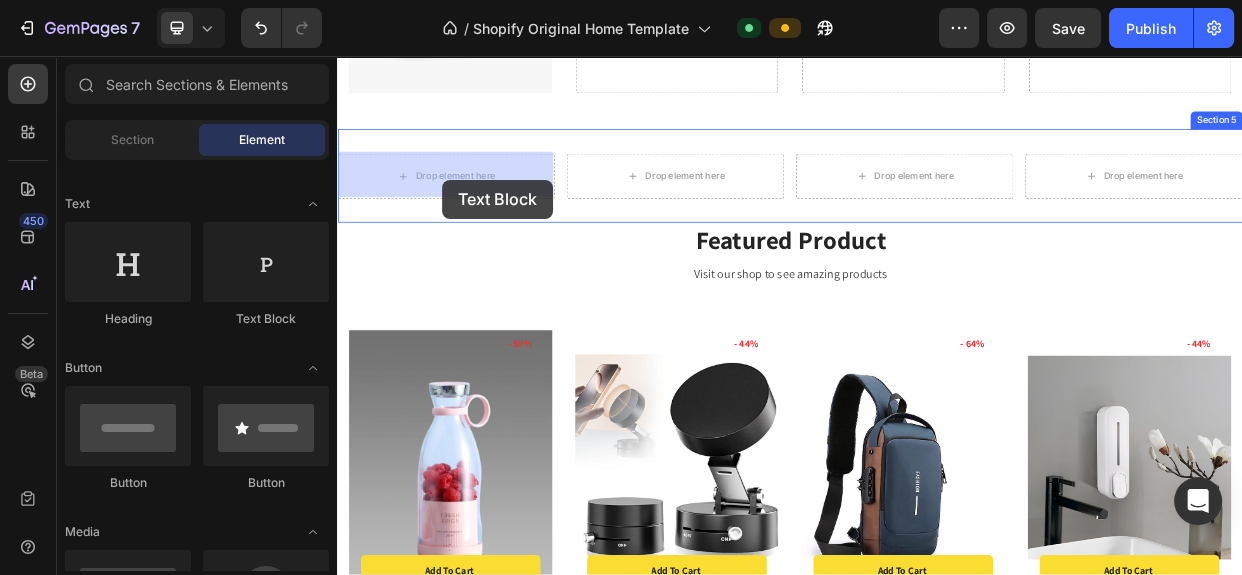 drag, startPoint x: 597, startPoint y: 342, endPoint x: 476, endPoint y: 220, distance: 171.8284 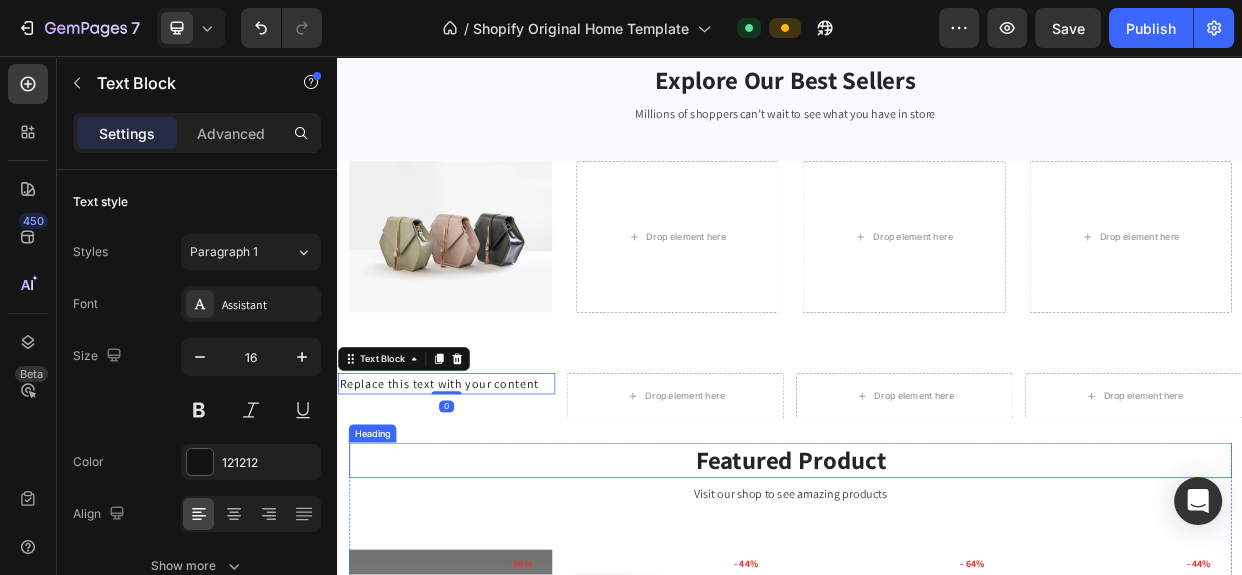 scroll, scrollTop: 1023, scrollLeft: 0, axis: vertical 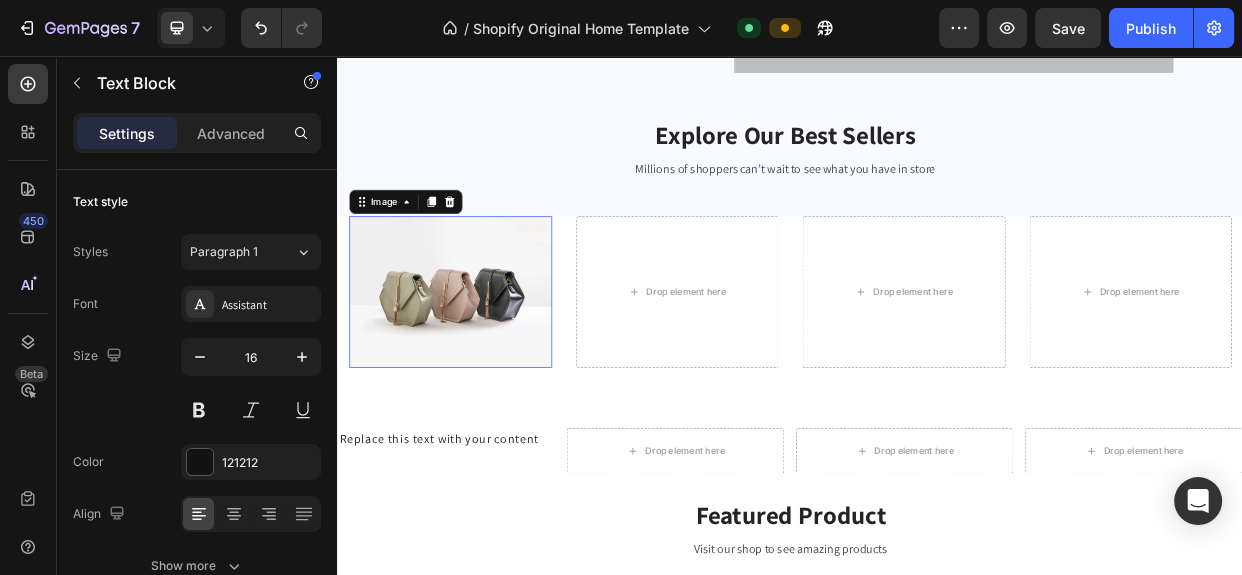 click at bounding box center (486, 369) 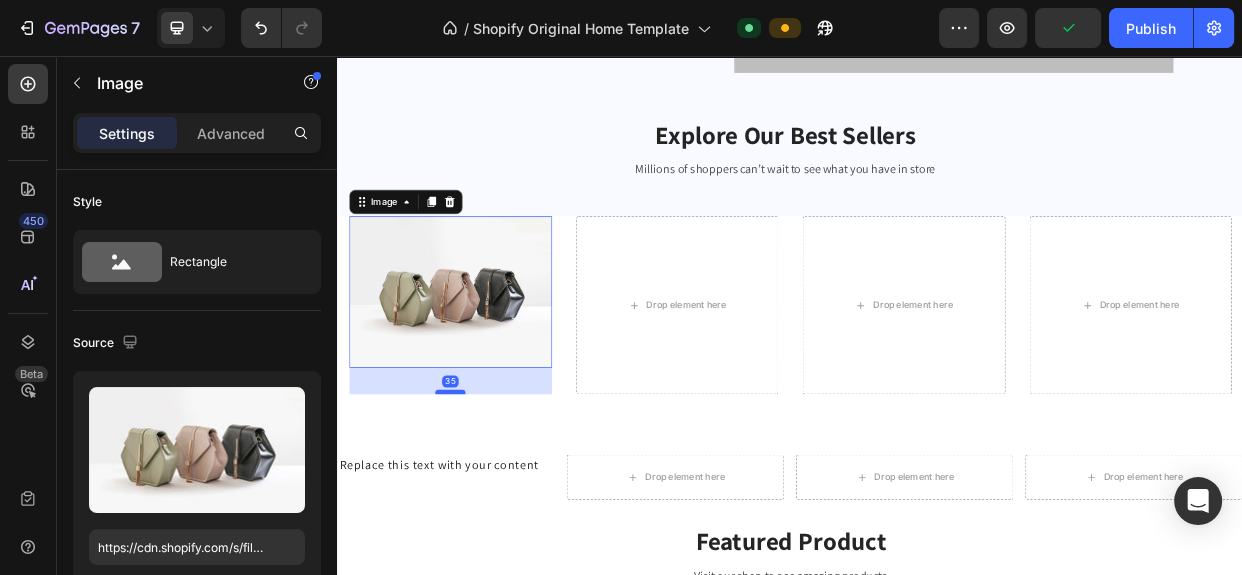 drag, startPoint x: 480, startPoint y: 463, endPoint x: 483, endPoint y: 498, distance: 35.128338 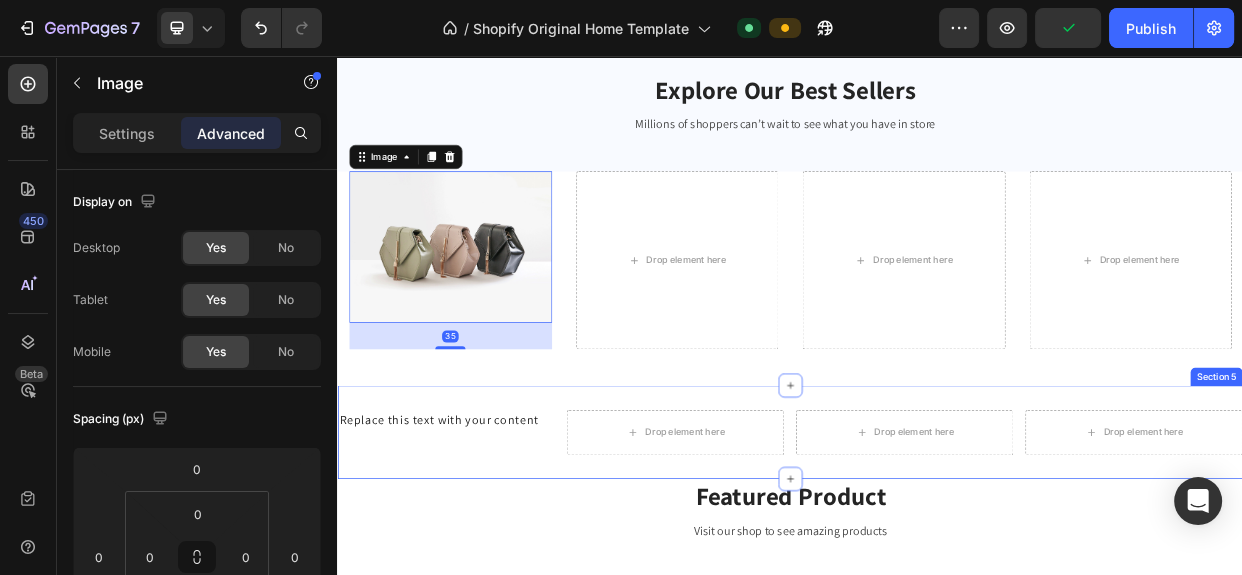 scroll, scrollTop: 1114, scrollLeft: 0, axis: vertical 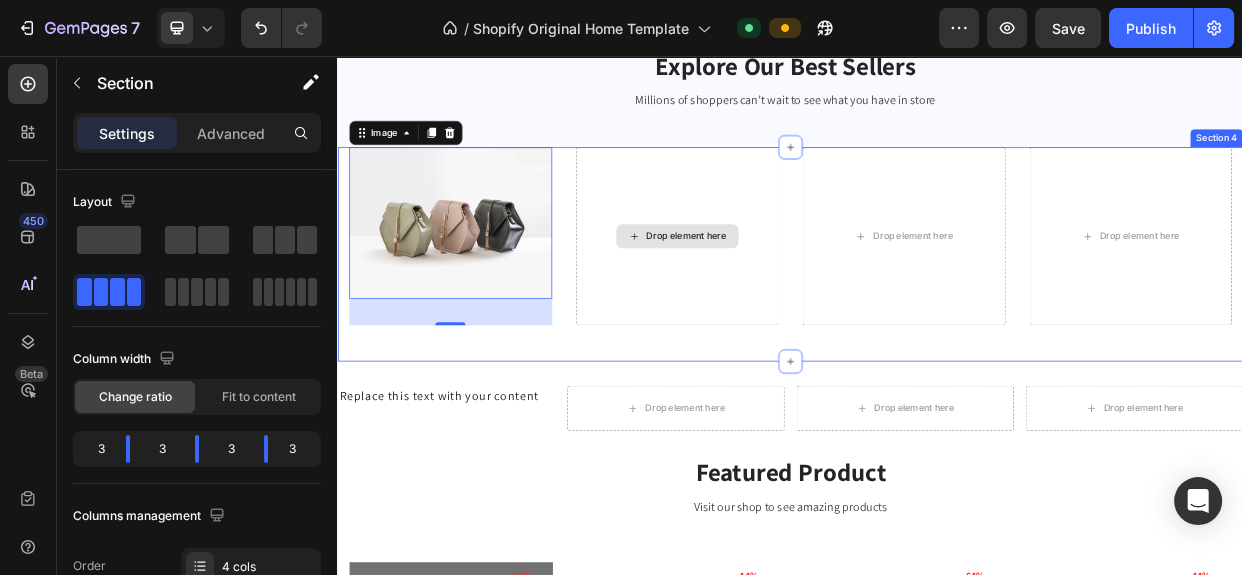 click on "Drop element here" at bounding box center [787, 296] 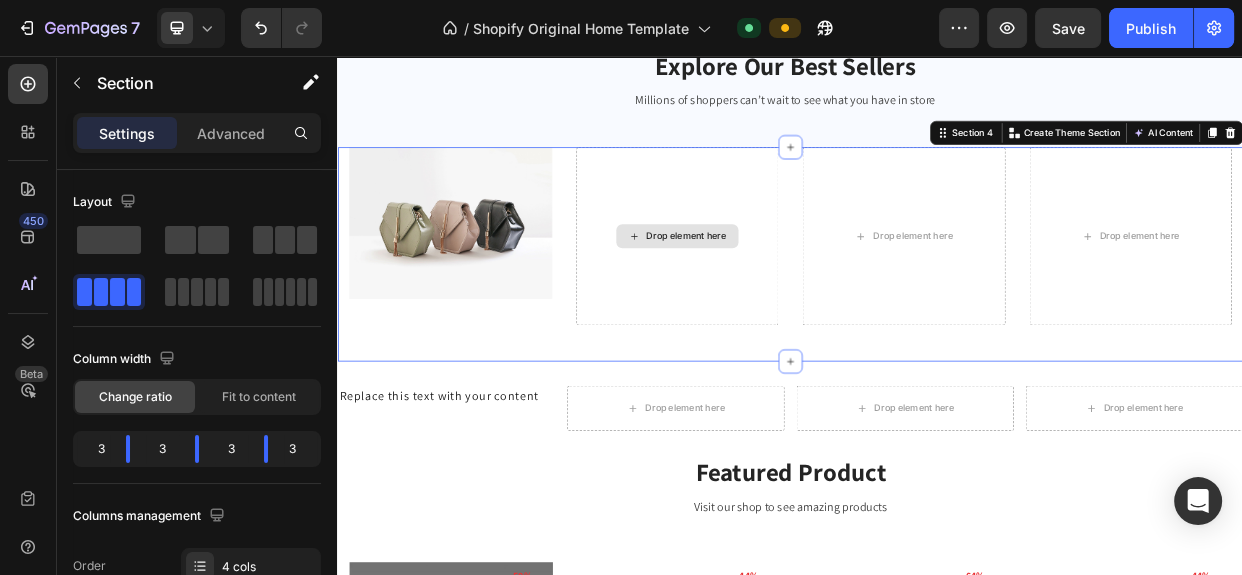 click on "Drop element here" at bounding box center (787, 296) 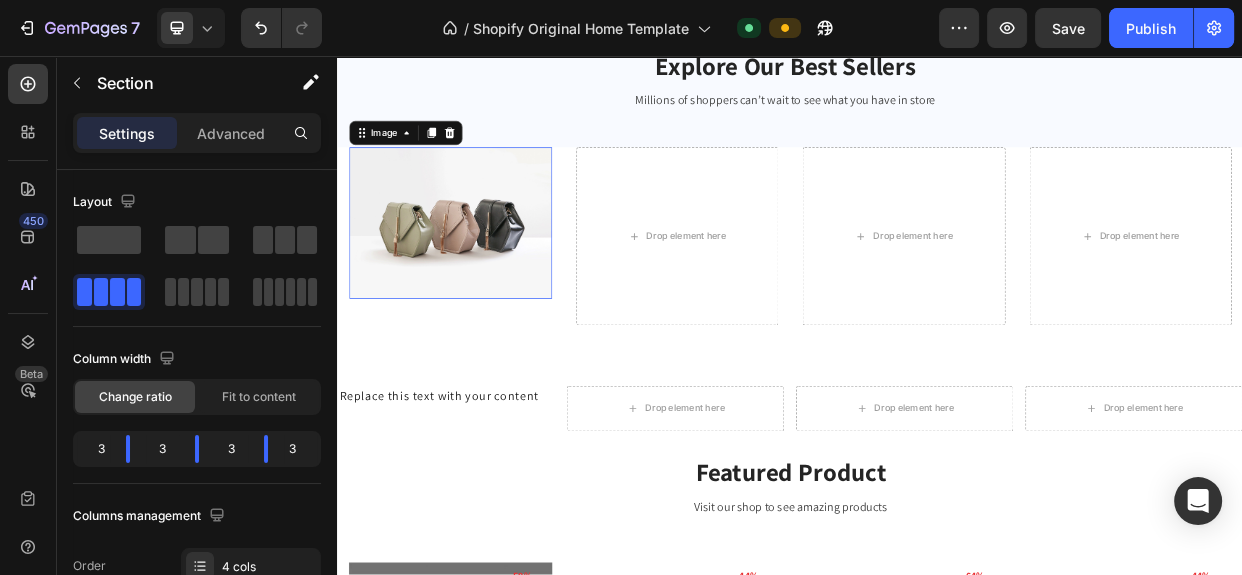 click at bounding box center [486, 278] 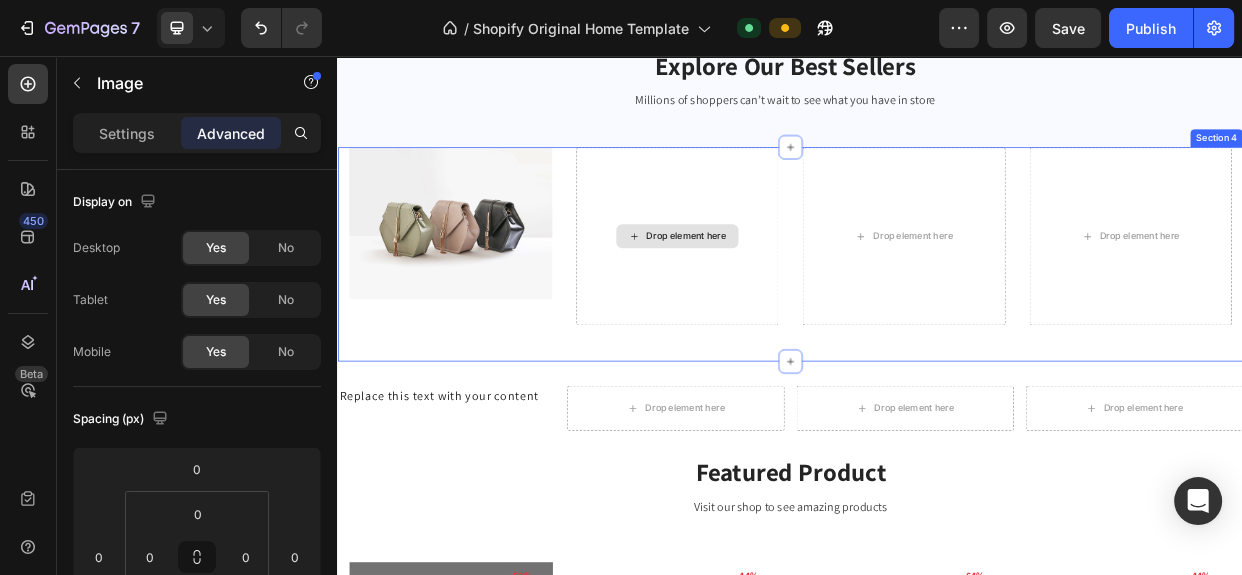 click on "Drop element here" at bounding box center [787, 296] 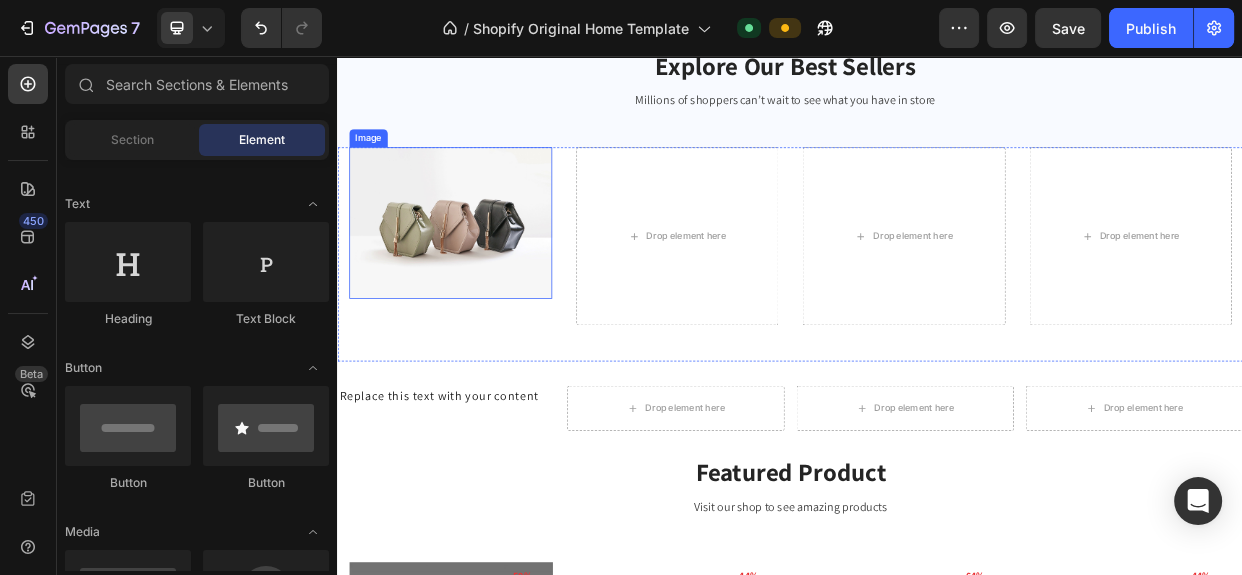 click at bounding box center [486, 278] 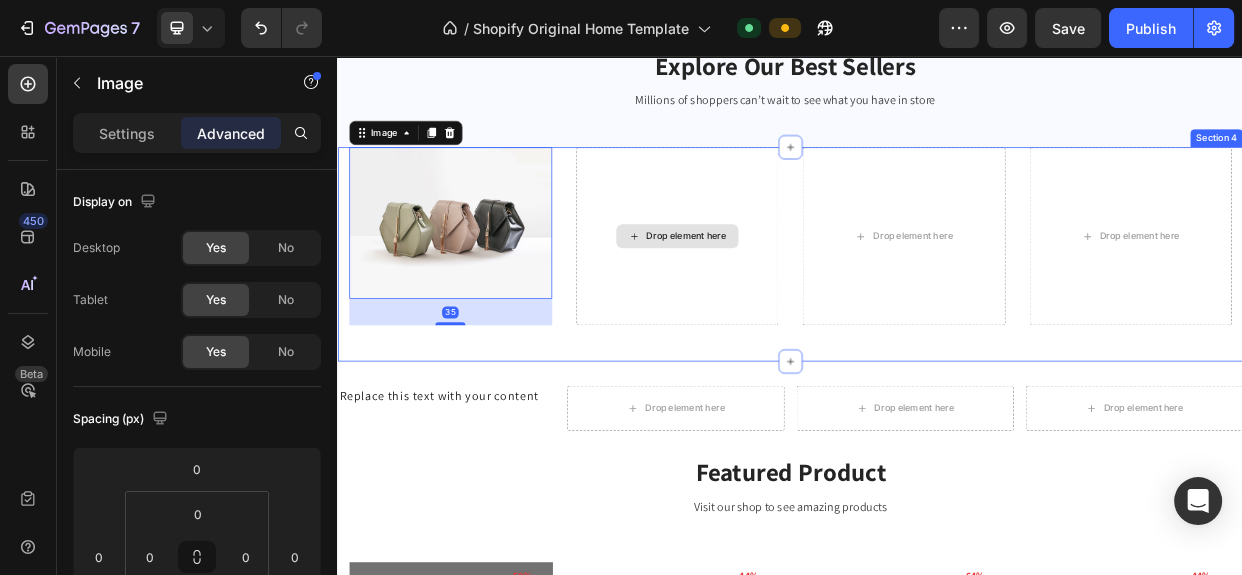 click on "Drop element here" at bounding box center [787, 296] 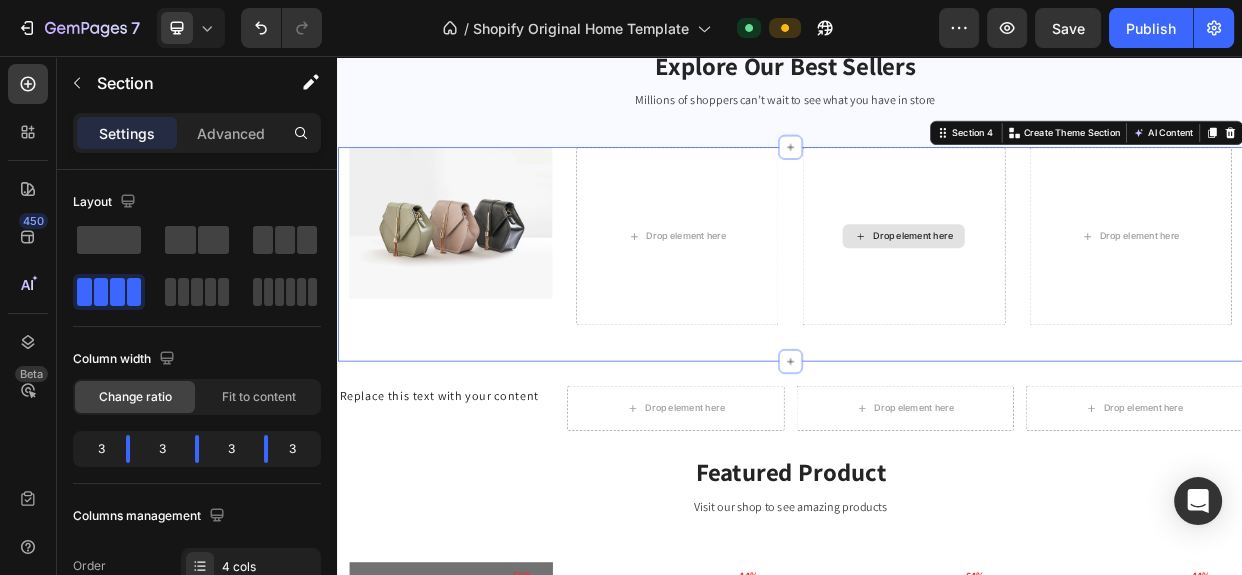 click on "Drop element here" at bounding box center (1087, 296) 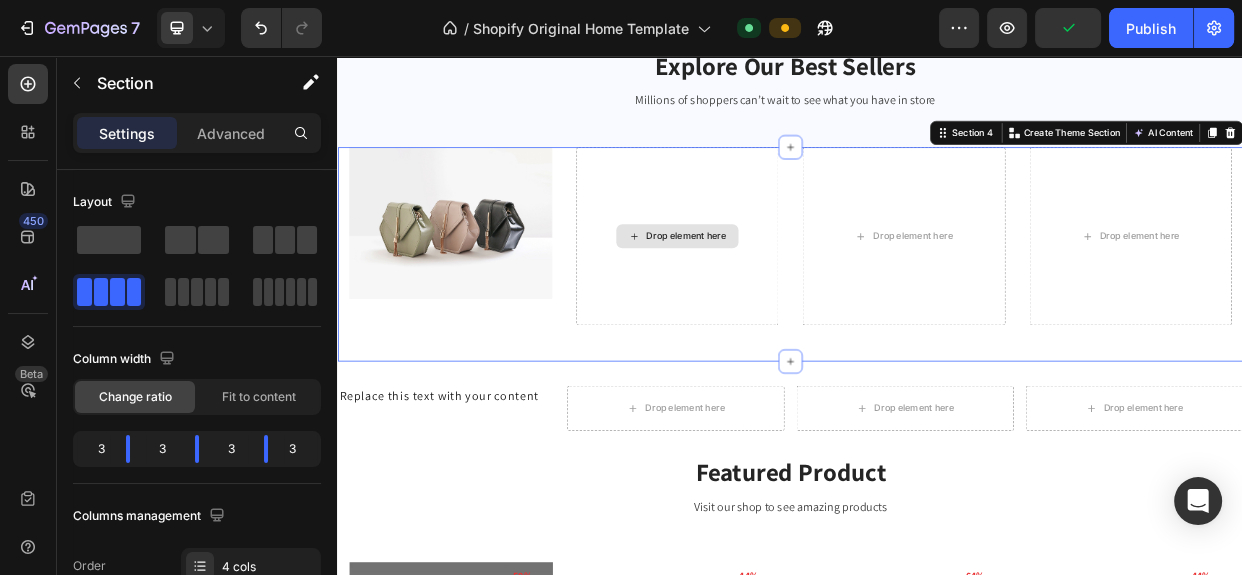 click on "Drop element here" at bounding box center (799, 296) 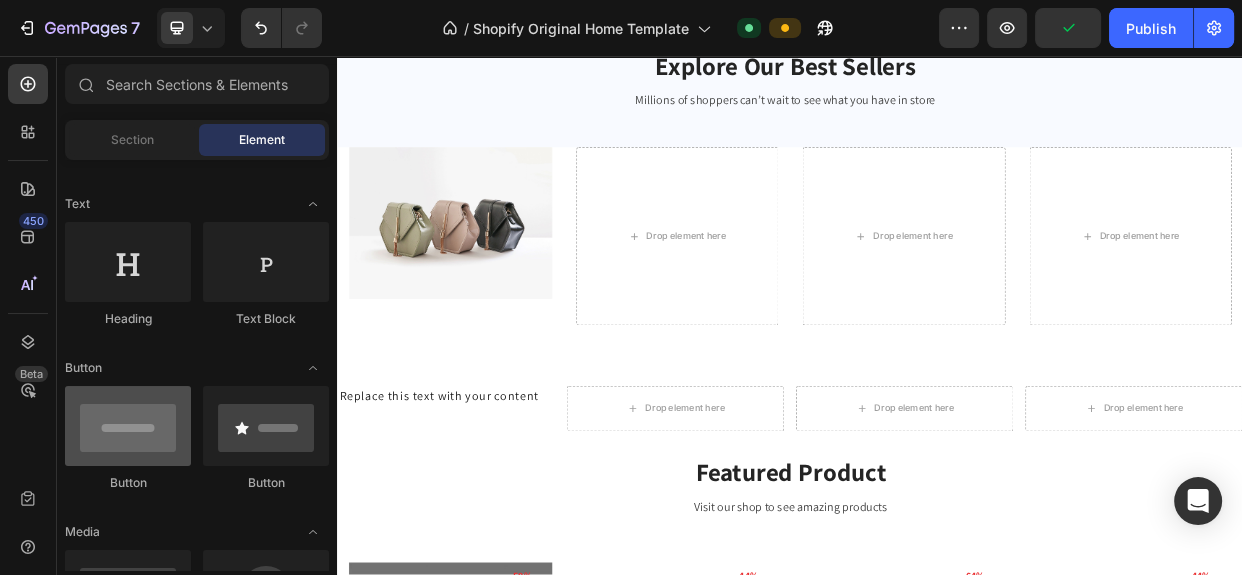scroll, scrollTop: 0, scrollLeft: 0, axis: both 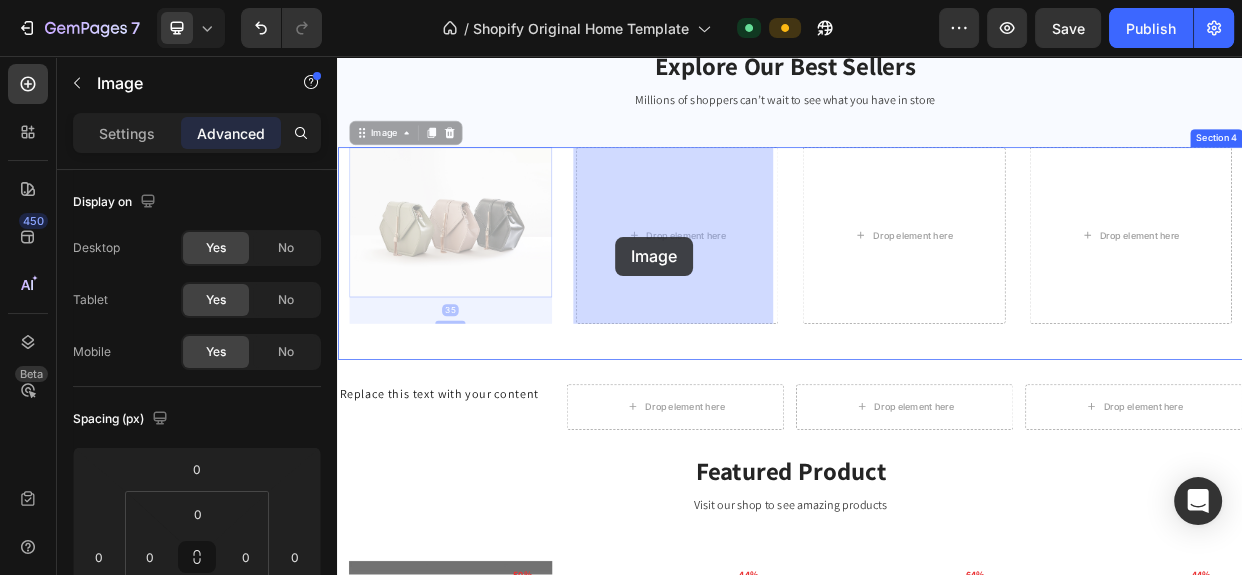 drag, startPoint x: 508, startPoint y: 292, endPoint x: 706, endPoint y: 296, distance: 198.0404 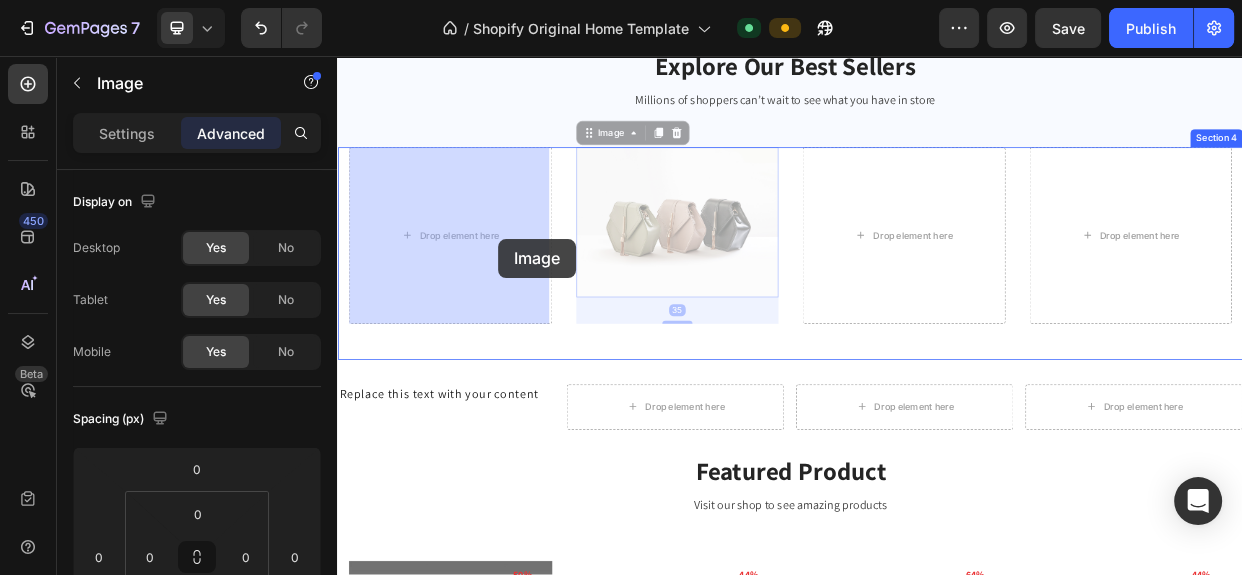 drag, startPoint x: 763, startPoint y: 275, endPoint x: 550, endPoint y: 298, distance: 214.23819 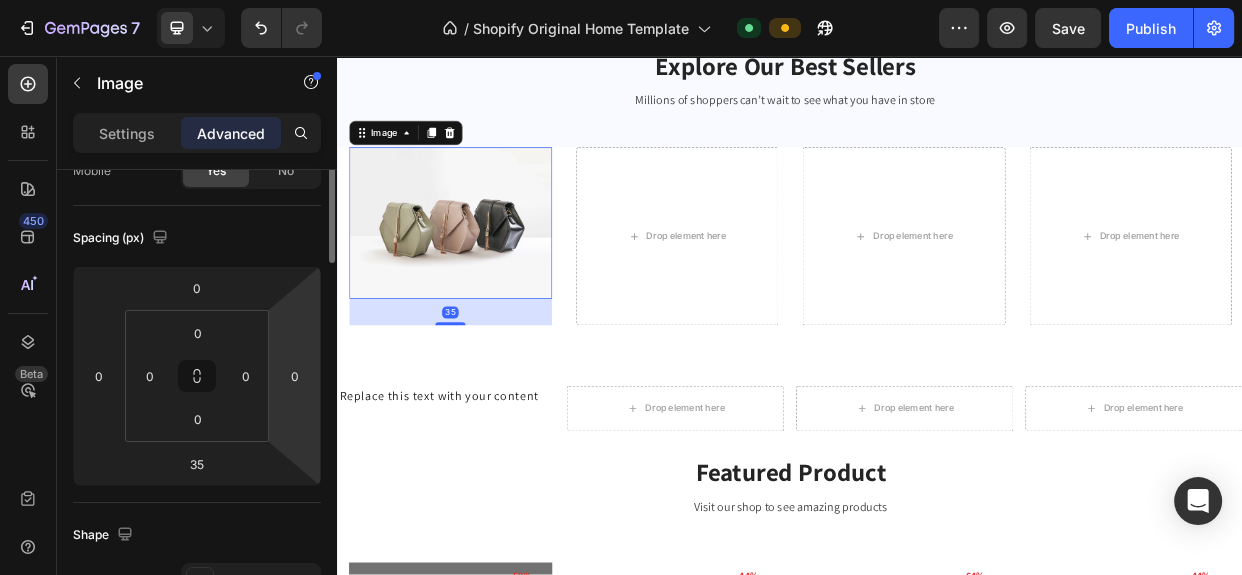 scroll, scrollTop: 0, scrollLeft: 0, axis: both 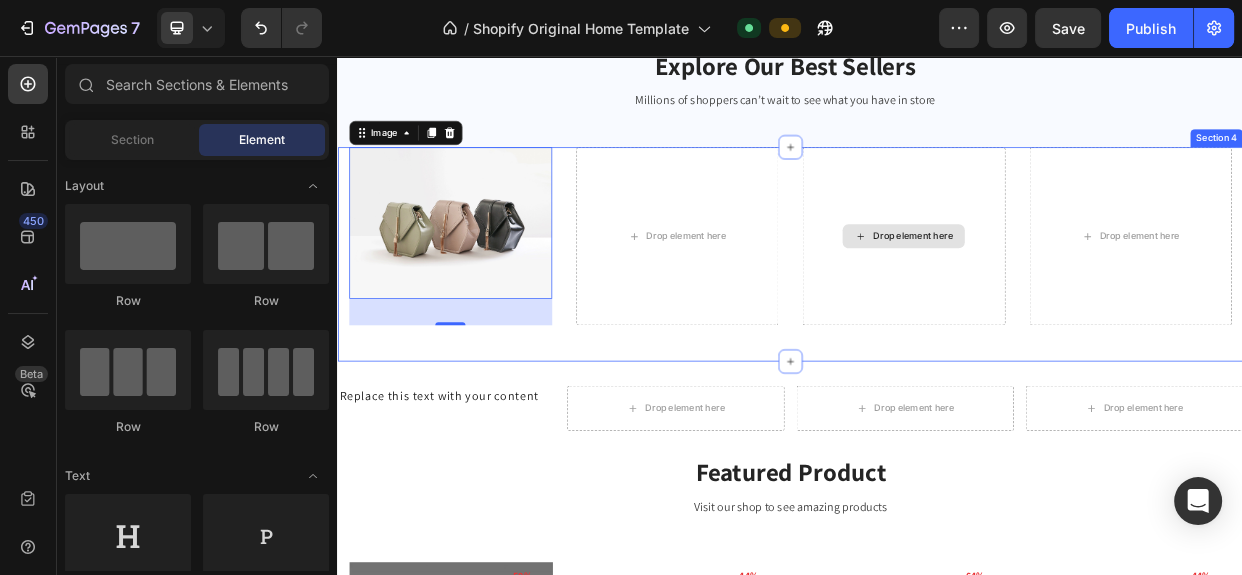 click on "Drop element here" at bounding box center (1087, 296) 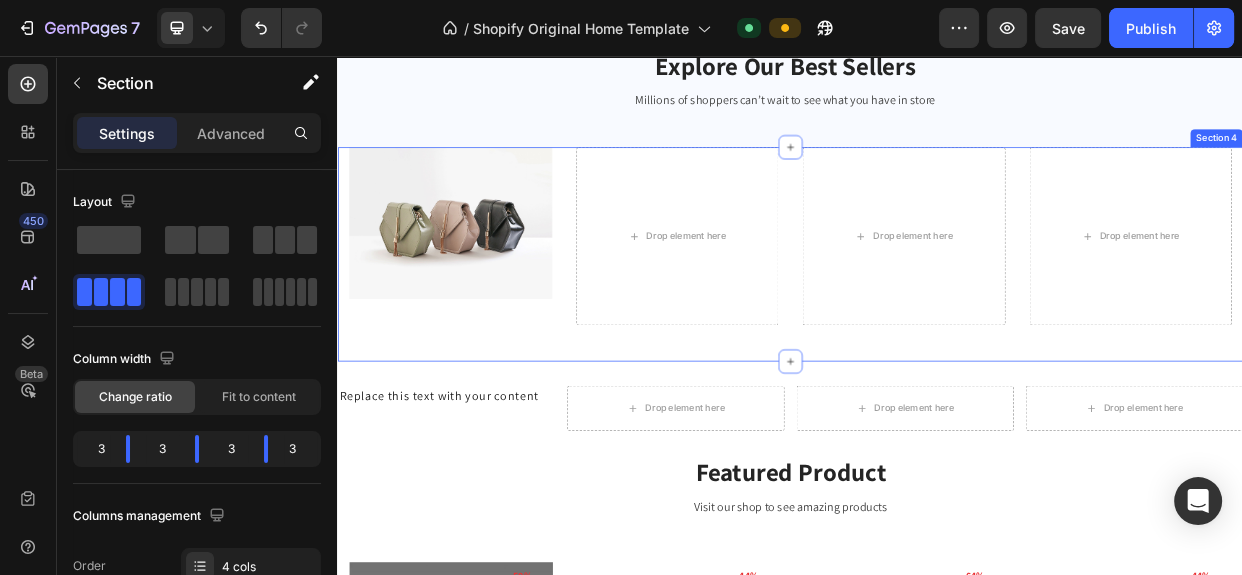 click on "Image
Drop element here
Drop element here
Drop element here Section 4" at bounding box center (937, 320) 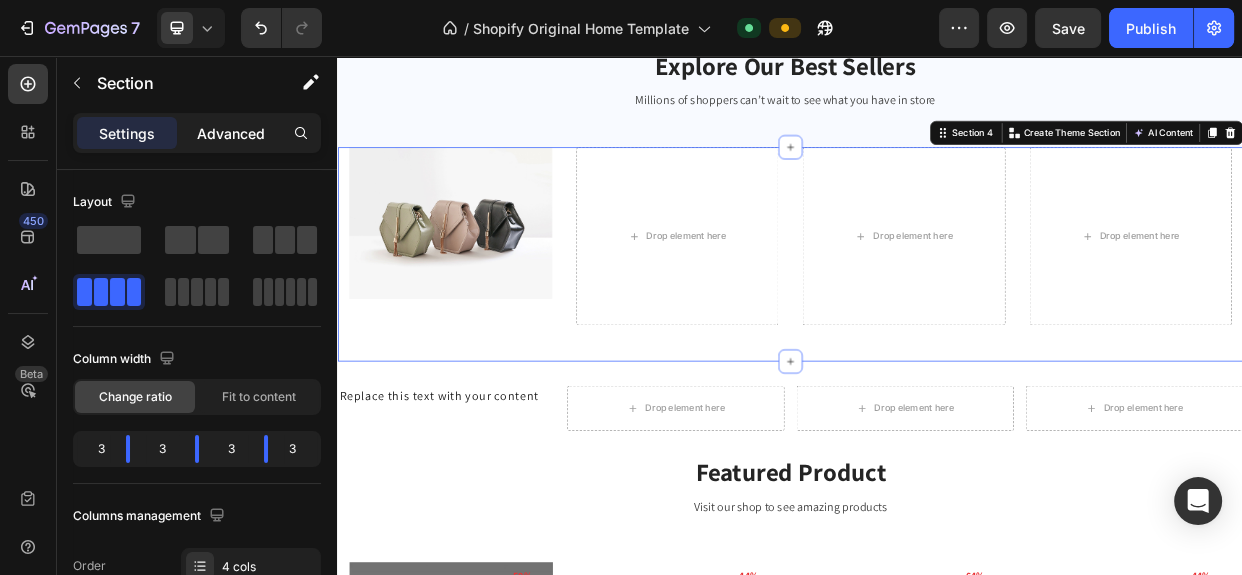 click on "Advanced" at bounding box center (231, 133) 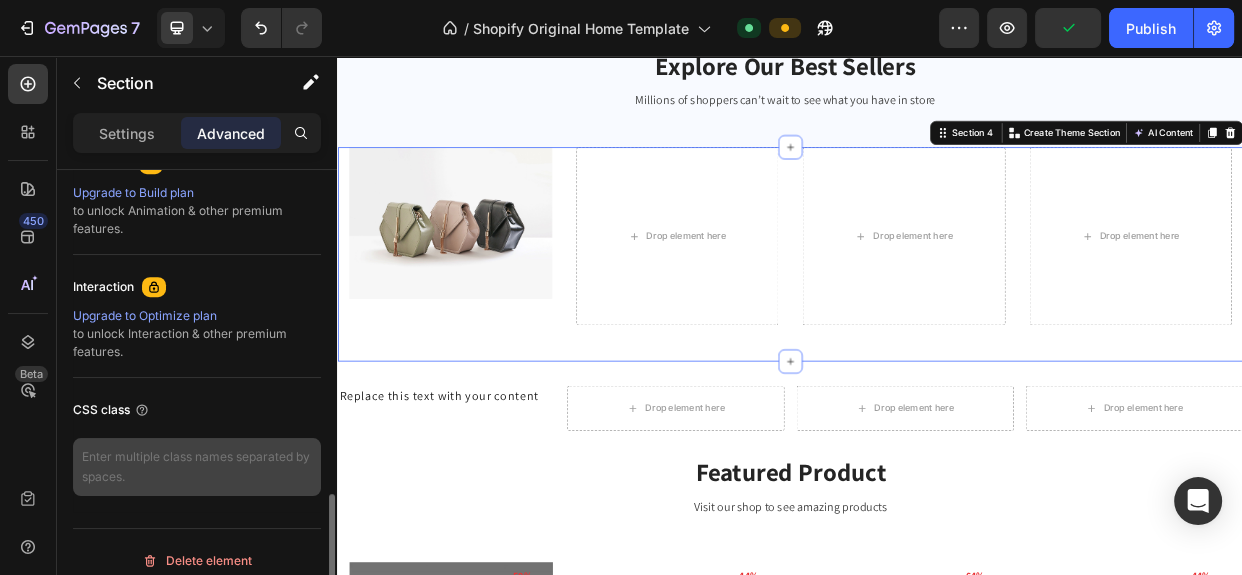 scroll, scrollTop: 924, scrollLeft: 0, axis: vertical 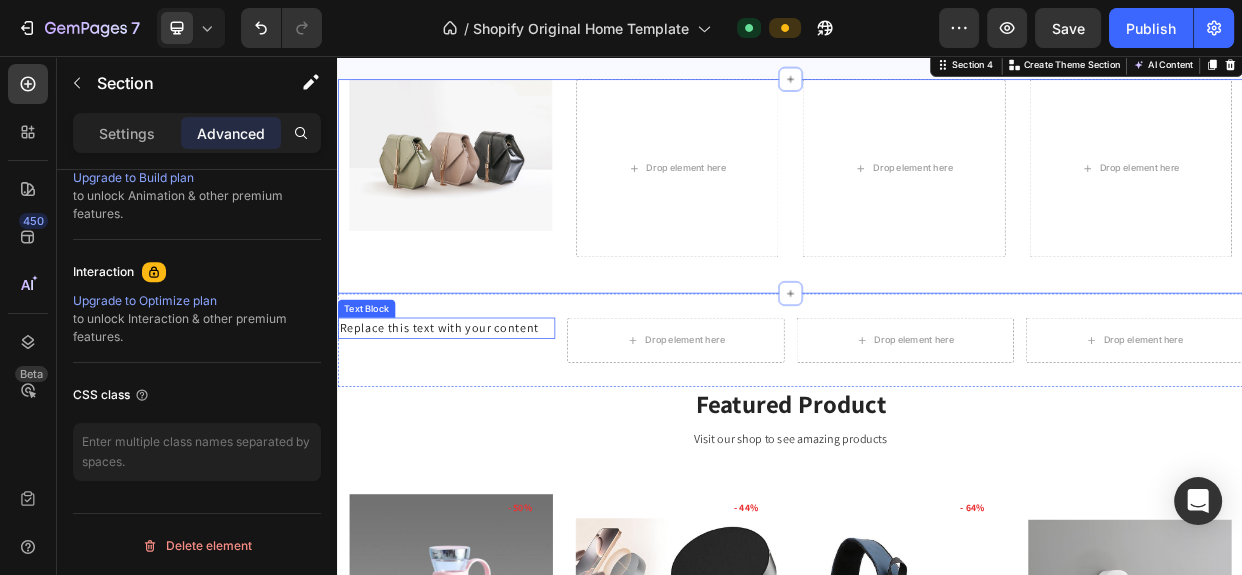 click on "Replace this text with your content" at bounding box center (481, 417) 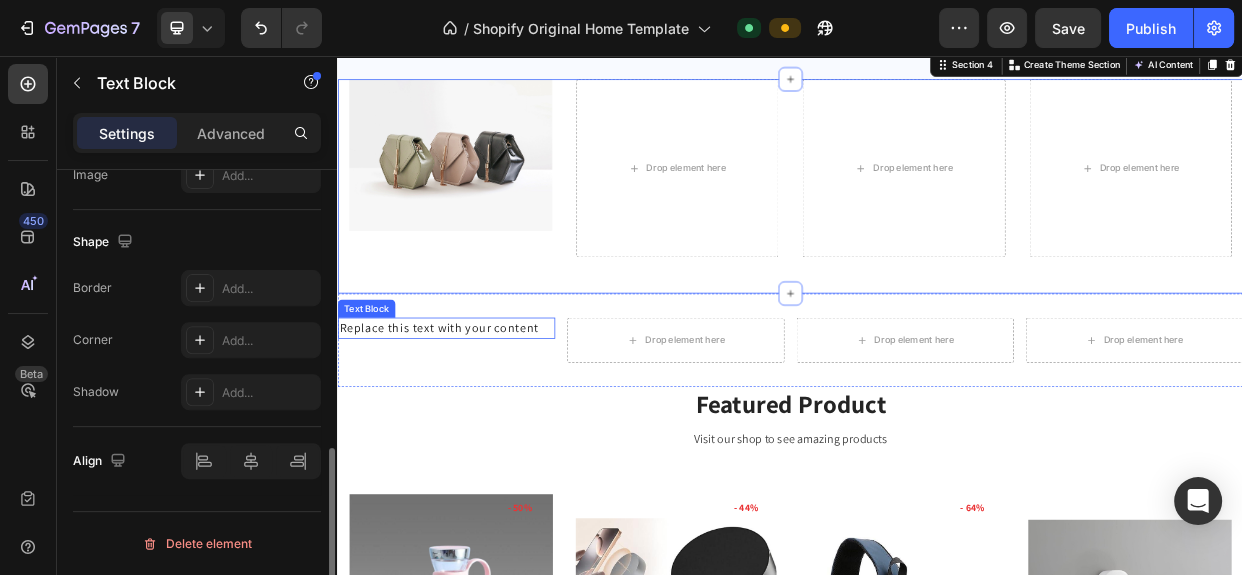 scroll, scrollTop: 0, scrollLeft: 0, axis: both 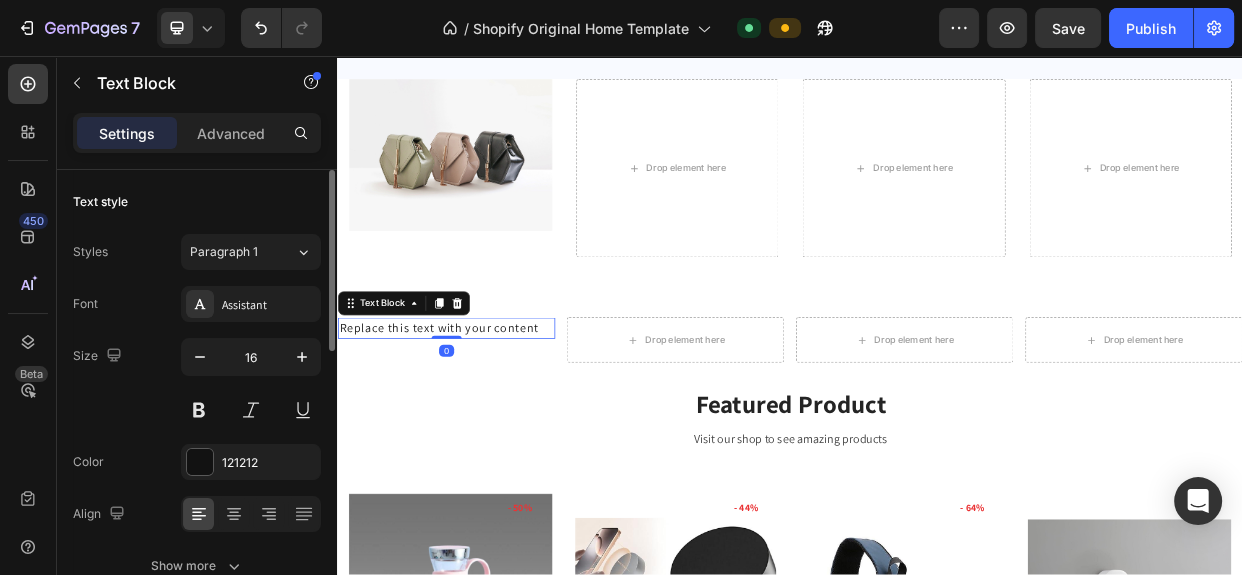 click on "Replace this text with your content" at bounding box center [481, 417] 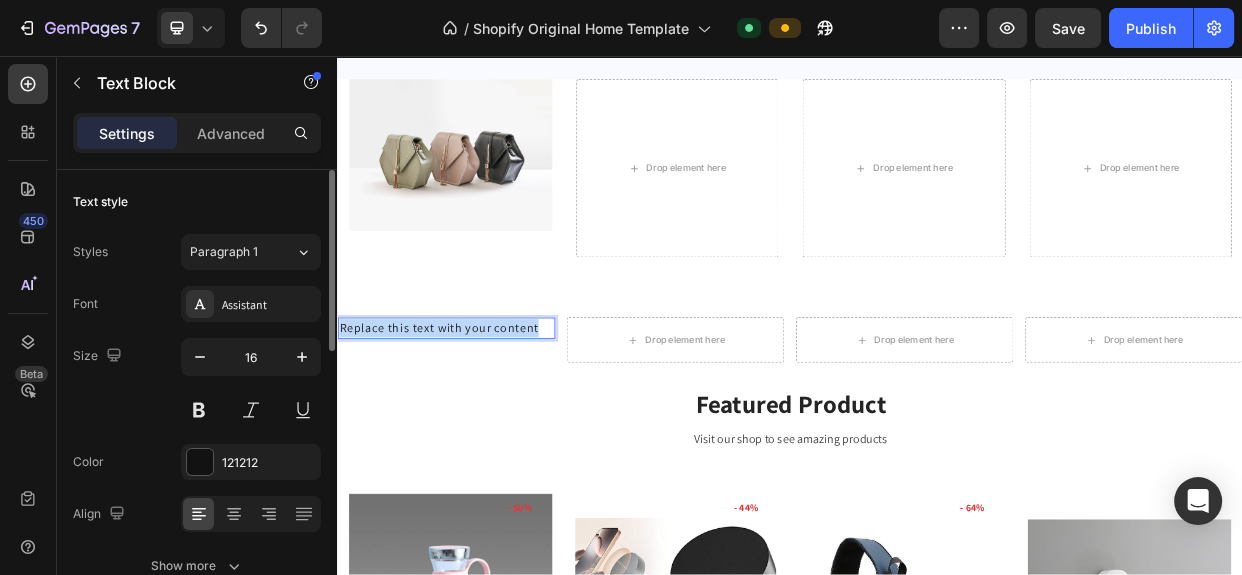 click on "Replace this text with your content" at bounding box center [481, 417] 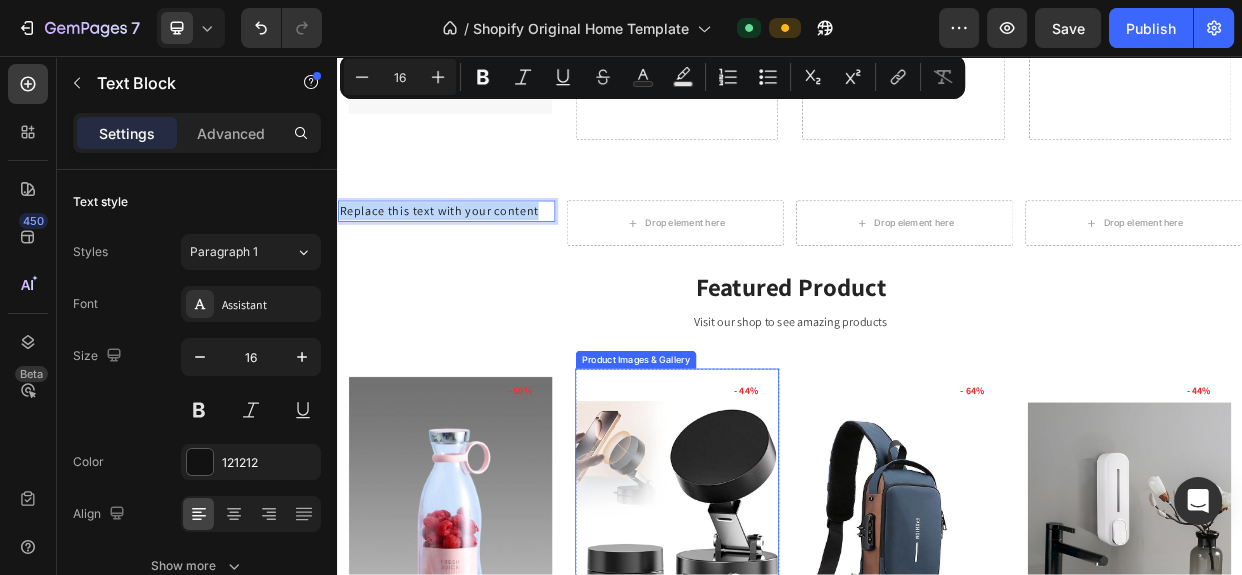 scroll, scrollTop: 1296, scrollLeft: 0, axis: vertical 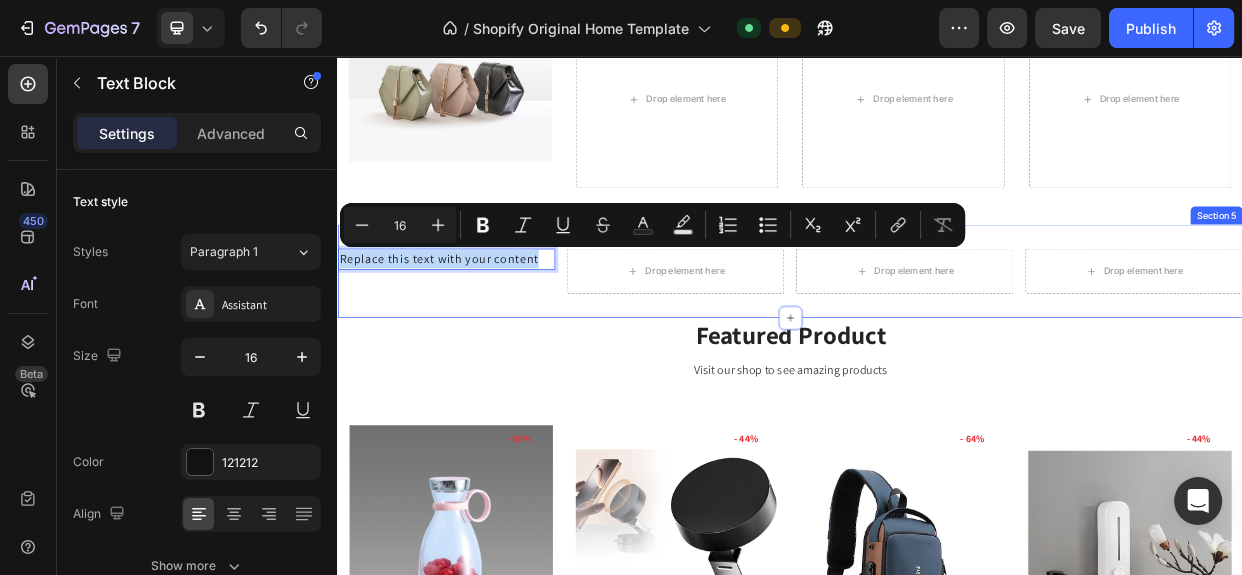 click on "Replace this text with your content Text Block   0
Drop element here
Drop element here
Drop element here Section 5" at bounding box center (937, 342) 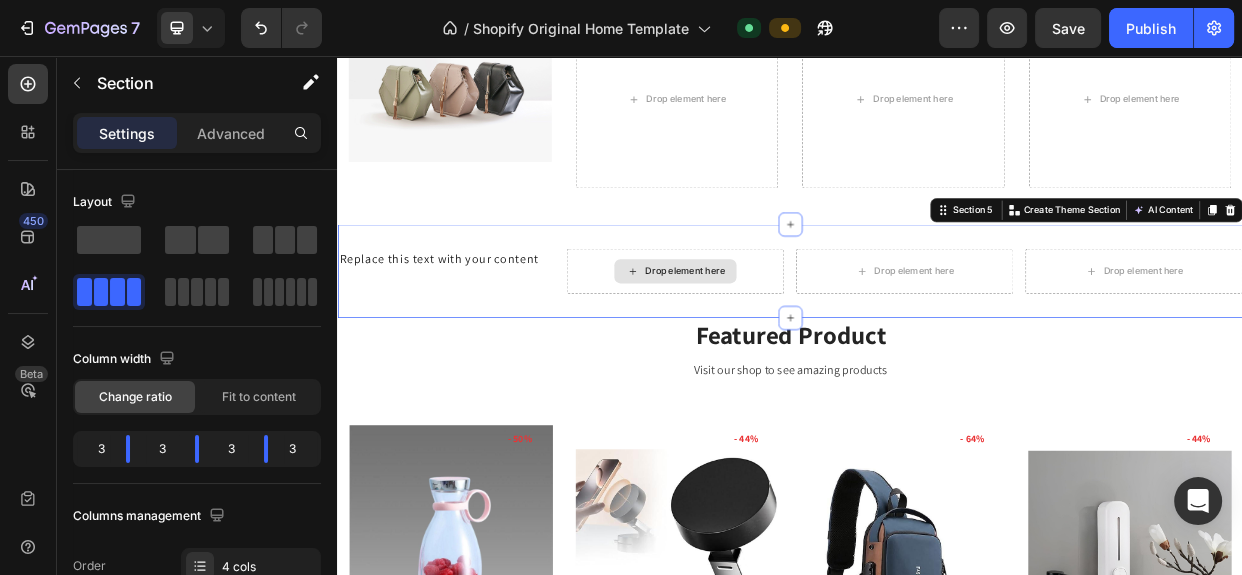 click on "Drop element here" at bounding box center [797, 342] 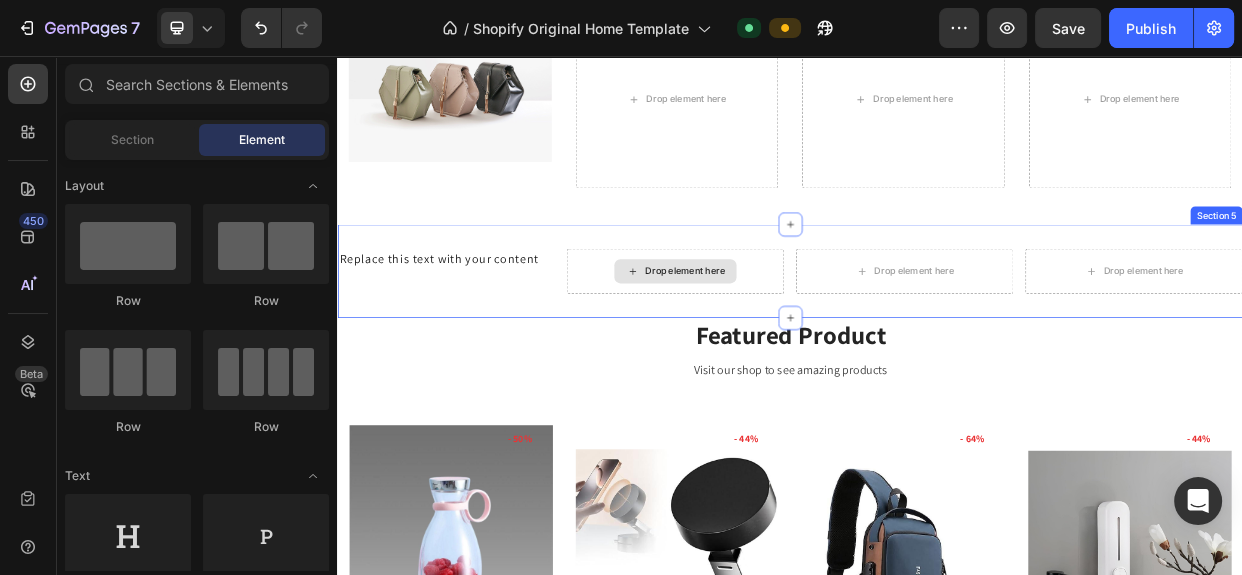 click on "Drop element here" at bounding box center [785, 342] 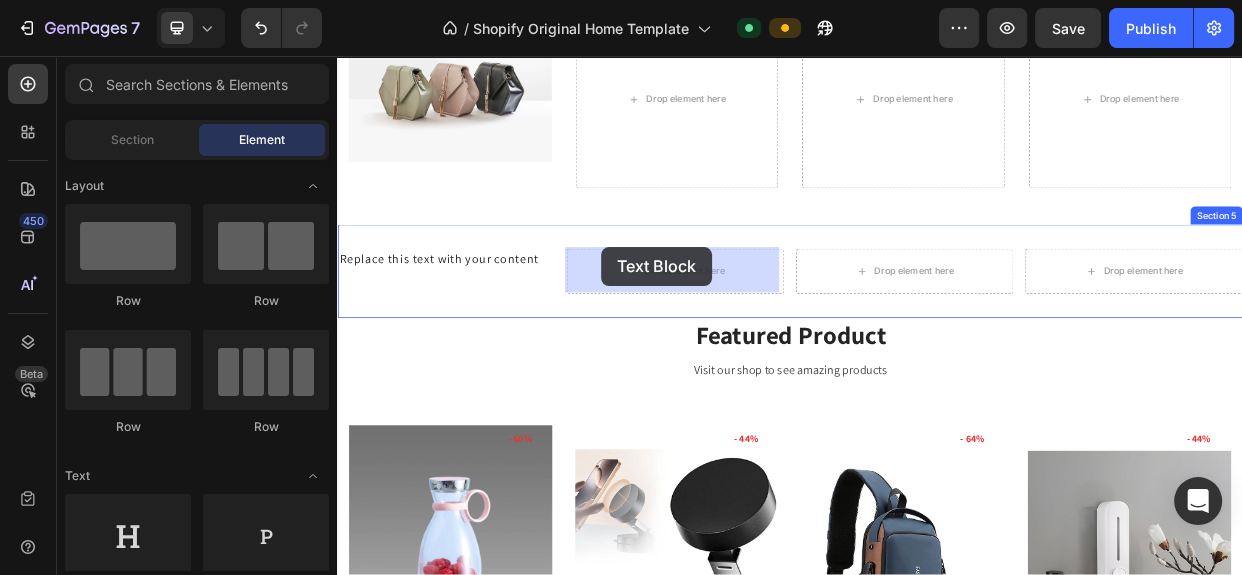 drag, startPoint x: 605, startPoint y: 606, endPoint x: 687, endPoint y: 316, distance: 301.3702 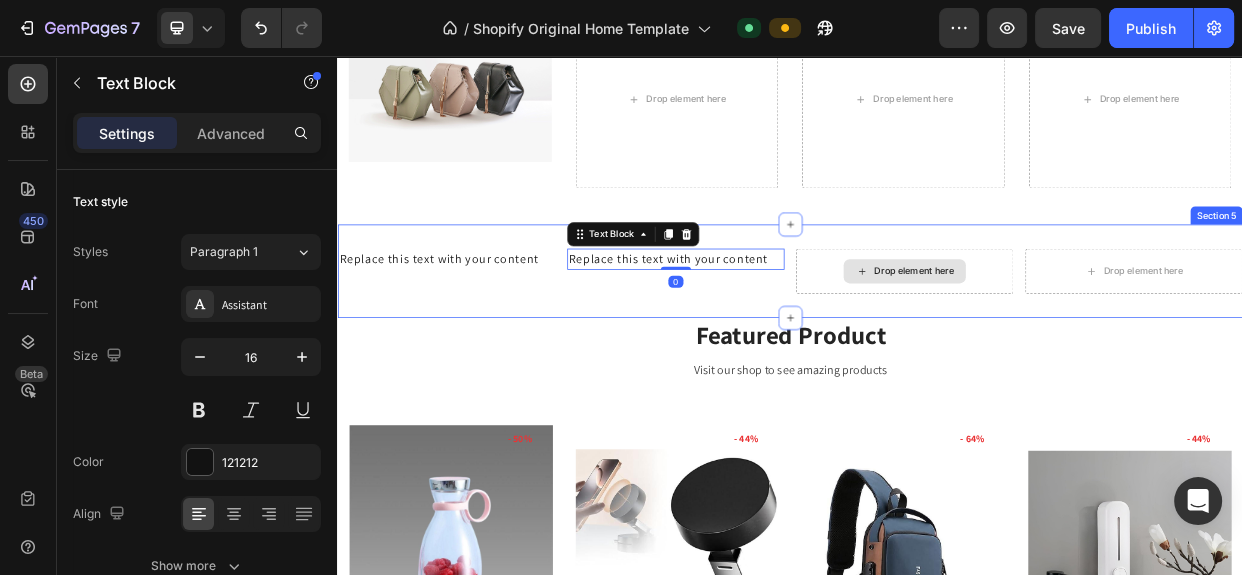 click on "Drop element here" at bounding box center (1101, 342) 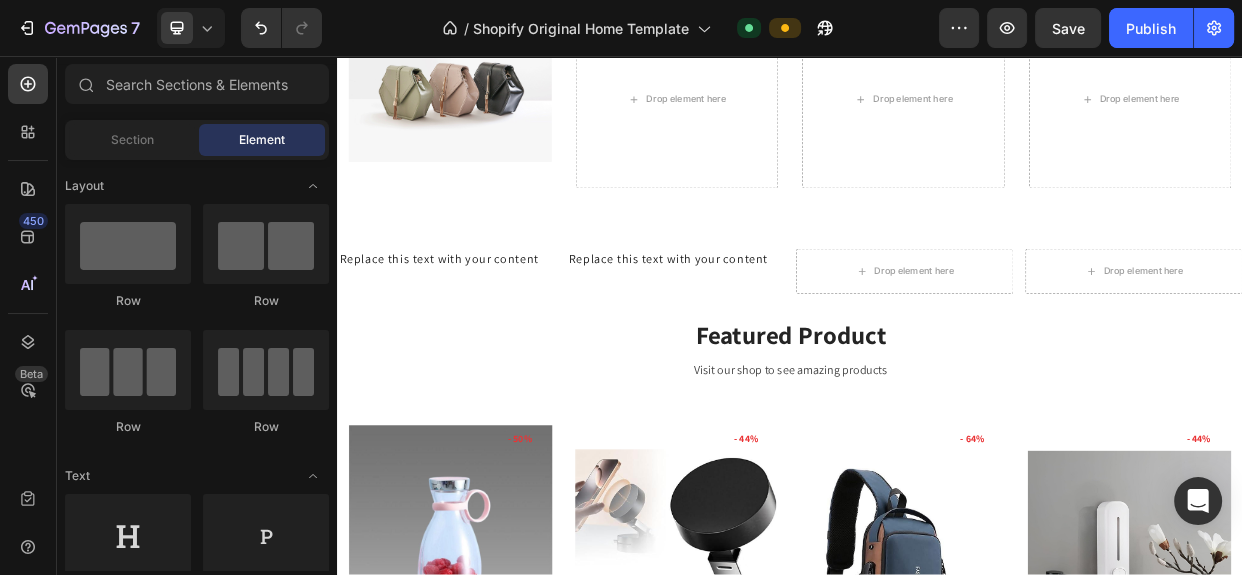 scroll, scrollTop: 90, scrollLeft: 0, axis: vertical 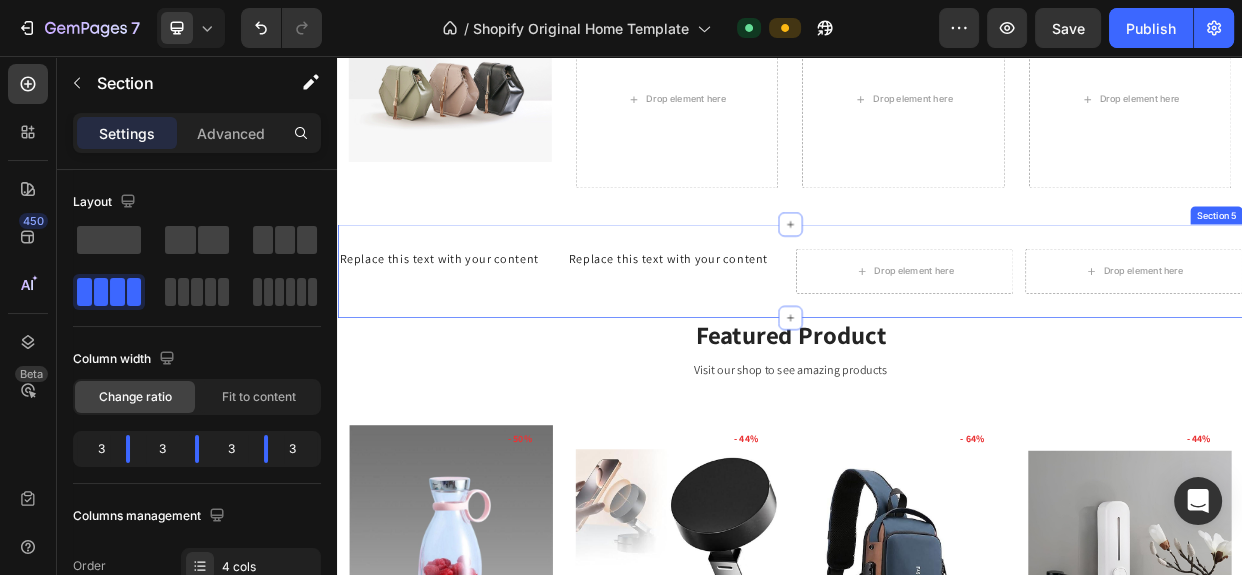 click on "Replace this text with your content Text Block" at bounding box center (481, 342) 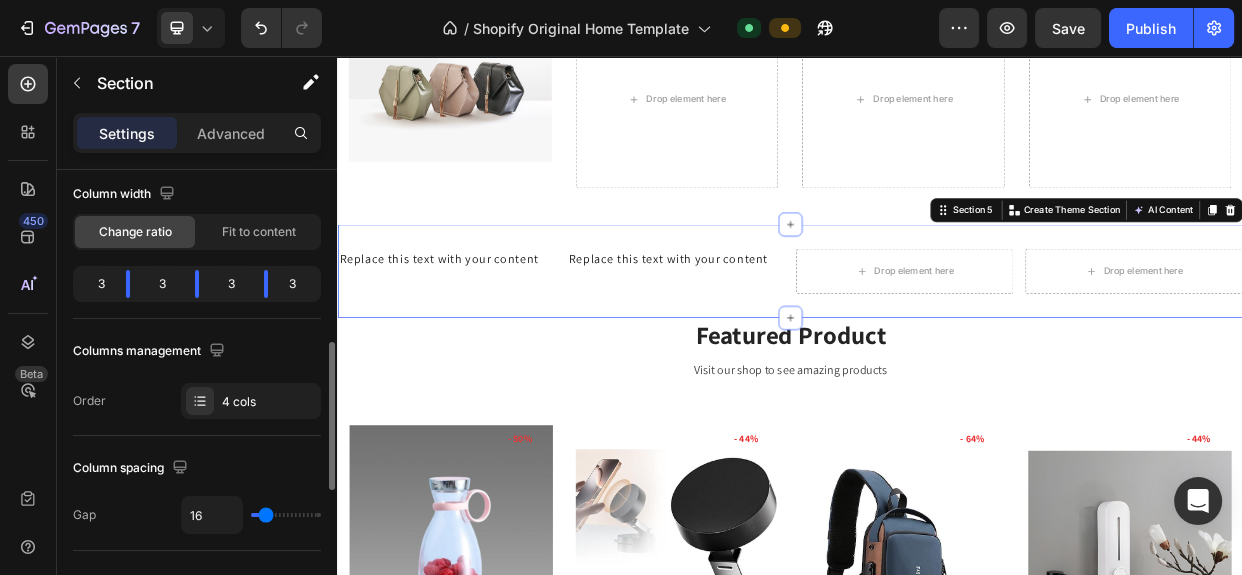 scroll, scrollTop: 74, scrollLeft: 0, axis: vertical 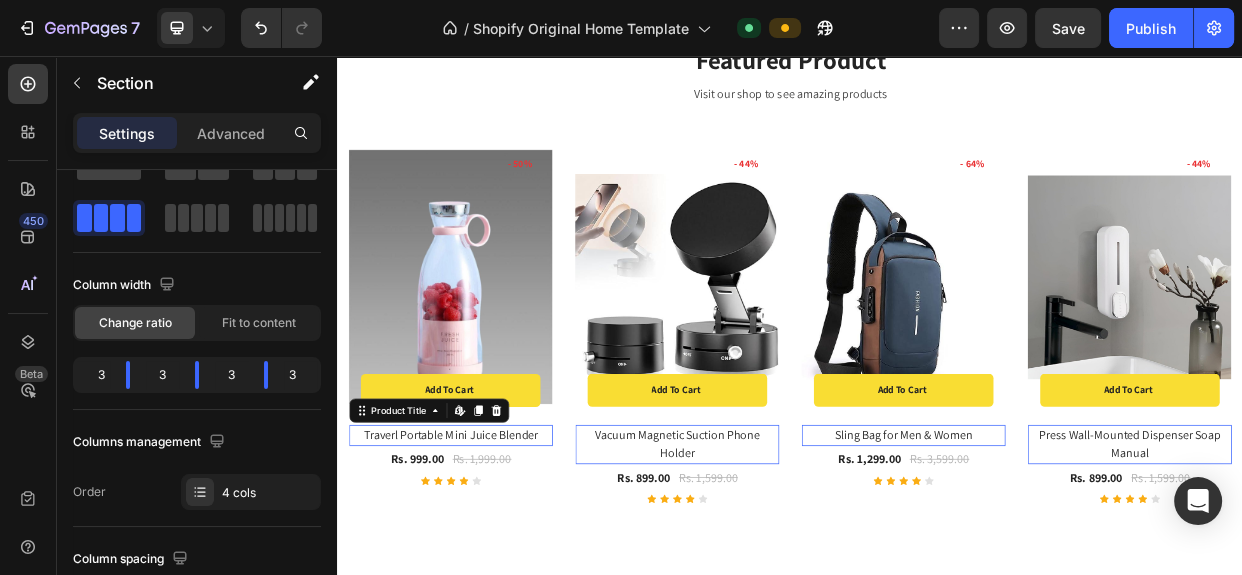 click on "Traverl Portable Mini Juice Blender" at bounding box center (487, 560) 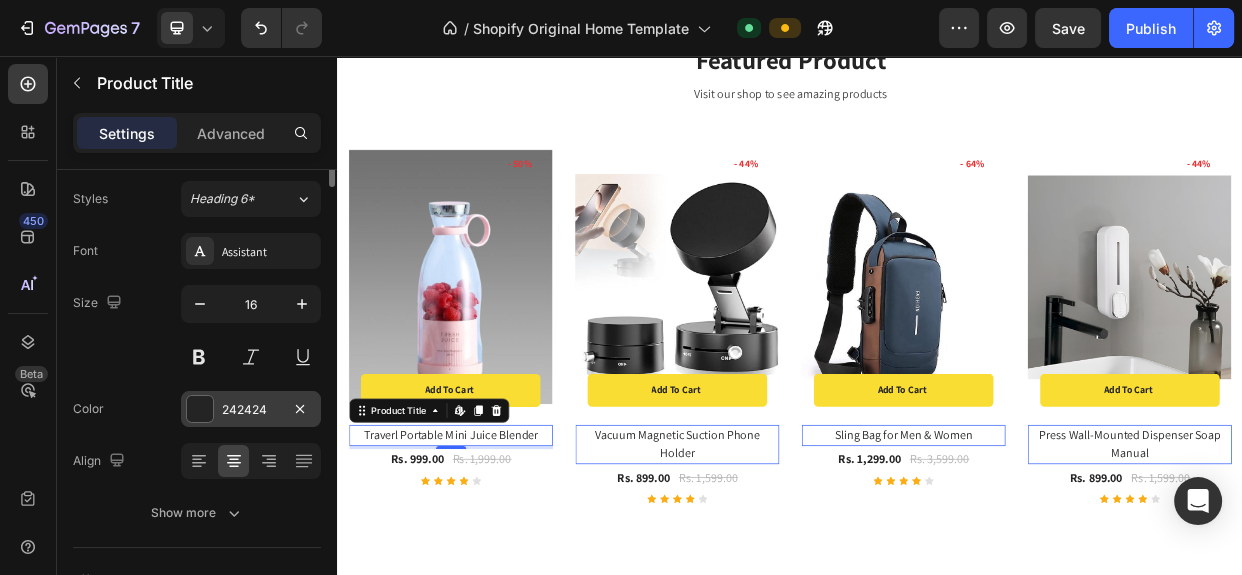 scroll, scrollTop: 0, scrollLeft: 0, axis: both 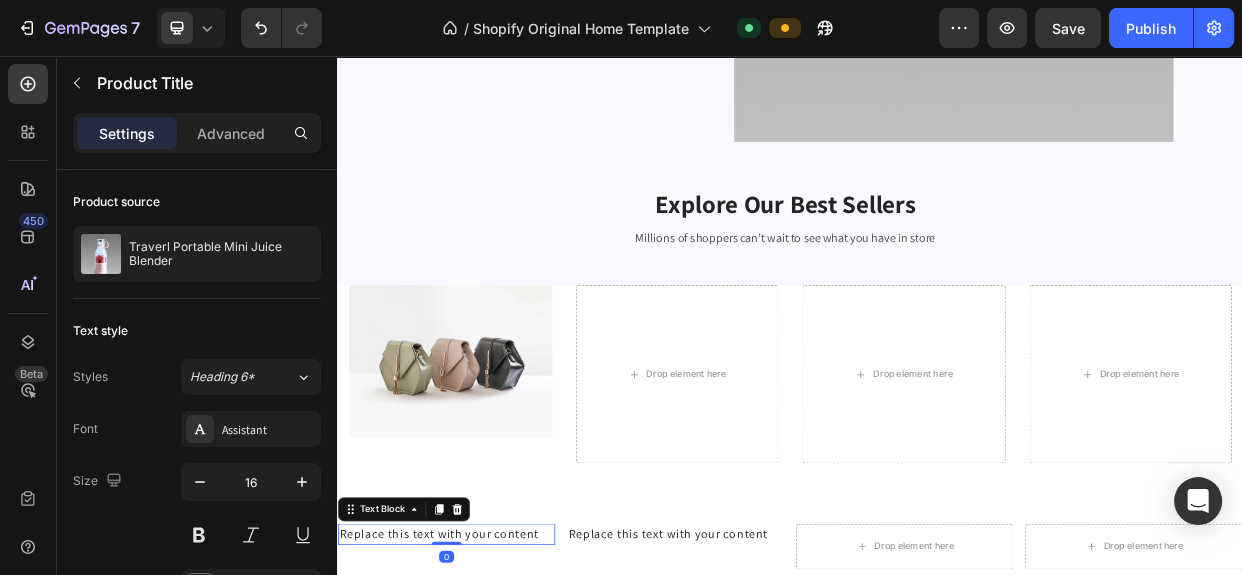 click on "Replace this text with your content" at bounding box center [481, 691] 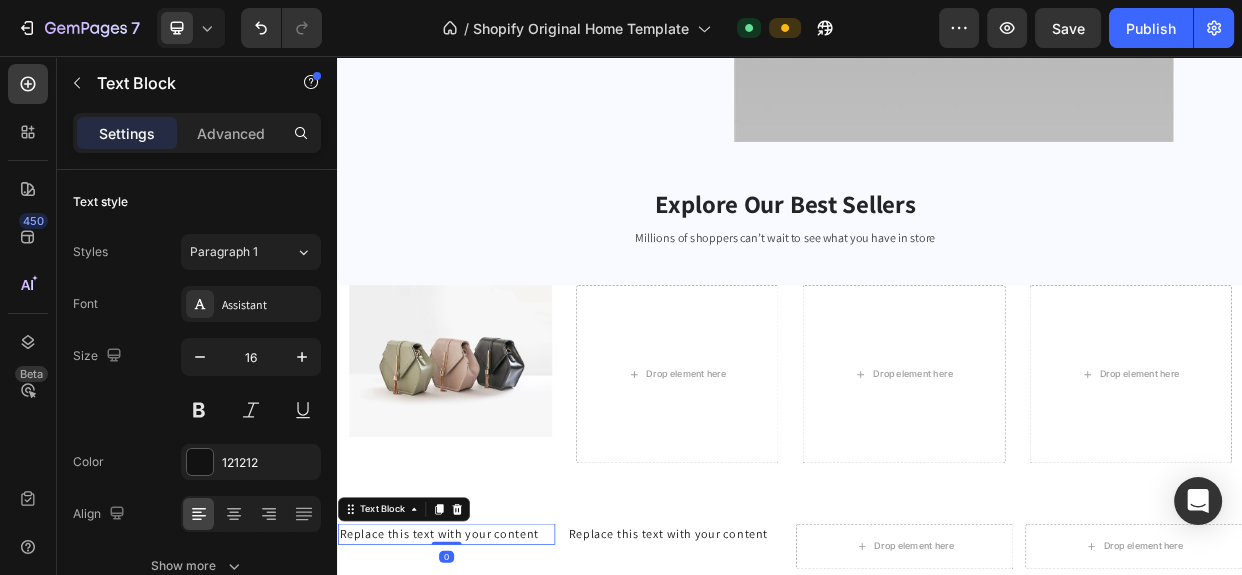 scroll, scrollTop: 1022, scrollLeft: 0, axis: vertical 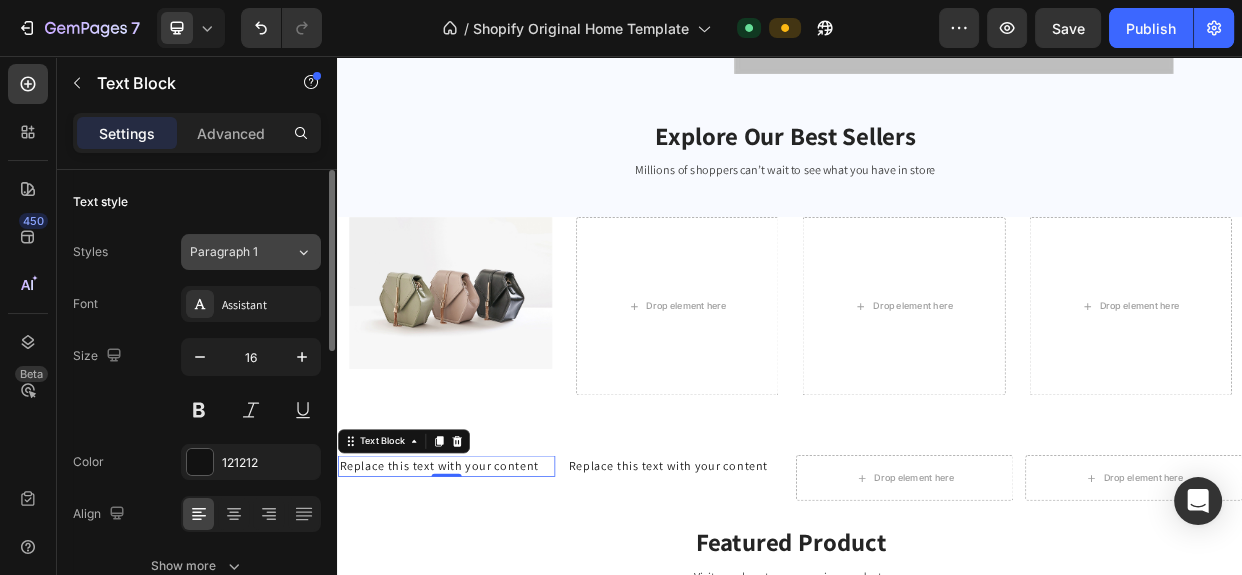 click on "Paragraph 1" 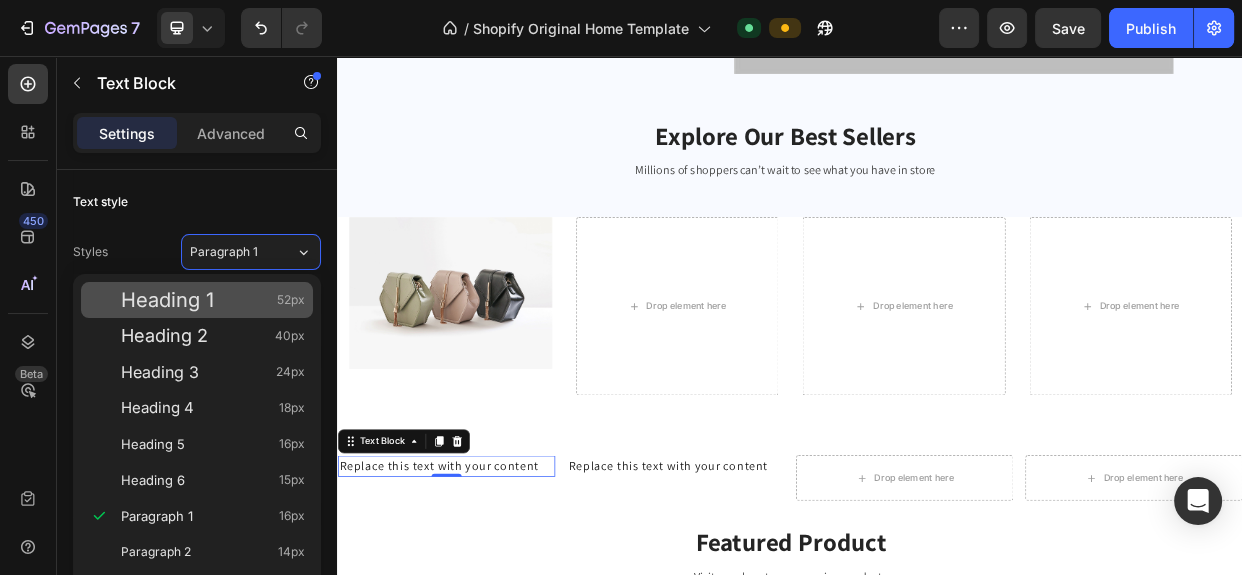 click on "Heading 1 52px" at bounding box center (213, 300) 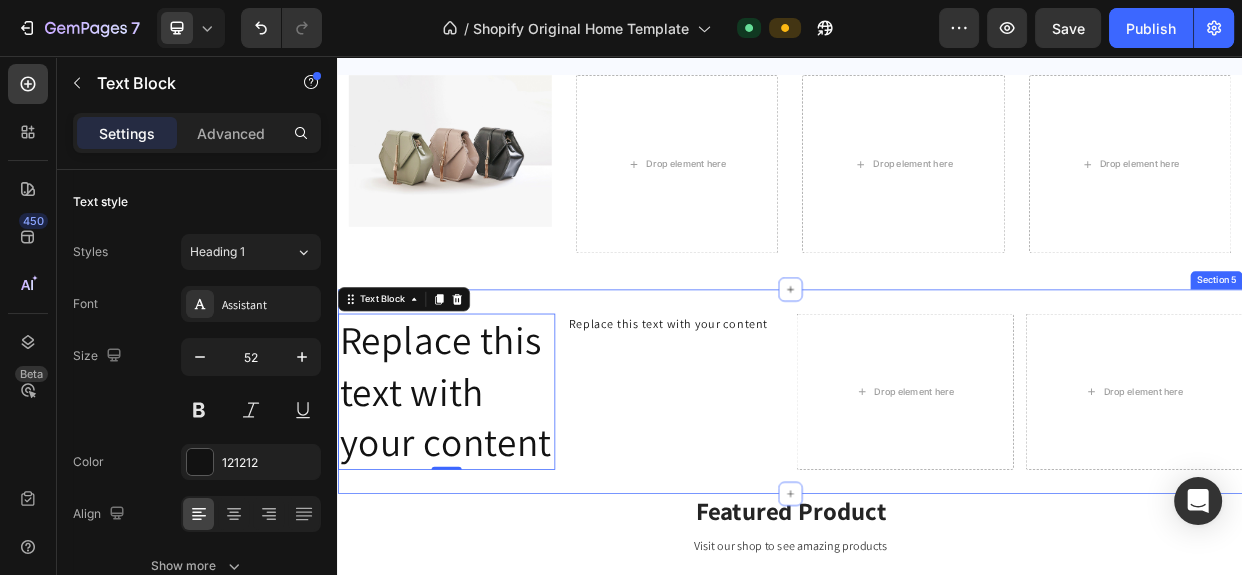 scroll, scrollTop: 1295, scrollLeft: 0, axis: vertical 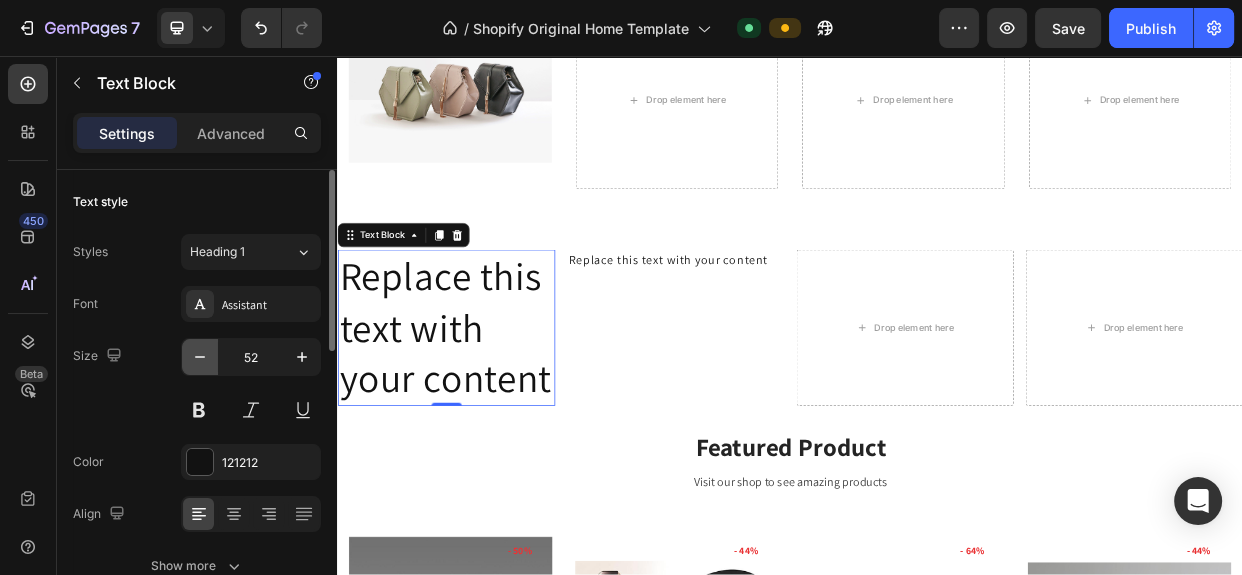 click at bounding box center (200, 357) 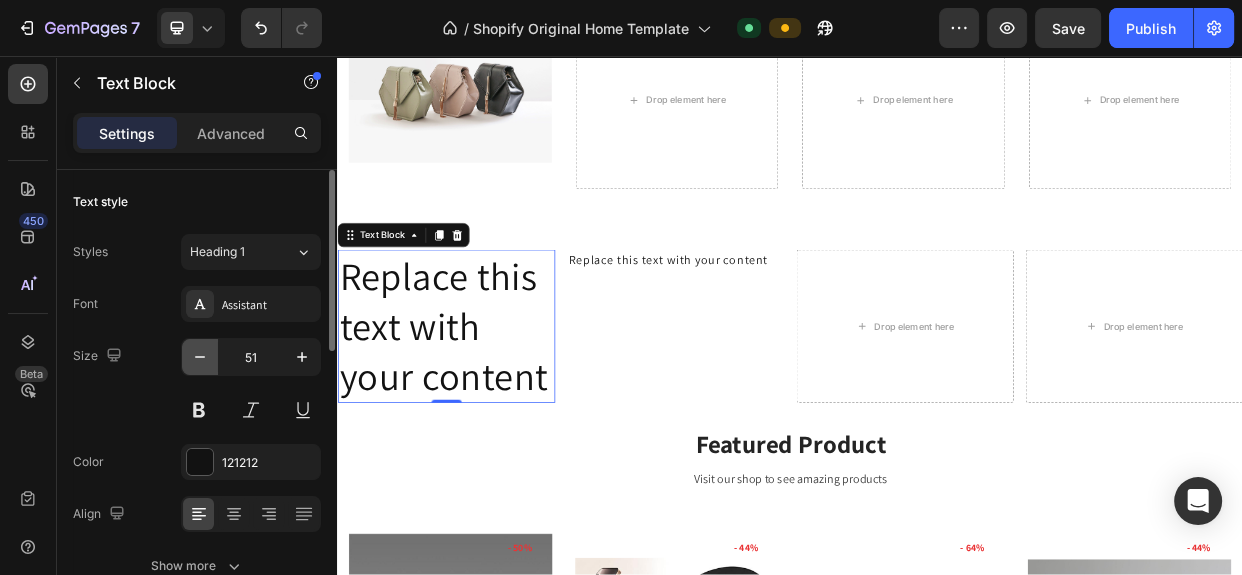 click at bounding box center [200, 357] 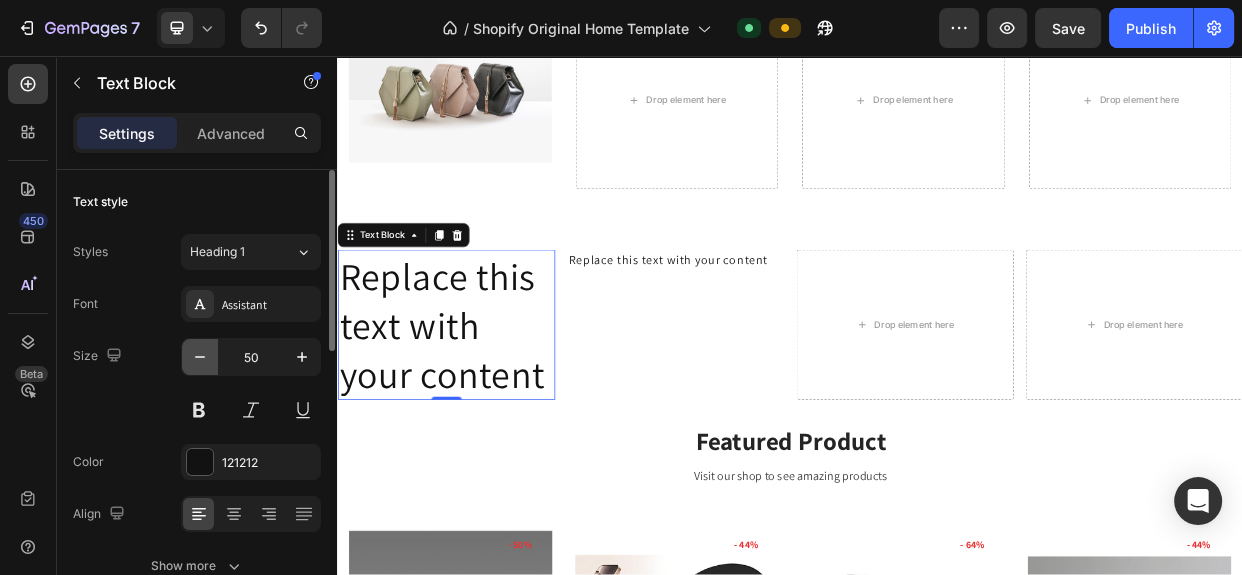 click at bounding box center (200, 357) 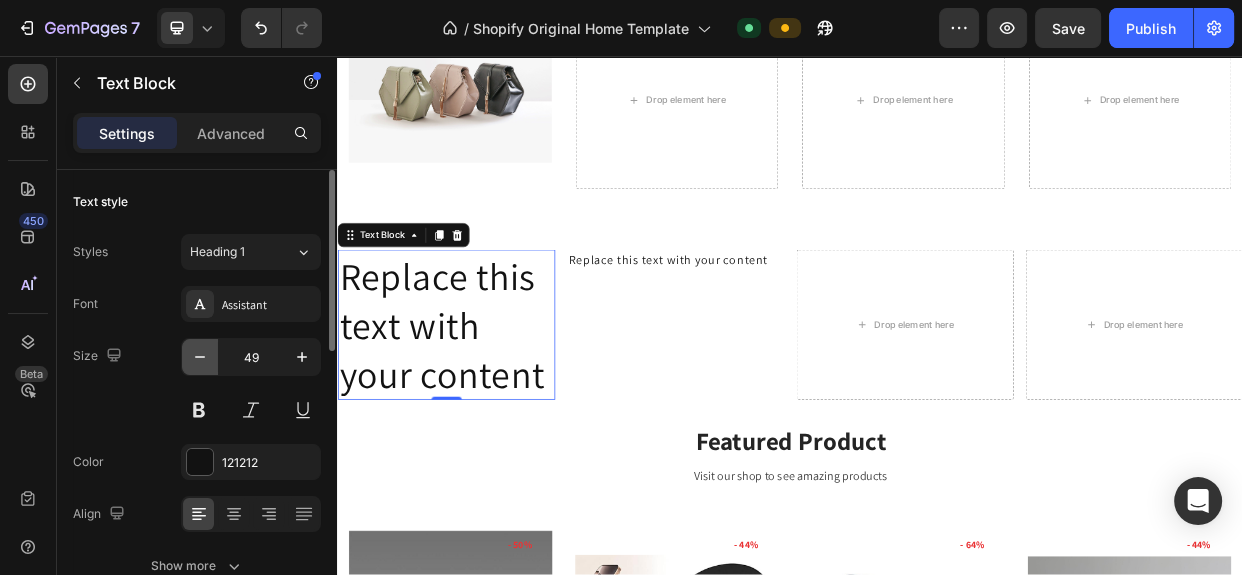 click at bounding box center (200, 357) 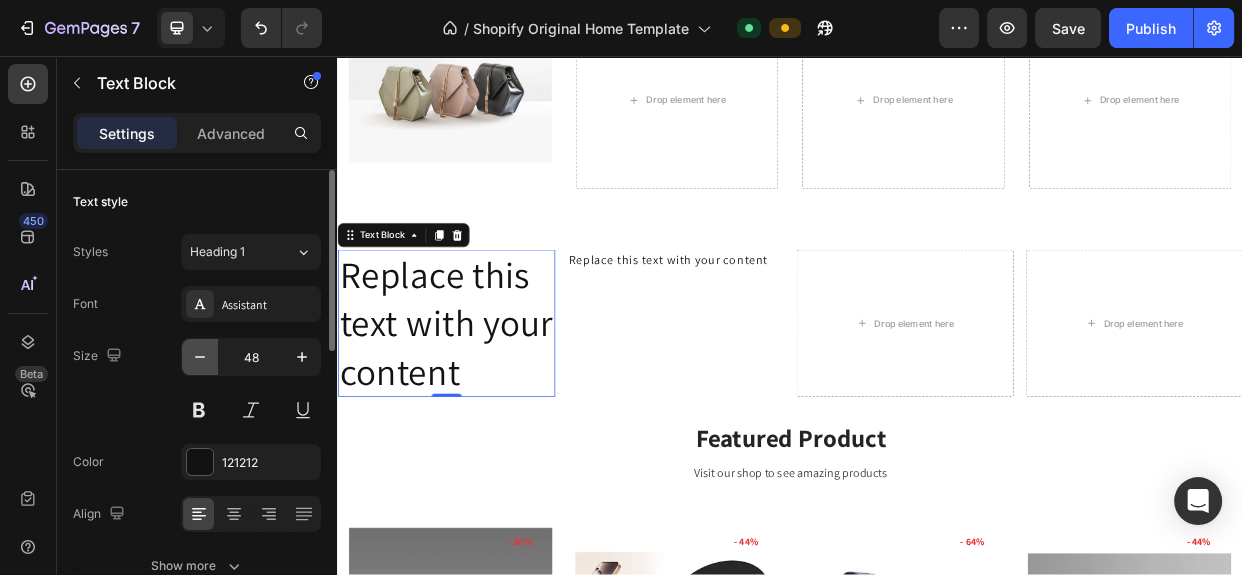 click at bounding box center (200, 357) 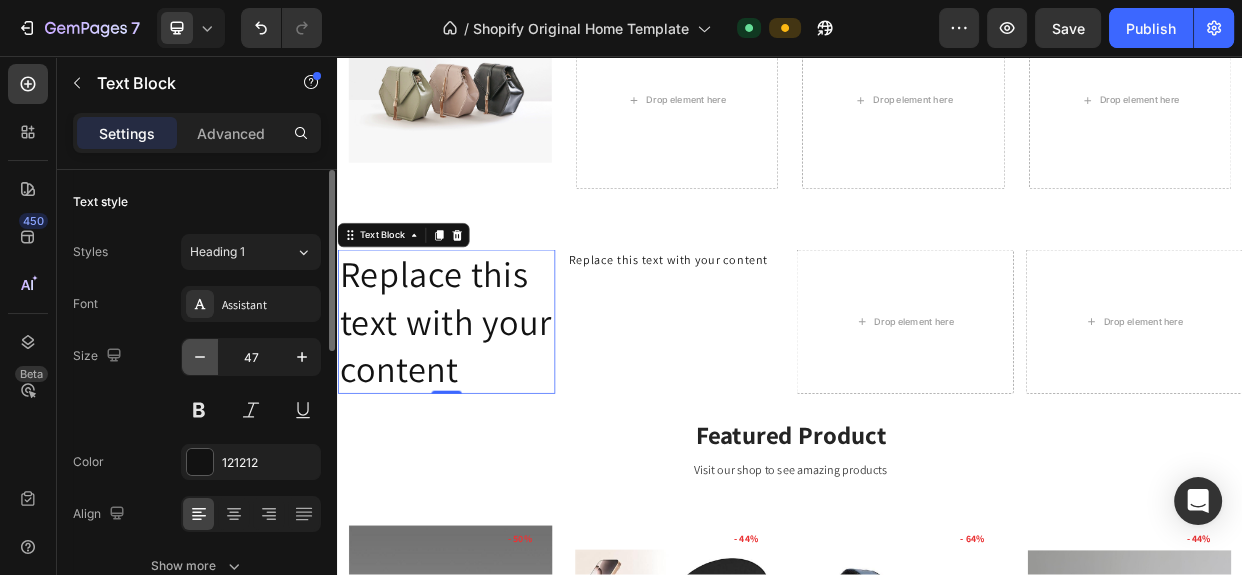 click at bounding box center [200, 357] 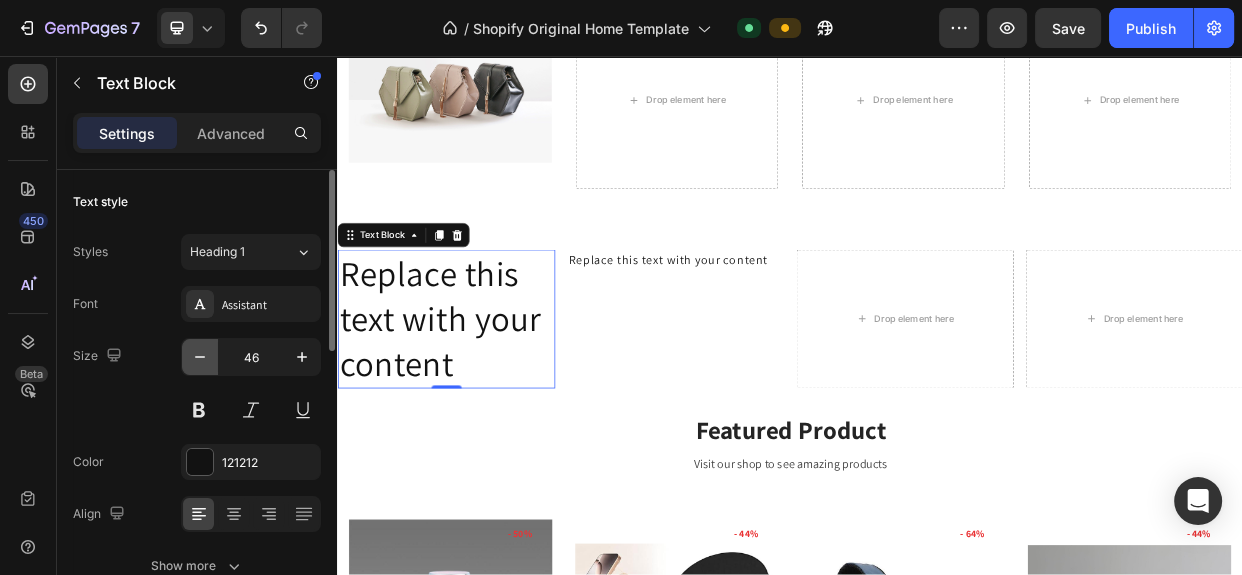 click at bounding box center (200, 357) 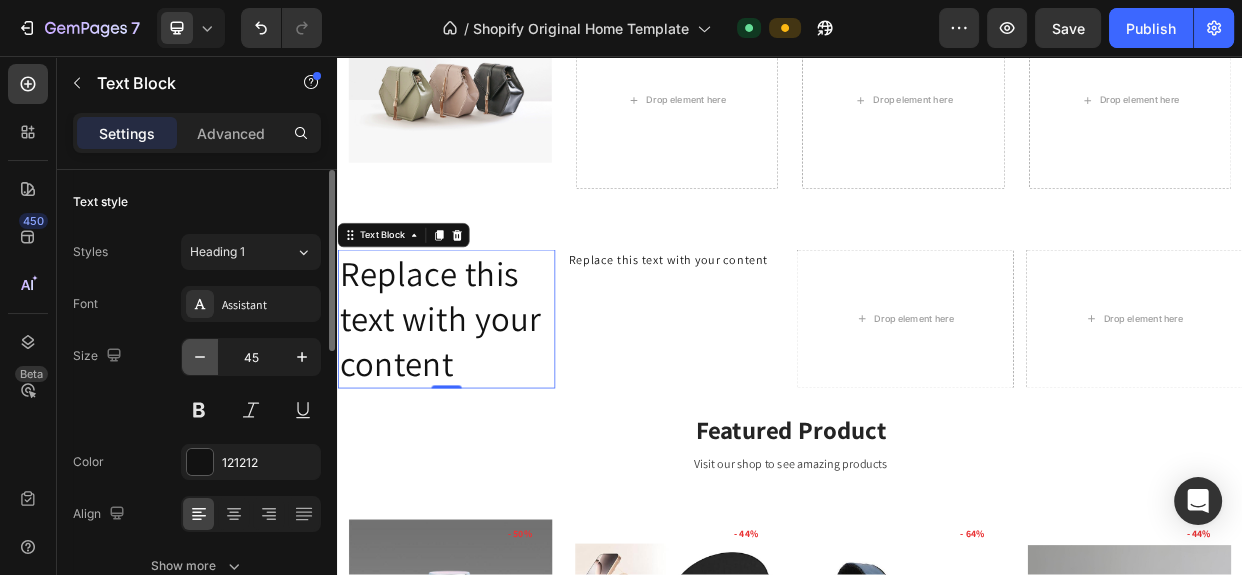 click at bounding box center [200, 357] 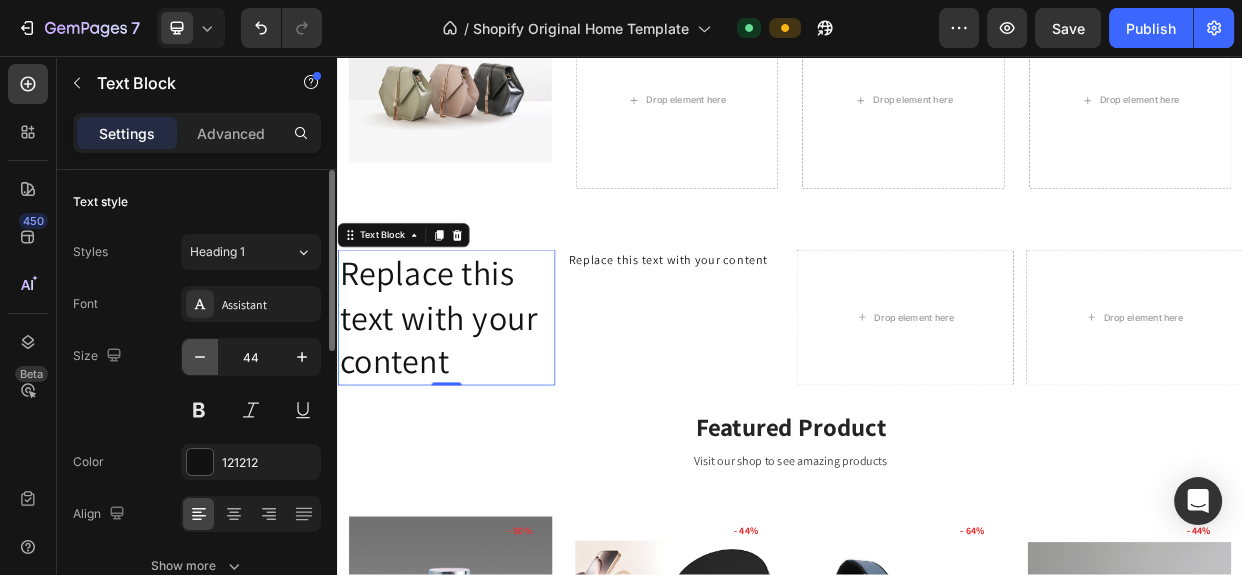 click at bounding box center (200, 357) 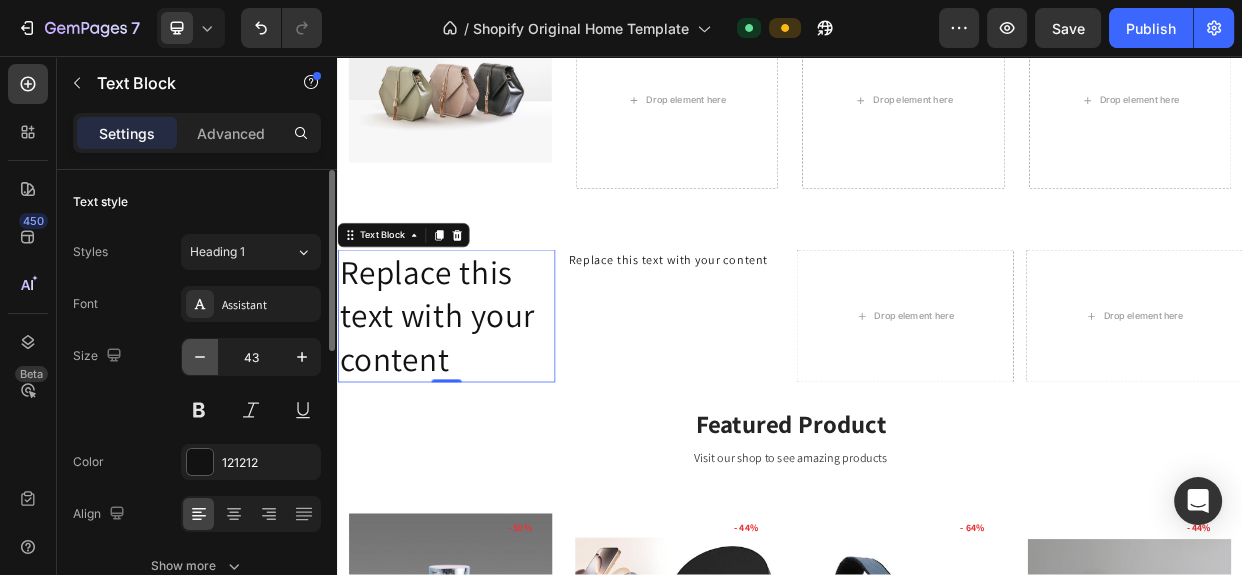 click at bounding box center (200, 357) 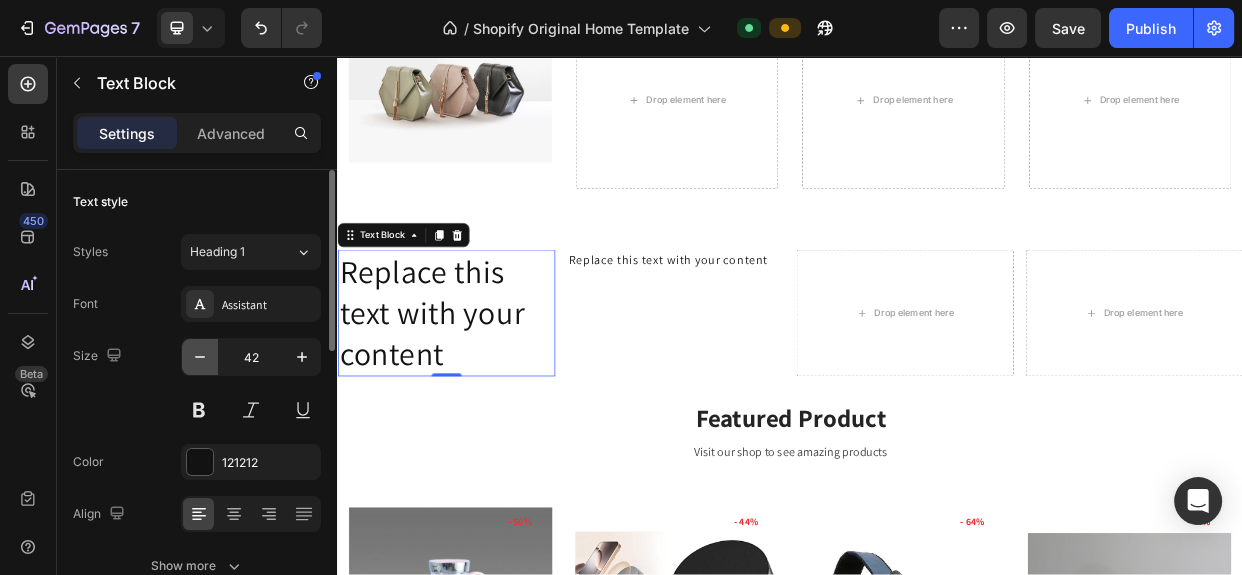 click at bounding box center (200, 357) 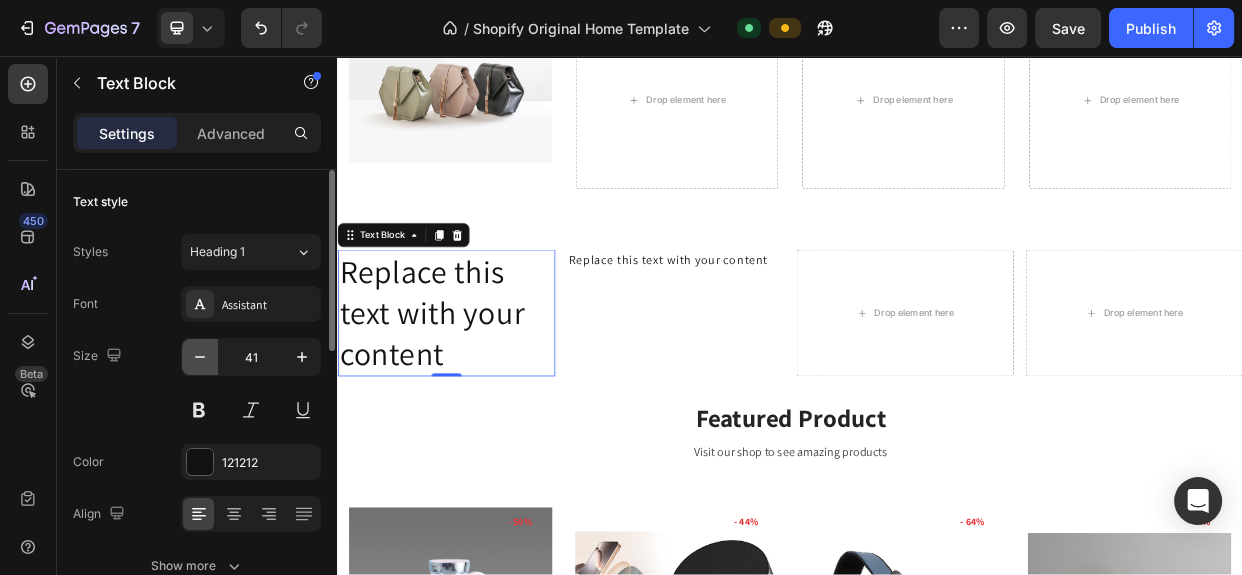 click at bounding box center [200, 357] 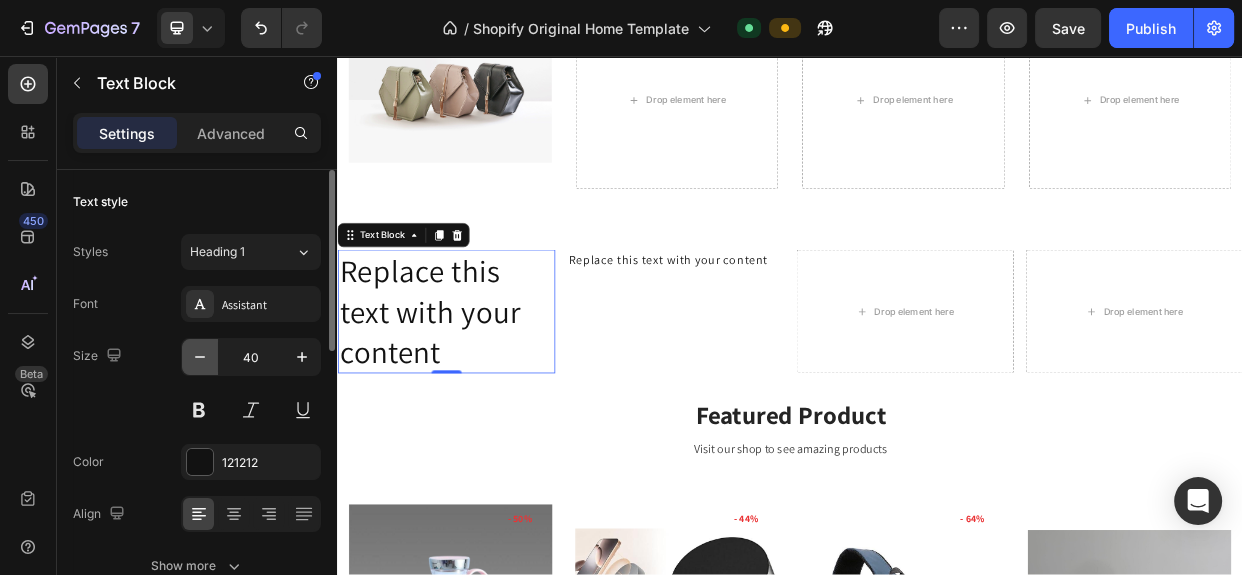 click at bounding box center [200, 357] 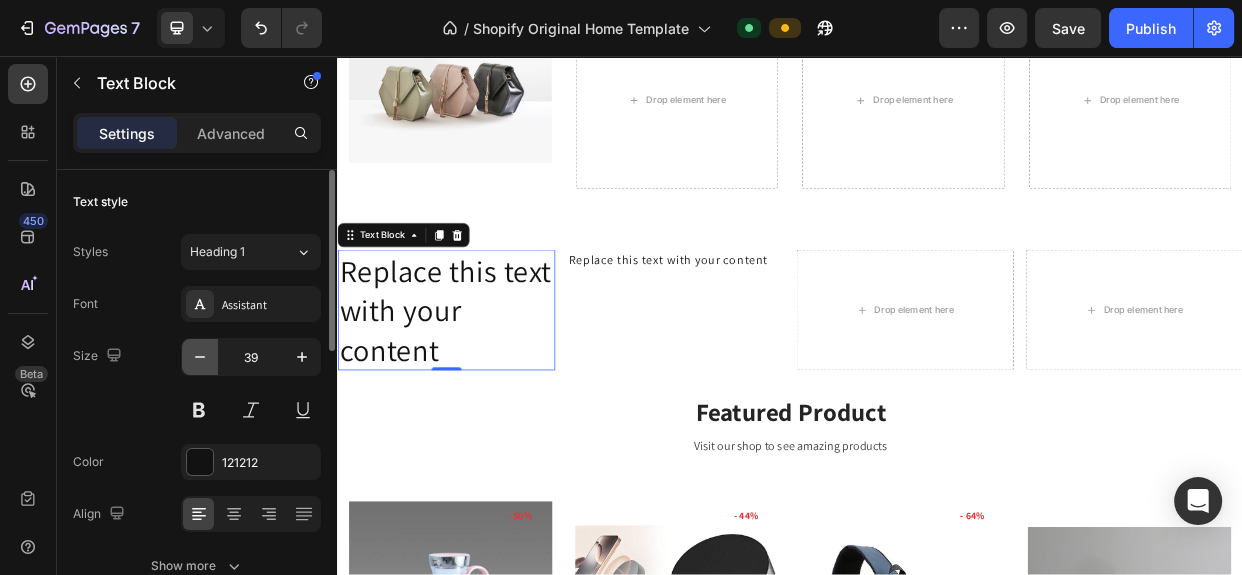 click at bounding box center [200, 357] 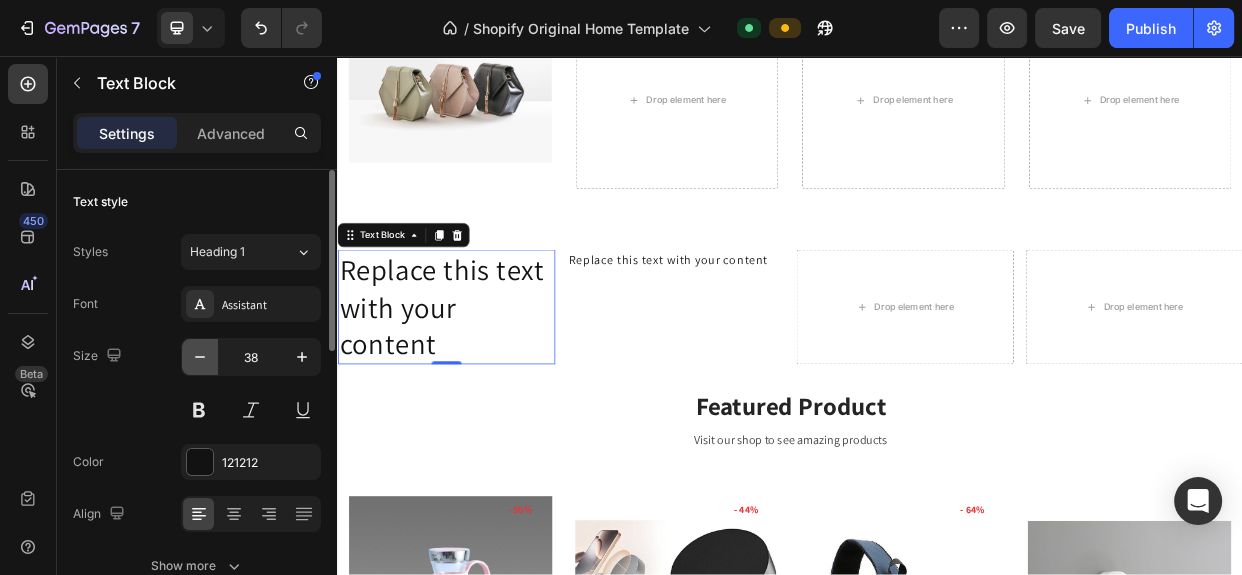click at bounding box center [200, 357] 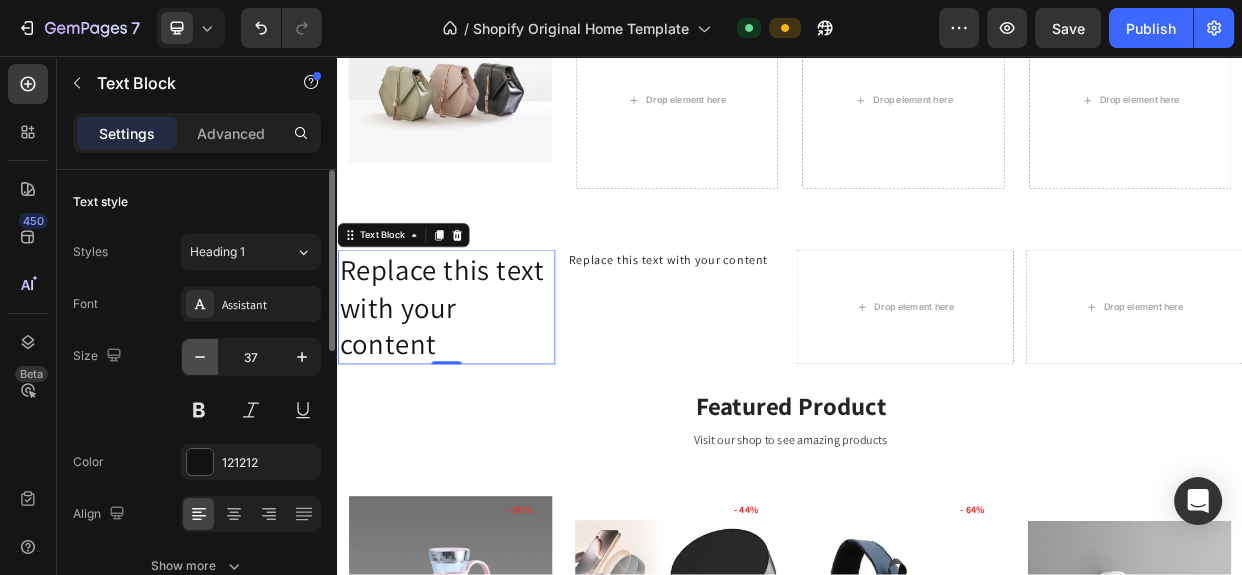 click at bounding box center (200, 357) 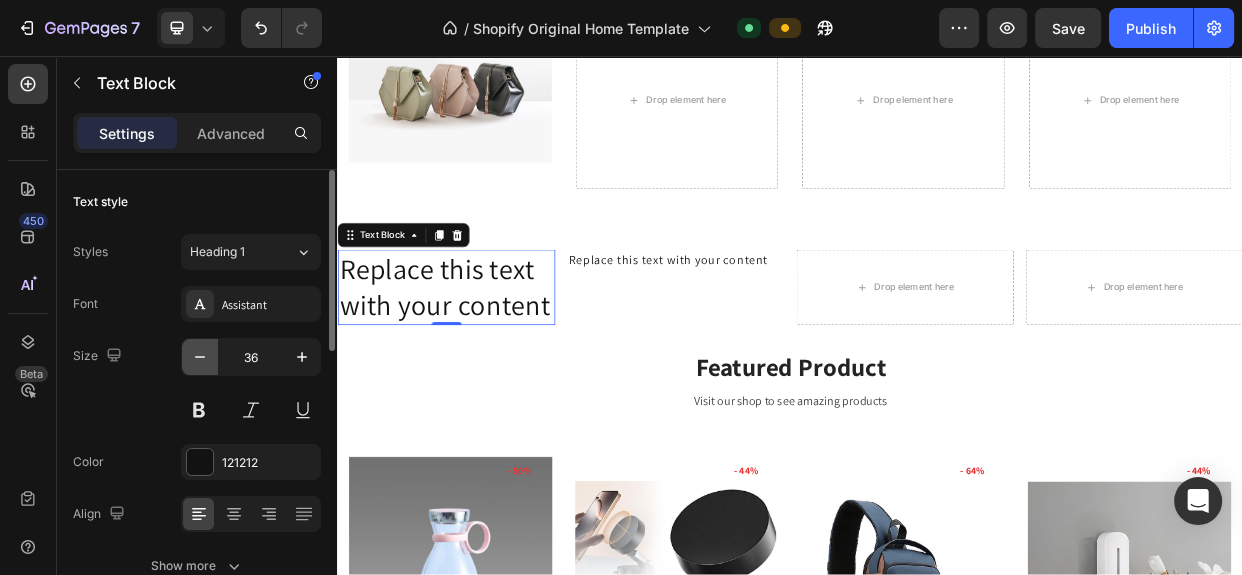 click at bounding box center [200, 357] 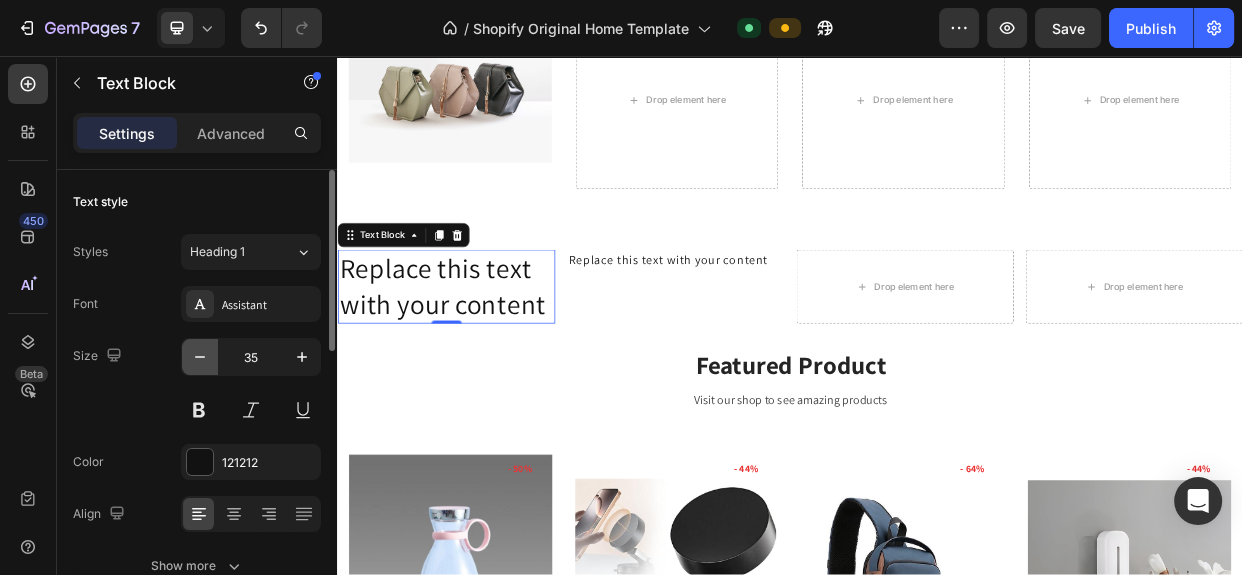 click at bounding box center (200, 357) 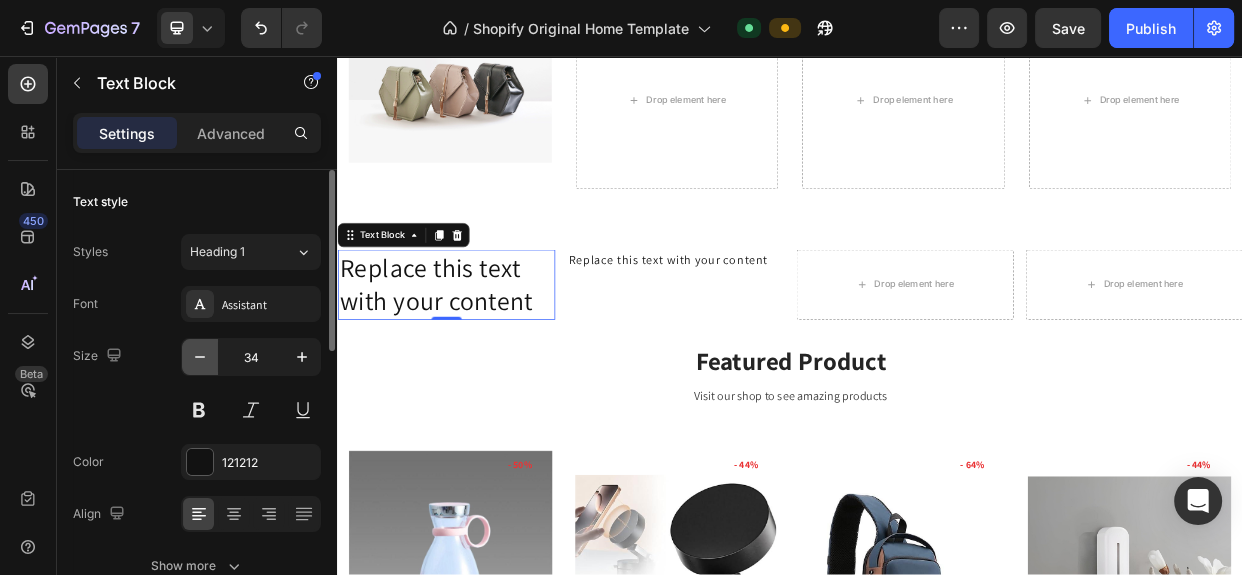click at bounding box center [200, 357] 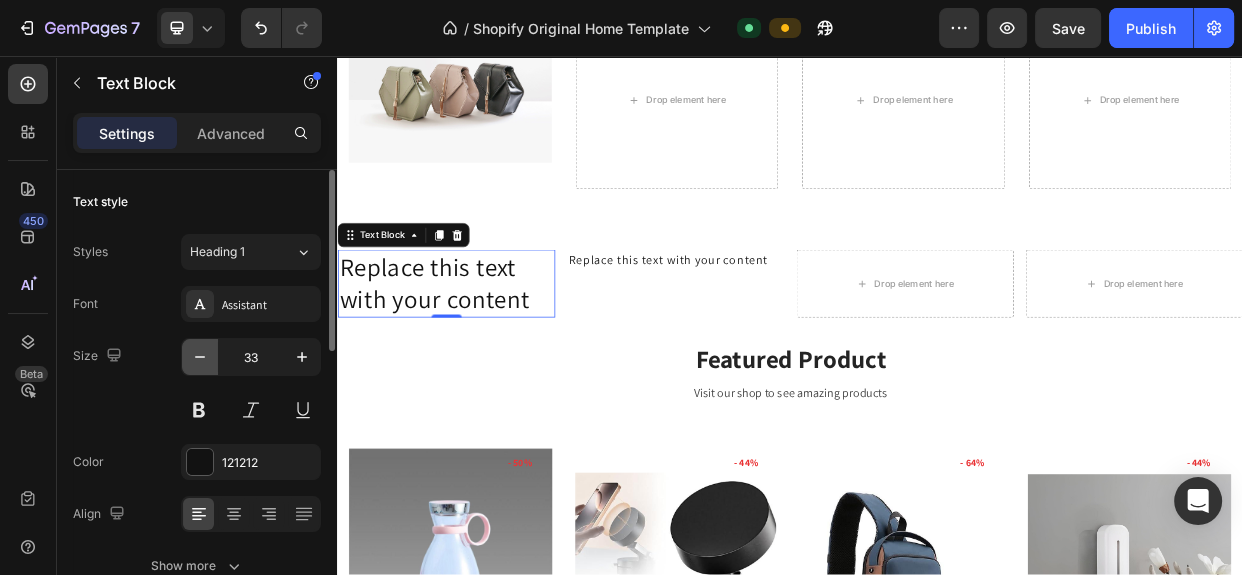 click at bounding box center (200, 357) 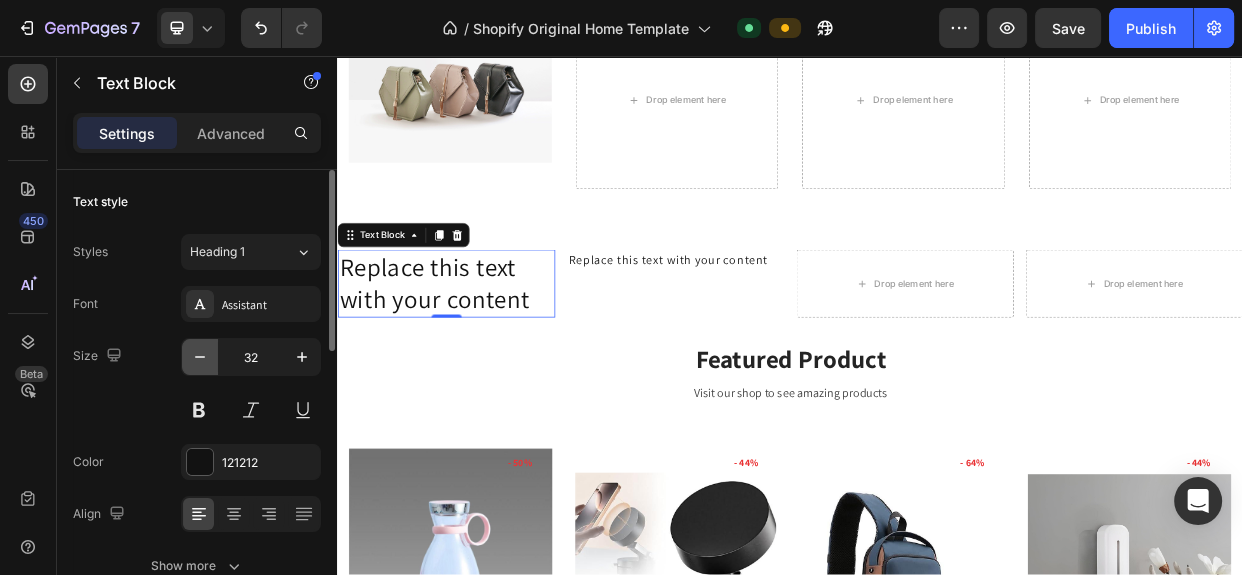 click at bounding box center (200, 357) 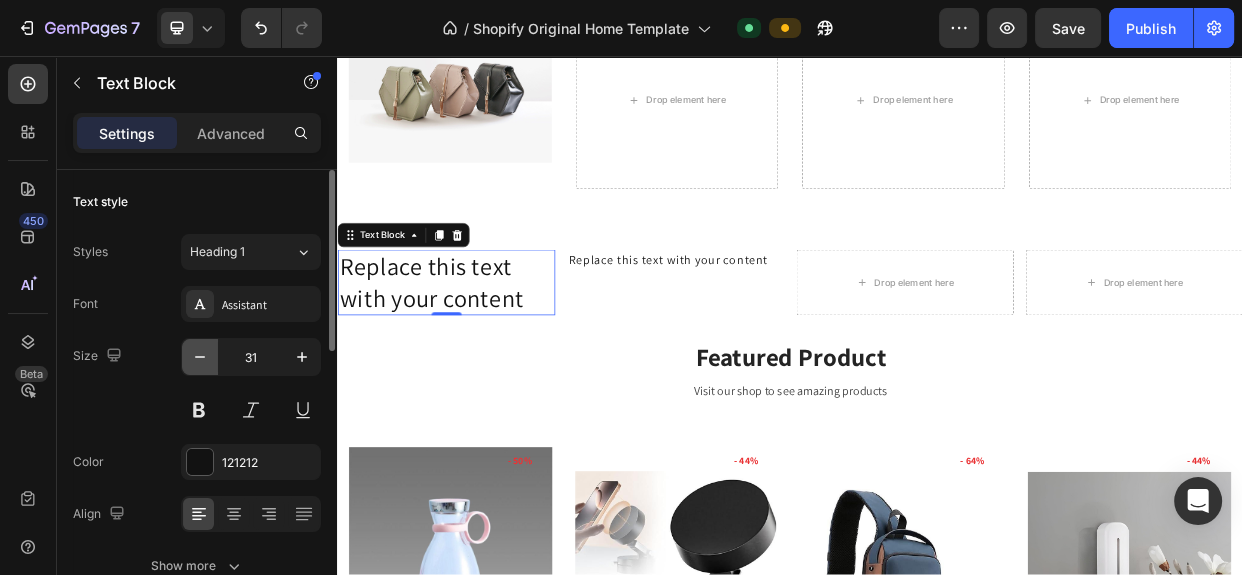 click at bounding box center (200, 357) 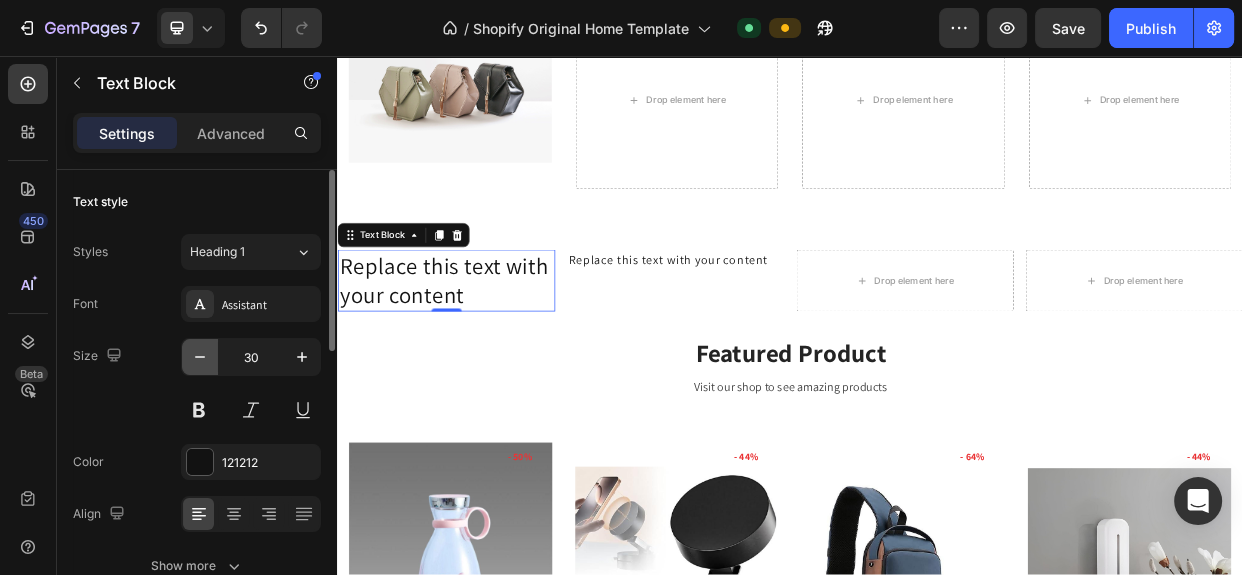 click at bounding box center (200, 357) 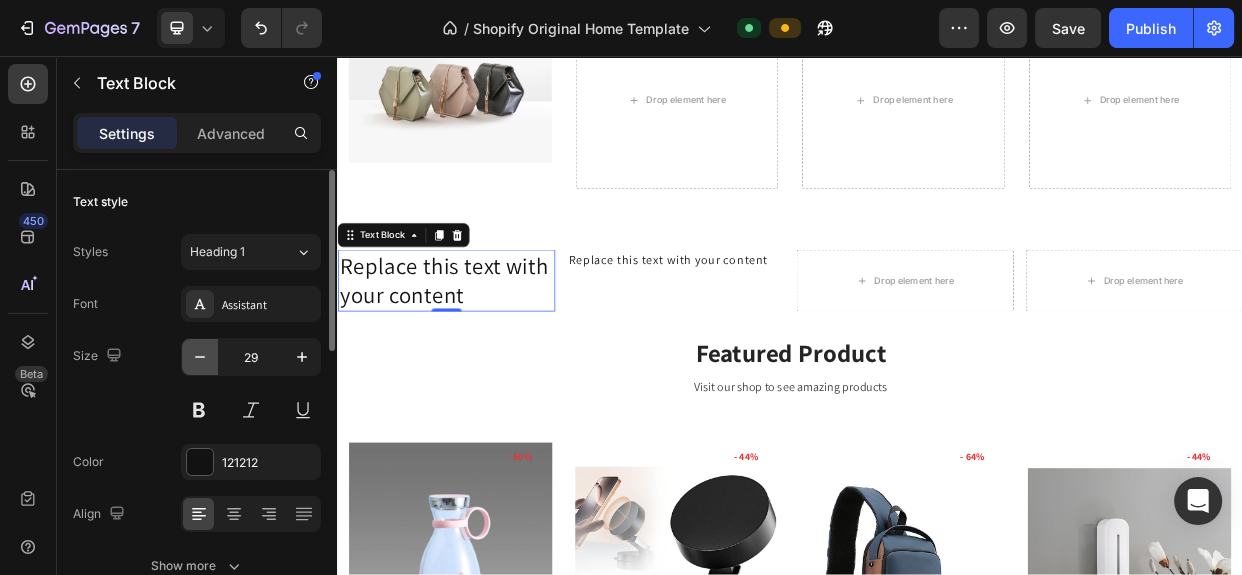 click at bounding box center (200, 357) 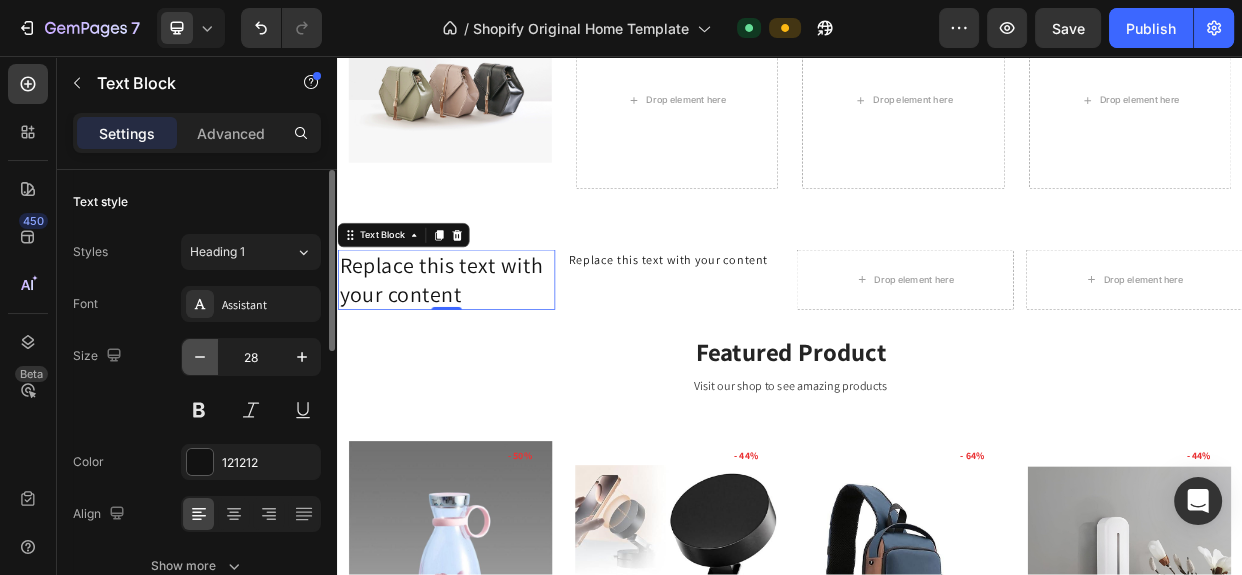 click at bounding box center [200, 357] 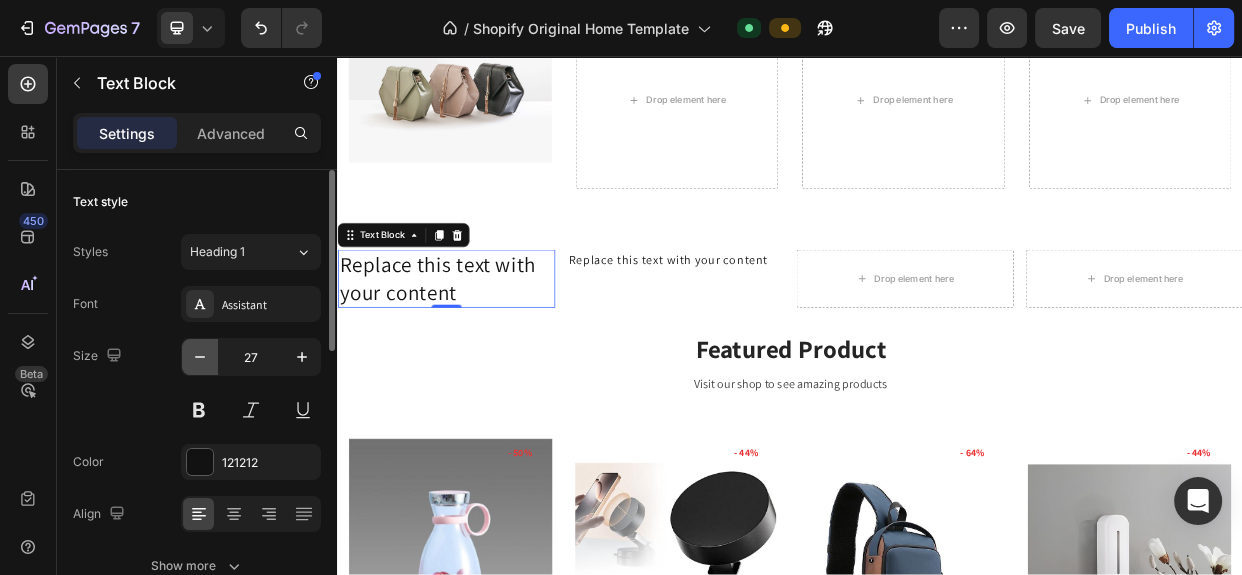 click at bounding box center [200, 357] 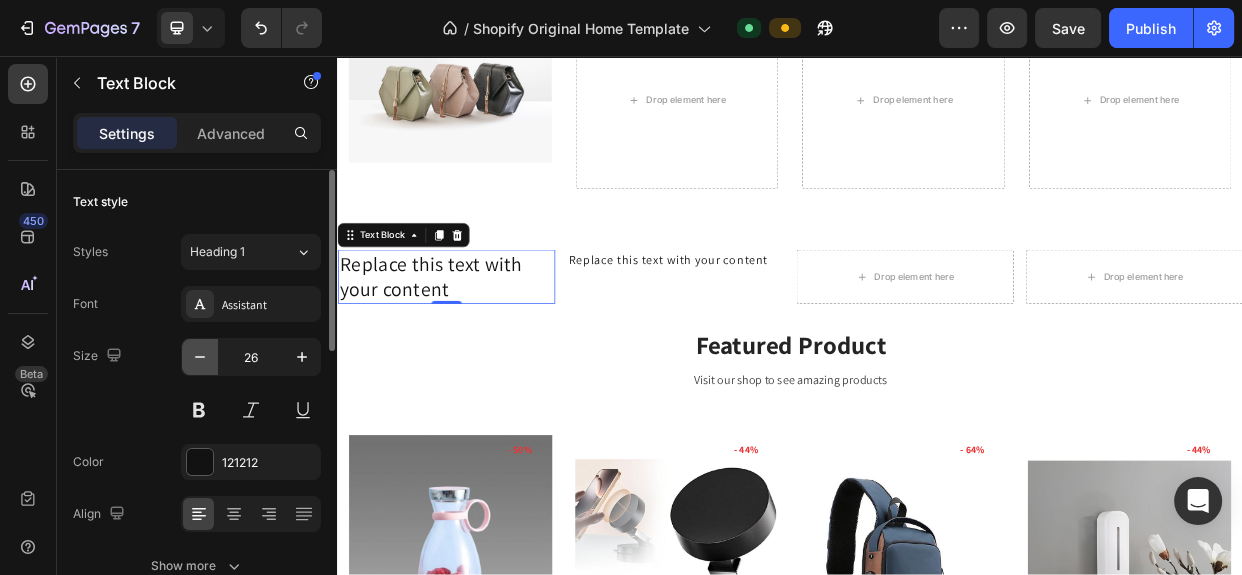 click at bounding box center (200, 357) 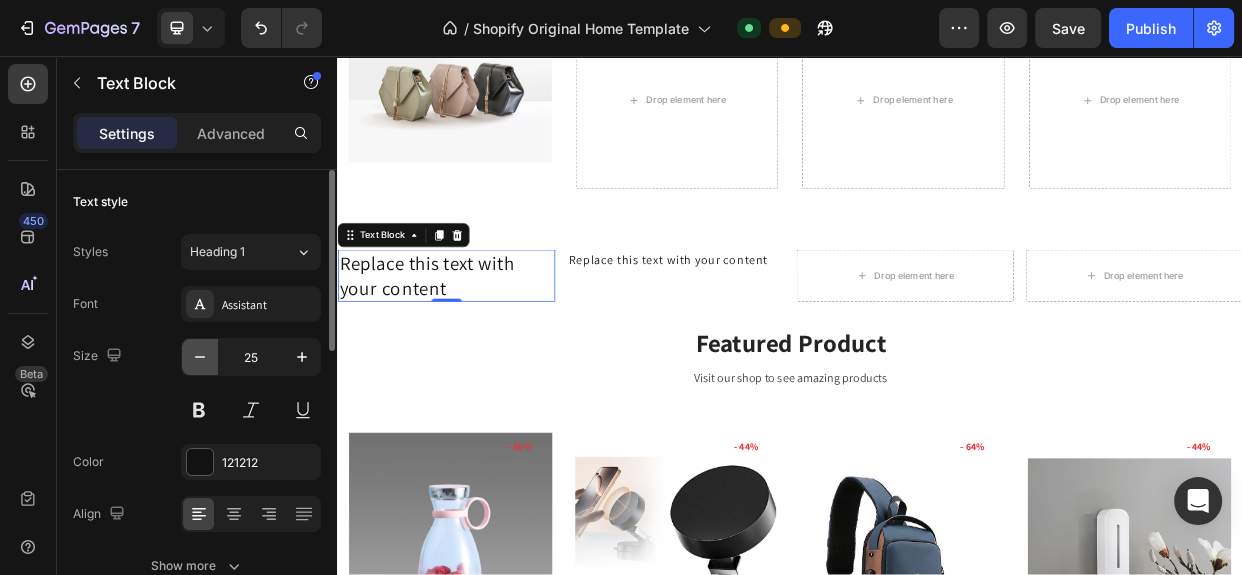 click at bounding box center (200, 357) 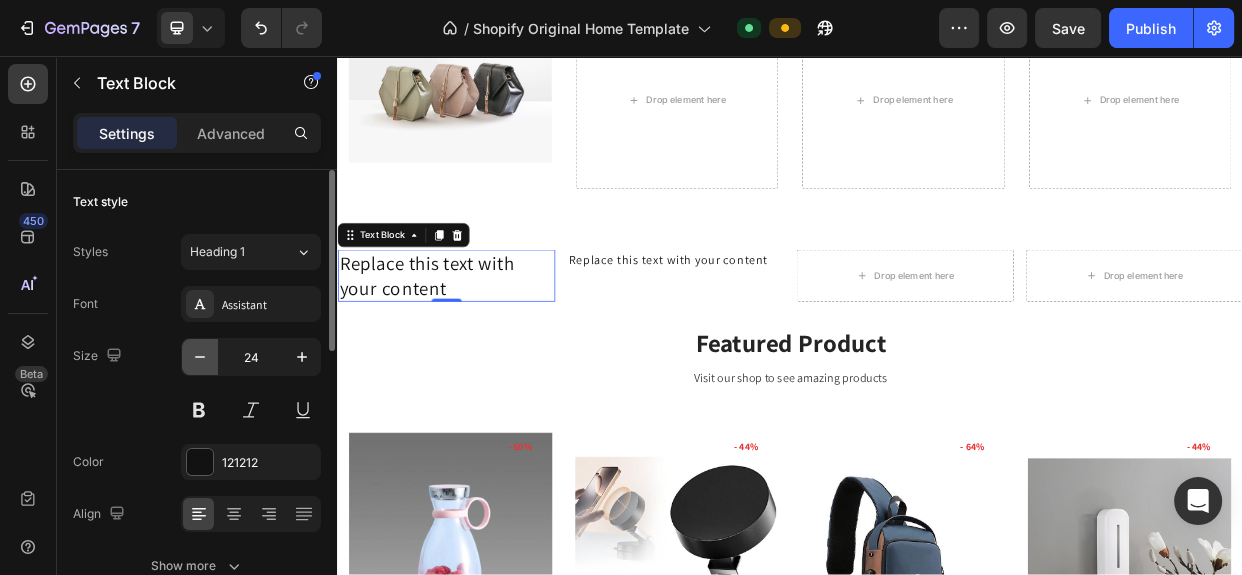 click at bounding box center [200, 357] 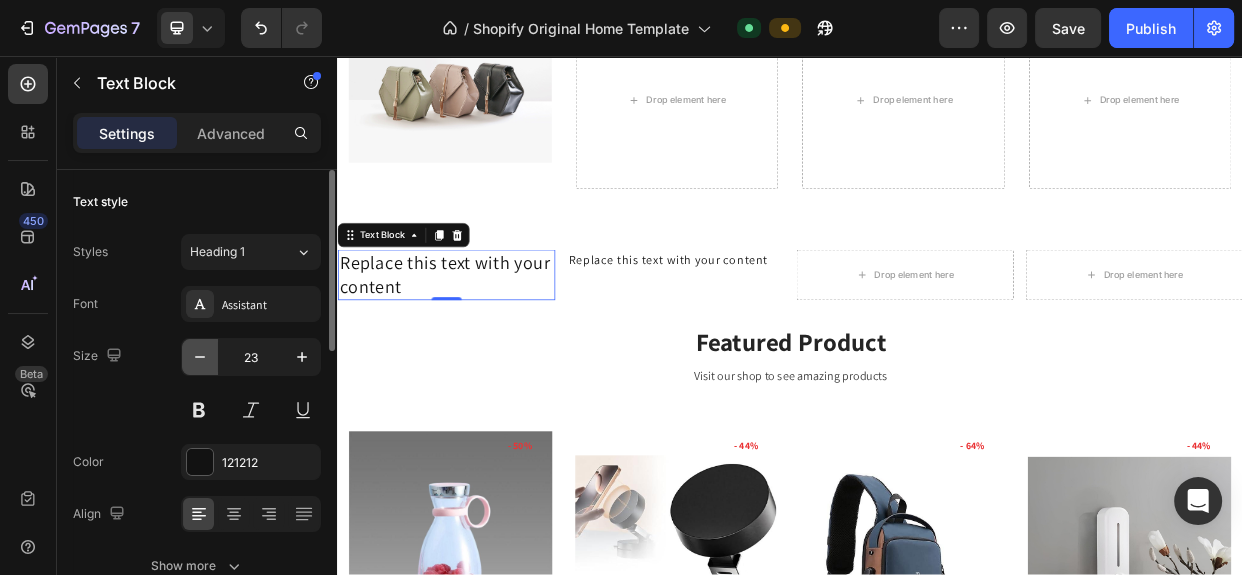 click at bounding box center (200, 357) 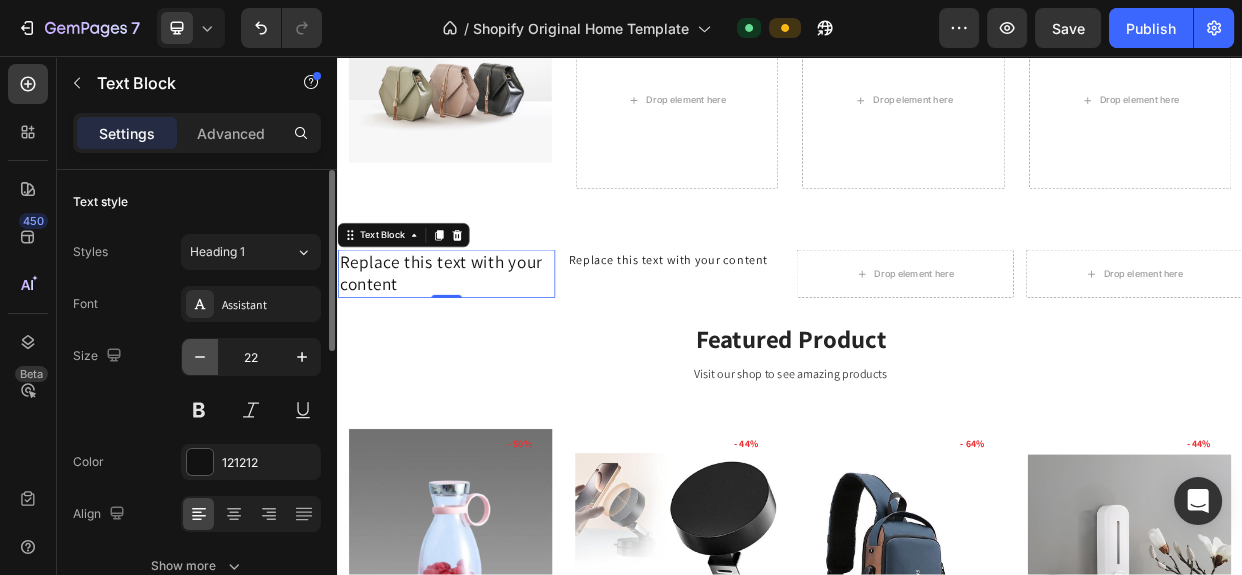 click at bounding box center (200, 357) 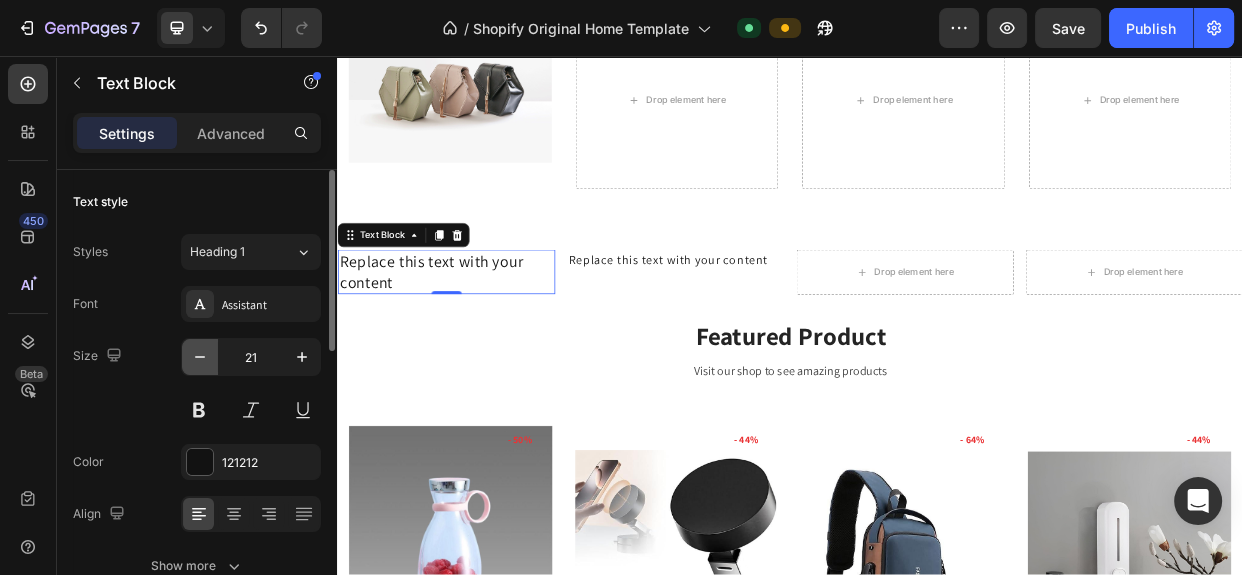 click at bounding box center (200, 357) 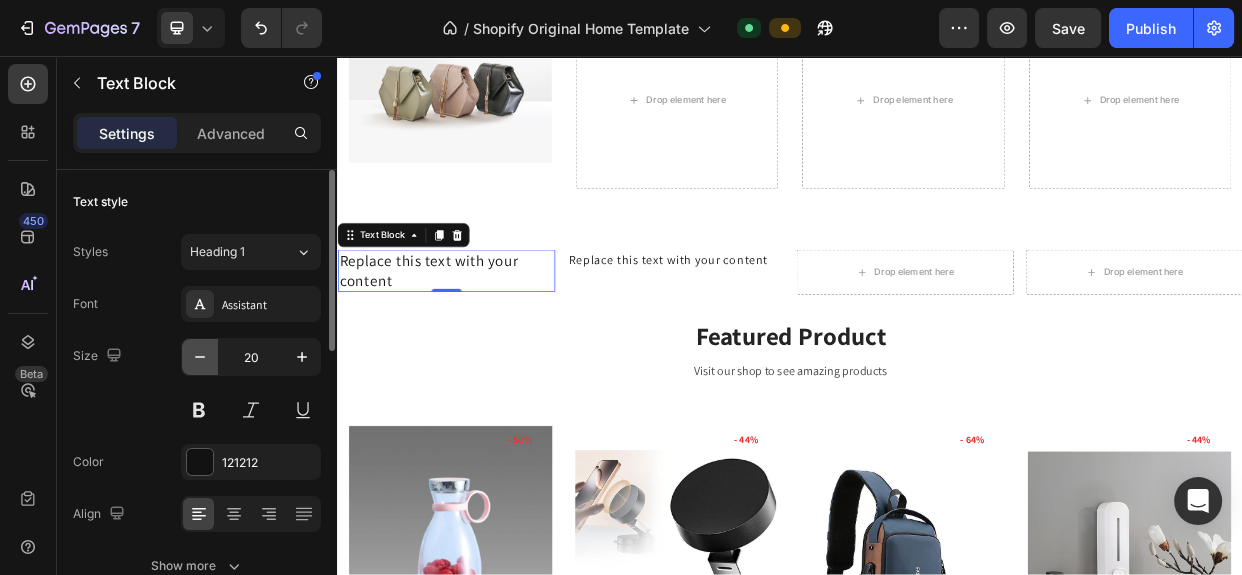 click at bounding box center (200, 357) 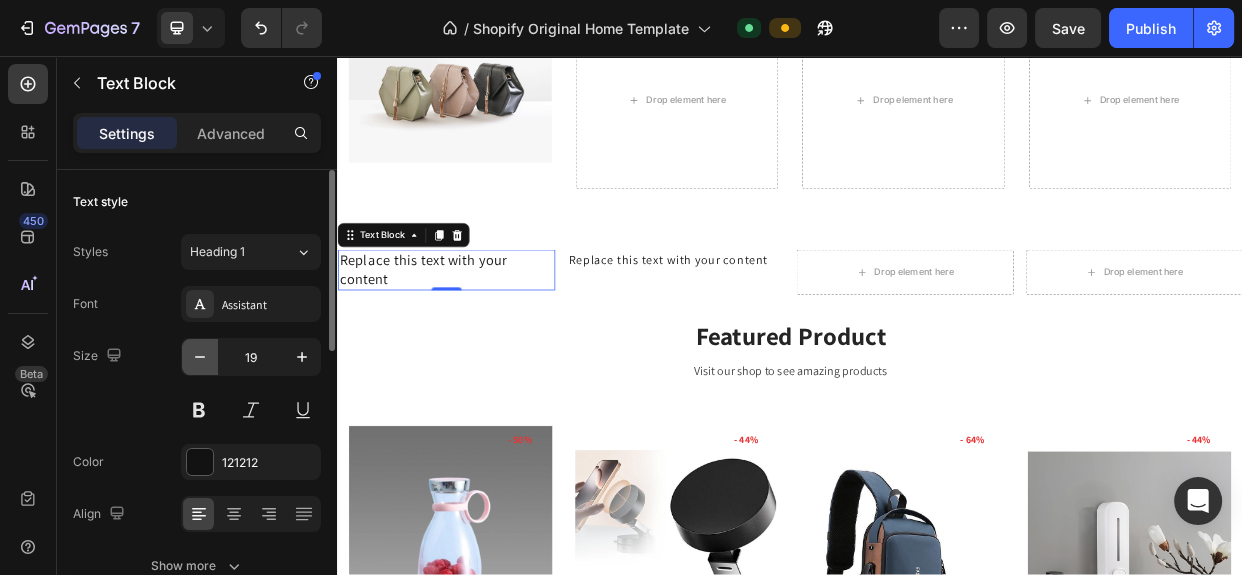 click at bounding box center [200, 357] 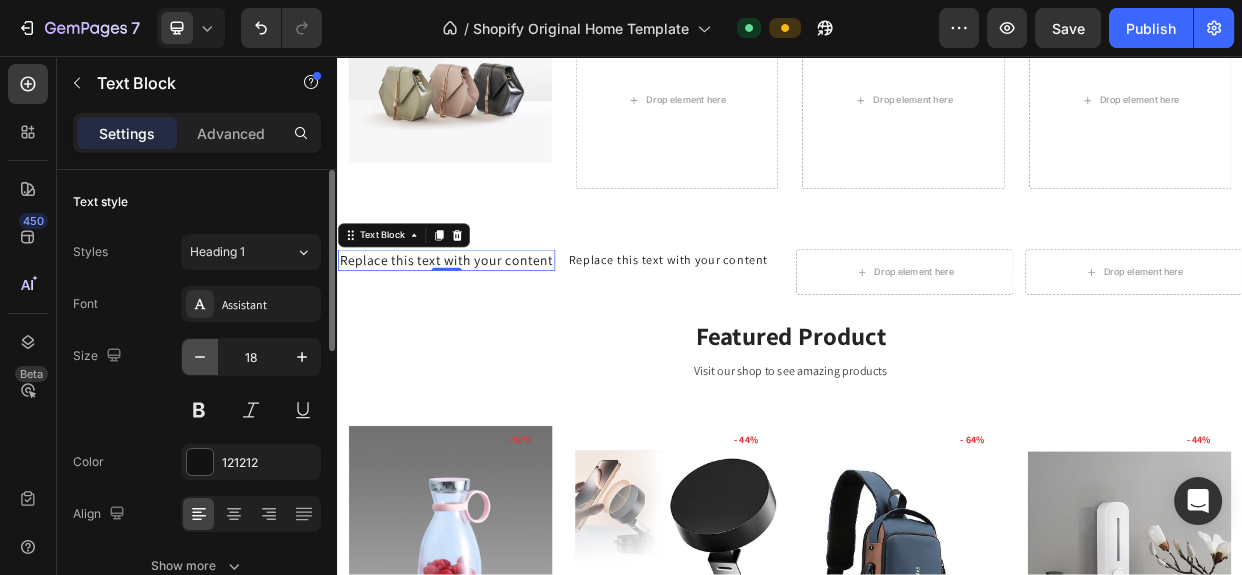click at bounding box center (200, 357) 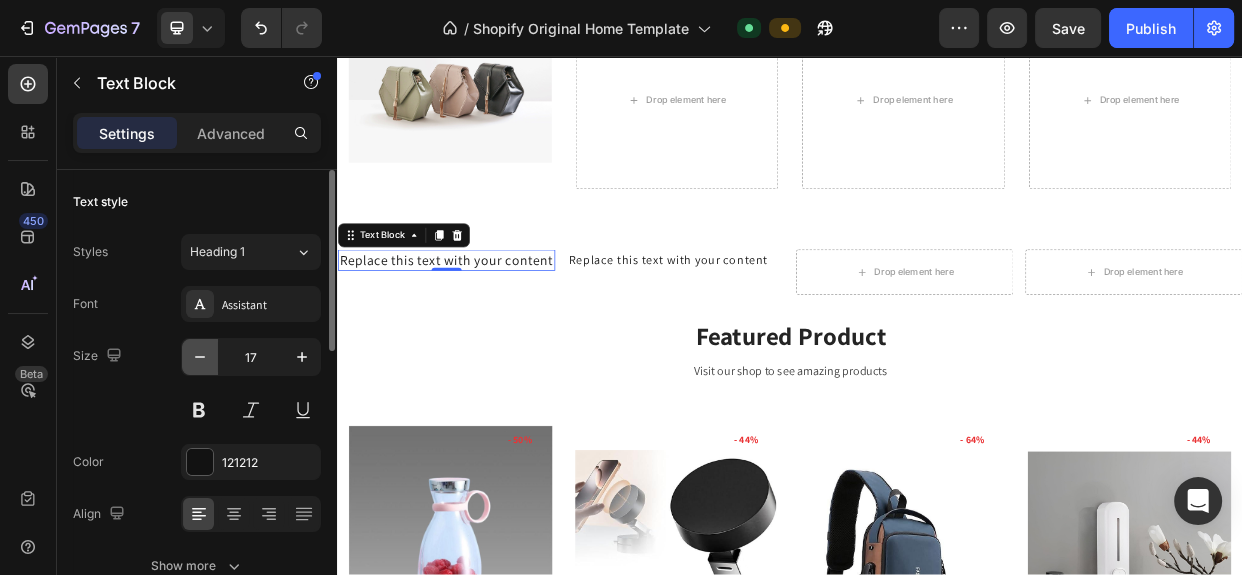 click at bounding box center (200, 357) 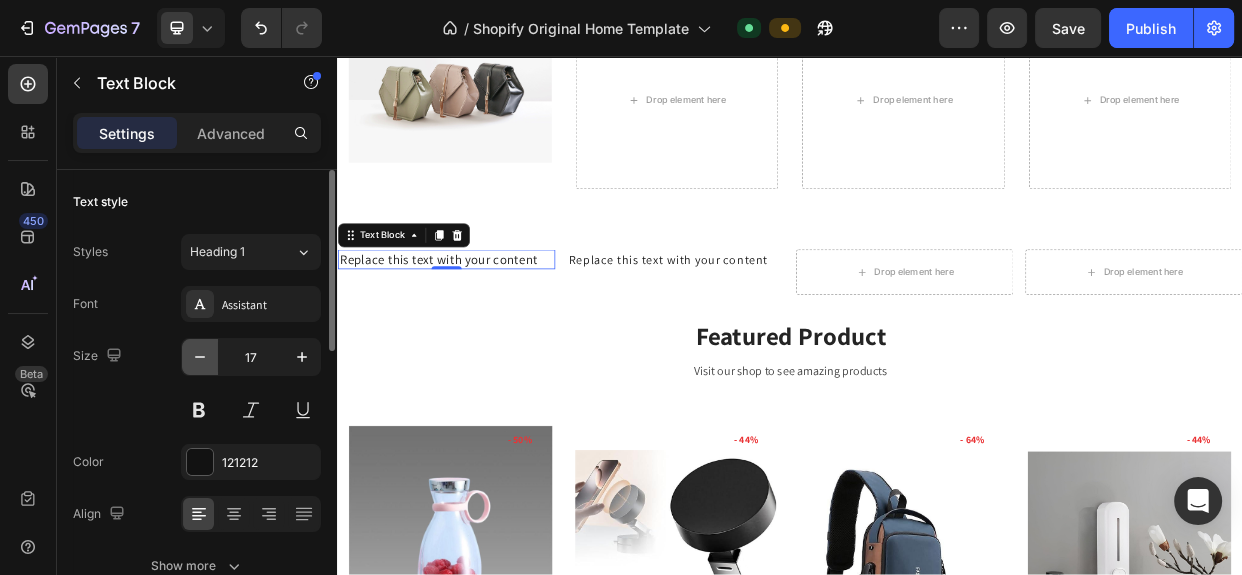 type on "16" 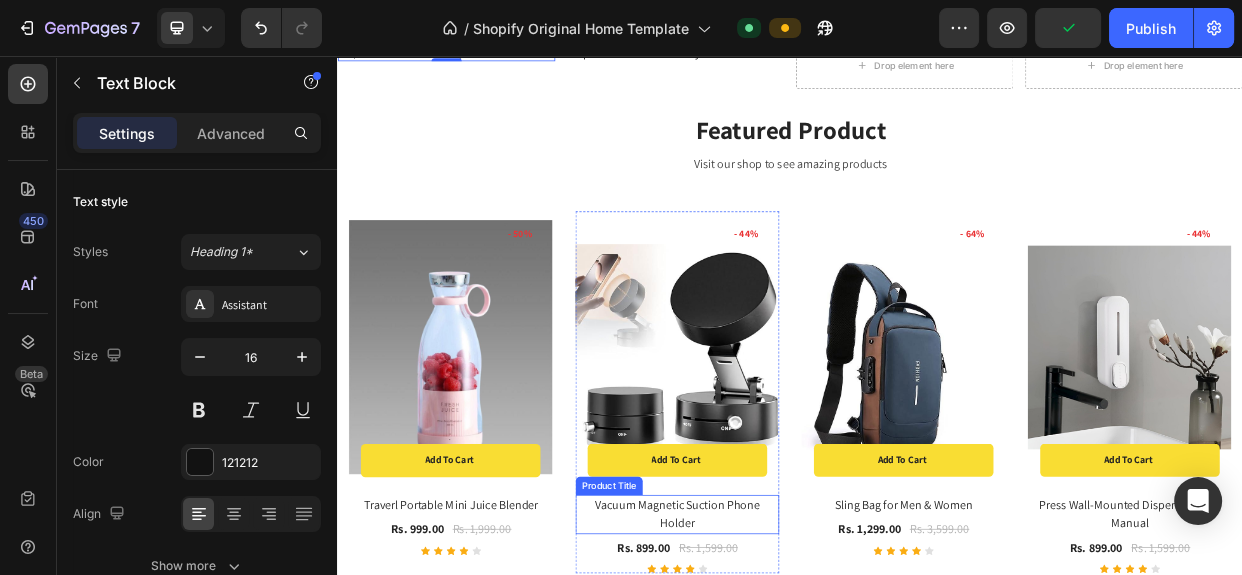 scroll, scrollTop: 1567, scrollLeft: 0, axis: vertical 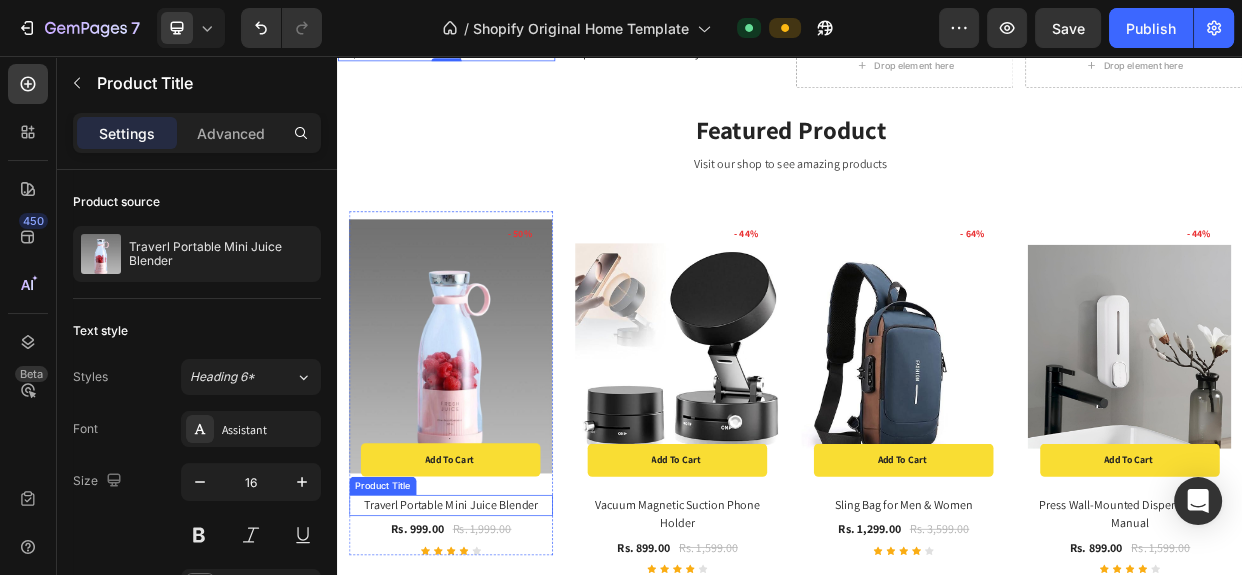 click on "Traverl Portable Mini Juice Blender" at bounding box center [487, 652] 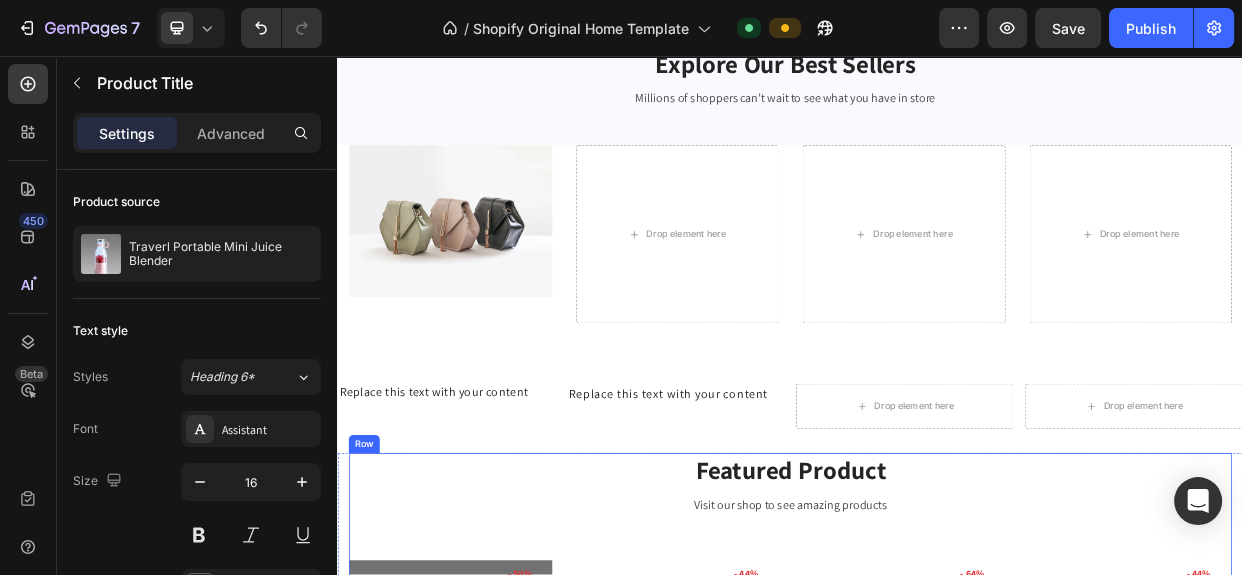scroll, scrollTop: 1112, scrollLeft: 0, axis: vertical 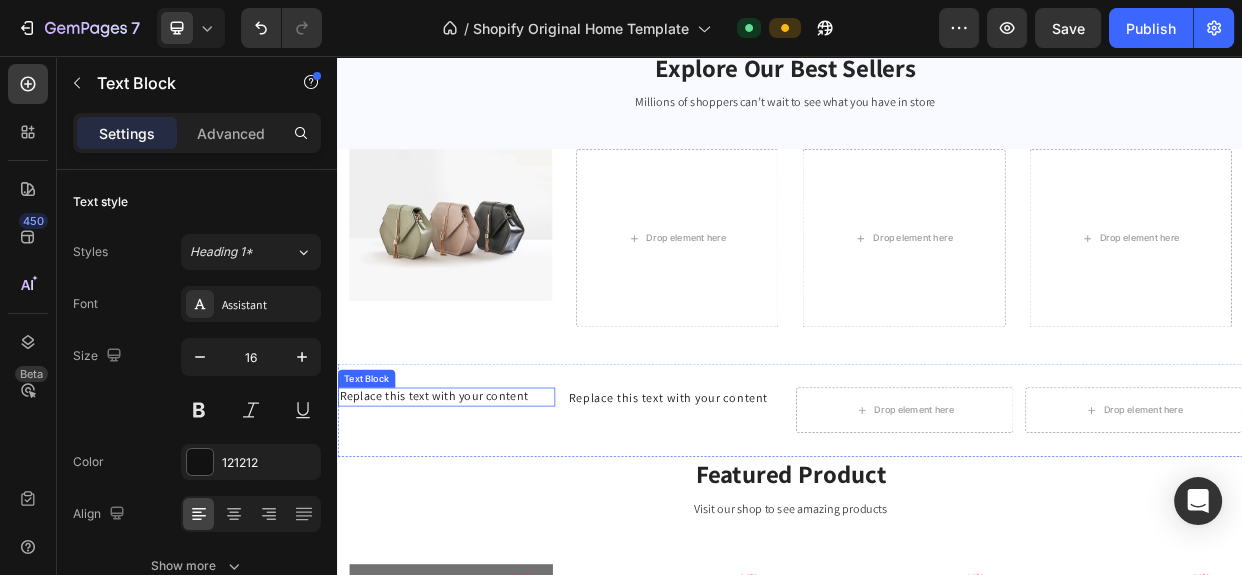 click on "Replace this text with your content" at bounding box center [481, 508] 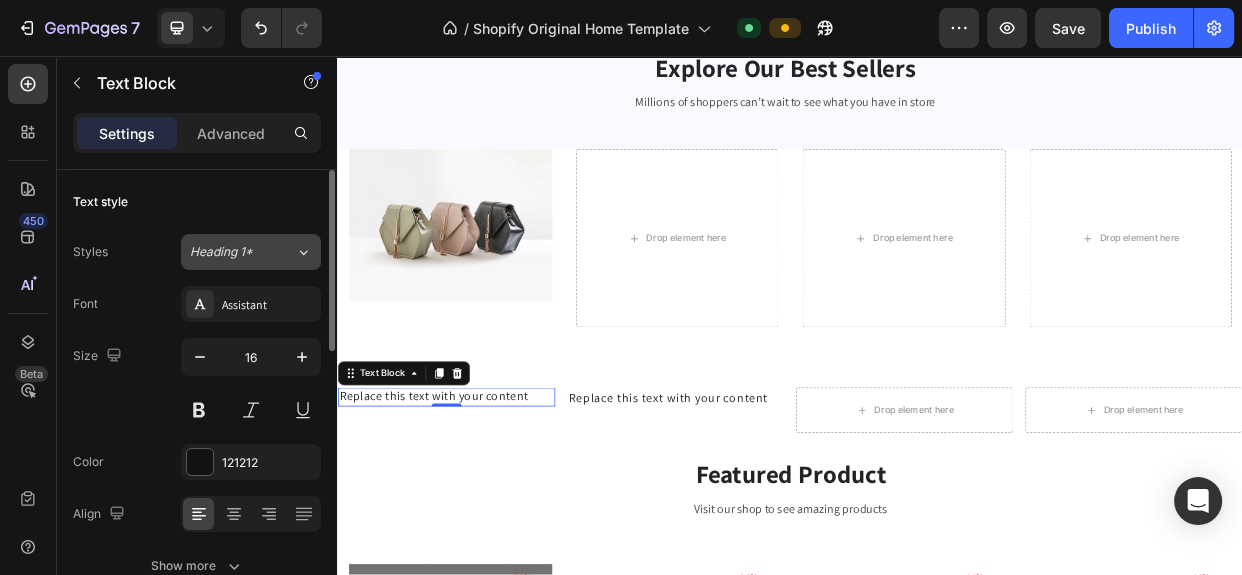 click 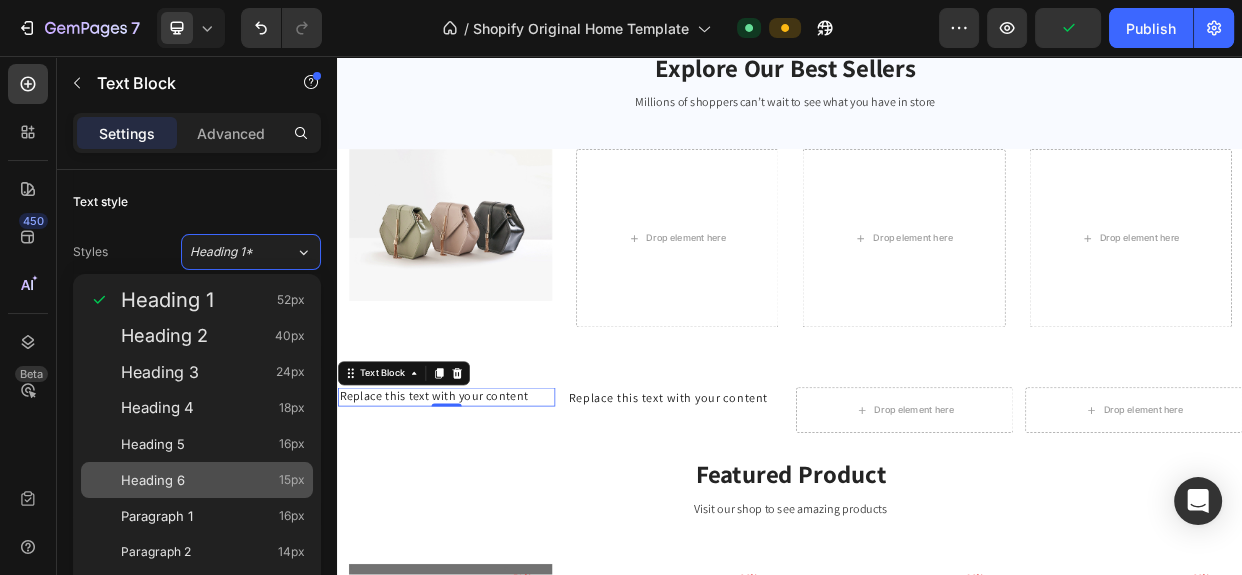 click on "Heading 6 15px" at bounding box center [197, 480] 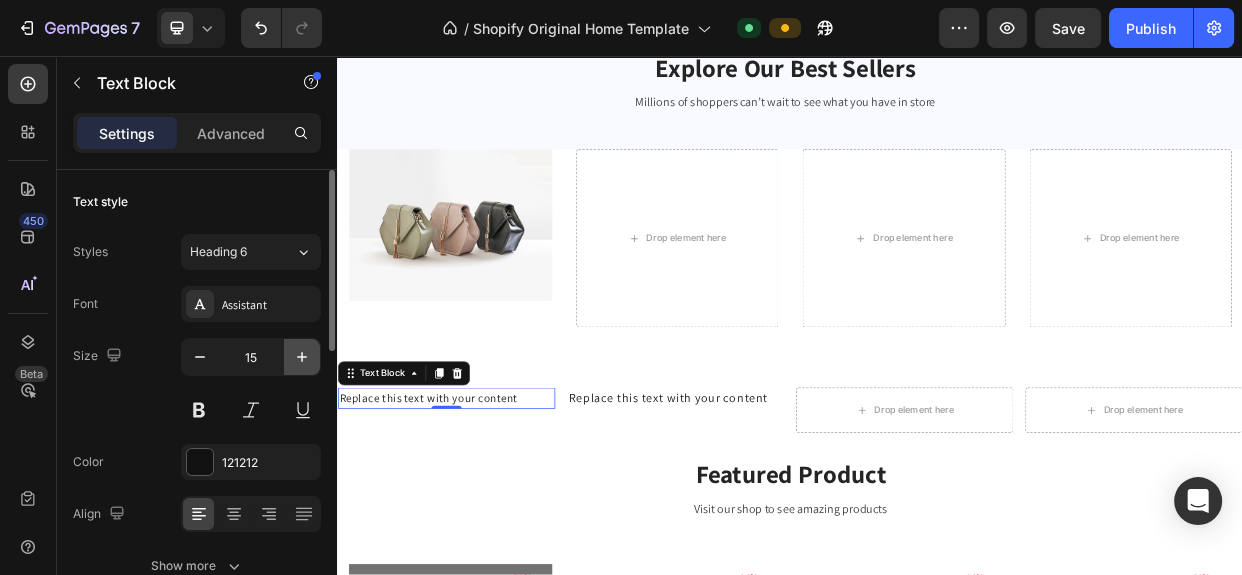 click 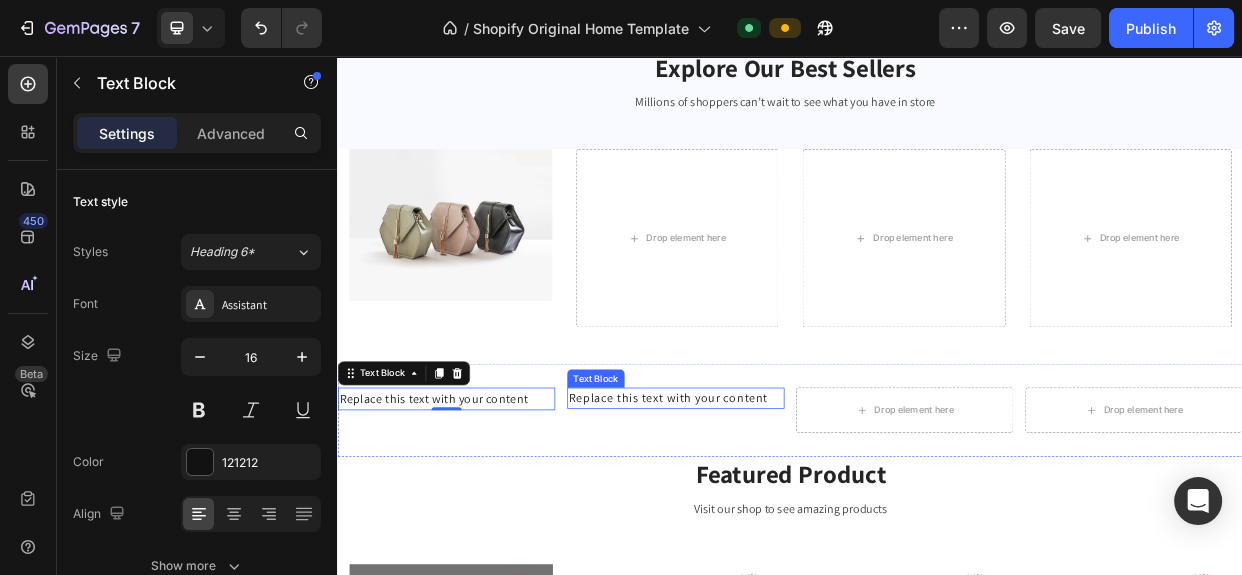 click on "Replace this text with your content" at bounding box center (785, 510) 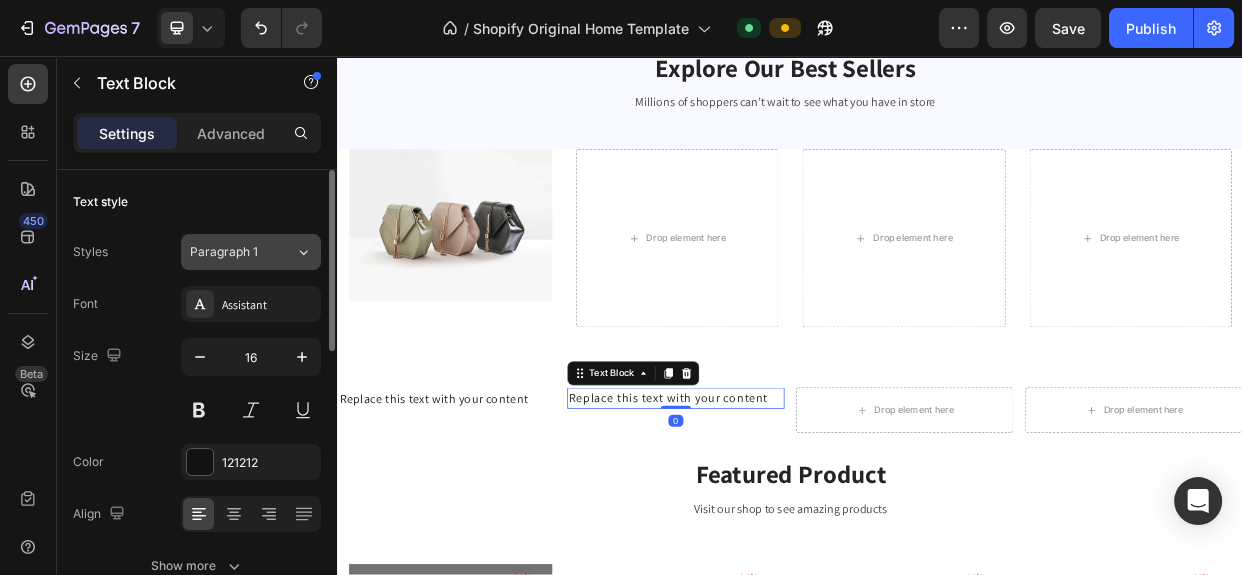 click on "Paragraph 1" at bounding box center [242, 252] 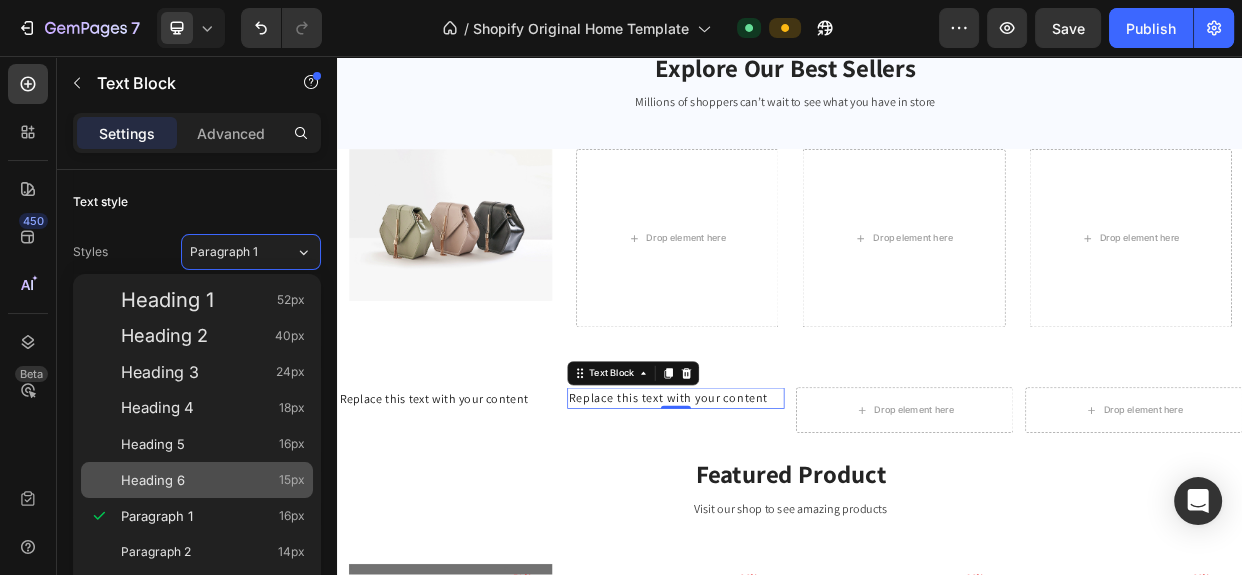 click on "Heading 6 15px" at bounding box center [213, 480] 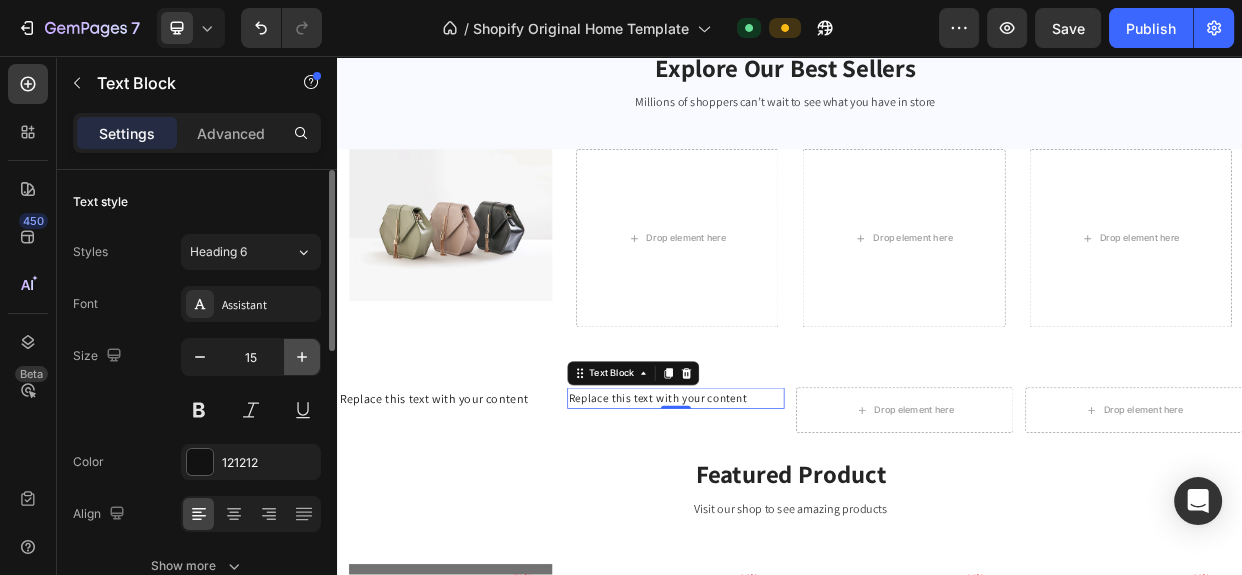 click 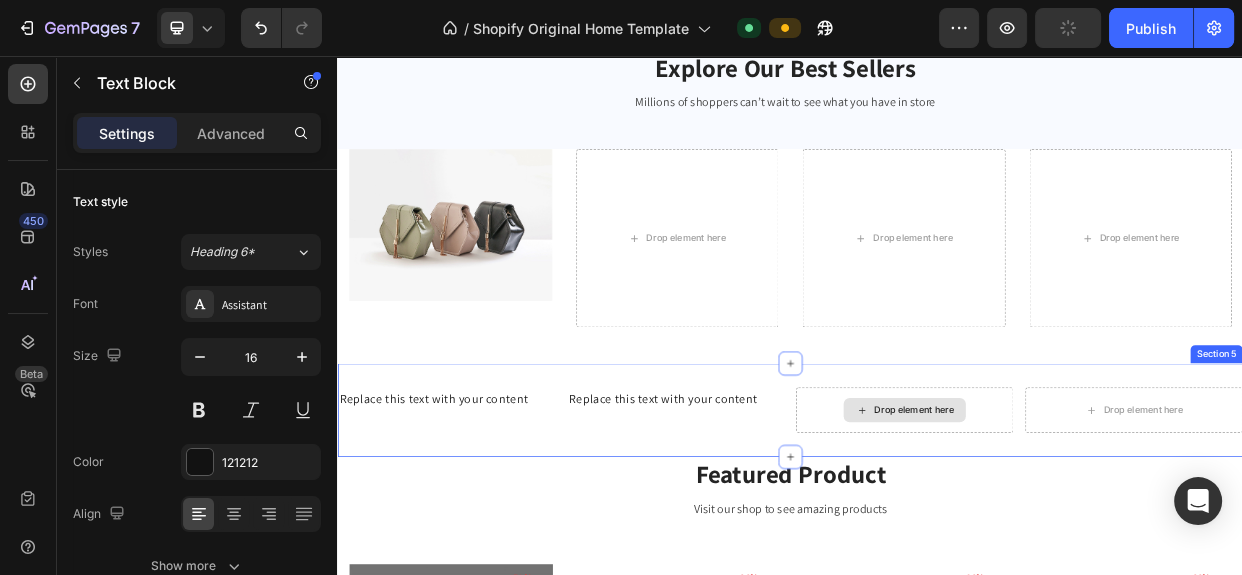 click on "Drop element here" at bounding box center (1101, 526) 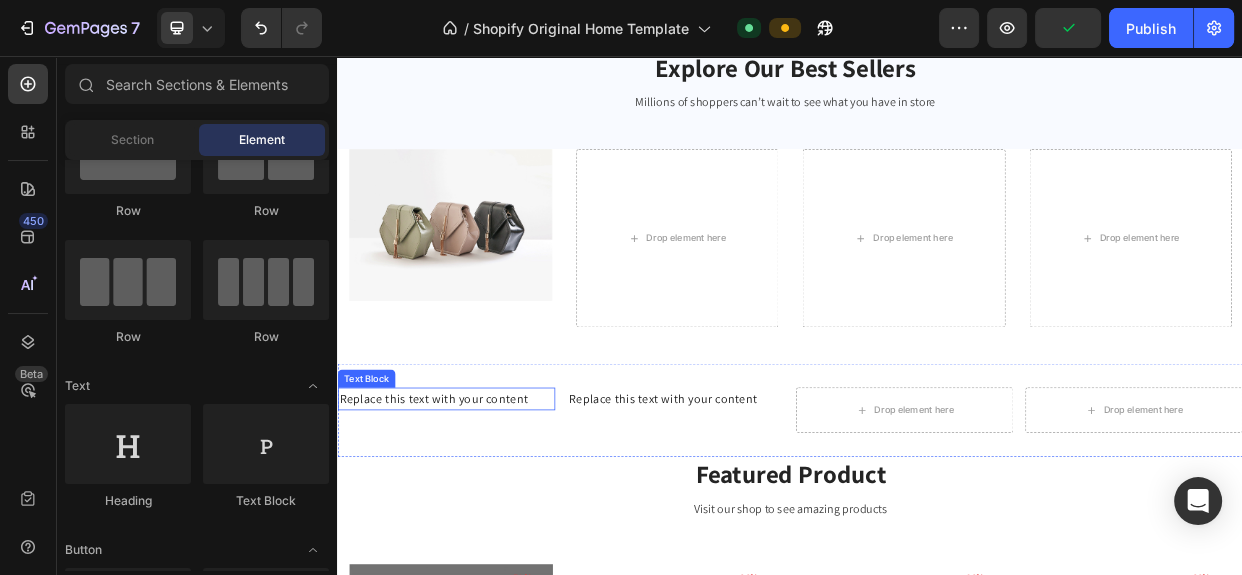 click on "Replace this text with your content Text Block Replace this text with your content Text Block
Drop element here
Drop element here Section 5" at bounding box center [937, 526] 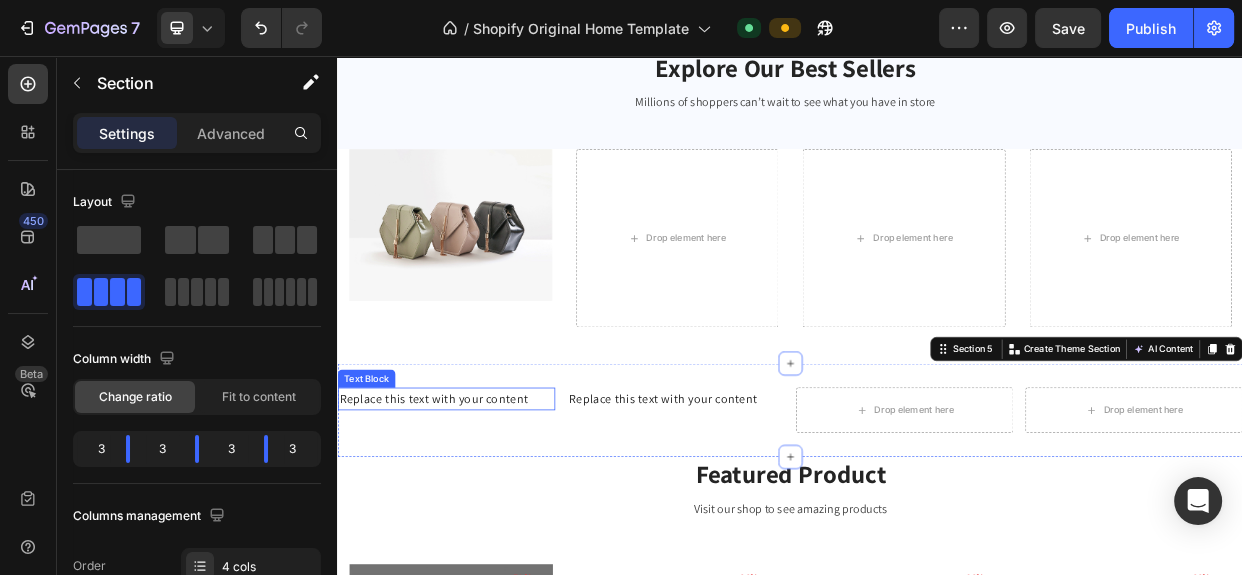 click on "Replace this text with your content" at bounding box center (481, 511) 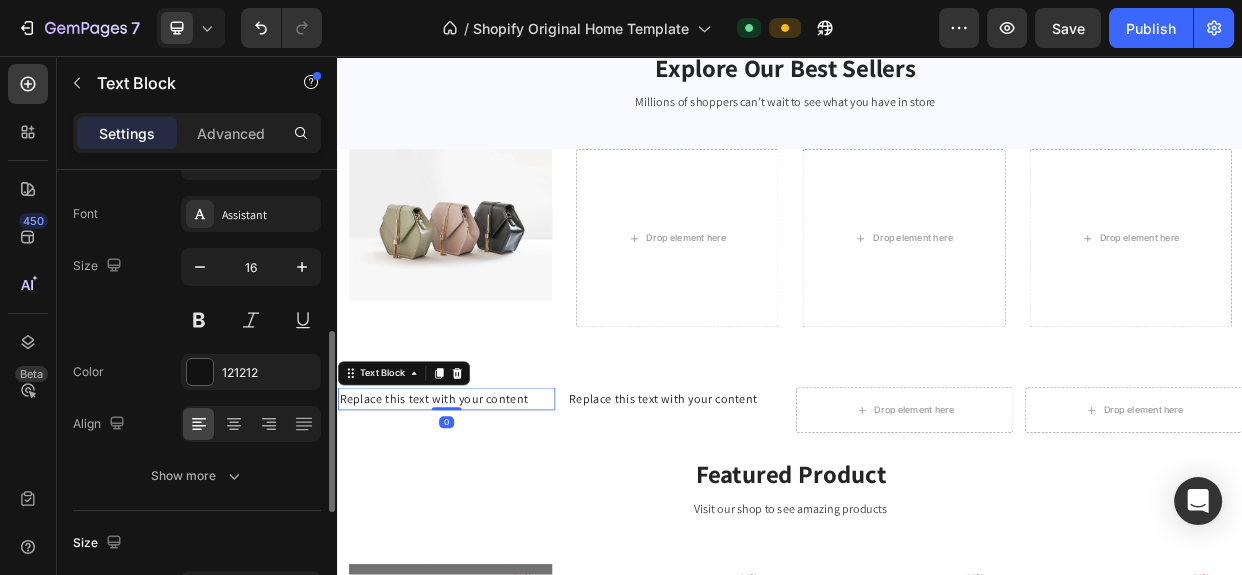 scroll, scrollTop: 272, scrollLeft: 0, axis: vertical 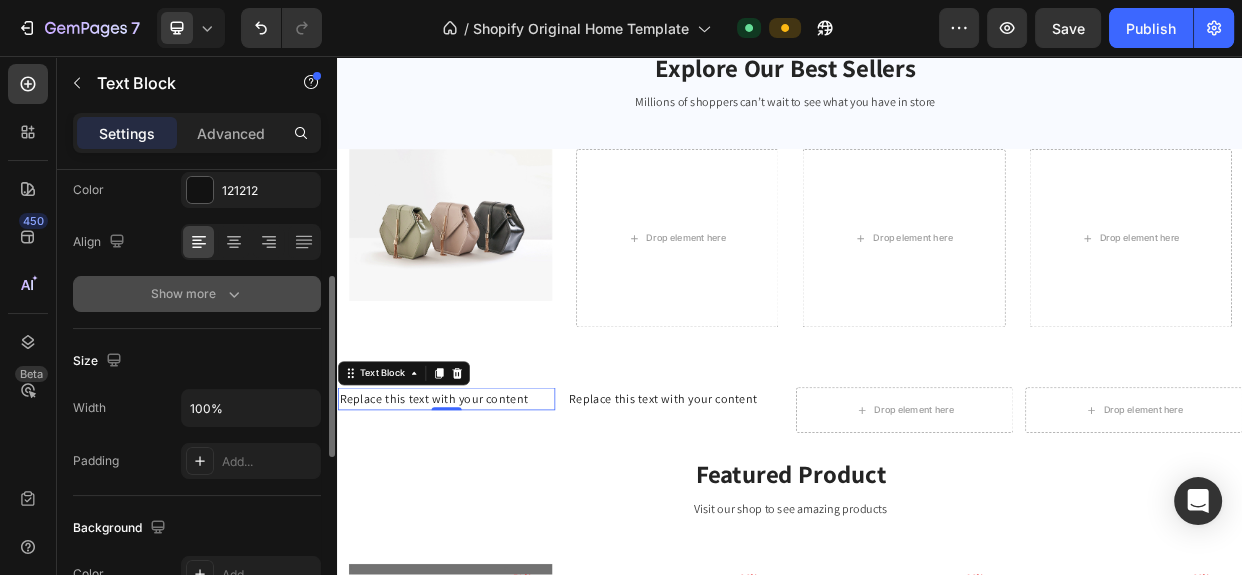 click on "Show more" at bounding box center (197, 294) 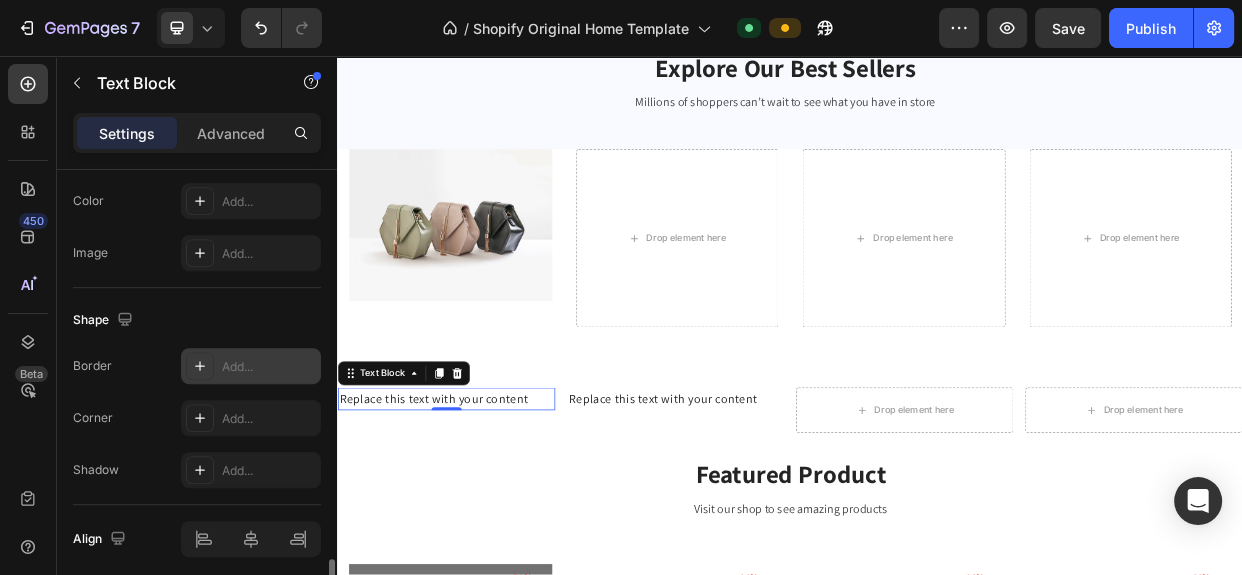 scroll, scrollTop: 984, scrollLeft: 0, axis: vertical 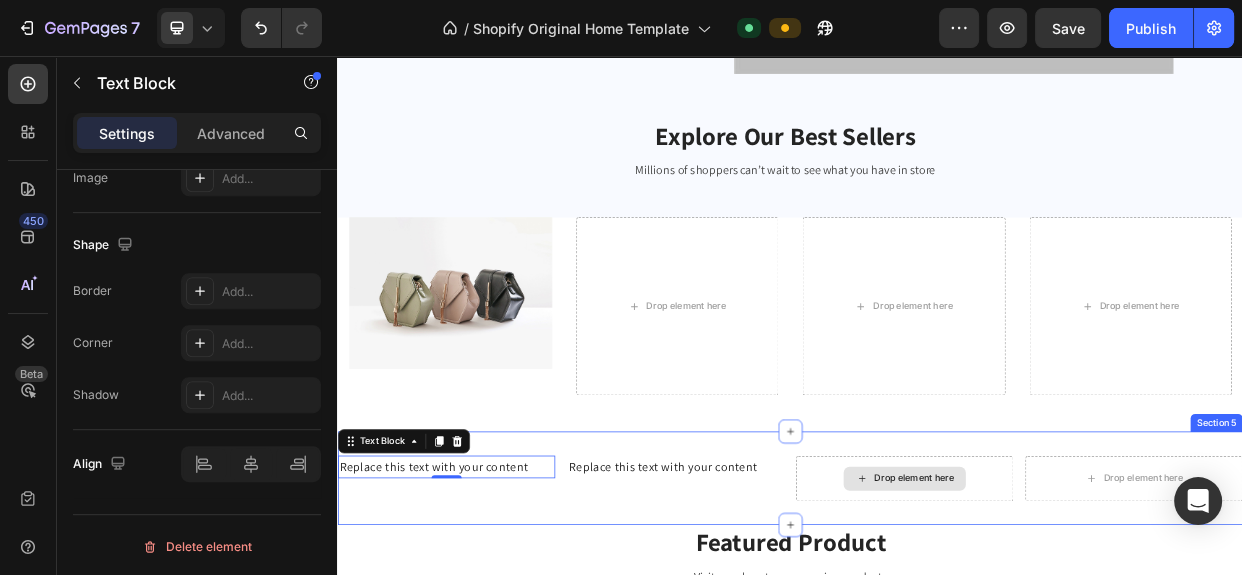 click on "Drop element here" at bounding box center [1101, 617] 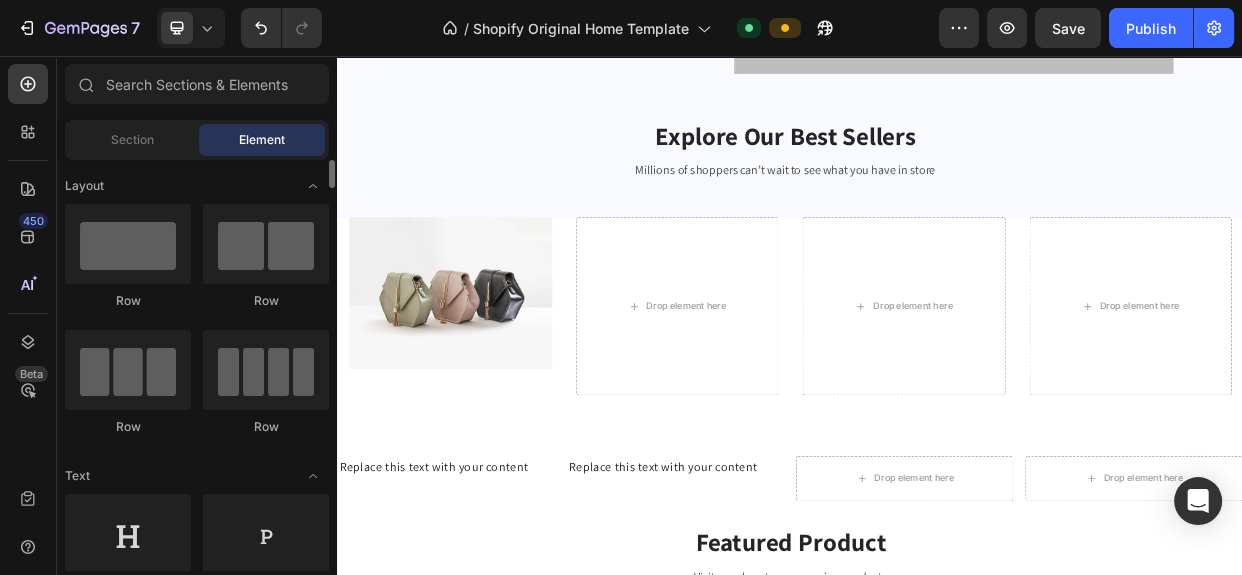 scroll, scrollTop: 90, scrollLeft: 0, axis: vertical 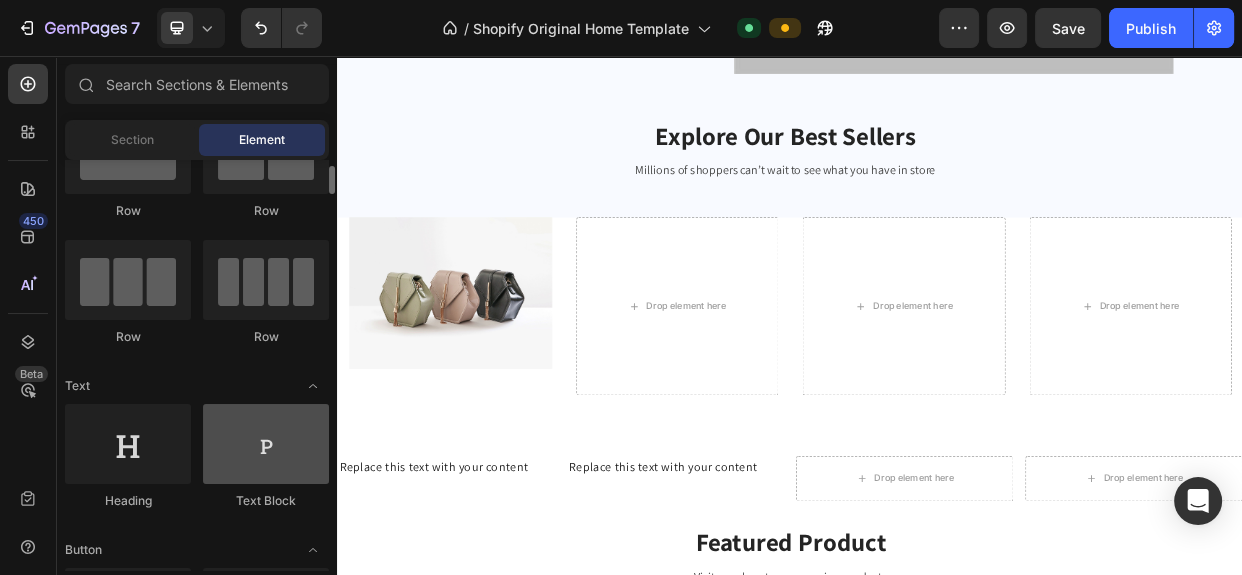 click at bounding box center (266, 444) 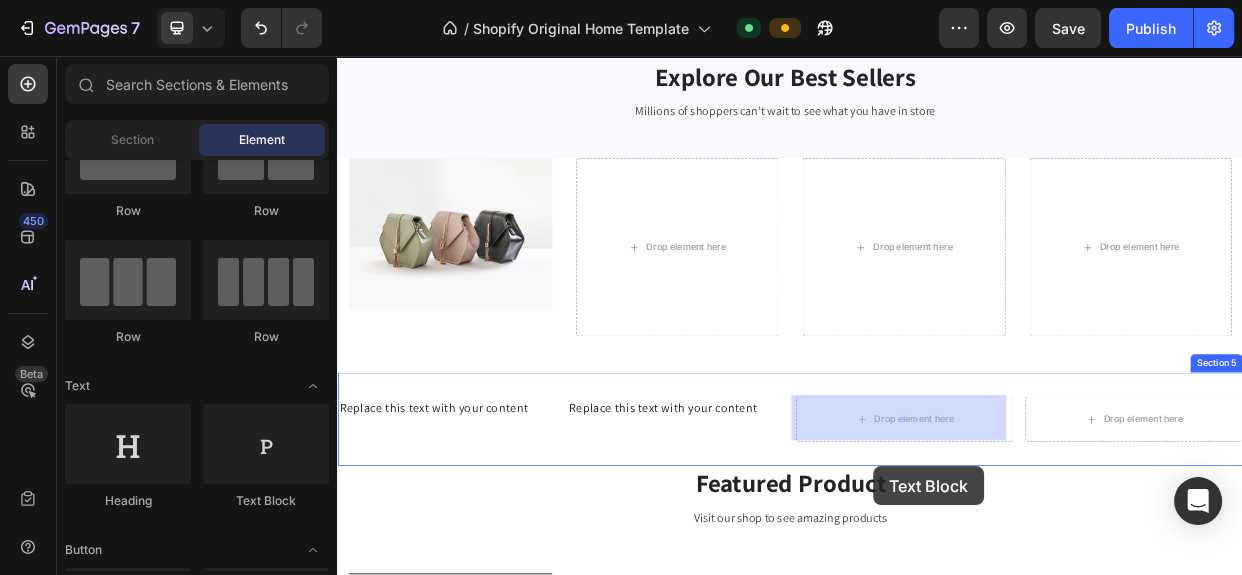 drag, startPoint x: 566, startPoint y: 515, endPoint x: 1048, endPoint y: 600, distance: 489.43744 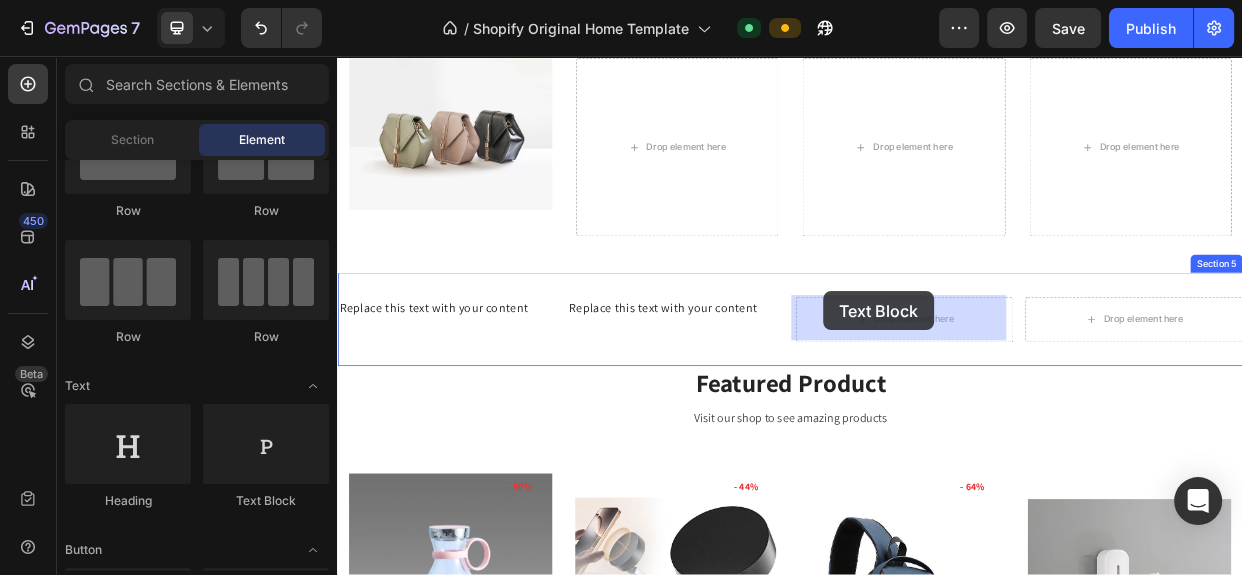 drag, startPoint x: 632, startPoint y: 479, endPoint x: 981, endPoint y: 368, distance: 366.2267 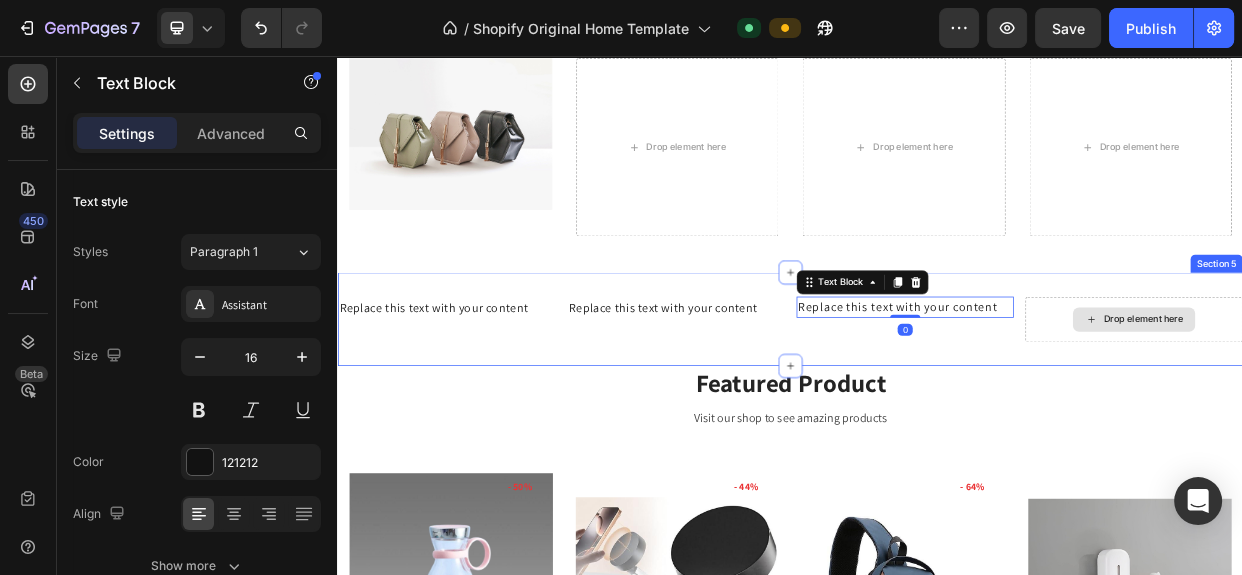 click on "Drop element here" at bounding box center [1405, 406] 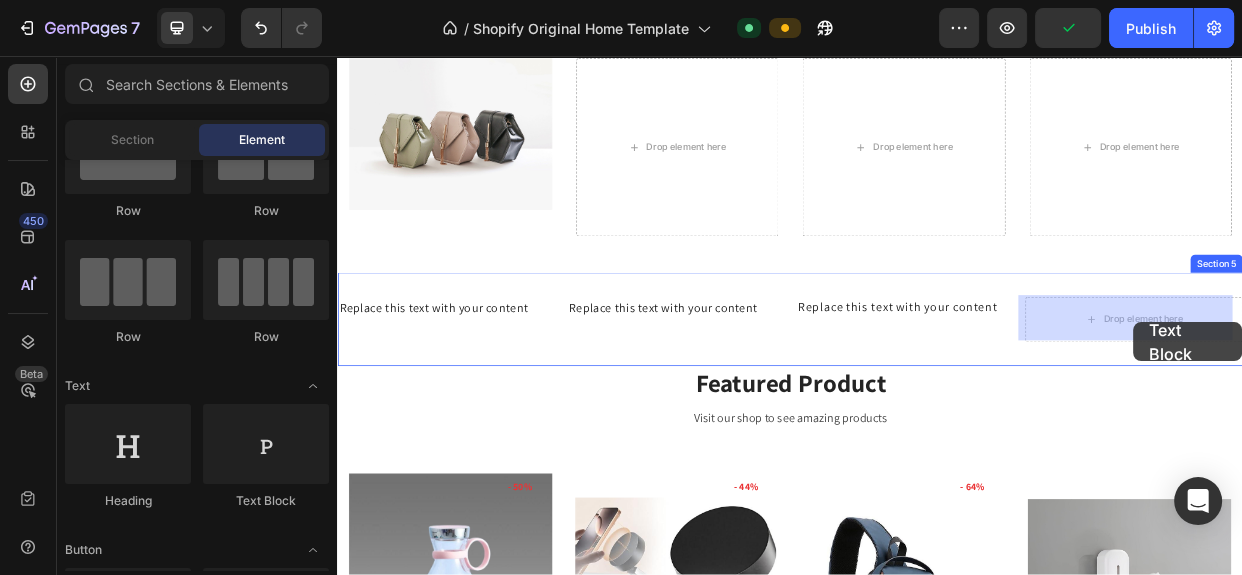 drag, startPoint x: 588, startPoint y: 523, endPoint x: 1392, endPoint y: 409, distance: 812.0419 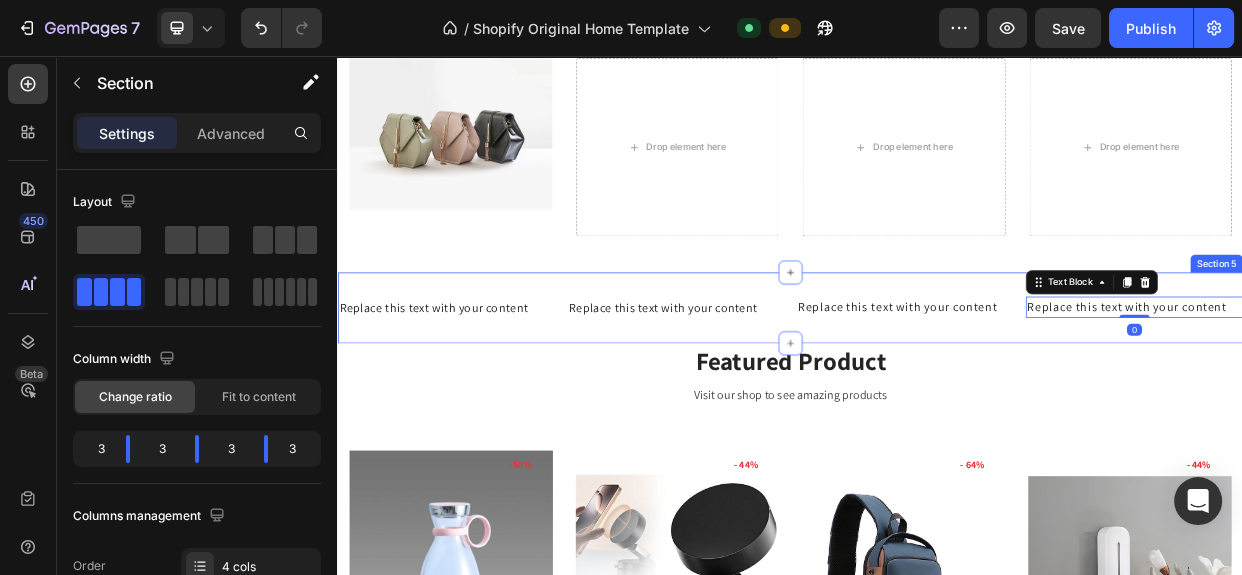 click on "Replace this text with your content Text Block Replace this text with your content Text Block Replace this text with your content Text Block Replace this text with your content Text Block   0 Section 5" at bounding box center (937, 391) 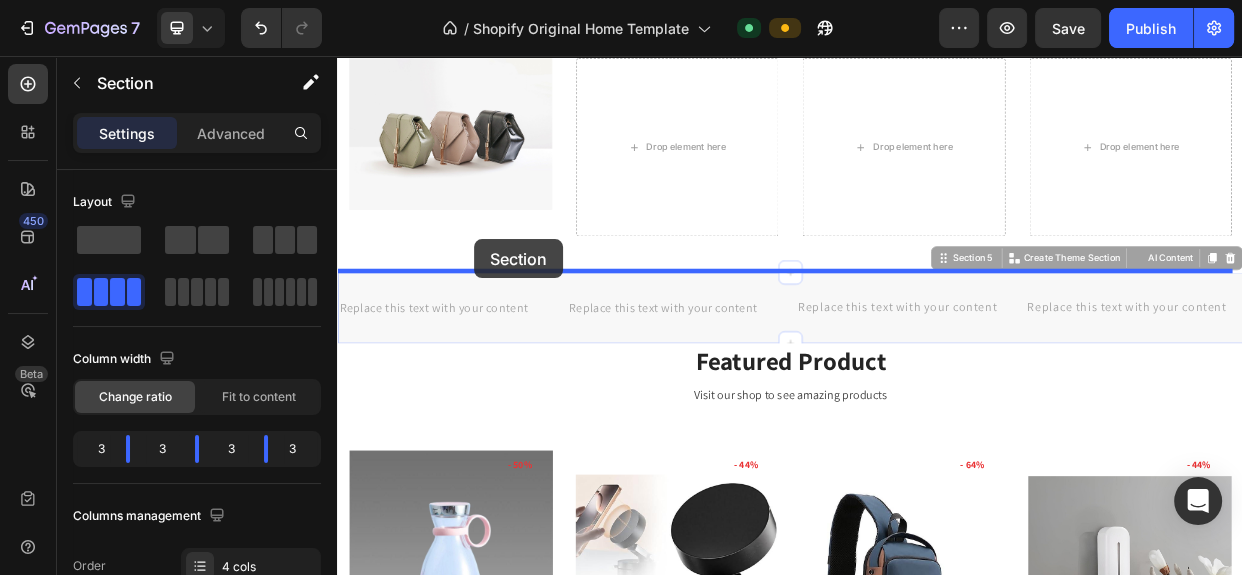 drag, startPoint x: 520, startPoint y: 418, endPoint x: 519, endPoint y: 299, distance: 119.0042 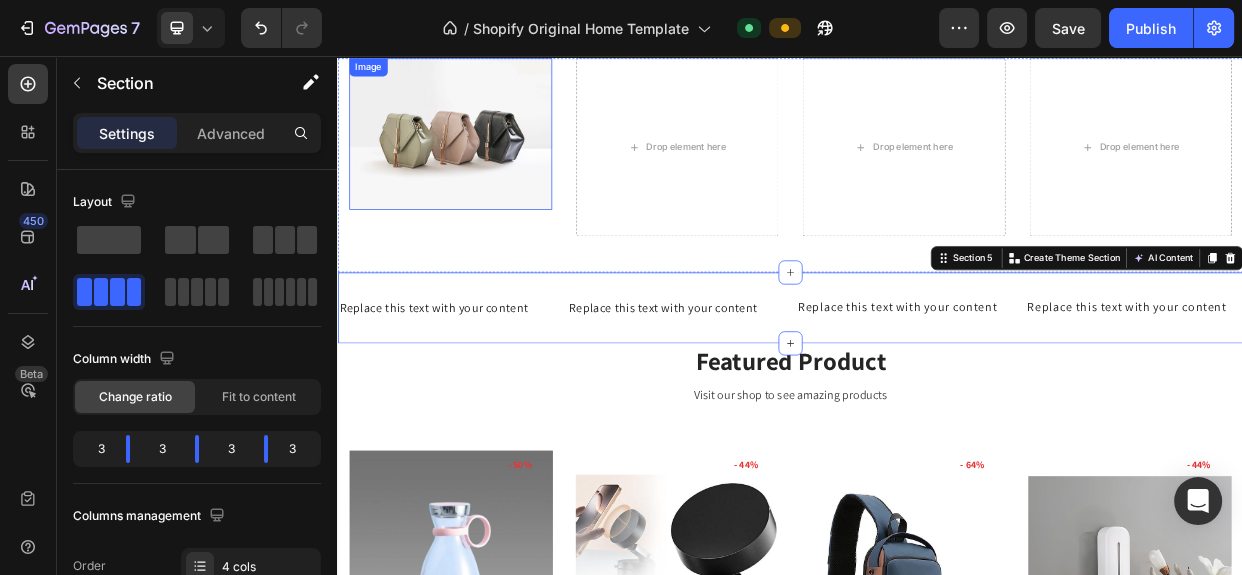 click at bounding box center [486, 160] 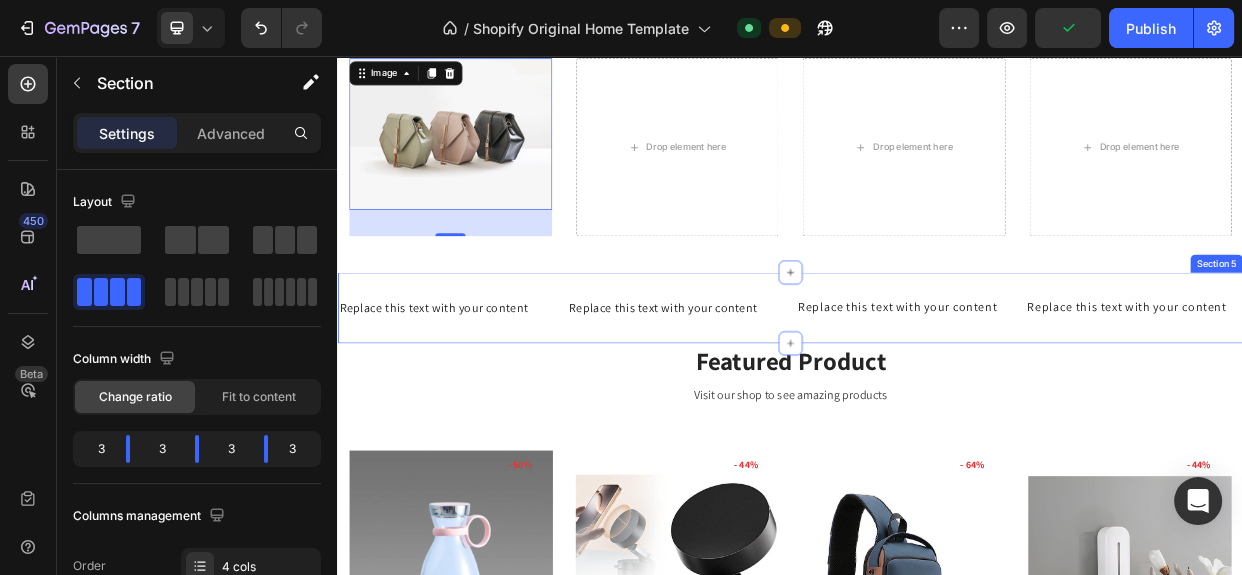 click on "Replace this text with your content Text Block Replace this text with your content Text Block Replace this text with your content Text Block Replace this text with your content Text Block Section 5" at bounding box center (937, 391) 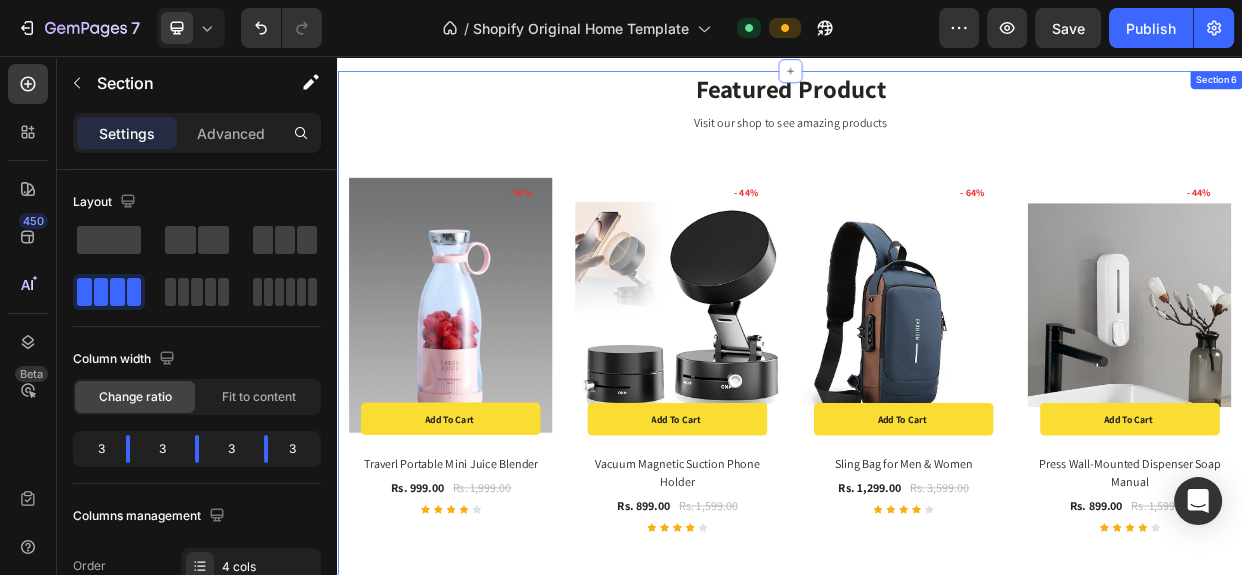 scroll, scrollTop: 1778, scrollLeft: 0, axis: vertical 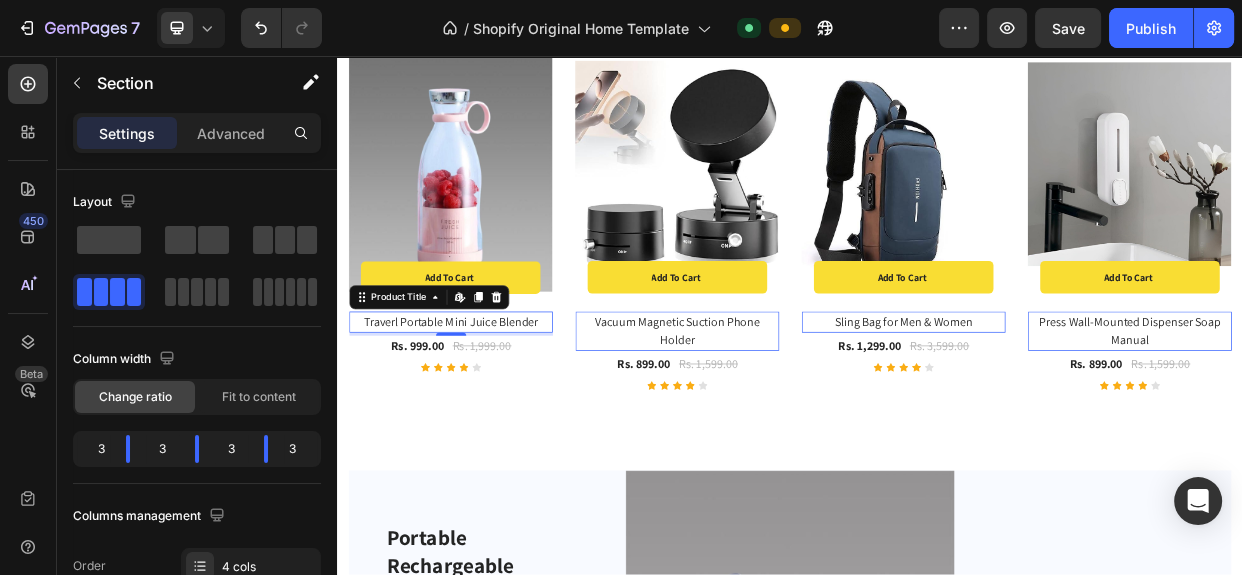 click on "Traverl Portable Mini Juice Blender" at bounding box center (487, 410) 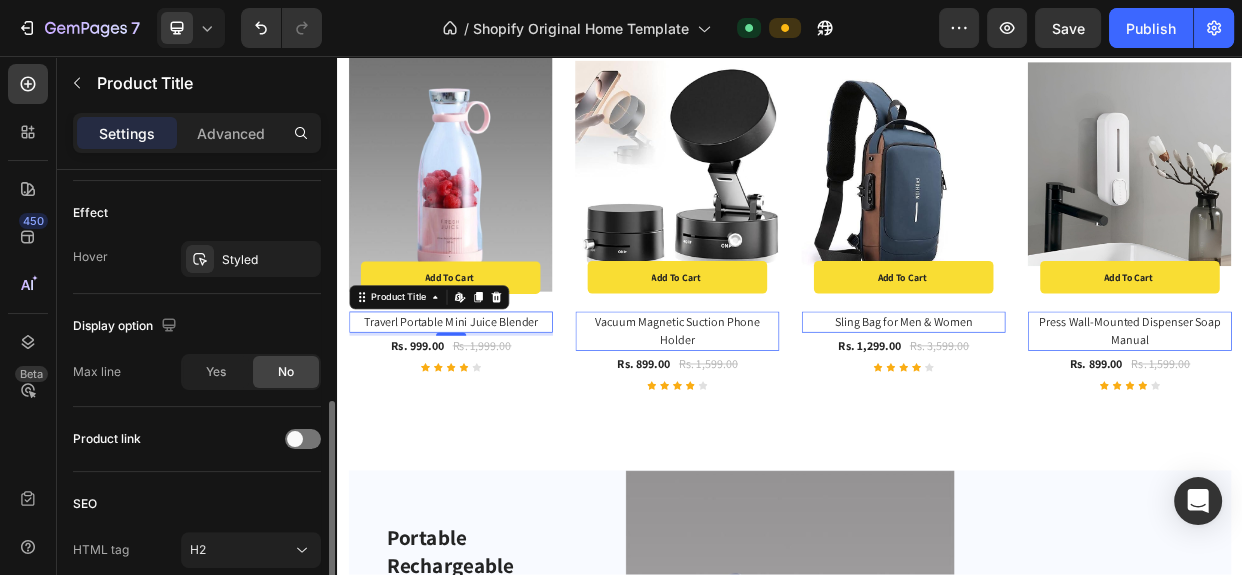 scroll, scrollTop: 632, scrollLeft: 0, axis: vertical 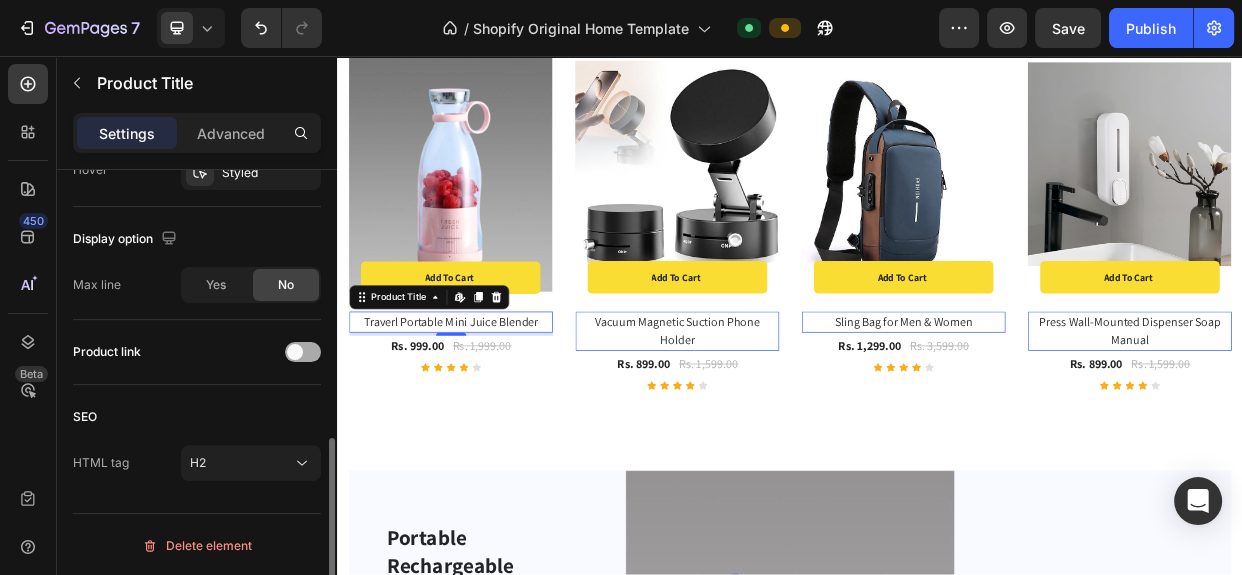 click at bounding box center (303, 352) 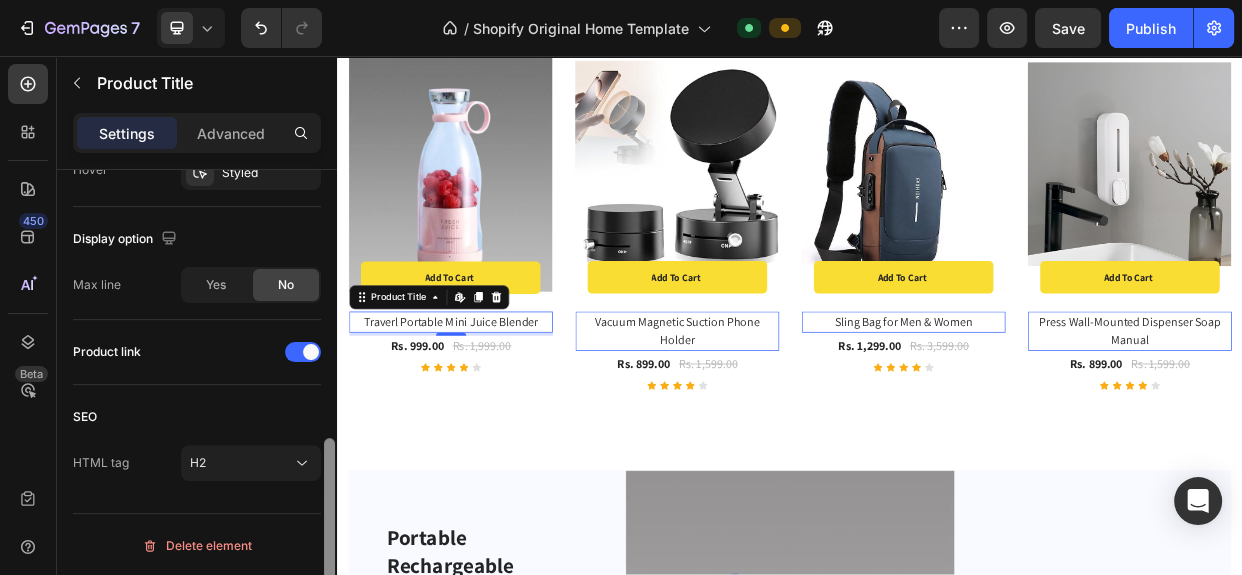 click at bounding box center (329, 401) 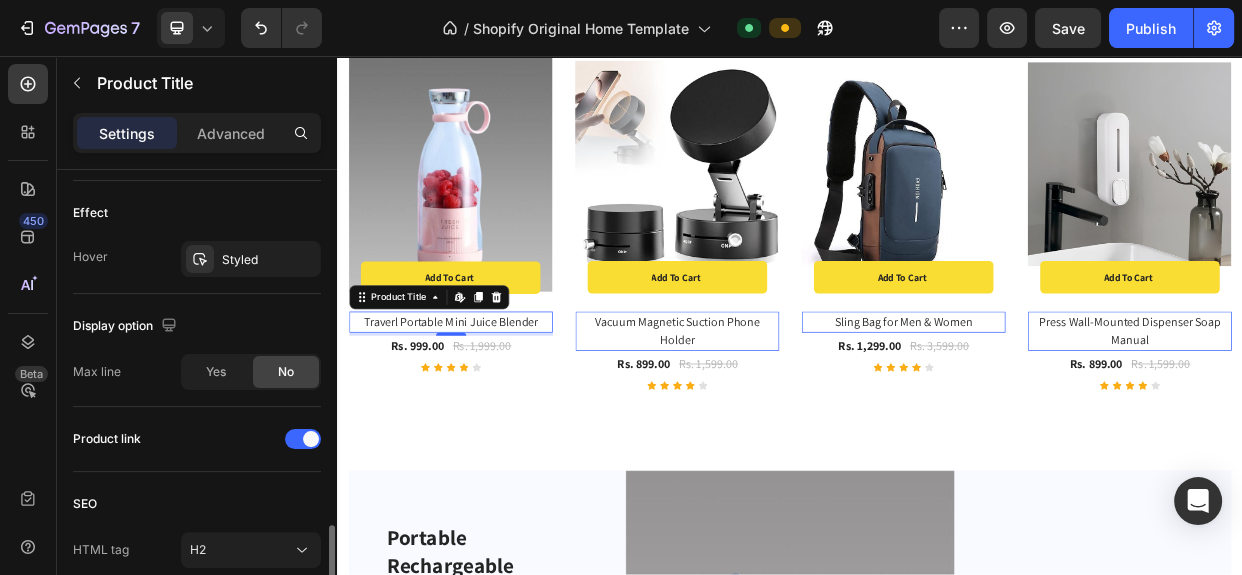 scroll, scrollTop: 632, scrollLeft: 0, axis: vertical 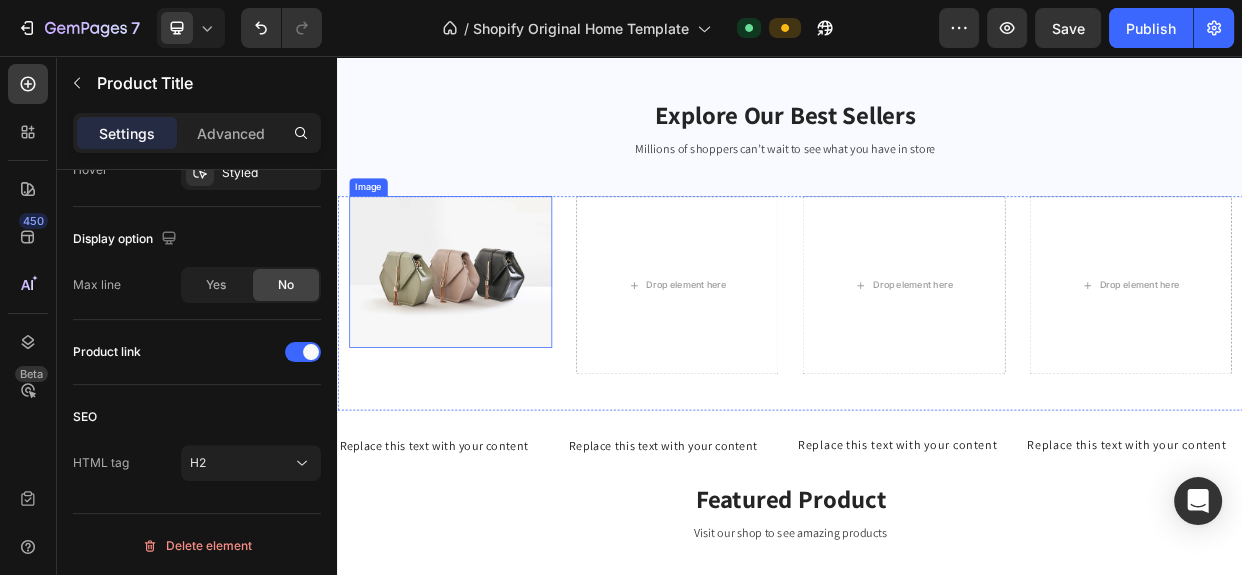 click at bounding box center [486, 342] 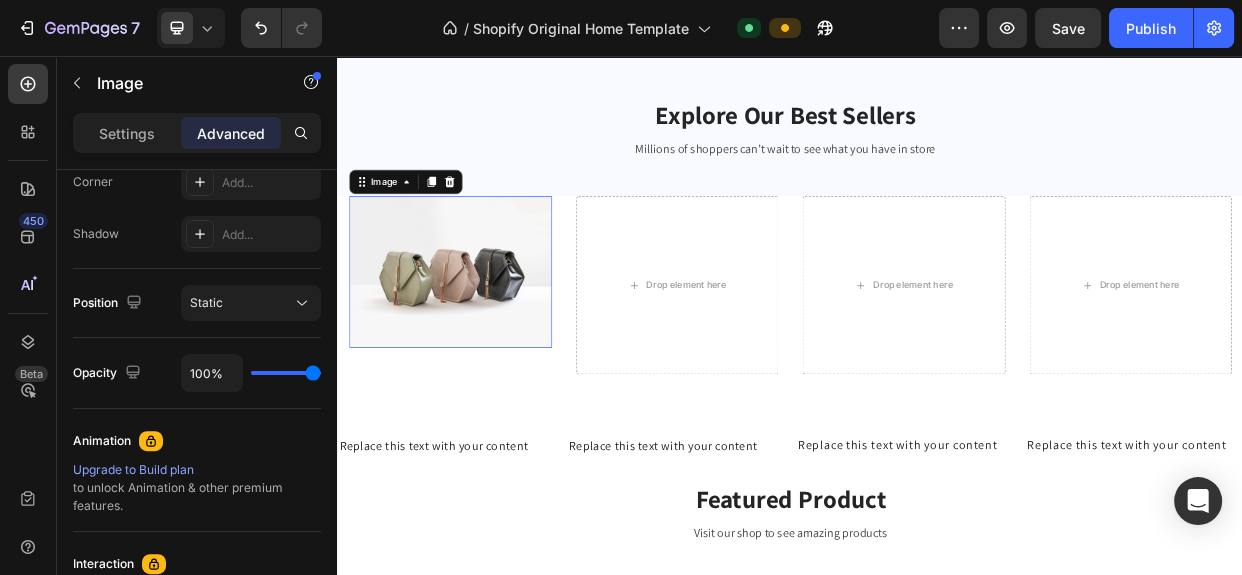 scroll, scrollTop: 0, scrollLeft: 0, axis: both 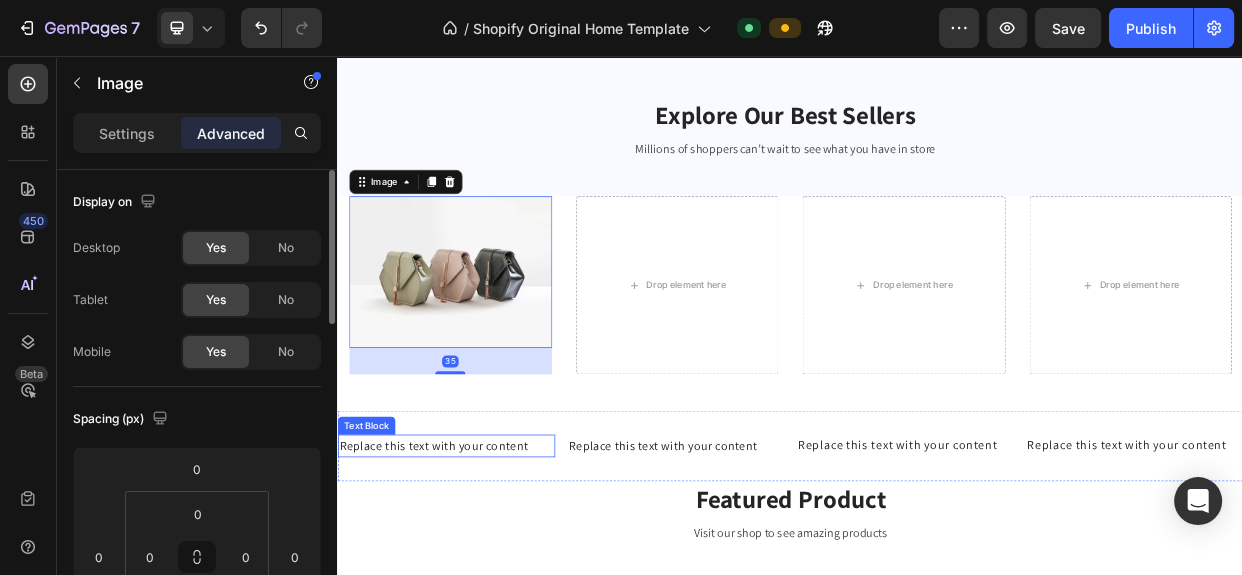click on "Replace this text with your content" at bounding box center [481, 573] 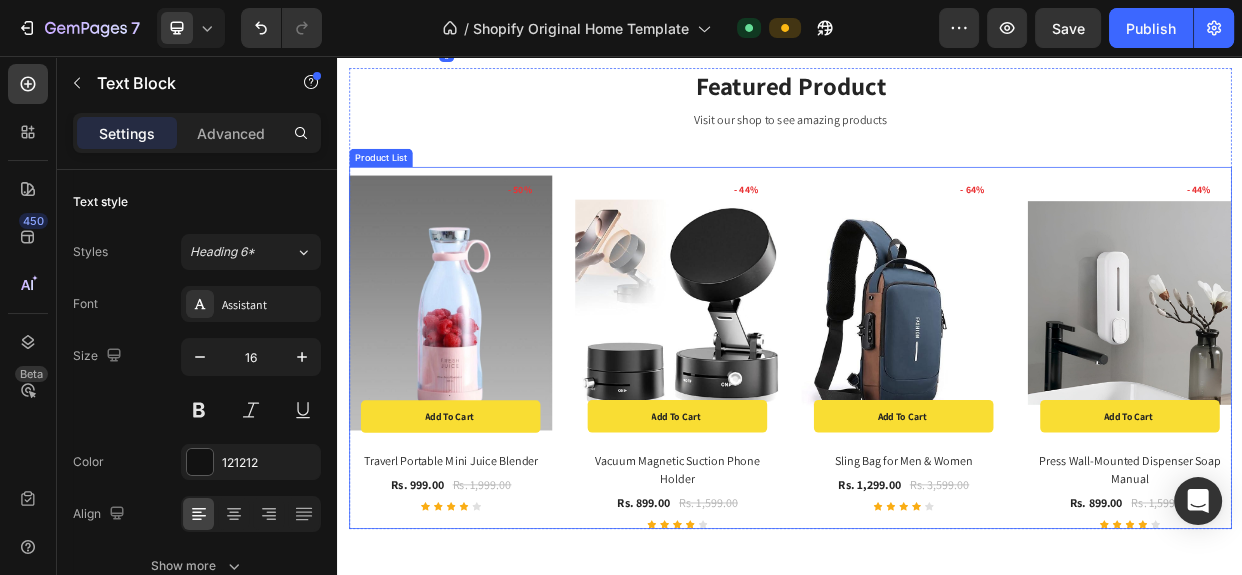 scroll, scrollTop: 1595, scrollLeft: 0, axis: vertical 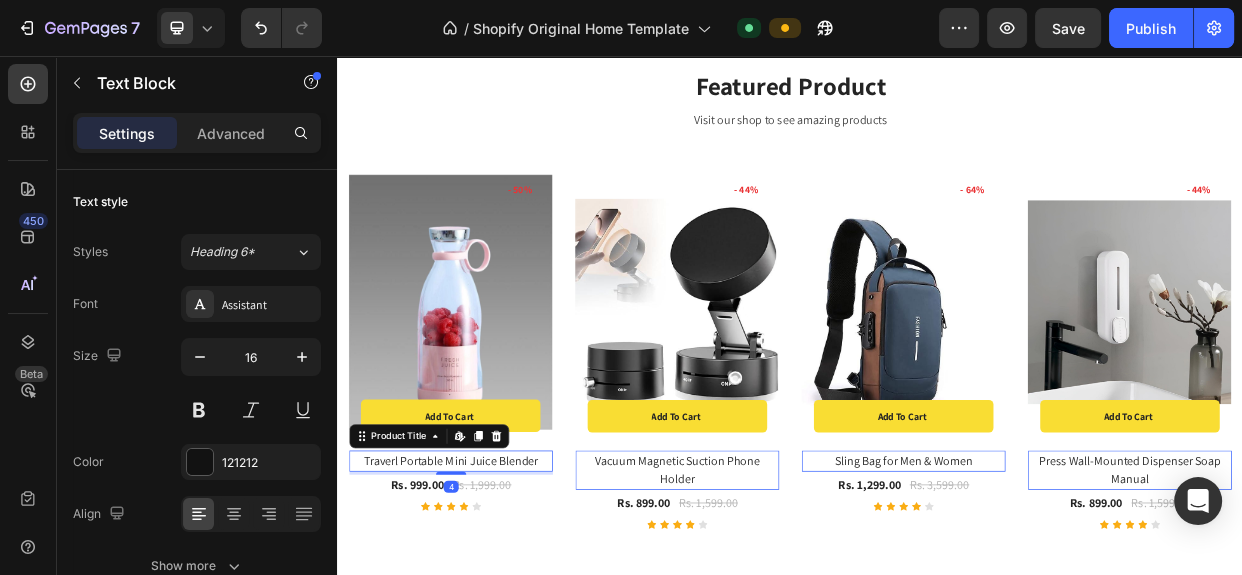 click on "Traverl Portable Mini Juice Blender" at bounding box center (487, 593) 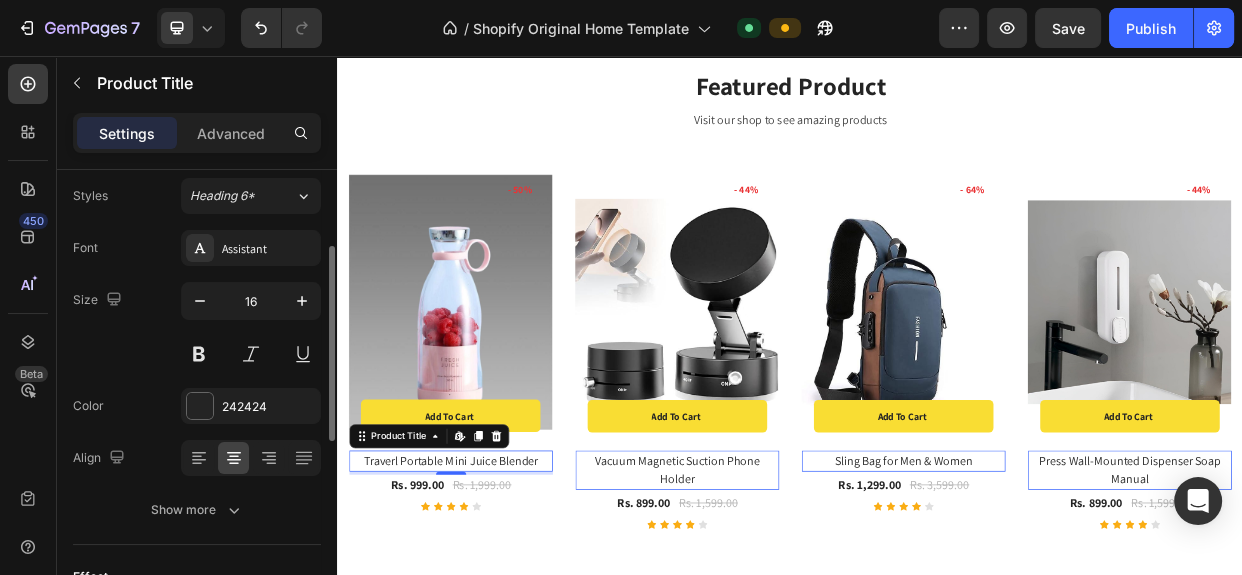 scroll, scrollTop: 363, scrollLeft: 0, axis: vertical 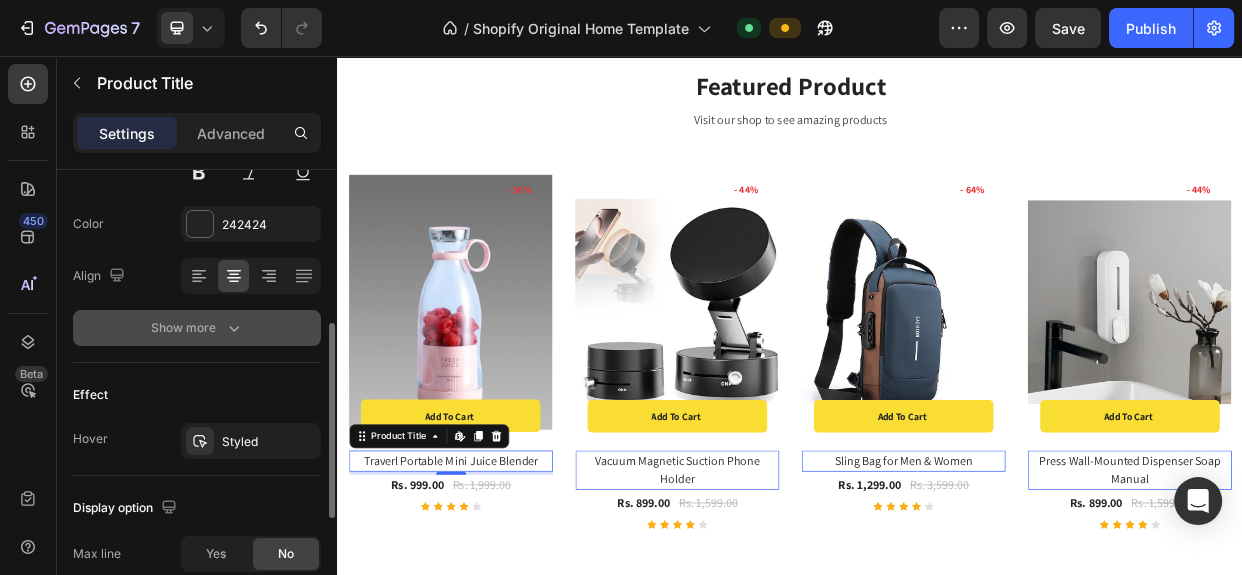 click on "Show more" at bounding box center [197, 328] 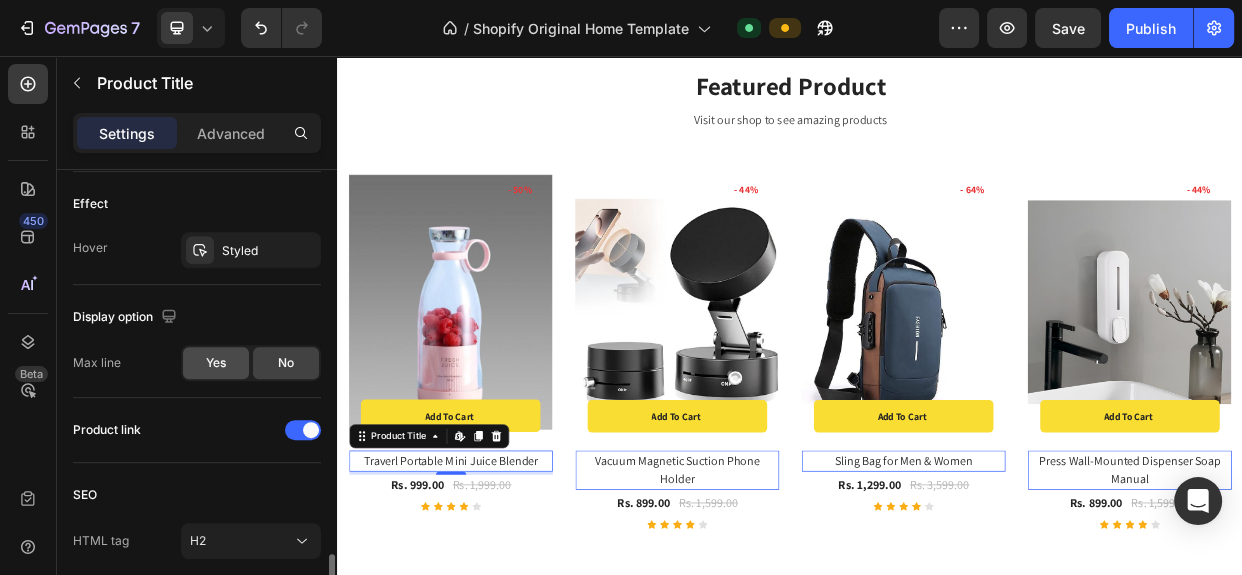 scroll, scrollTop: 896, scrollLeft: 0, axis: vertical 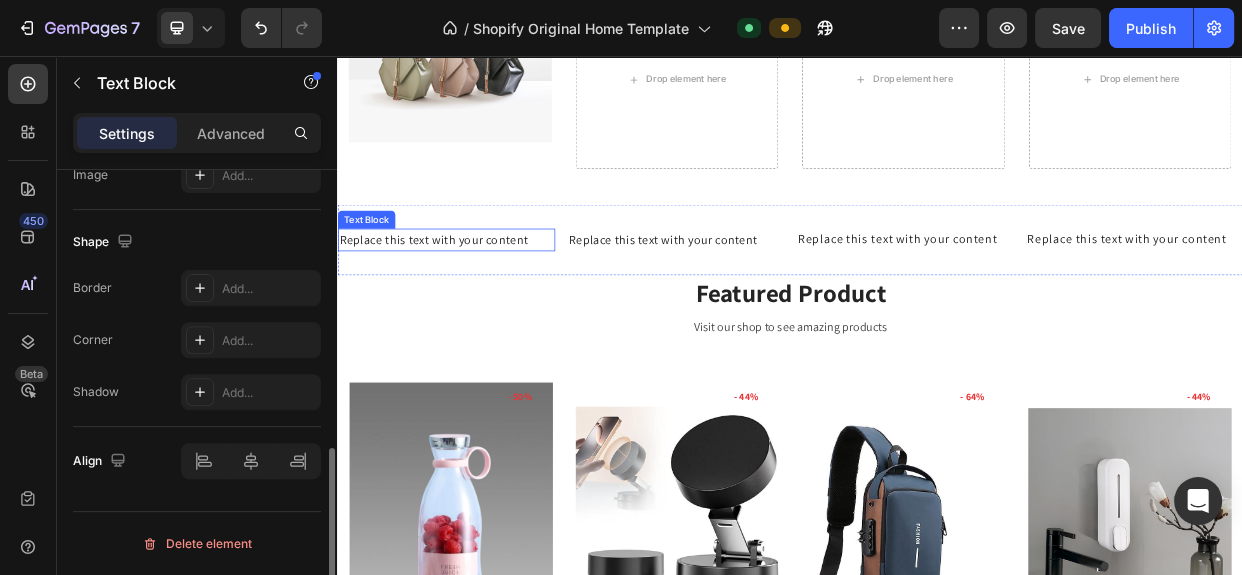 click on "Replace this text with your content" at bounding box center [481, 301] 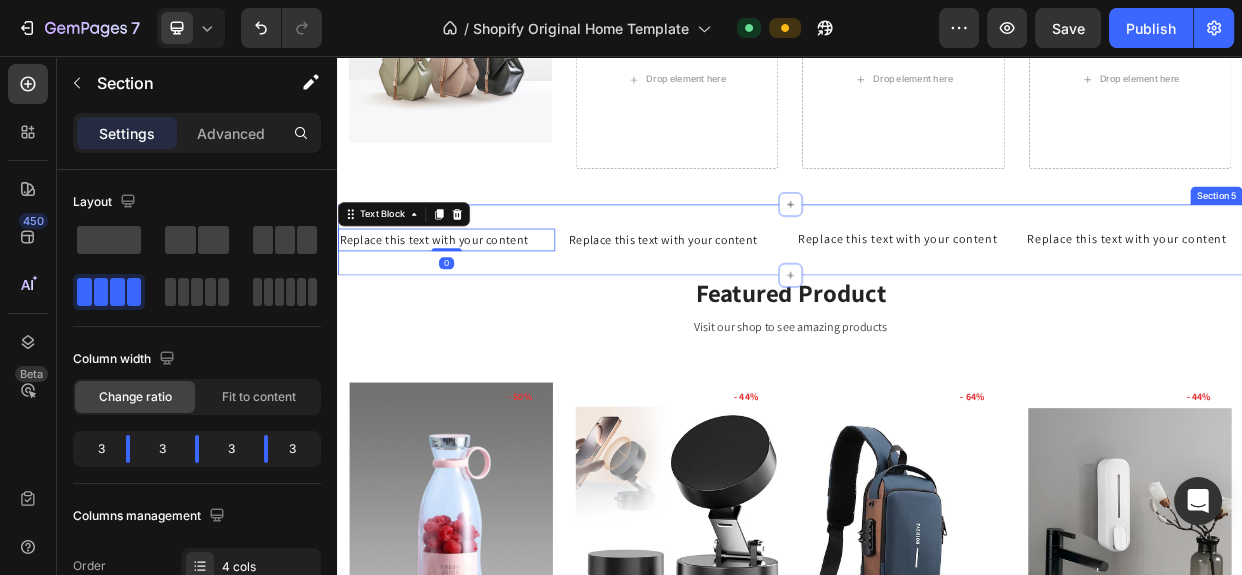 click on "Replace this text with your content Text Block   0 Replace this text with your content Text Block Replace this text with your content Text Block Replace this text with your content Text Block Section 5" at bounding box center (937, 301) 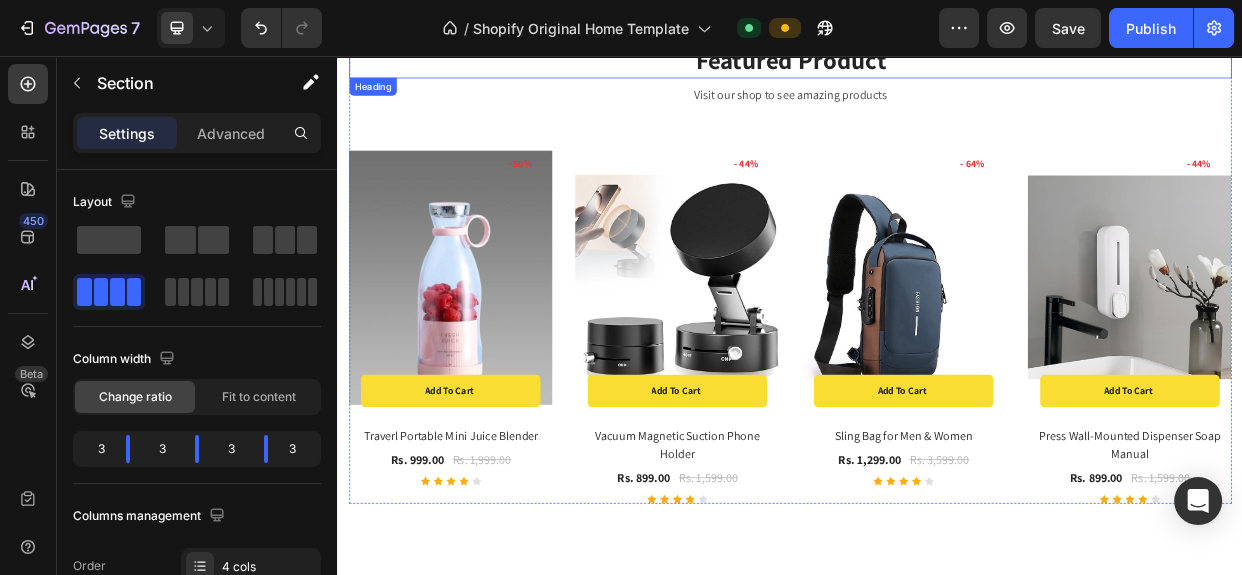 scroll, scrollTop: 1411, scrollLeft: 0, axis: vertical 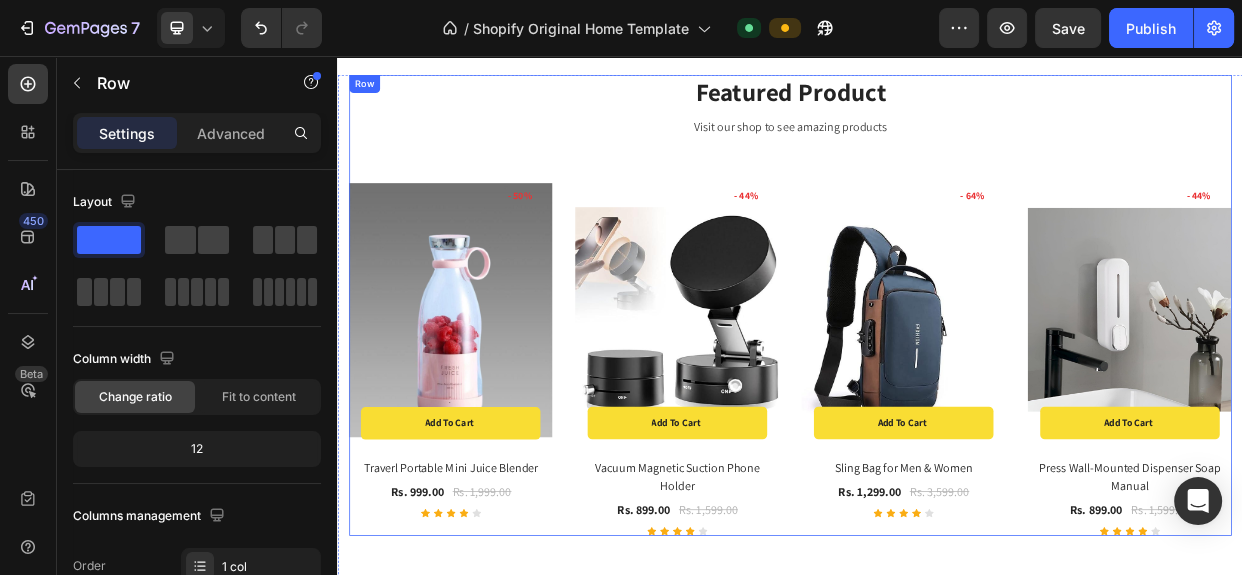 click on "Featured Product Heading Visit our shop to see amazing products Text block Product Images & Gallery - 50% Product Badge Add to cart Product Cart Button Row Row Traverl Portable Mini Juice Blender Product Title Rs. 999.00 Product Price Product Price Rs. 1,999.00 Product Price Product Price Row                Icon                Icon                Icon                Icon
Icon Icon List Hoz Row Product List Product Images & Gallery - 44% Product Badge Add to cart Product Cart Button Row Row Vacuum Magnetic Suction Phone Holder Product Title Rs. 899.00 Product Price Product Price Rs. 1,599.00 Product Price Product Price Row                Icon                Icon                Icon                Icon
Icon Icon List Hoz Row Product List Product Images & Gallery - 64% Product Badge Add to cart Product Cart Button Row Row Sling Bag for Men & Women Product Title Rs. 1,299.00 Product Price Product Price Rs. 3,599.00 Product Price Product Price Row                Icon" at bounding box center [937, 387] 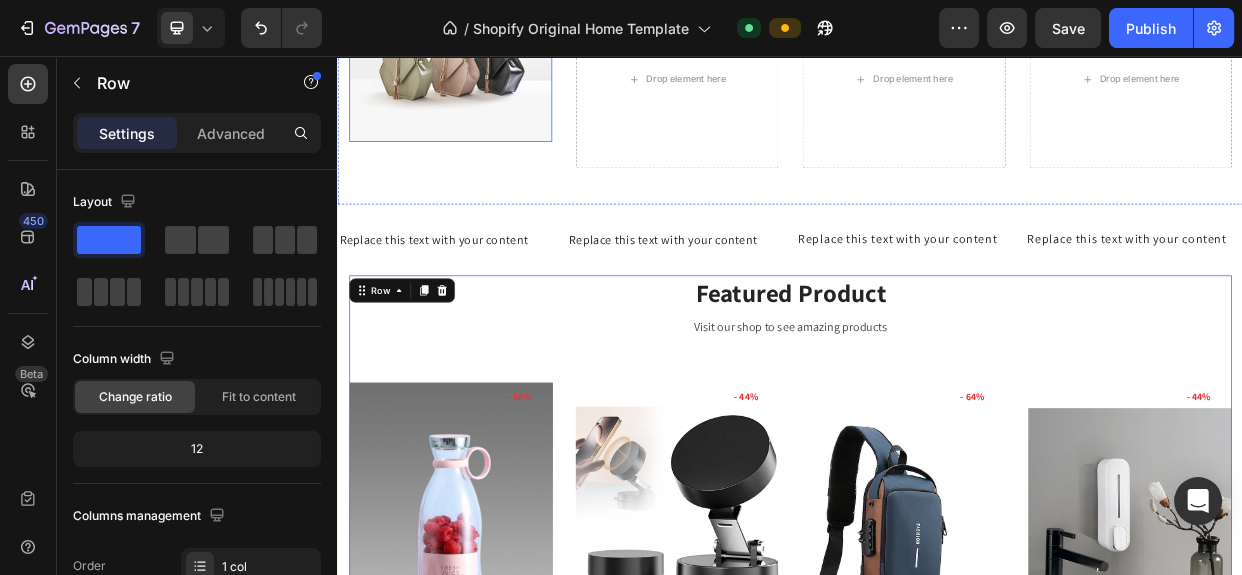 scroll, scrollTop: 1139, scrollLeft: 0, axis: vertical 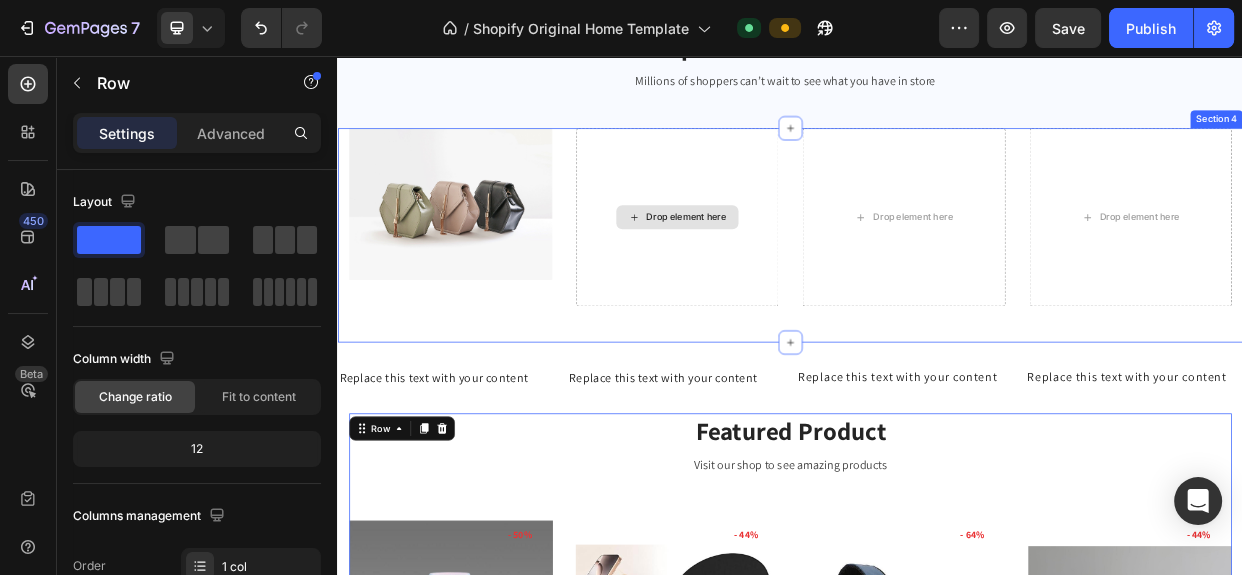 click on "Drop element here" at bounding box center (787, 271) 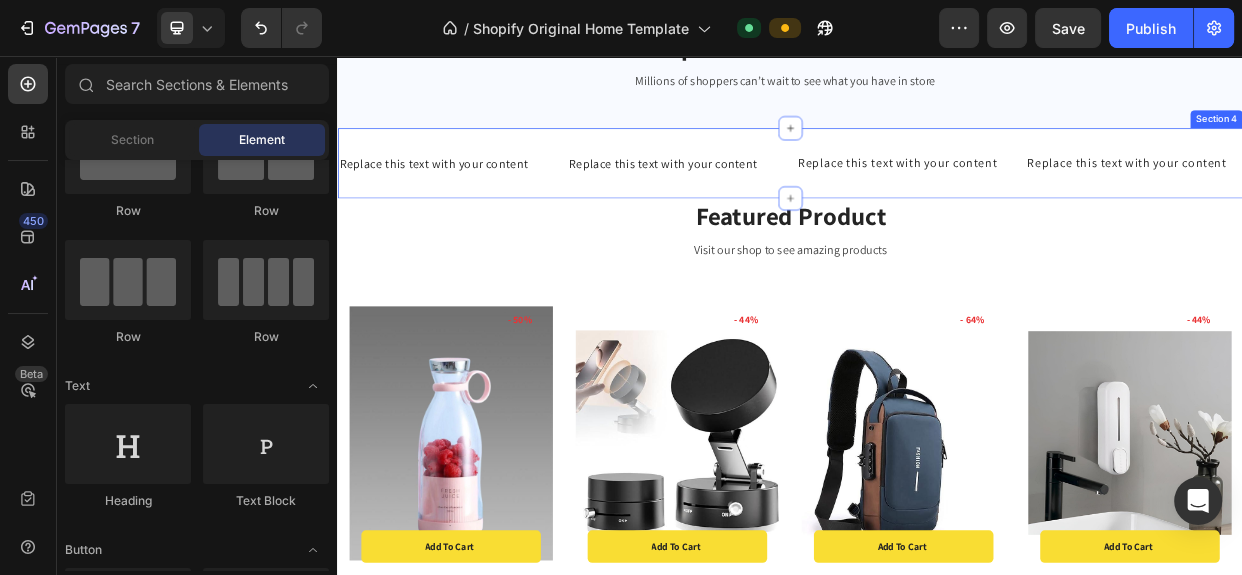 click on "Replace this text with your content Text Block Replace this text with your content Text Block Replace this text with your content Text Block Replace this text with your content Text Block Section 4" at bounding box center (937, 200) 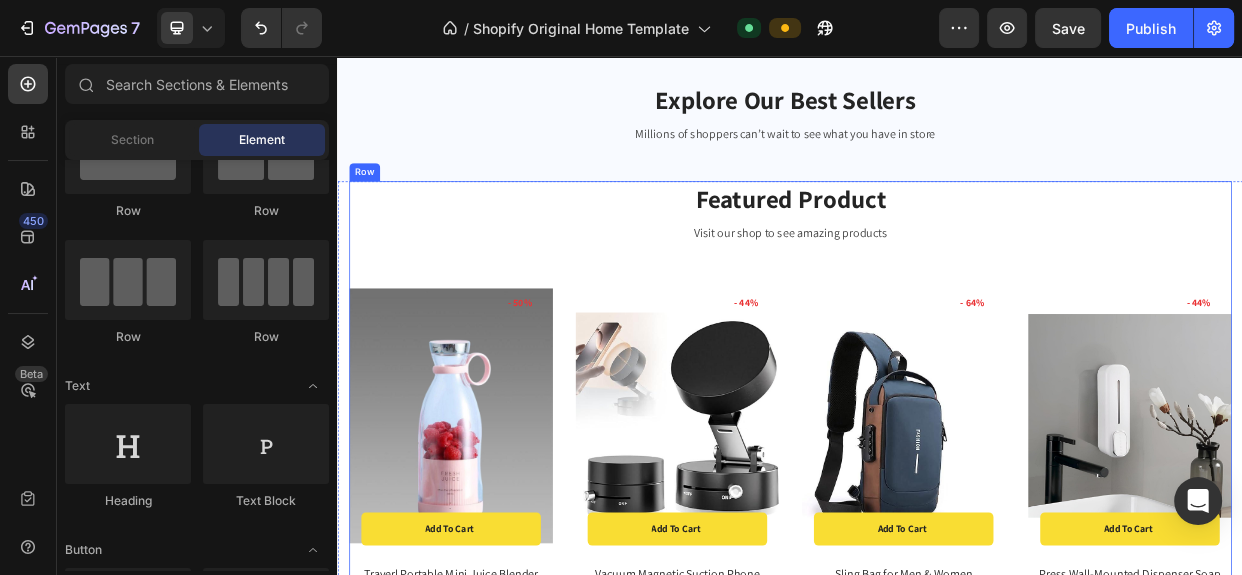 scroll, scrollTop: 957, scrollLeft: 0, axis: vertical 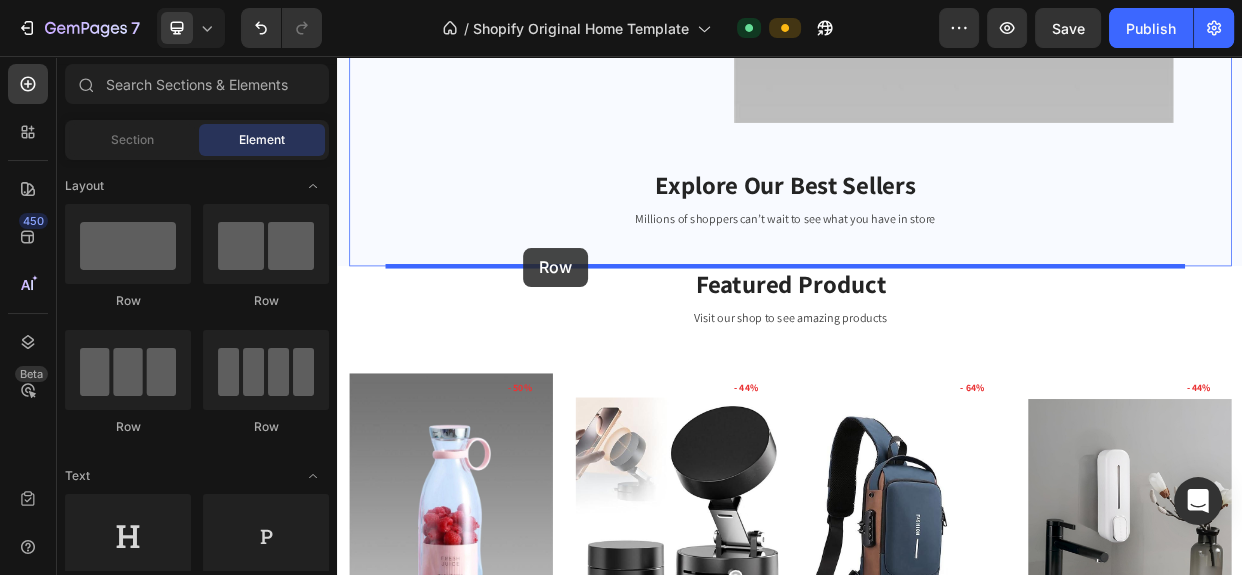 drag, startPoint x: 486, startPoint y: 327, endPoint x: 584, endPoint y: 310, distance: 99.46356 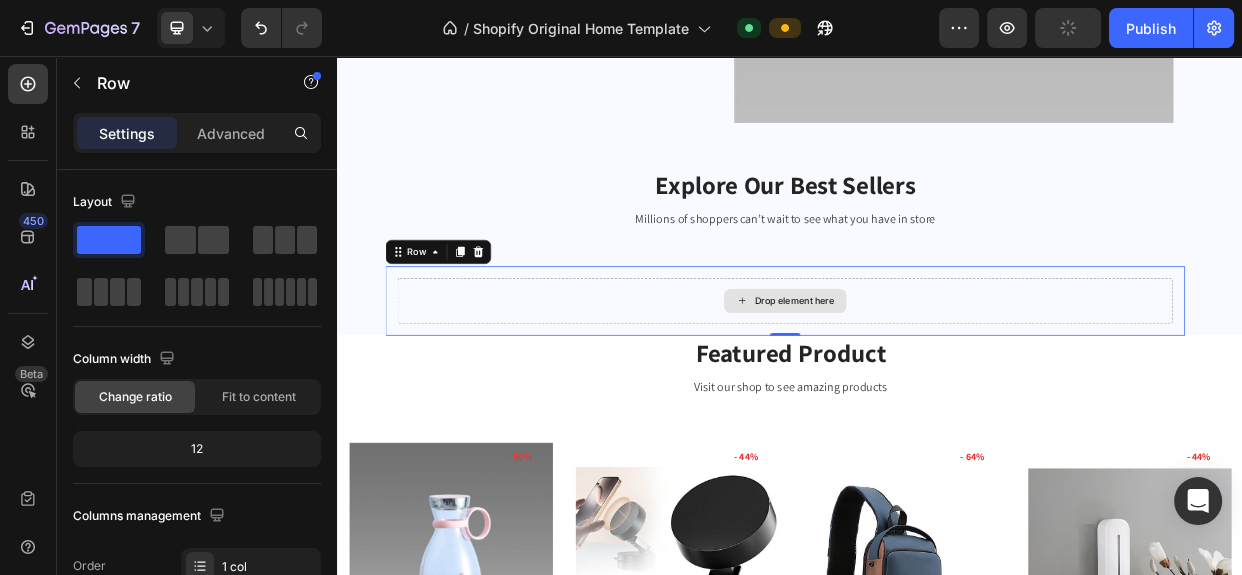 click on "Drop element here" at bounding box center [930, 381] 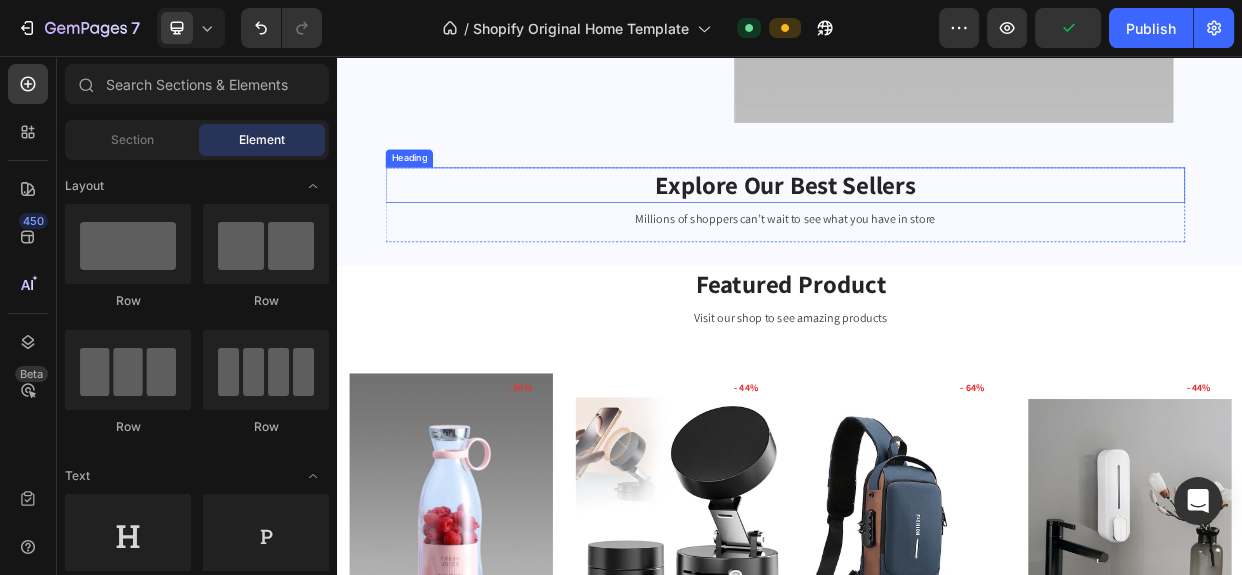 click on "Explore Our Best Sellers" at bounding box center (930, 227) 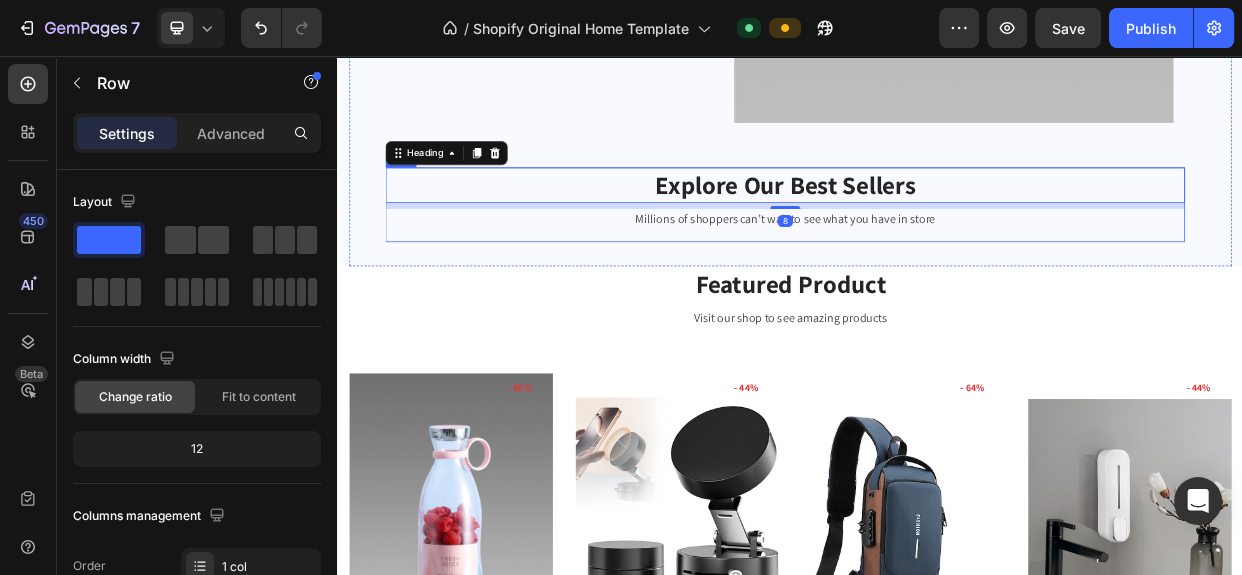 click on "Explore Our Best Sellers Heading   8 Millions of shoppers can’t wait to see what you have in store Text block" at bounding box center [930, 253] 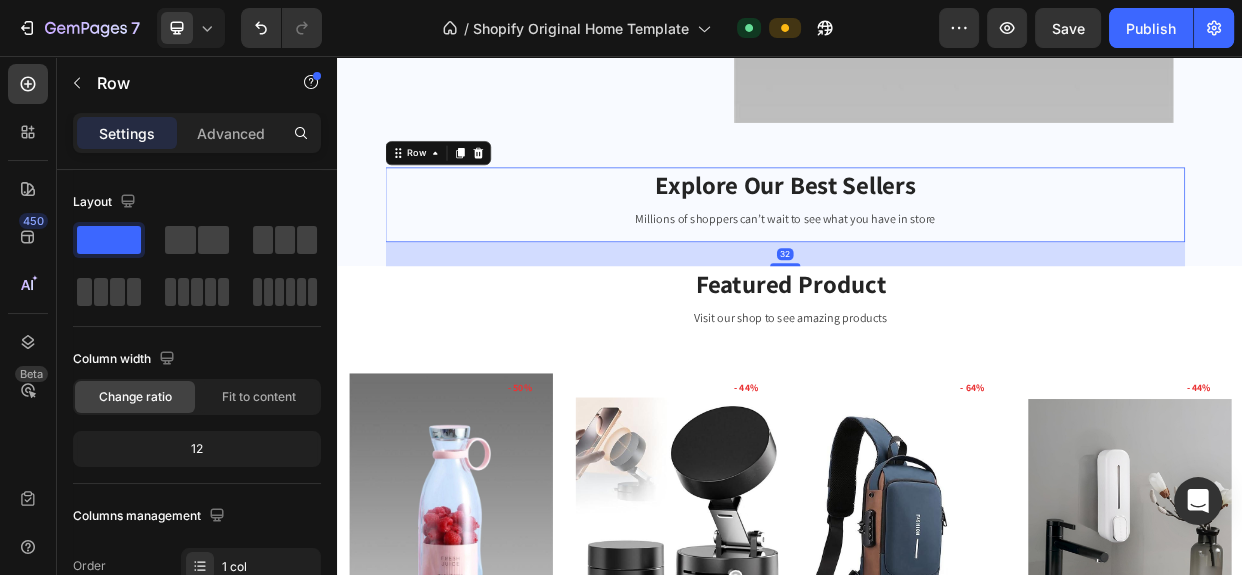 click on "Explore Our Best Sellers Heading Millions of shoppers can’t wait to see what you have in store Text block" at bounding box center [930, 253] 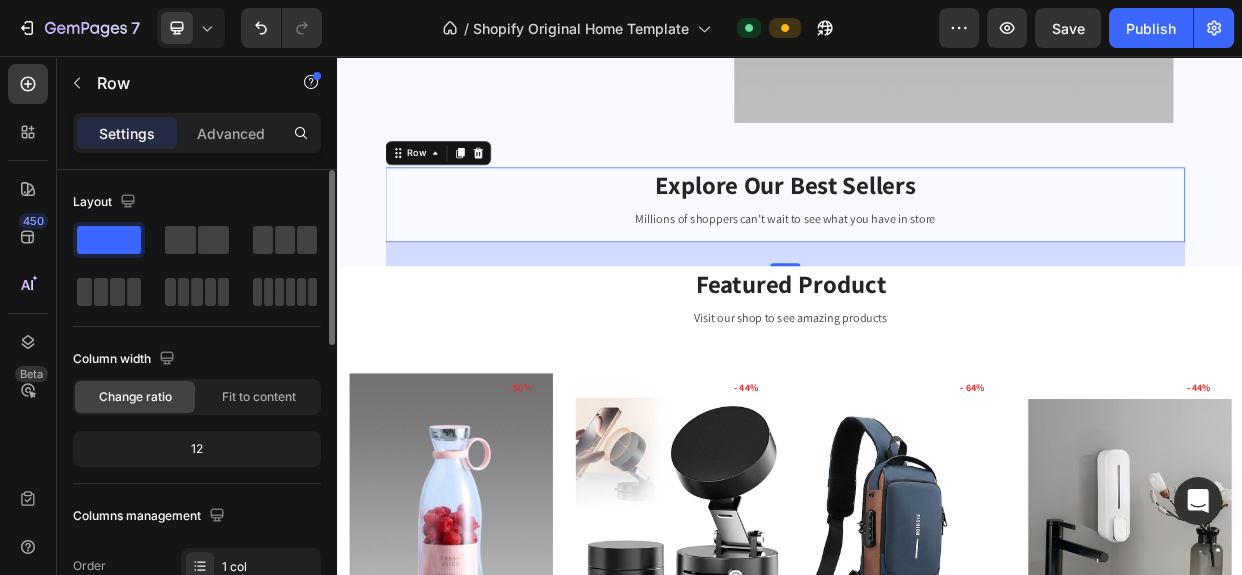 click 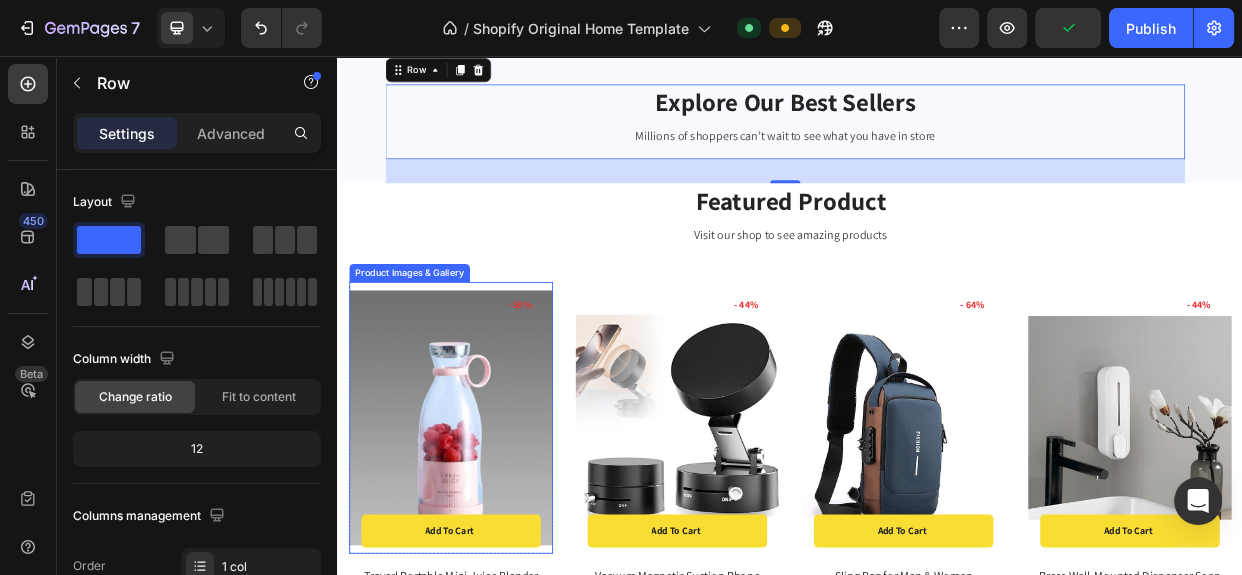 scroll, scrollTop: 1048, scrollLeft: 0, axis: vertical 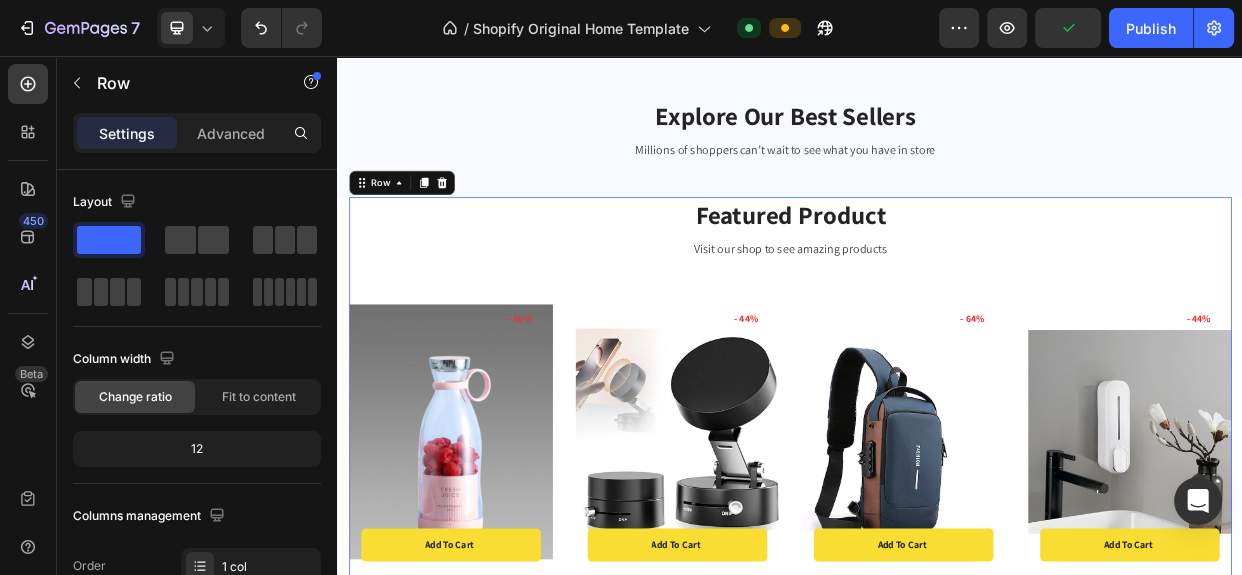 click on "Featured Product Heading Visit our shop to see amazing products Text block Product Images & Gallery - 50% Product Badge Add to cart Product Cart Button Row Row Traverl Portable Mini Juice Blender Product Title Rs. 999.00 Product Price Product Price Rs. 1,999.00 Product Price Product Price Row                Icon                Icon                Icon                Icon
Icon Icon List Hoz Row Product List Product Images & Gallery - 44% Product Badge Add to cart Product Cart Button Row Row Vacuum Magnetic Suction Phone Holder Product Title Rs. 899.00 Product Price Product Price Rs. 1,599.00 Product Price Product Price Row                Icon                Icon                Icon                Icon
Icon Icon List Hoz Row Product List Product Images & Gallery - 64% Product Badge Add to cart Product Cart Button Row Row Sling Bag for Men & Women Product Title Rs. 1,299.00 Product Price Product Price Rs. 3,599.00 Product Price Product Price Row                Icon" at bounding box center (937, 549) 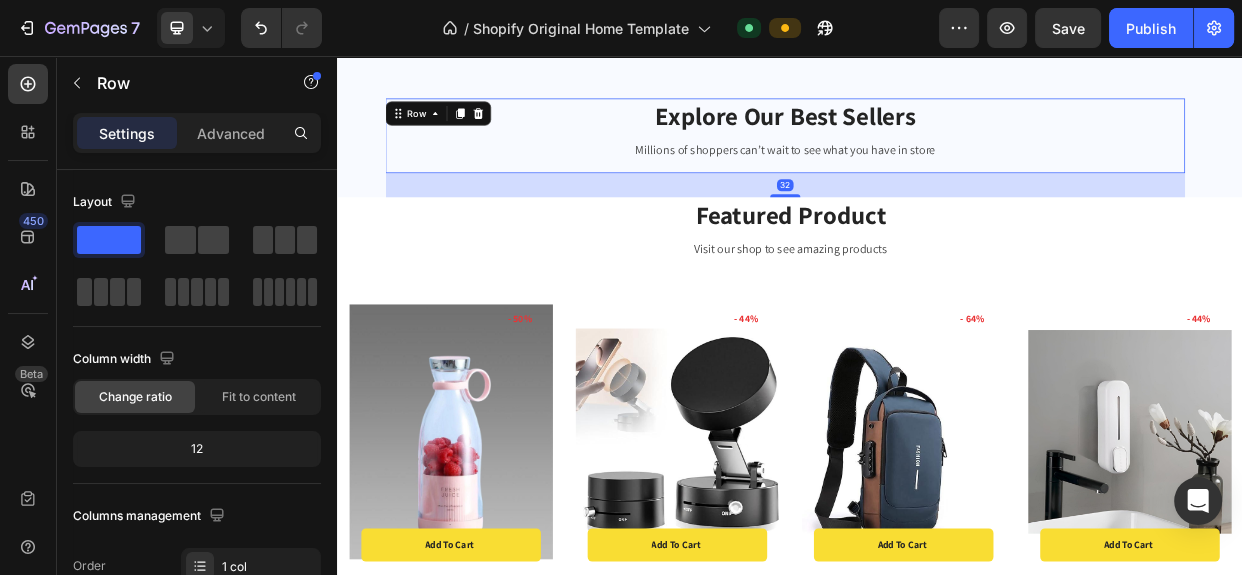 click on "Explore Our Best Sellers Heading Millions of shoppers can’t wait to see what you have in store Text block" at bounding box center [930, 162] 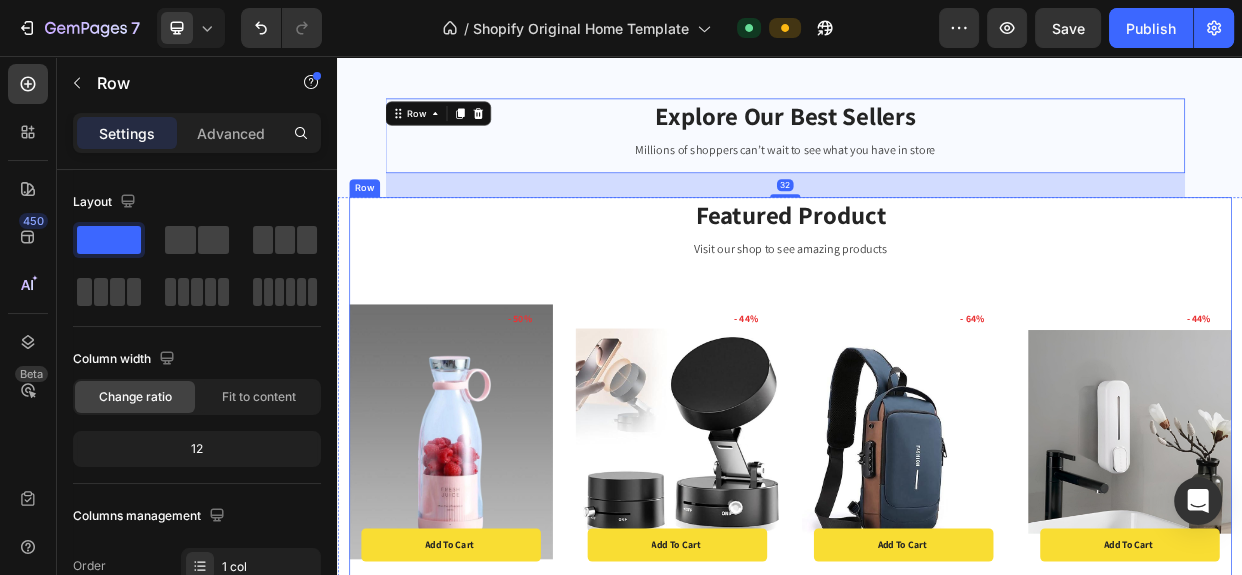 click on "Featured Product Heading Visit our shop to see amazing products Text block Product Images & Gallery - 50% Product Badge Add to cart Product Cart Button Row Row Traverl Portable Mini Juice Blender Product Title Rs. 999.00 Product Price Product Price Rs. 1,999.00 Product Price Product Price Row                Icon                Icon                Icon                Icon
Icon Icon List Hoz Row Product List Product Images & Gallery - 44% Product Badge Add to cart Product Cart Button Row Row Vacuum Magnetic Suction Phone Holder Product Title Rs. 899.00 Product Price Product Price Rs. 1,599.00 Product Price Product Price Row                Icon                Icon                Icon                Icon
Icon Icon List Hoz Row Product List Product Images & Gallery - 64% Product Badge Add to cart Product Cart Button Row Row Sling Bag for Men & Women Product Title Rs. 1,299.00 Product Price Product Price Rs. 3,599.00 Product Price Product Price Row                Icon" at bounding box center [937, 549] 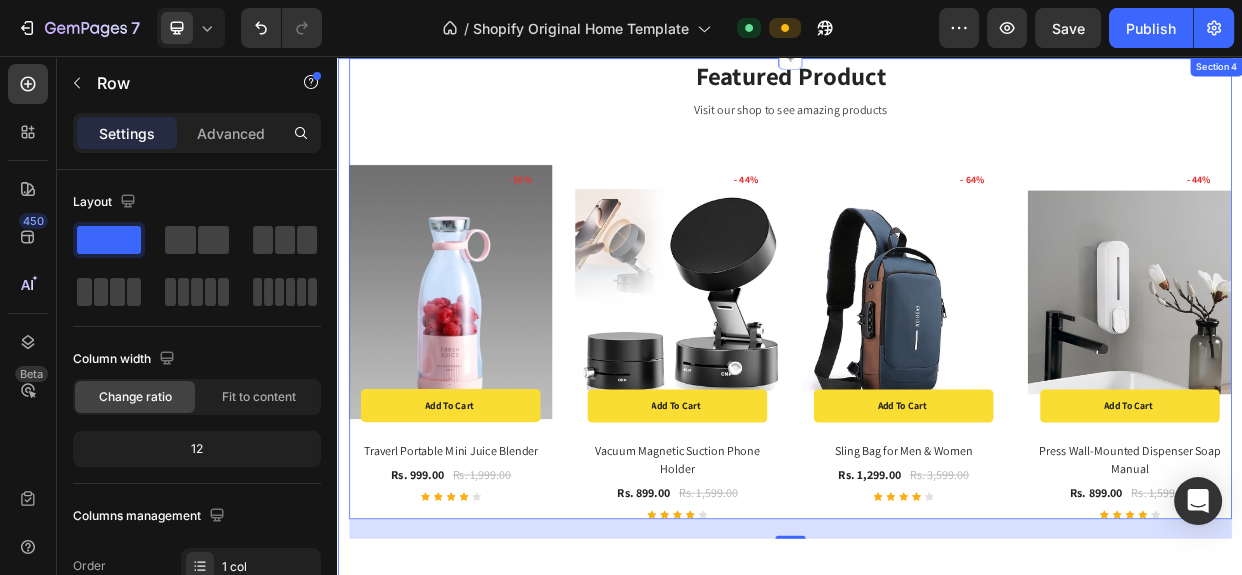 scroll, scrollTop: 1320, scrollLeft: 0, axis: vertical 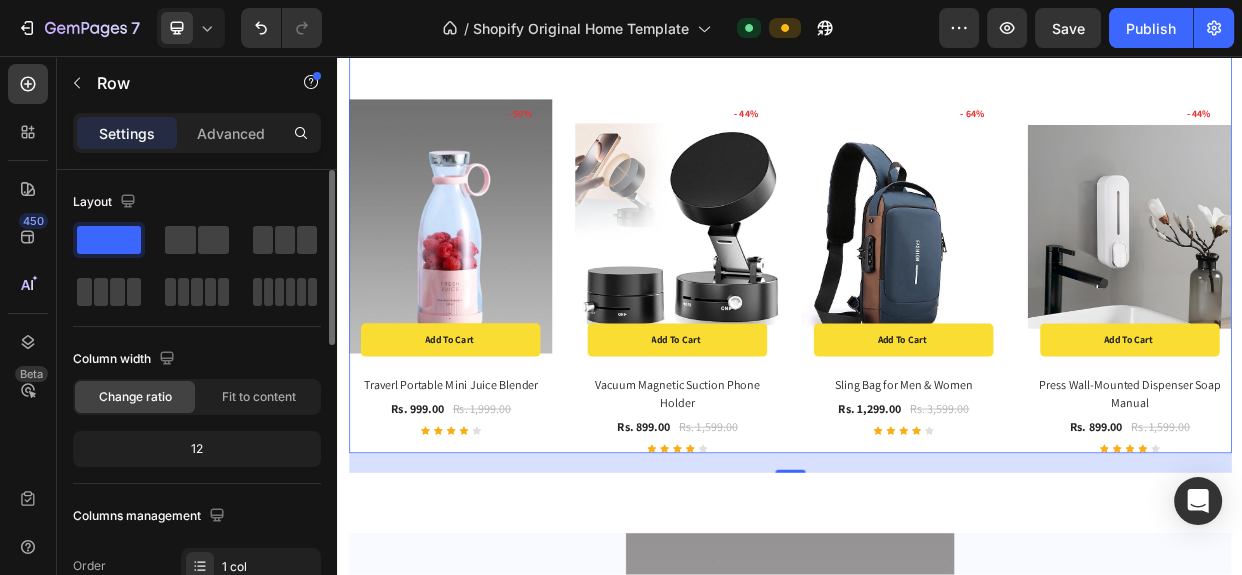 drag, startPoint x: 116, startPoint y: 290, endPoint x: 176, endPoint y: 310, distance: 63.245552 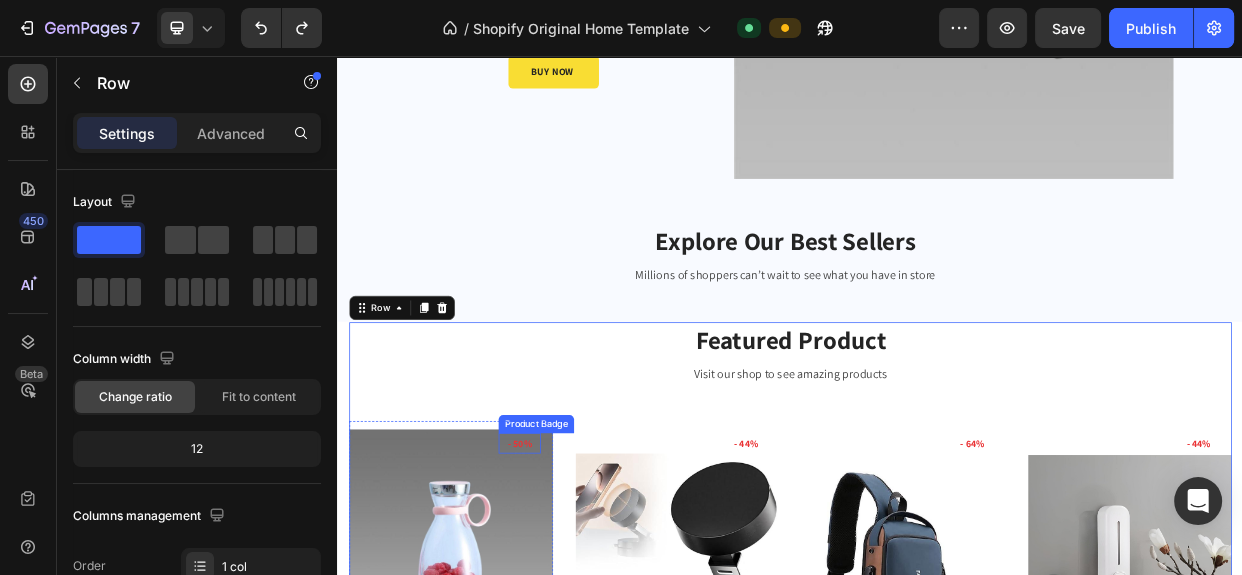 scroll, scrollTop: 866, scrollLeft: 0, axis: vertical 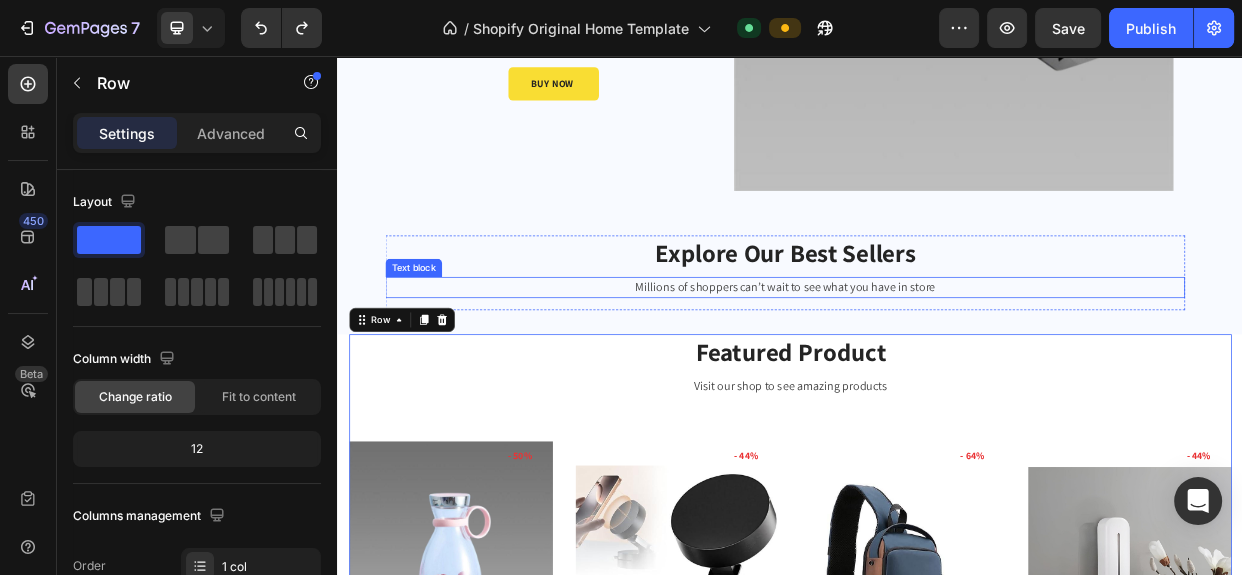 click on "Millions of shoppers can’t wait to see what you have in store" at bounding box center (930, 364) 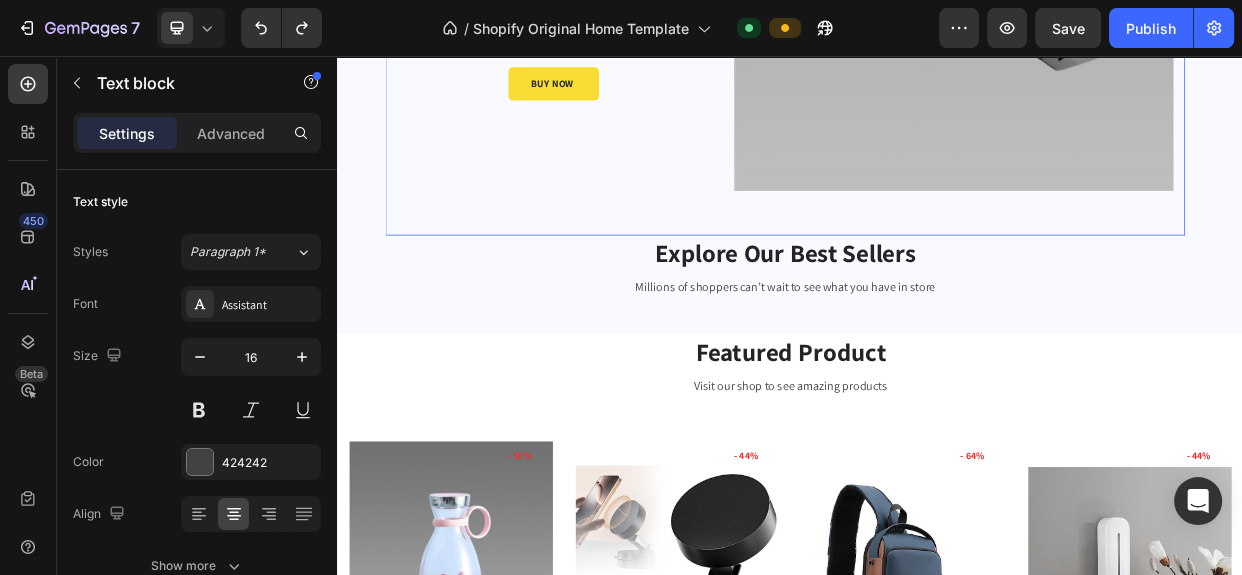 click on "Image Limited Week deal -  Text block Sale 55% Product Badge Row Icon List Portable Rechargeable Torch LED Flashlight Product Title 55NANO75TPA Heading Rs. 1,999.00 Product Price Product Price Rs. 899.00 Product Price Product Price Row BUY NOW Product Cart Button Product Images & Gallery Product   0" at bounding box center [930, -131] 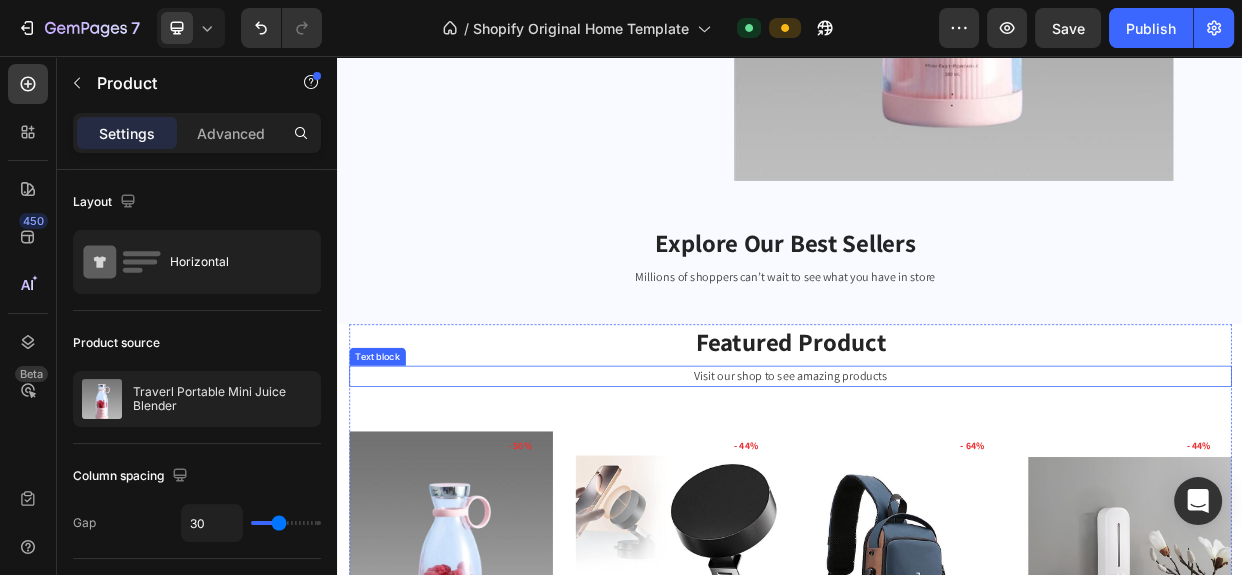 scroll, scrollTop: 909, scrollLeft: 0, axis: vertical 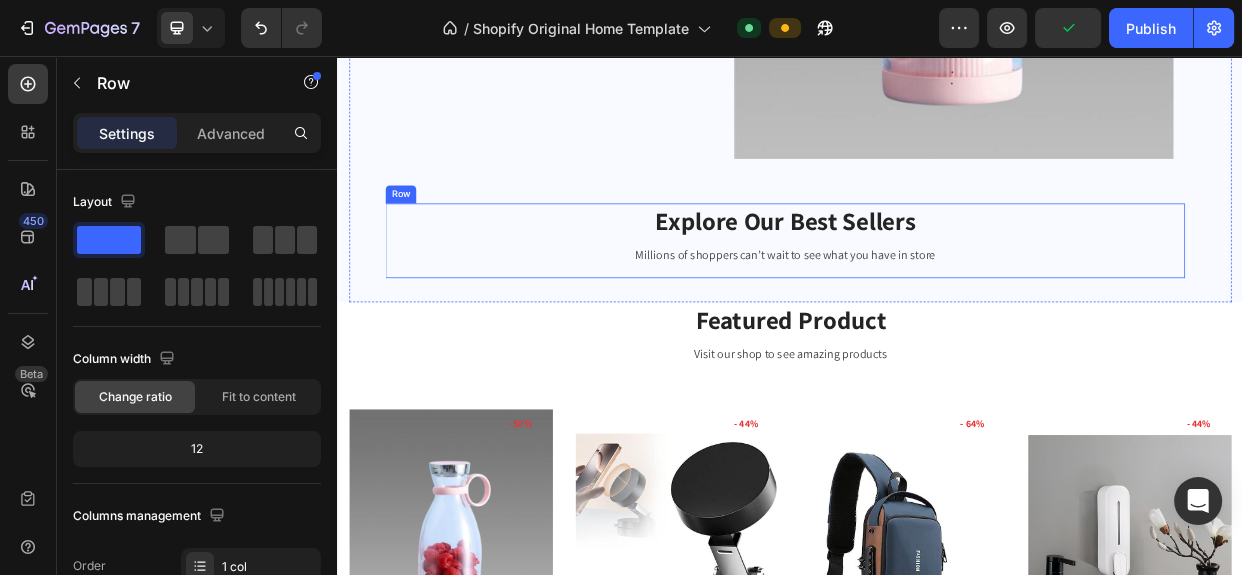 click on "Explore Our Best Sellers Heading Millions of shoppers can’t wait to see what you have in store Text block" at bounding box center (930, 301) 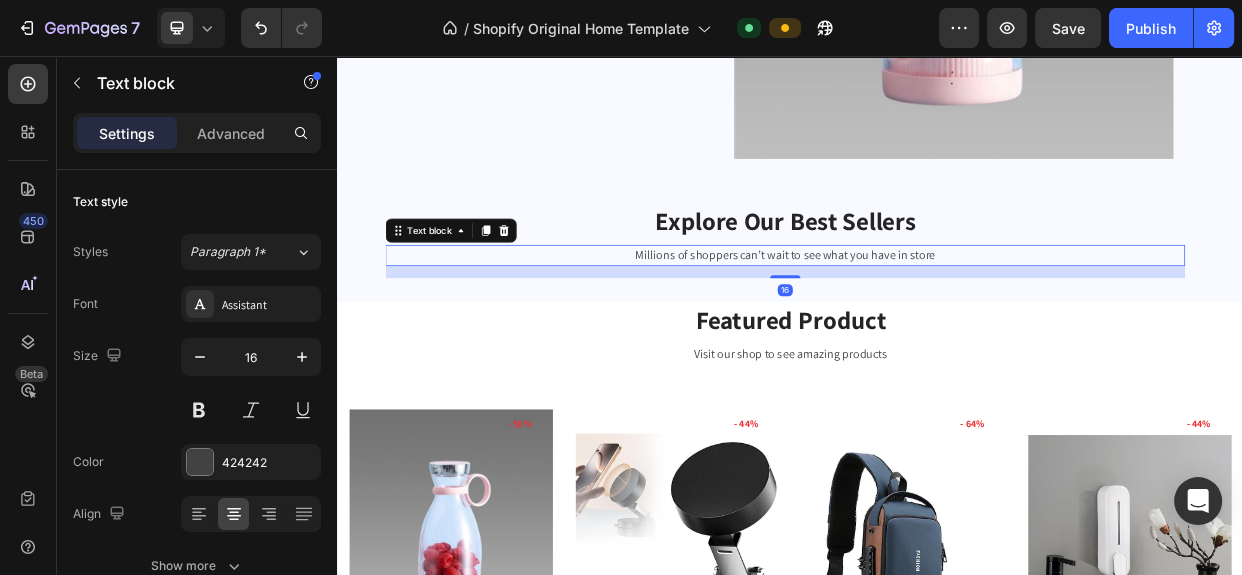 click on "Millions of shoppers can’t wait to see what you have in store" at bounding box center (930, 321) 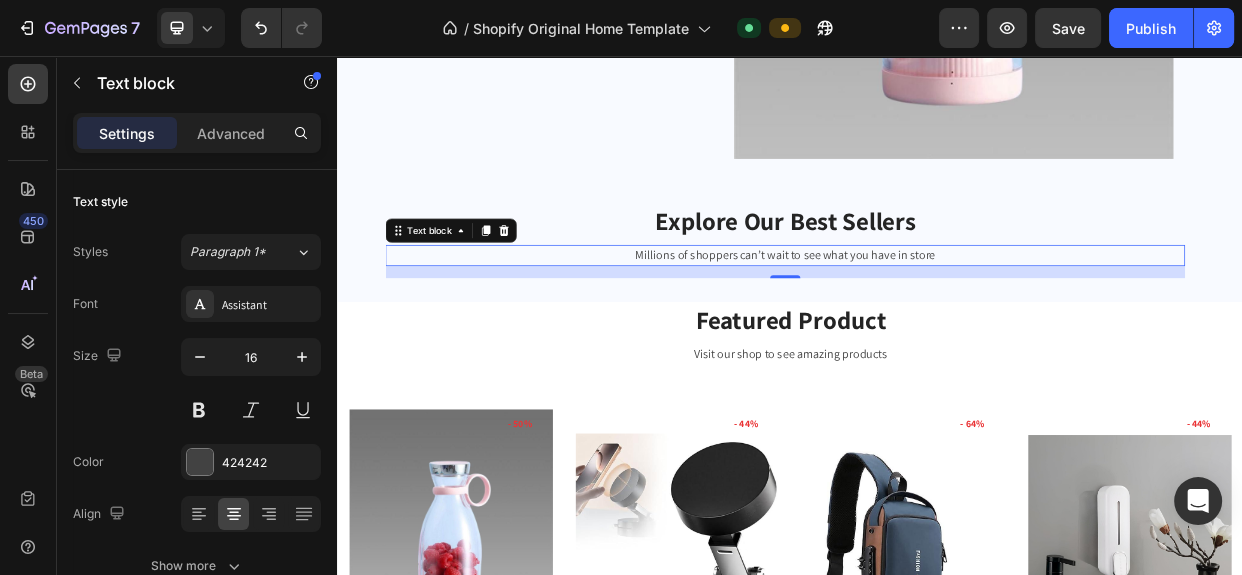 click on "16" at bounding box center (930, 343) 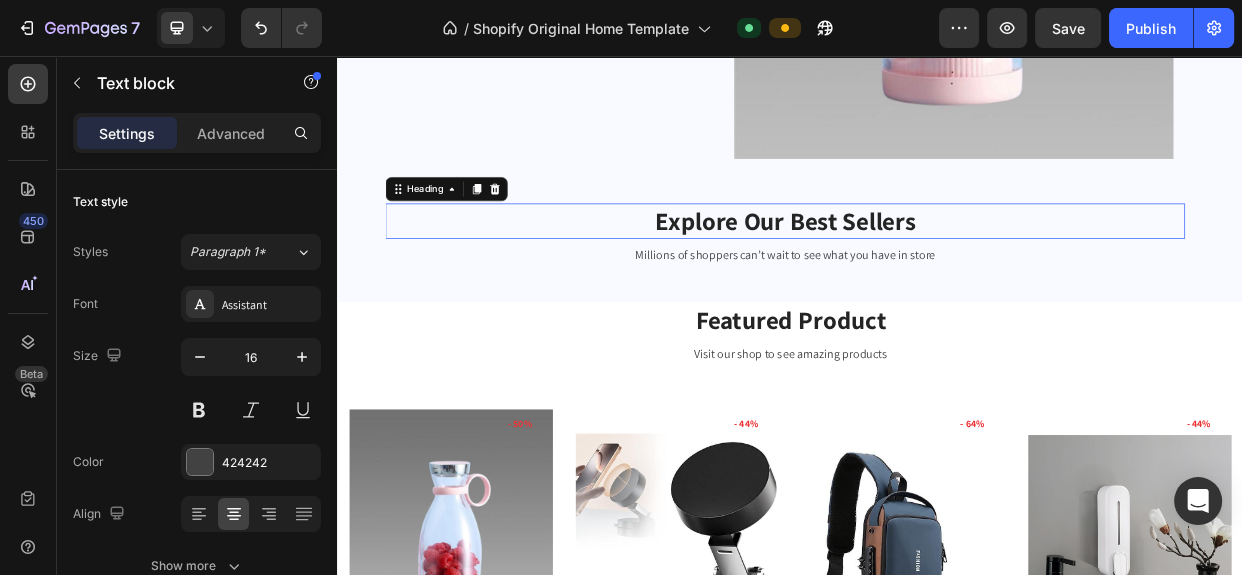 click on "Explore Our Best Sellers" at bounding box center (930, 275) 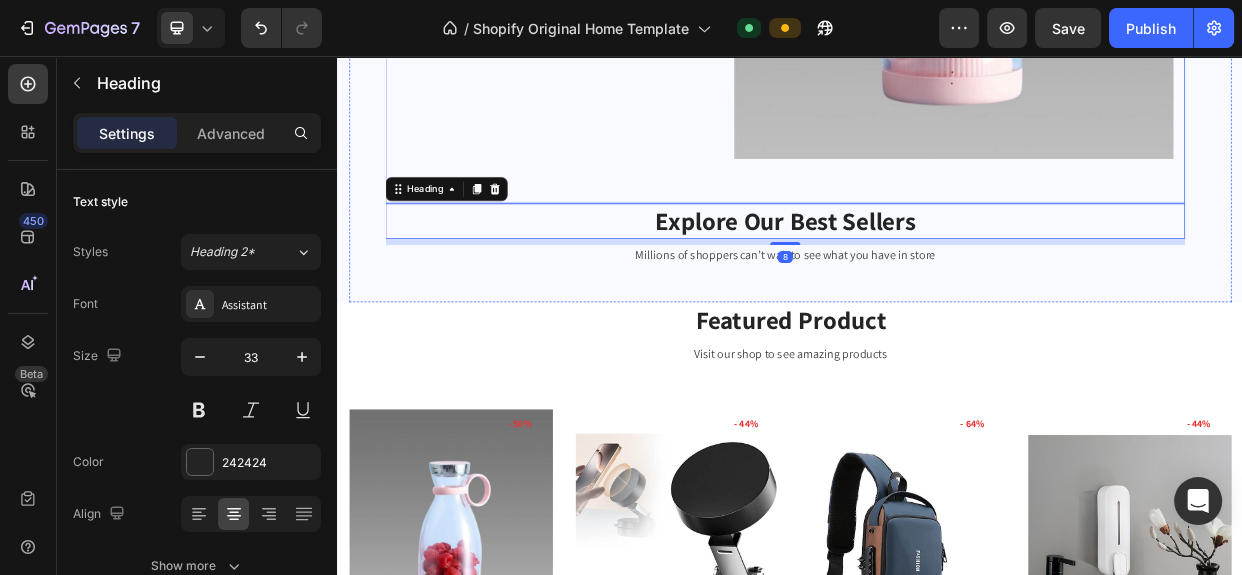 click on "Image Limited Week deal -  Text block Sale 50% Product Badge Row Icon List Traverl Portable Mini Juice Blender Product Title 55NANO75TPA Heading Rs. 1,999.00 Product Price Product Price Rs. 999.00 Product Price Product Price Row BUY NOW Product Cart Button Product Images & Gallery Product" at bounding box center [930, -174] 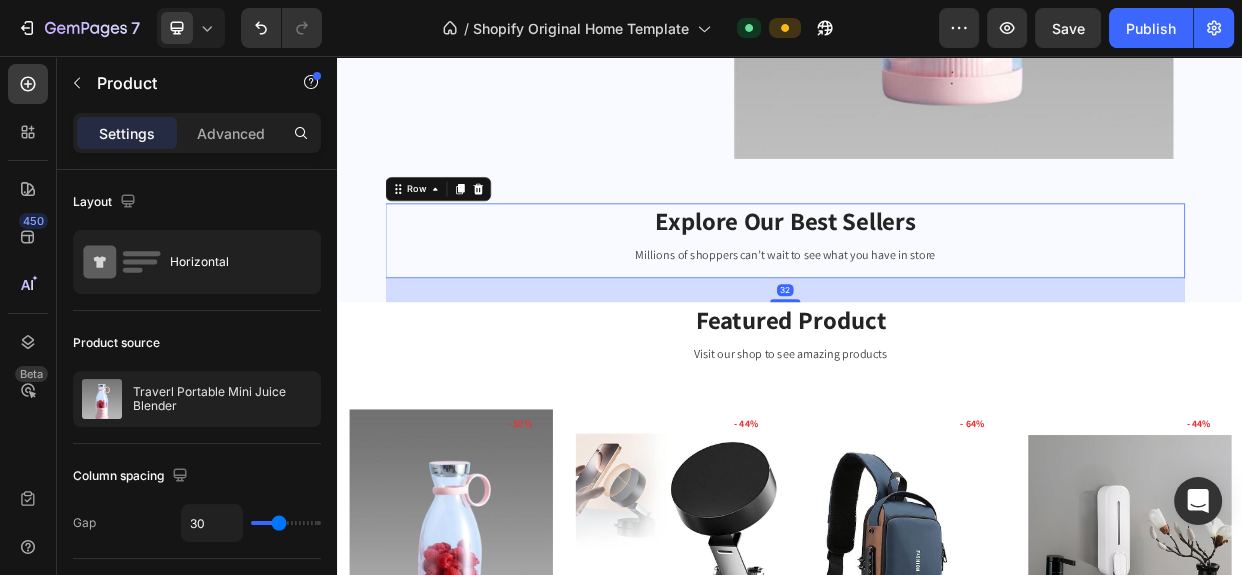 click on "Explore Our Best Sellers Heading Millions of shoppers can’t wait to see what you have in store Text block" at bounding box center [930, 301] 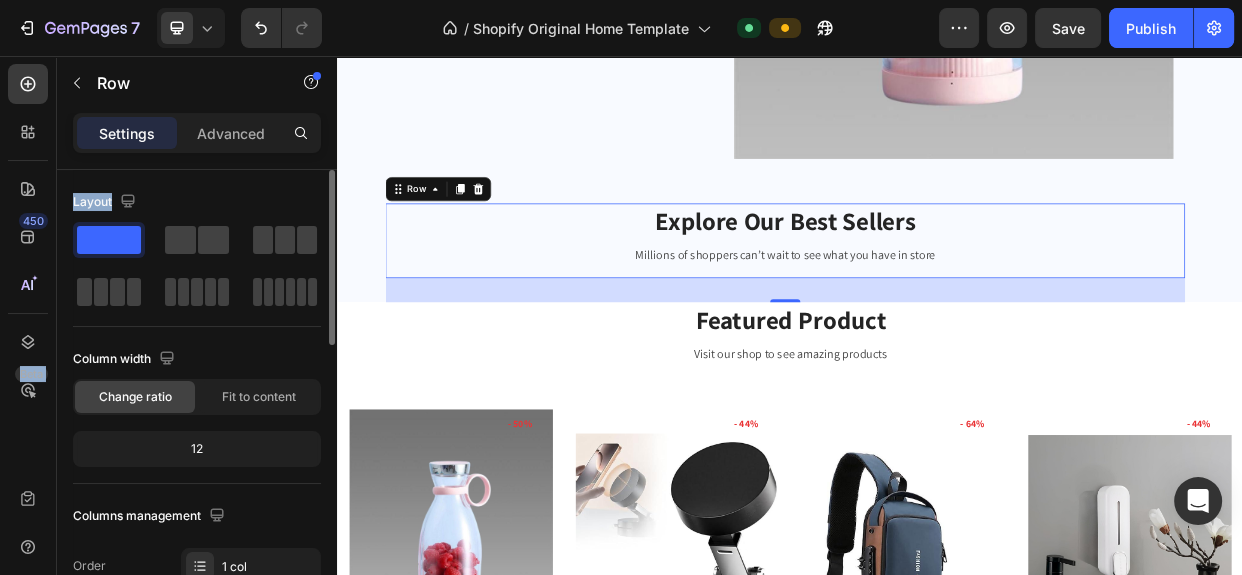 drag, startPoint x: 108, startPoint y: 288, endPoint x: 65, endPoint y: 288, distance: 43 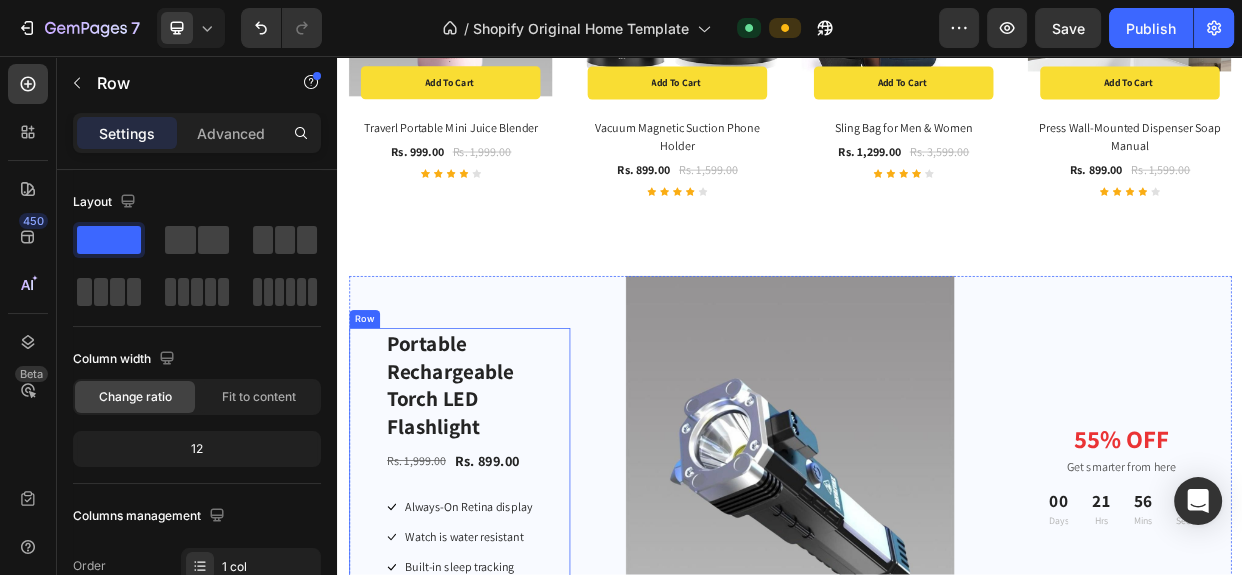 scroll, scrollTop: 1292, scrollLeft: 0, axis: vertical 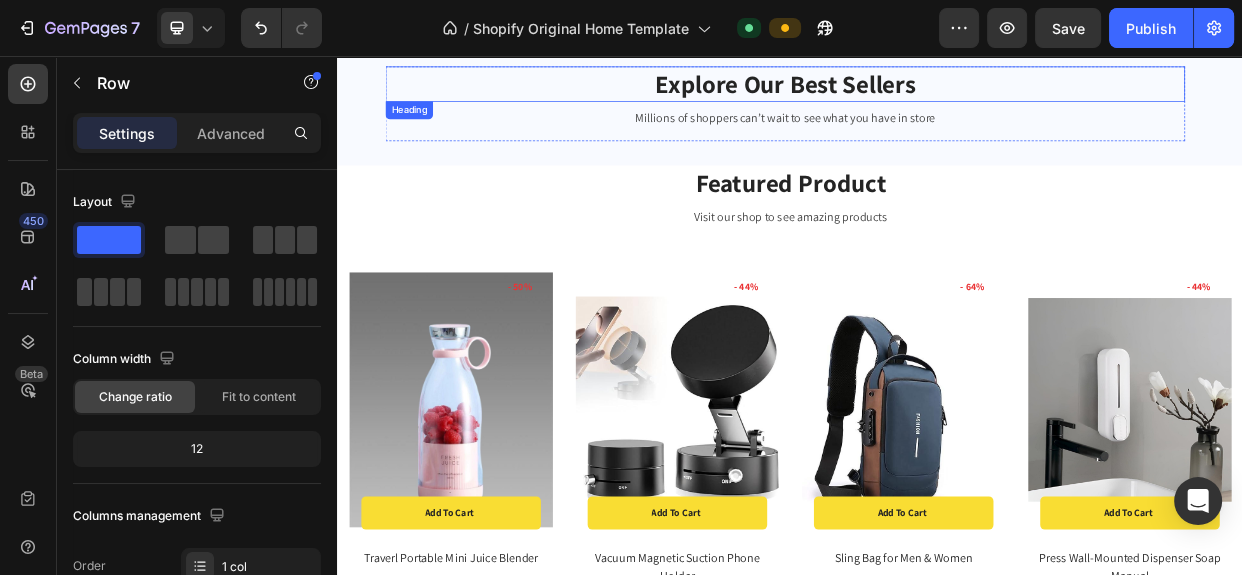 click on "Explore Our Best Sellers" at bounding box center [930, 94] 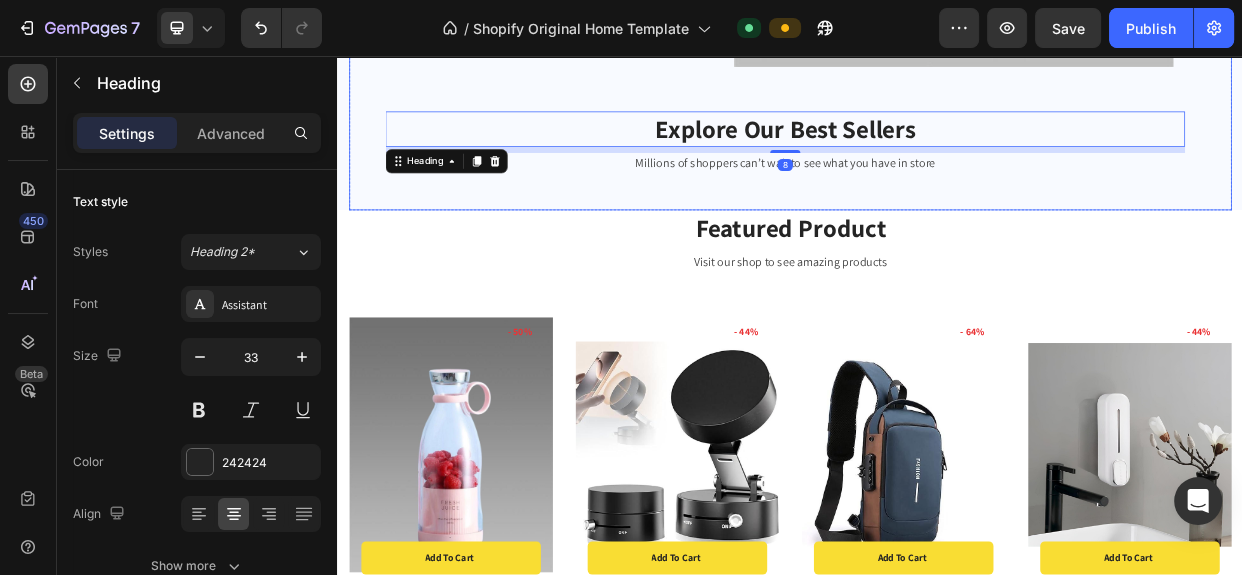 scroll, scrollTop: 1000, scrollLeft: 0, axis: vertical 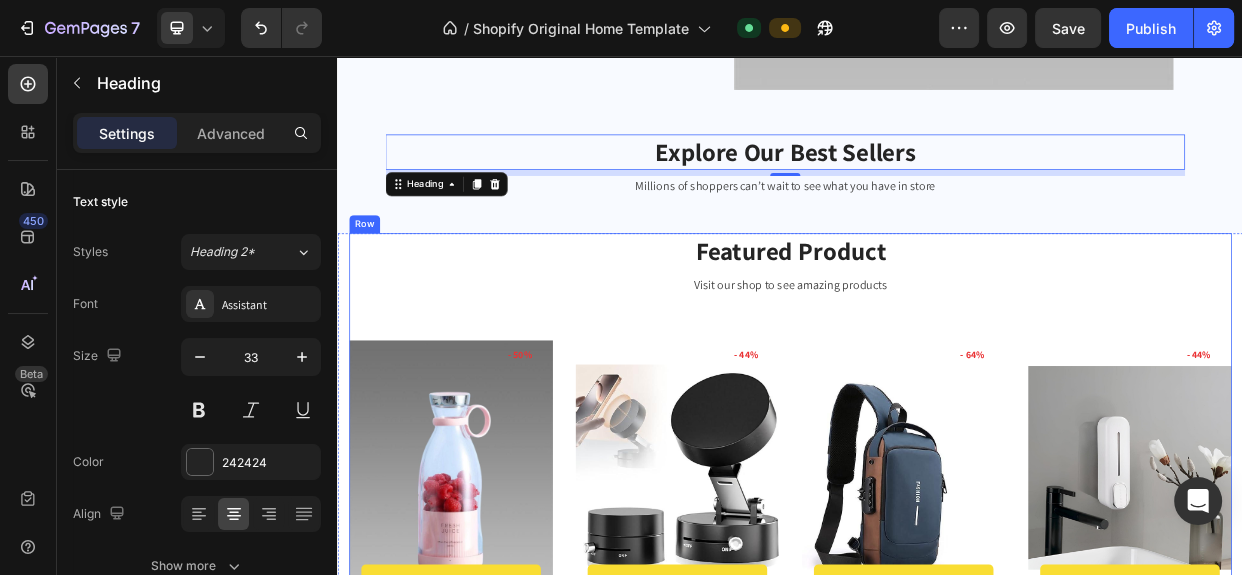 click on "Featured Product Heading Visit our shop to see amazing products Text block Product Images & Gallery - 50% Product Badge Add to cart Product Cart Button Row Row Traverl Portable Mini Juice Blender Product Title Rs. 999.00 Product Price Product Price Rs. 1,999.00 Product Price Product Price Row                Icon                Icon                Icon                Icon
Icon Icon List Hoz Row Product List Product Images & Gallery - 44% Product Badge Add to cart Product Cart Button Row Row Vacuum Magnetic Suction Phone Holder Product Title Rs. 899.00 Product Price Product Price Rs. 1,599.00 Product Price Product Price Row                Icon                Icon                Icon                Icon
Icon Icon List Hoz Row Product List Product Images & Gallery - 64% Product Badge Add to cart Product Cart Button Row Row Sling Bag for Men & Women Product Title Rs. 1,299.00 Product Price Product Price Rs. 3,599.00 Product Price Product Price Row                Icon" at bounding box center (937, 597) 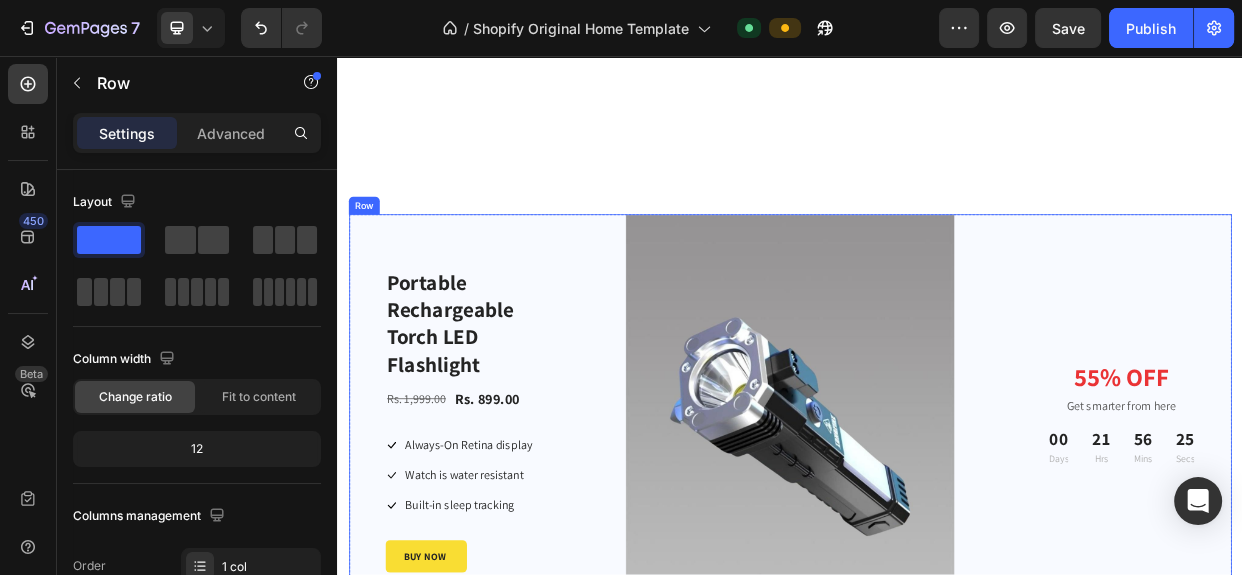 scroll, scrollTop: 2090, scrollLeft: 0, axis: vertical 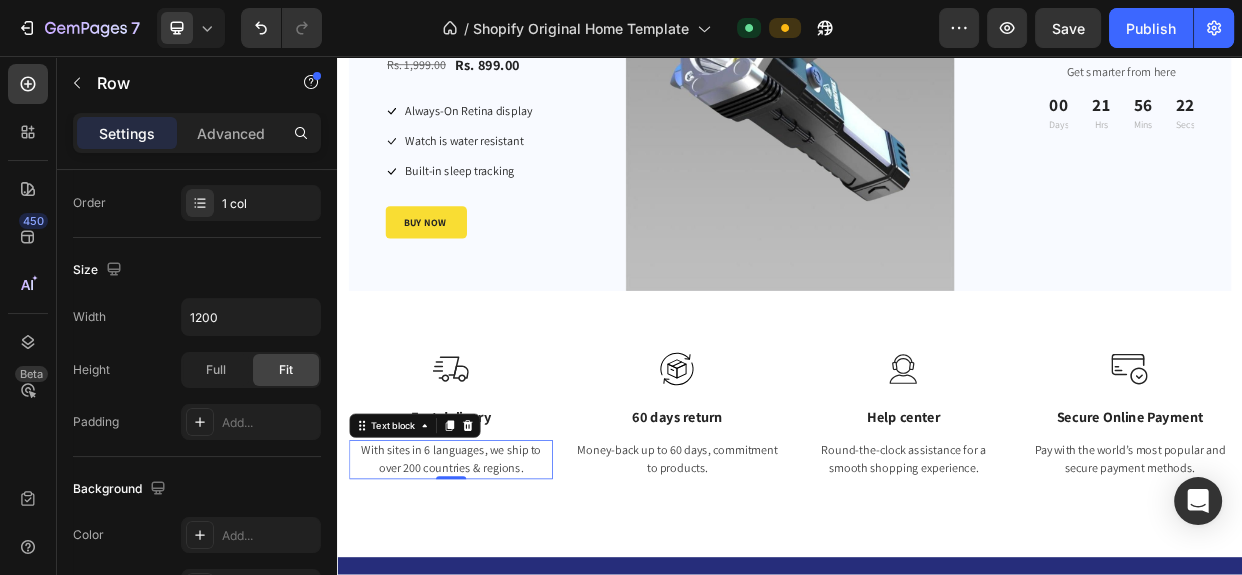 click on "With sites in 6 languages, we ship to over 200 countries & regions." at bounding box center (487, 591) 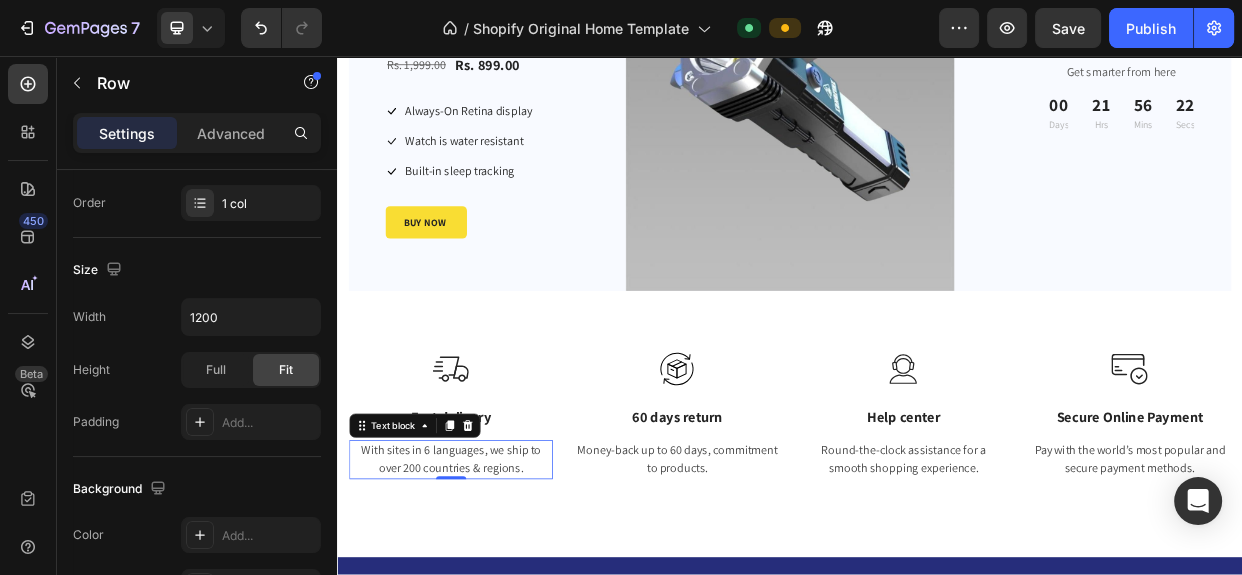 scroll, scrollTop: 0, scrollLeft: 0, axis: both 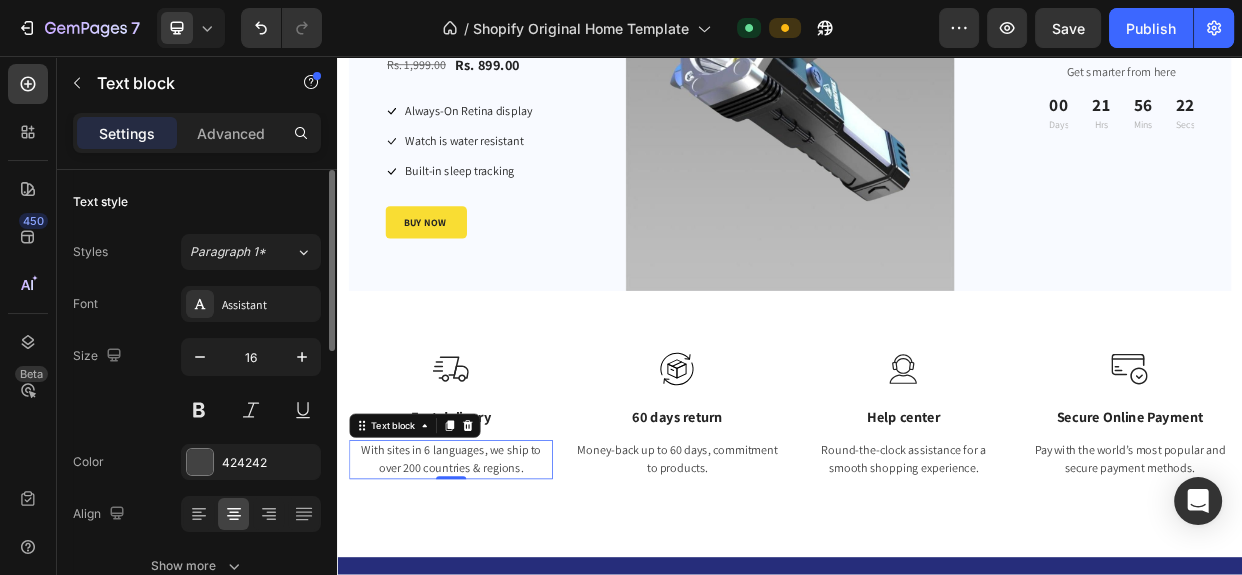 click on "With sites in 6 languages, we ship to over 200 countries & regions." at bounding box center [487, 591] 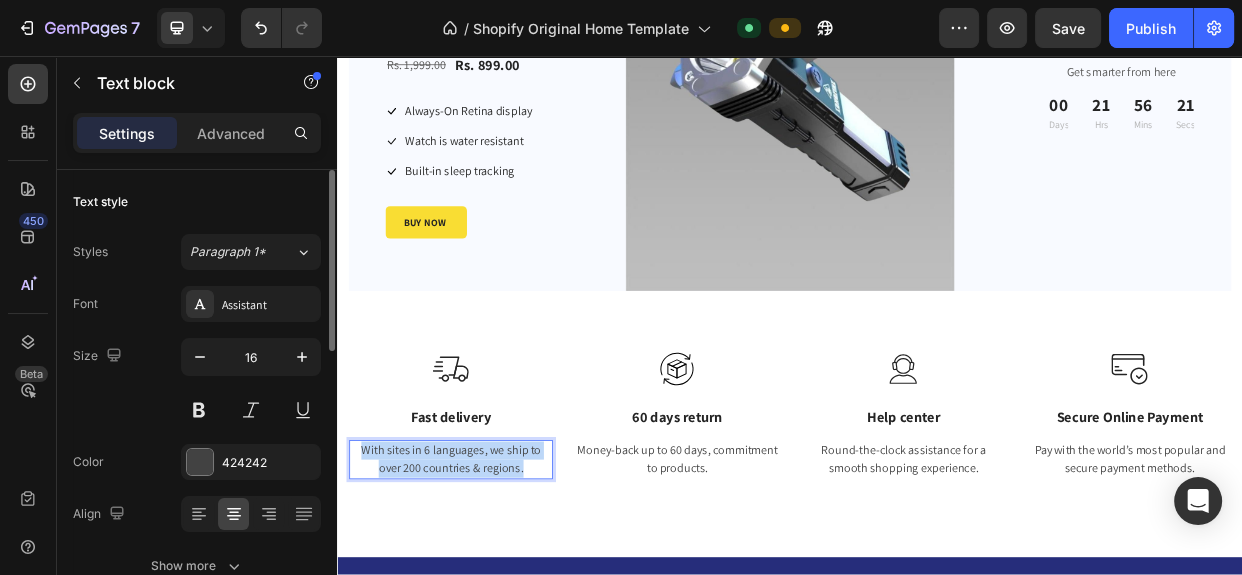 click on "With sites in 6 languages, we ship to over 200 countries & regions." at bounding box center (487, 591) 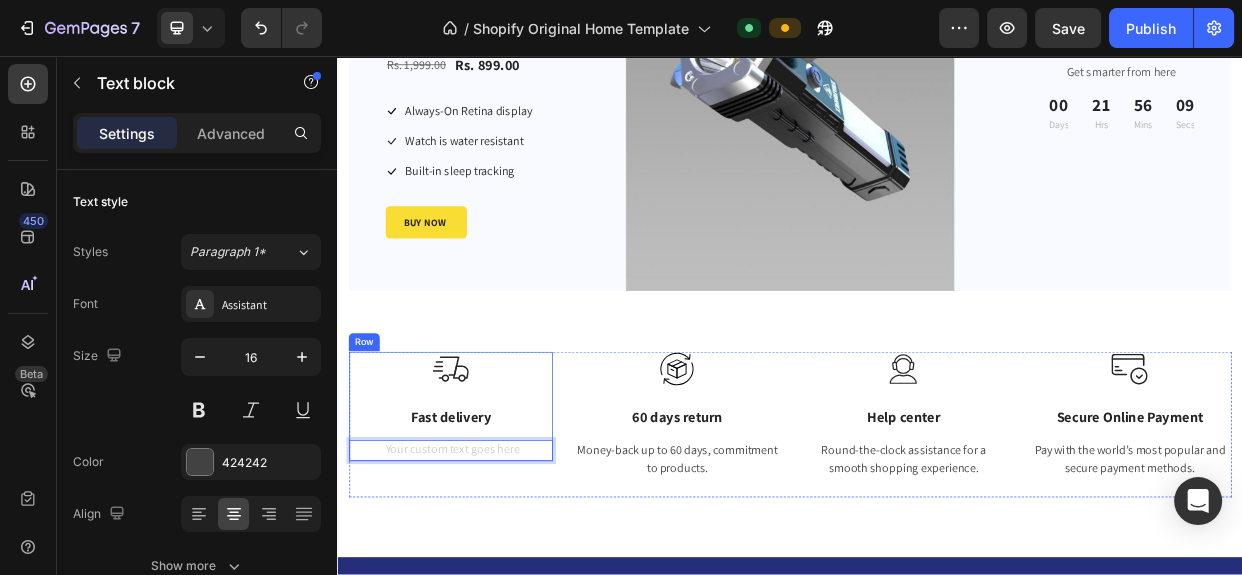 click on "Image Fast delivery Text block Text block   0" at bounding box center (487, 520) 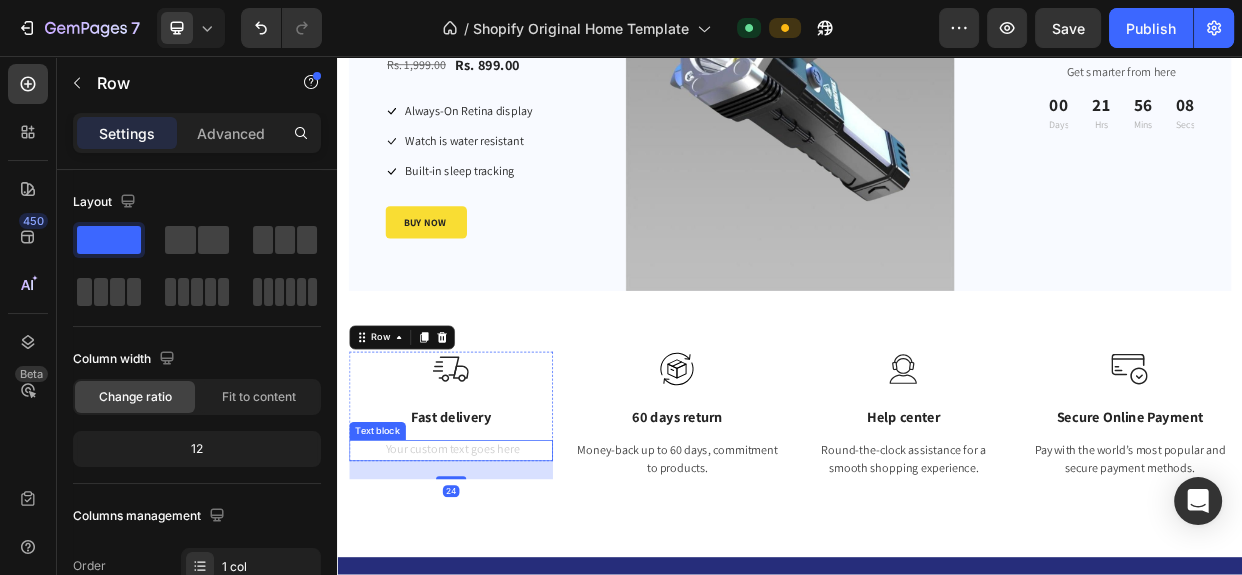 click at bounding box center [487, 579] 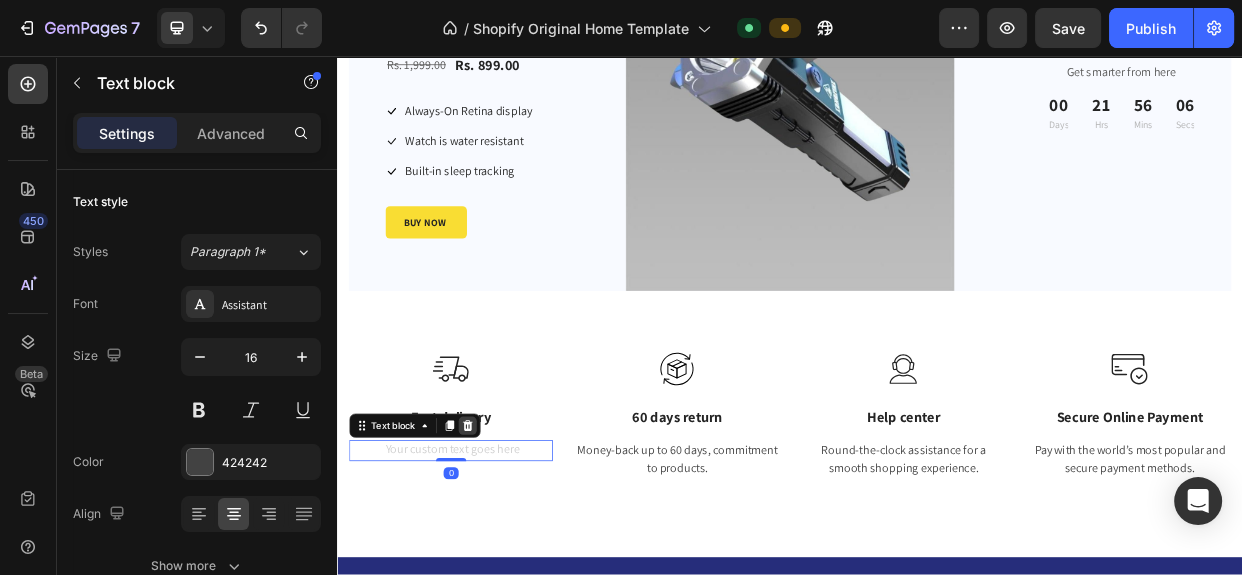 click 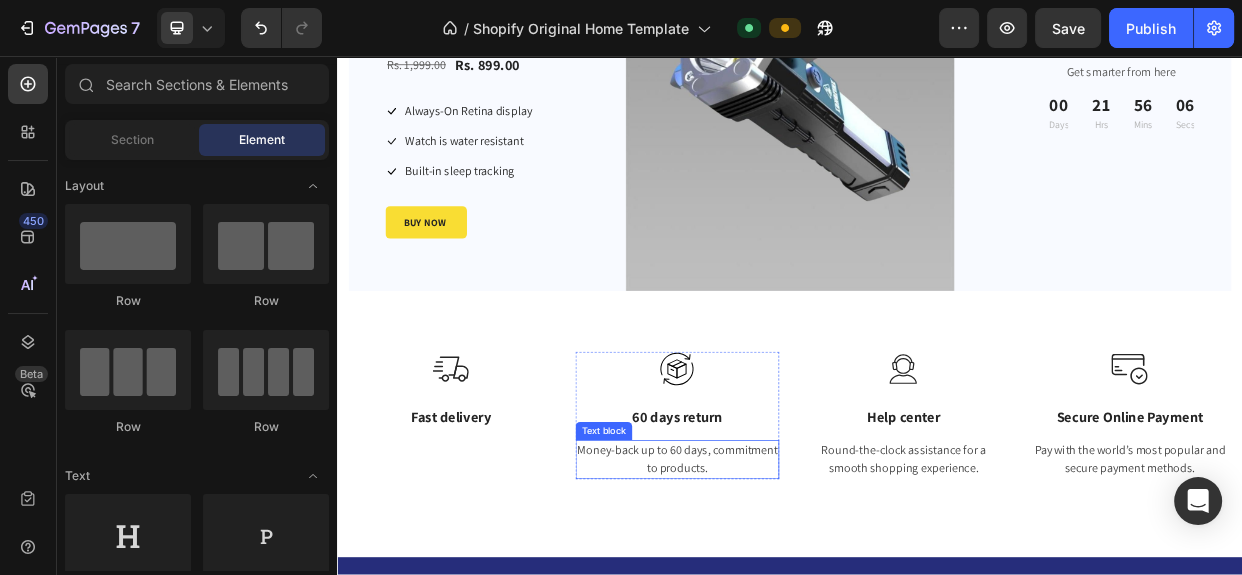 click on "Money-back up to 60 days, commitment to products." at bounding box center [787, 591] 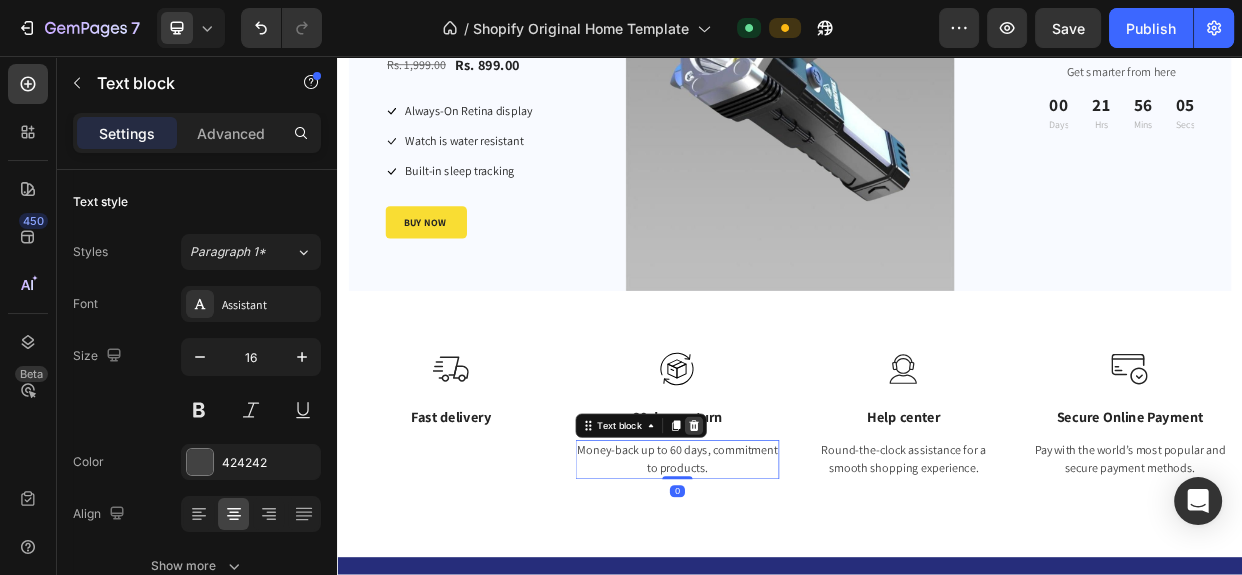 click 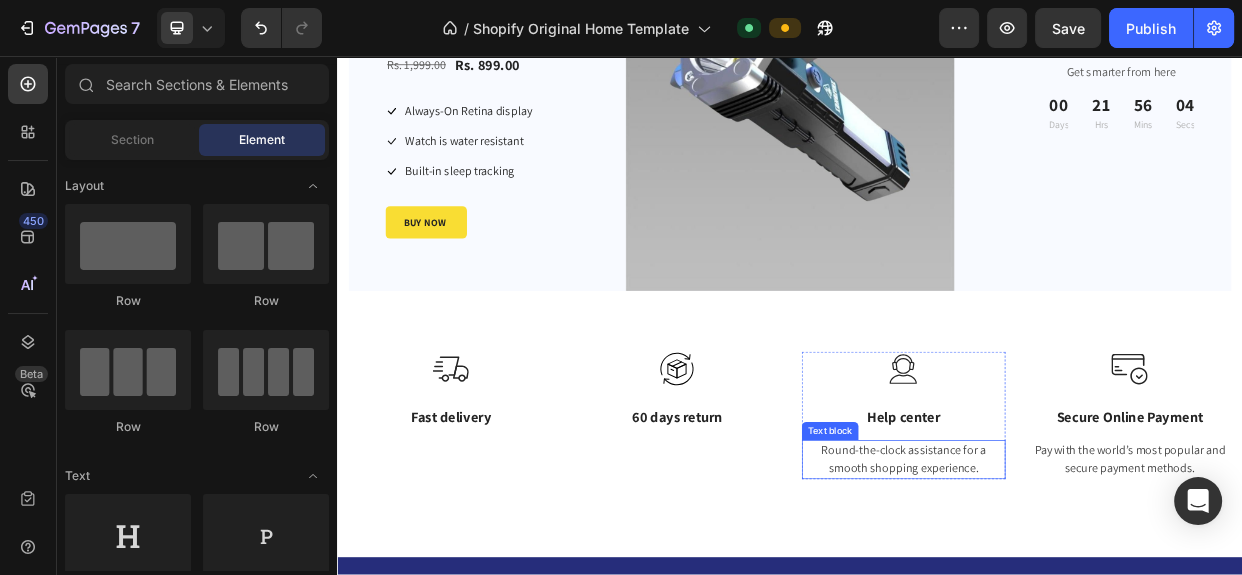click on "Round-the-clock assistance for a smooth shopping experience." at bounding box center [1087, 591] 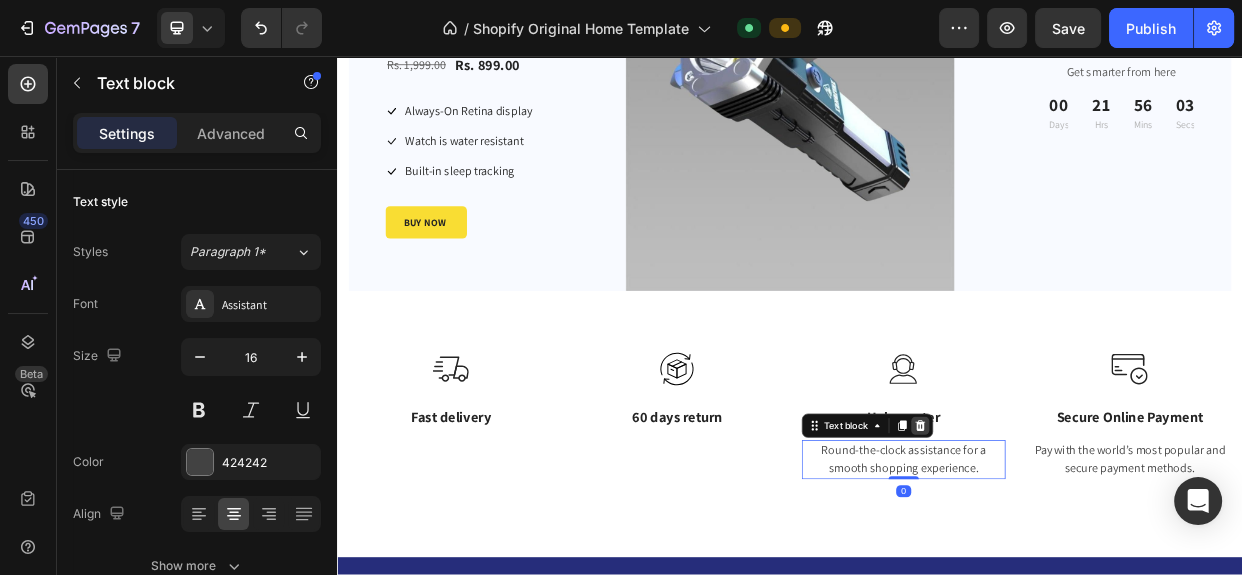 click 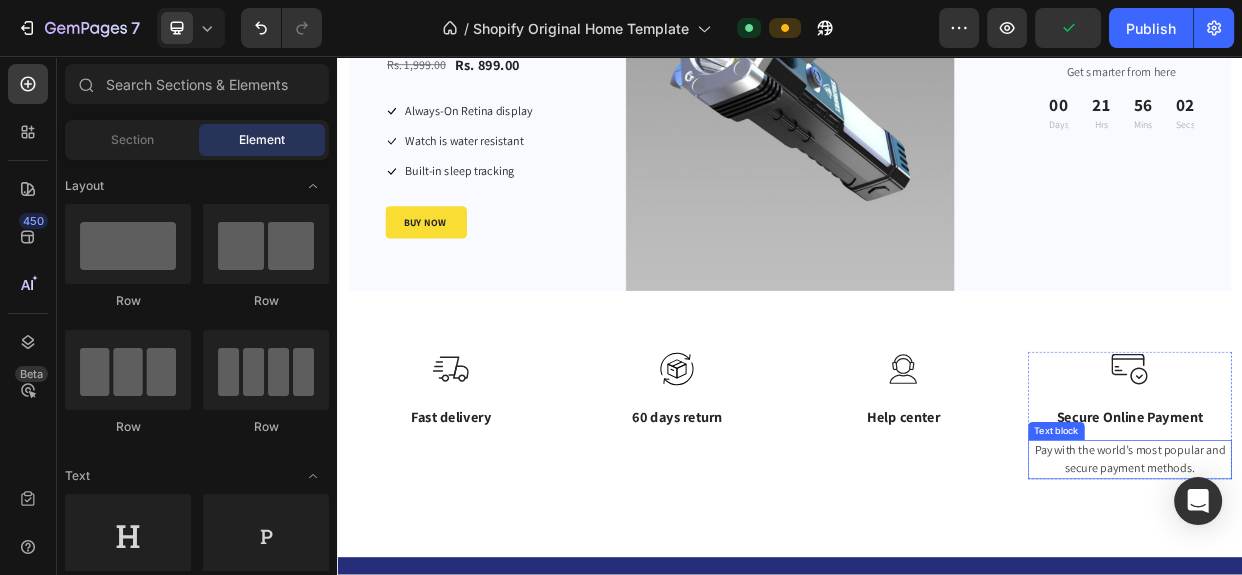 click on "Pay with the world’s most popular and secure payment methods." at bounding box center (1387, 591) 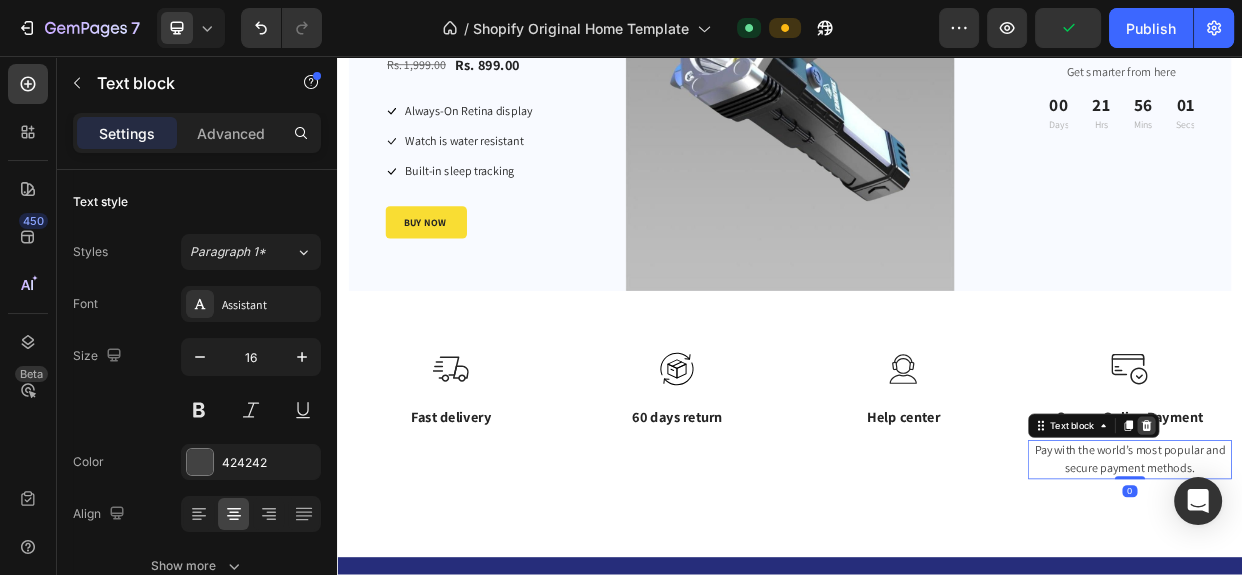 click 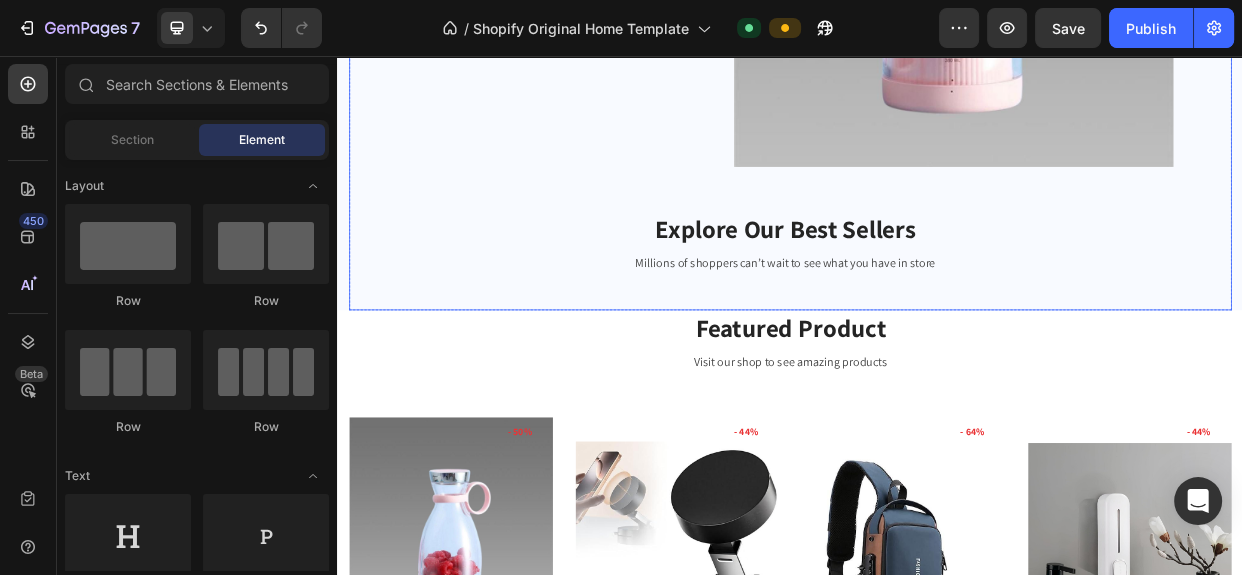 scroll, scrollTop: 727, scrollLeft: 0, axis: vertical 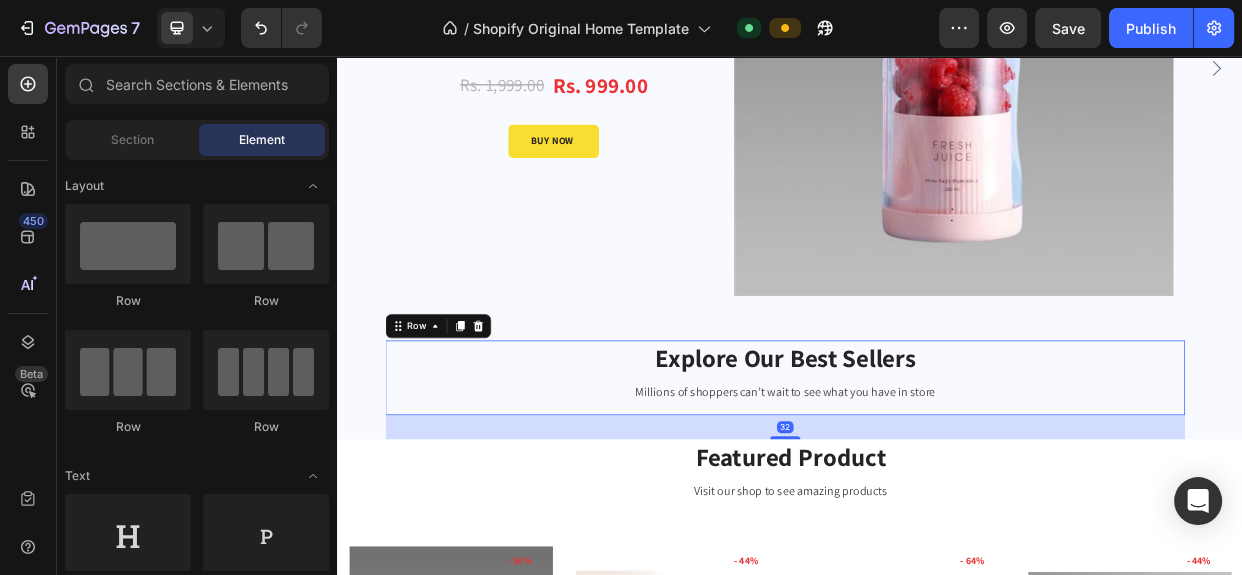 click on "Explore Our Best Sellers Heading Millions of shoppers can’t wait to see what you have in store Text block" at bounding box center (930, 483) 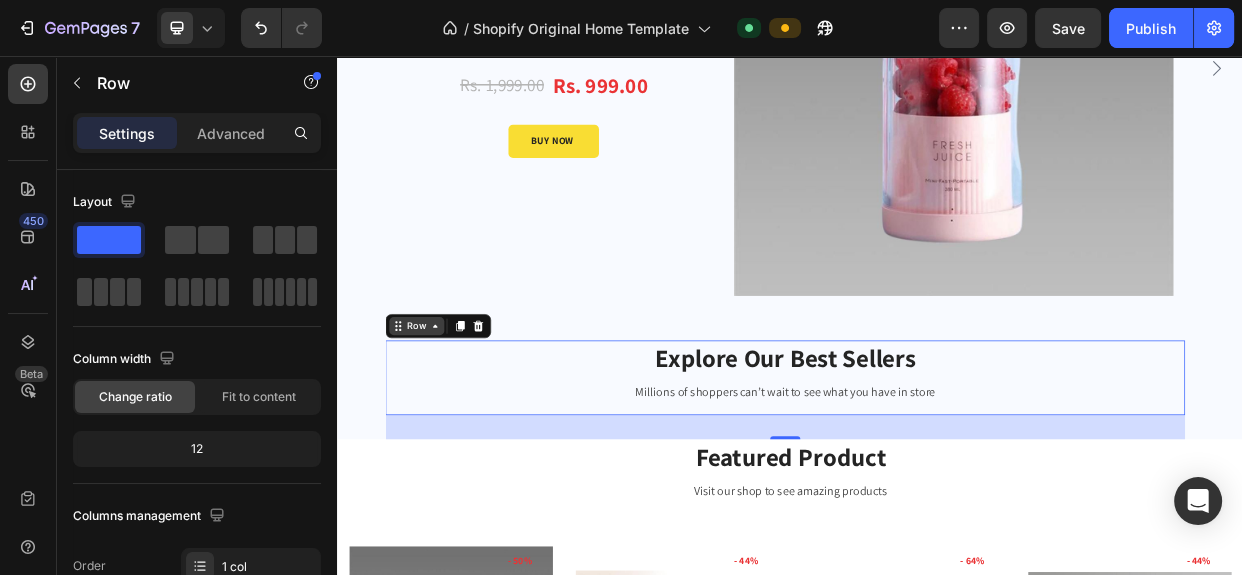 click on "Row" at bounding box center [441, 415] 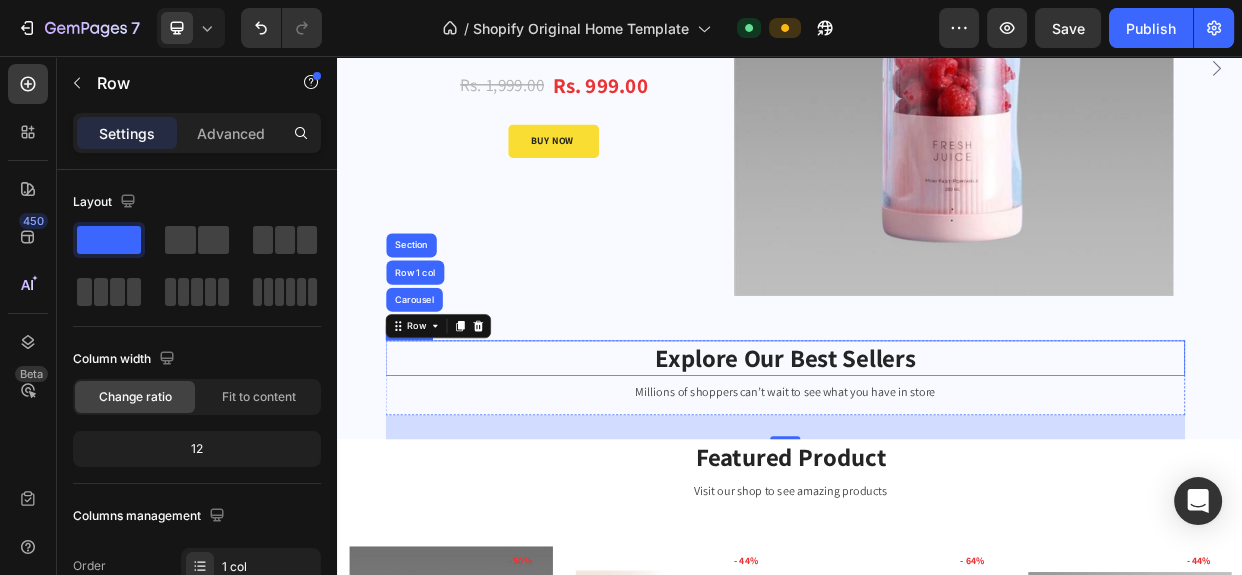 click on "Explore Our Best Sellers" at bounding box center (930, 457) 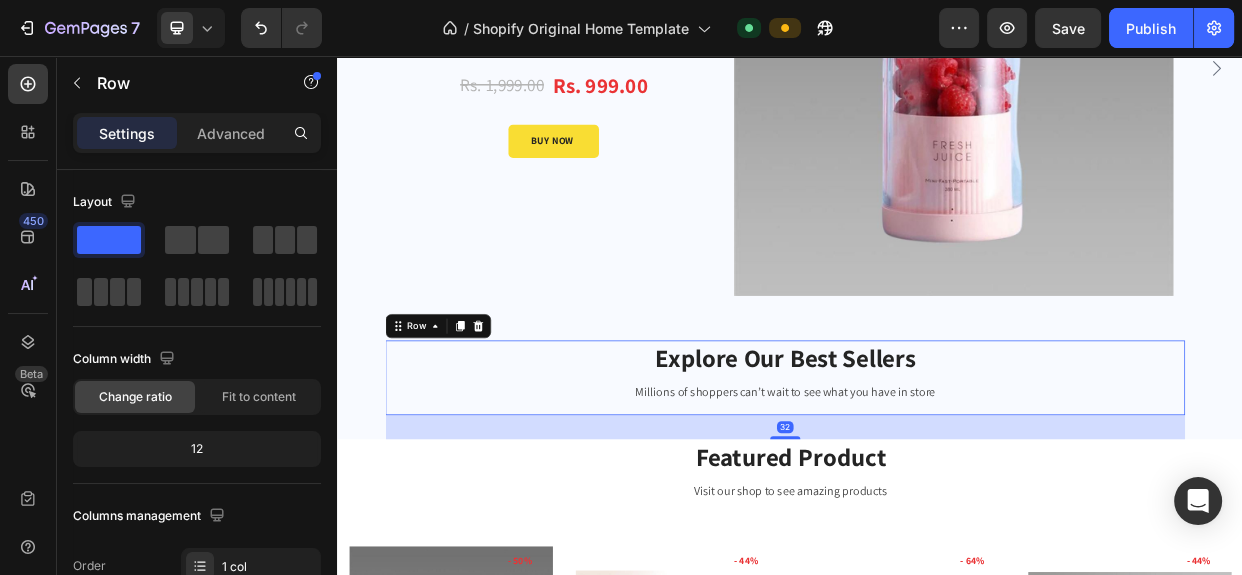 click on "Explore Our Best Sellers Heading Millions of shoppers can’t wait to see what you have in store Text block" at bounding box center [930, 483] 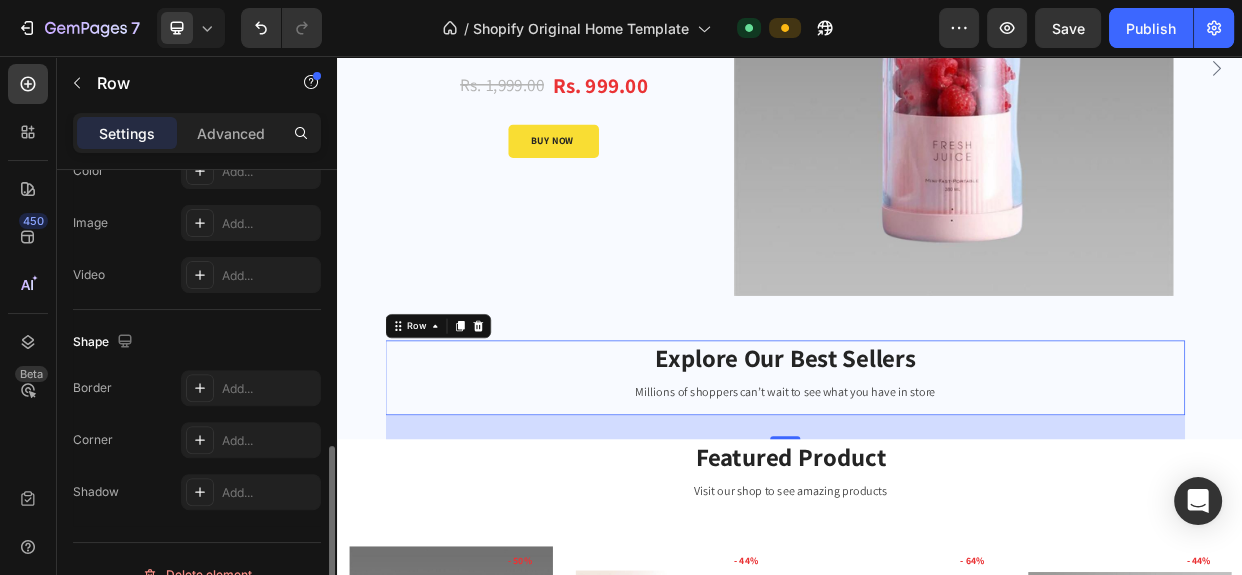 scroll, scrollTop: 756, scrollLeft: 0, axis: vertical 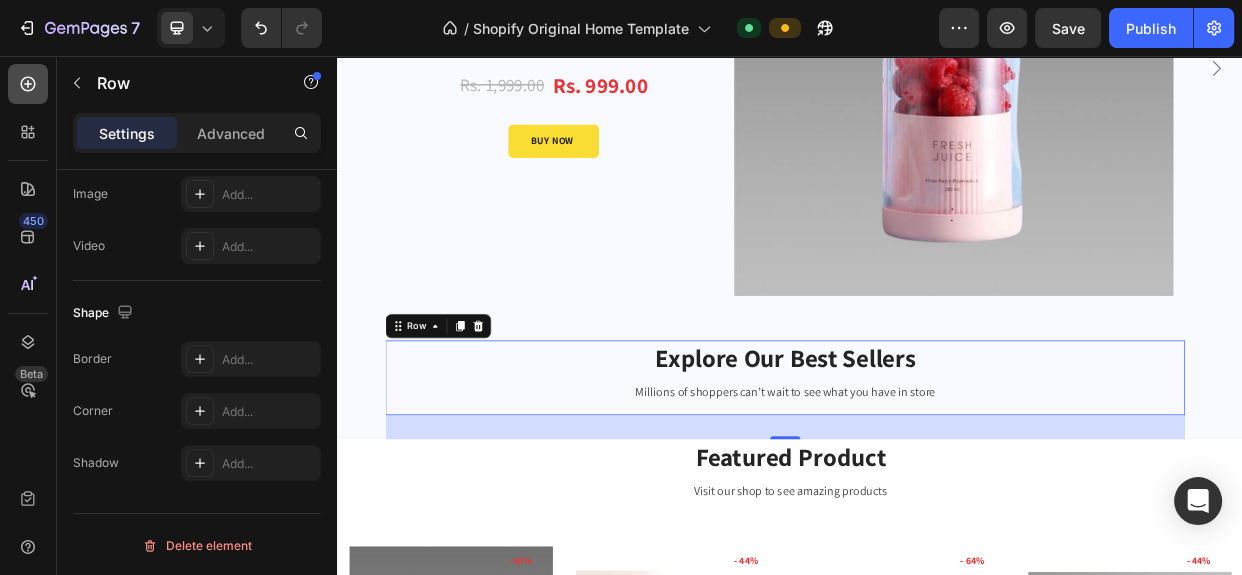 click 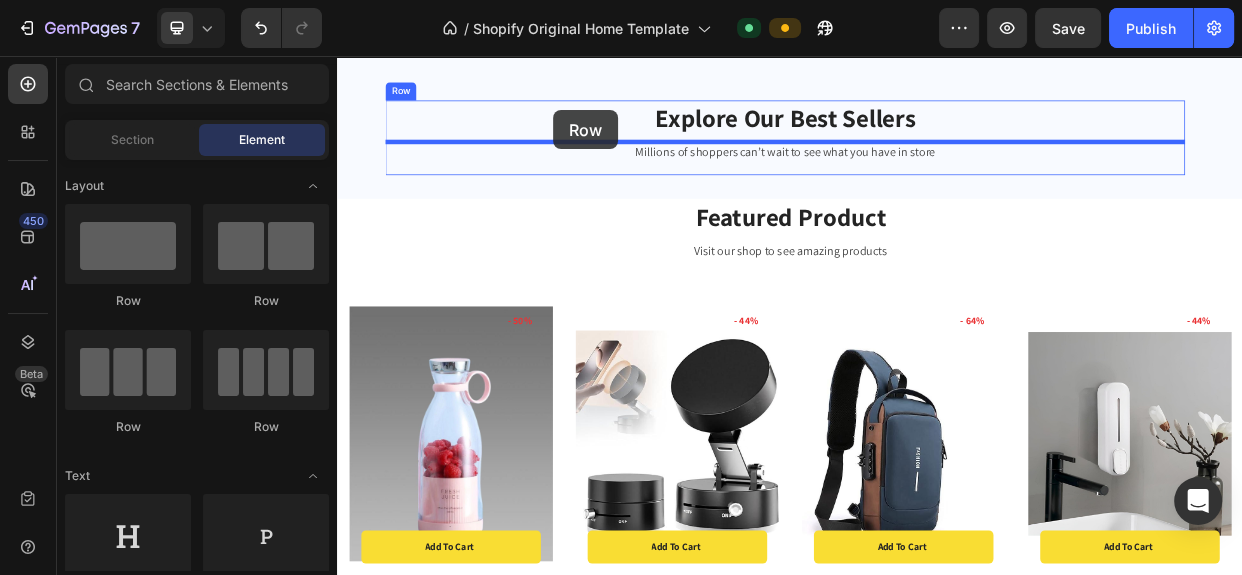 scroll, scrollTop: 1024, scrollLeft: 0, axis: vertical 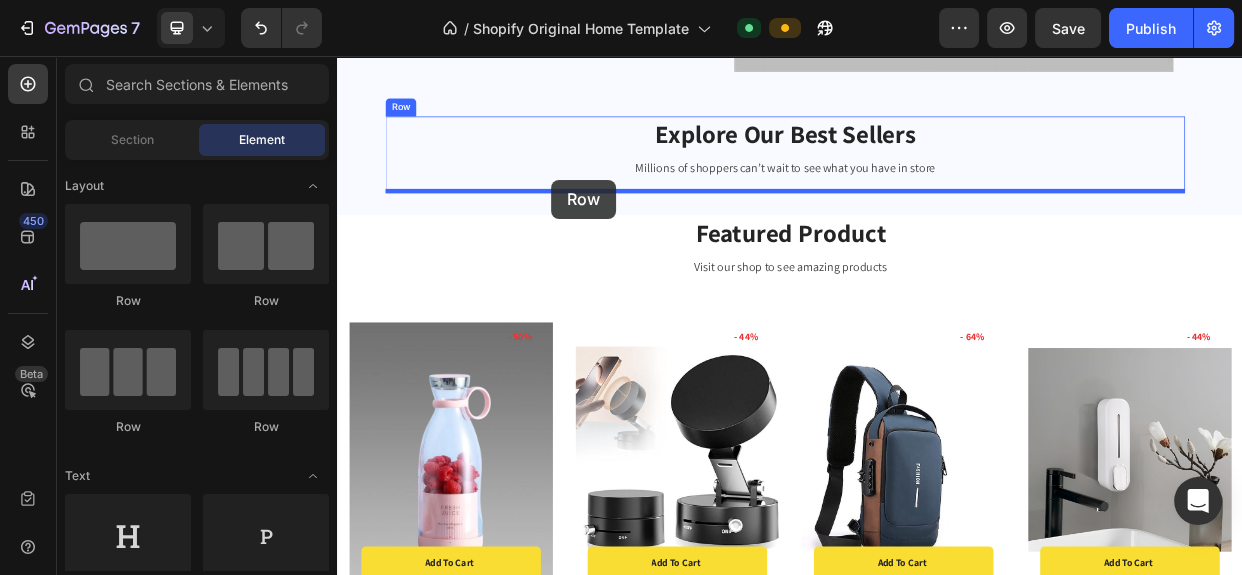 drag, startPoint x: 460, startPoint y: 320, endPoint x: 621, endPoint y: 220, distance: 189.52837 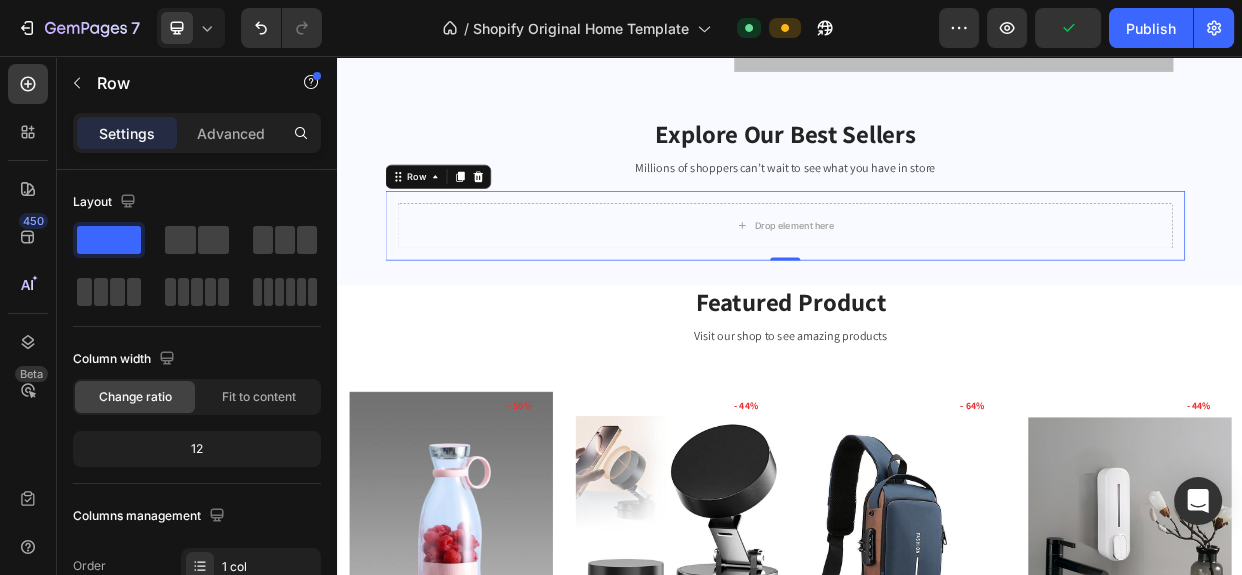 click on "Image Limited Week deal -  Text block Sale 50% Product Badge Row Icon List Traverl Portable Mini Juice Blender Product Title 55NANO75TPA Heading Rs. 1,999.00 Product Price Product Price Rs. 999.00 Product Price Product Price Row BUY NOW Product Cart Button Product Images & Gallery Product Explore Our Best Sellers Heading Millions of shoppers can’t wait to see what you have in store Text block
Drop element here Row   0 Row Image Limited Week deal -  Text block Sale 55% Product Badge Row Icon List Portable Rechargeable Torch LED Flashlight Product Title M2 2022 Heading Rs. 1,999.00 Product Price Product Price Rs. 899.00 Product Price Product Price Row BUY NOW Product Cart Button Product Images & Gallery Product Image Limited Week deal -  Text block Sale 55% Product Badge Row Icon List Portable Rechargeable Torch LED Flashlight Product Title 5G 128GB Heading Rs. 1,999.00 Product Price Product Price Rs. 899.00 Product Price Product Price Row BUY NOW Product Cart Button" at bounding box center (937, -178) 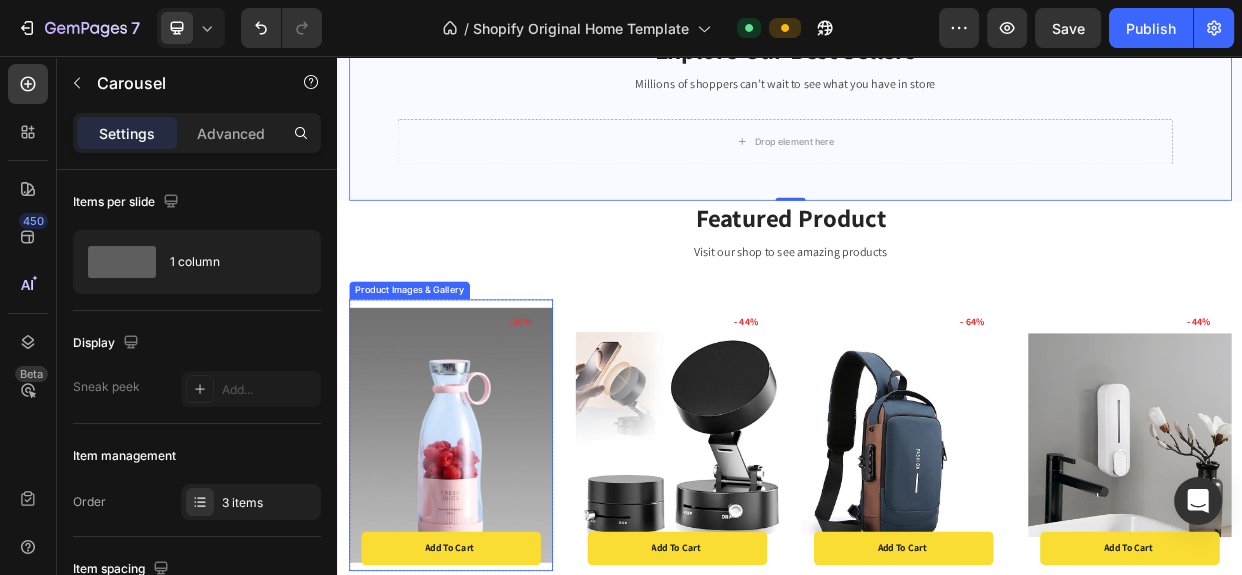 scroll, scrollTop: 1024, scrollLeft: 0, axis: vertical 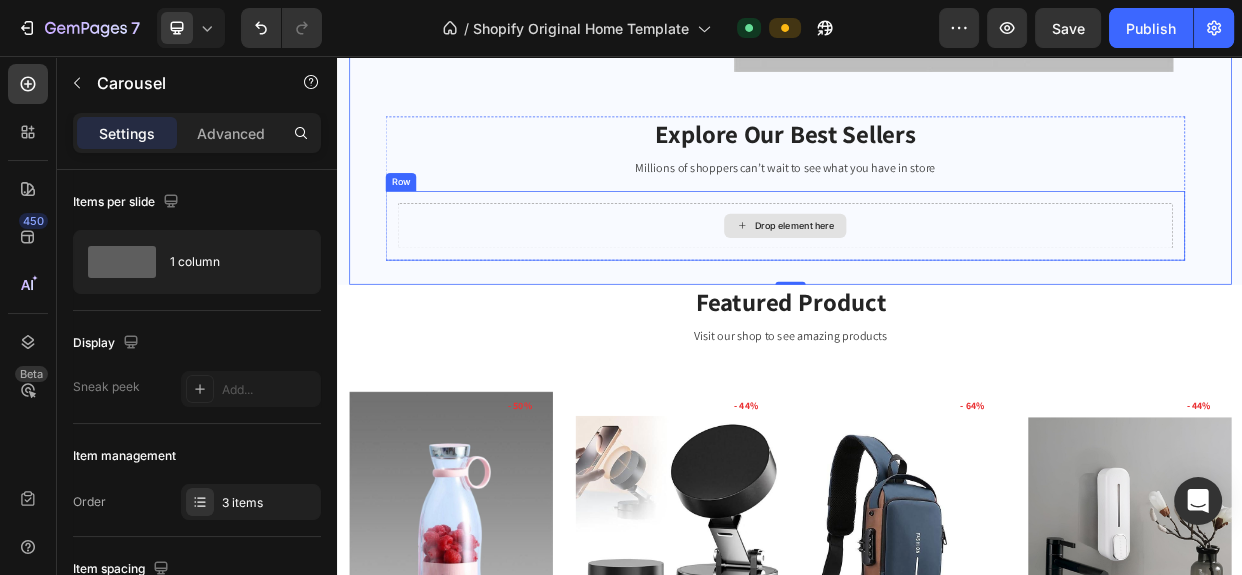 click on "Drop element here" at bounding box center [930, 282] 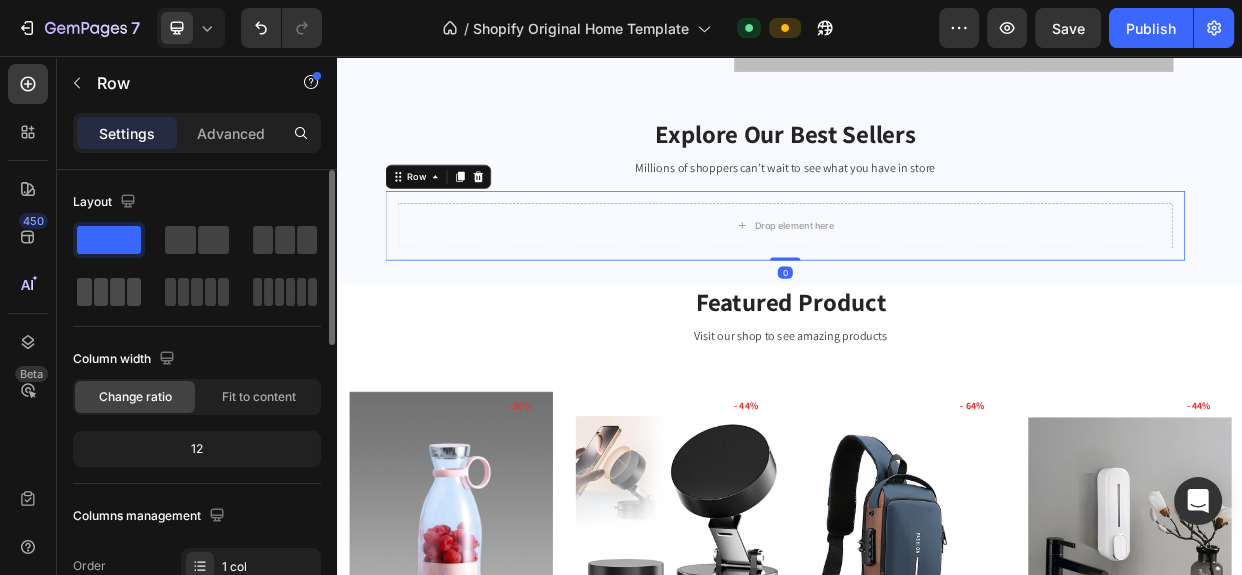 click 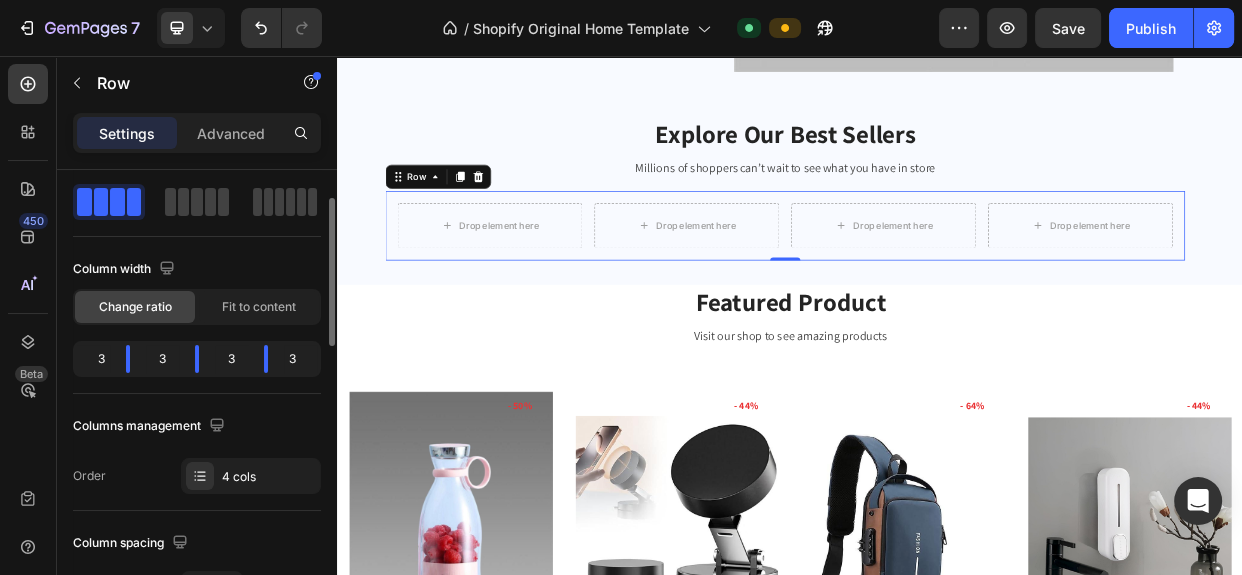 scroll, scrollTop: 181, scrollLeft: 0, axis: vertical 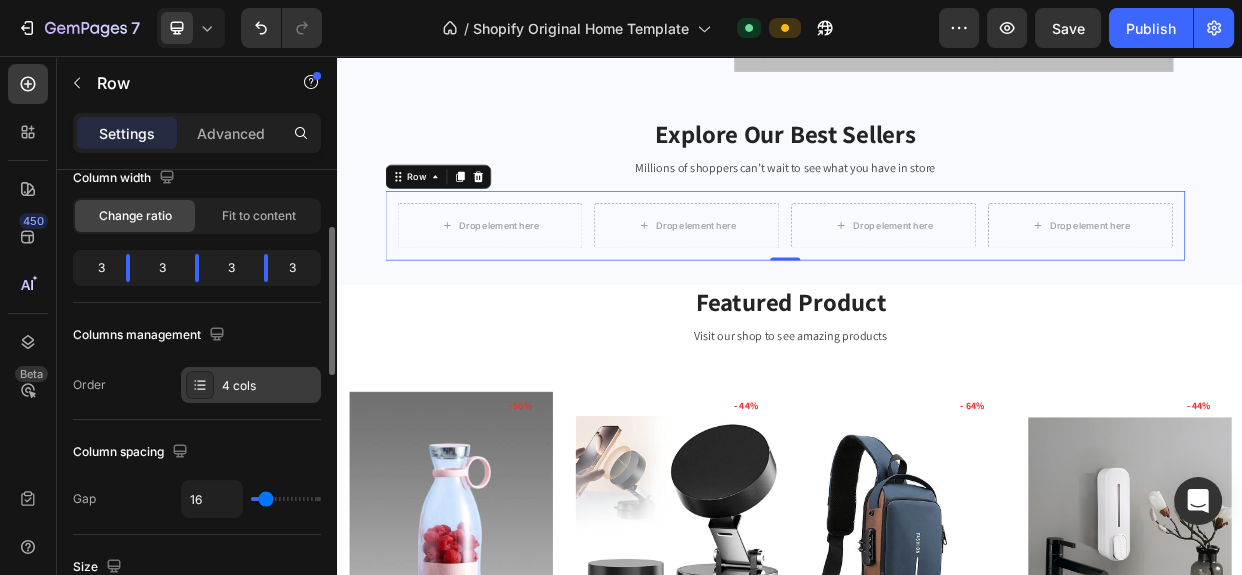 click on "4 cols" at bounding box center [269, 386] 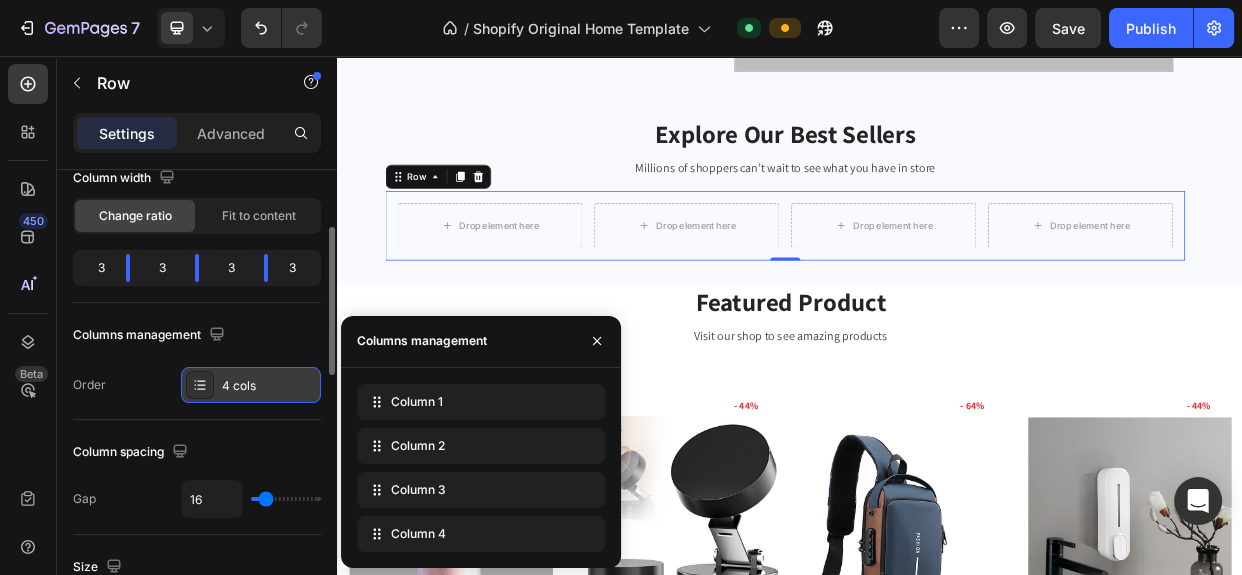 click on "4 cols" at bounding box center (269, 386) 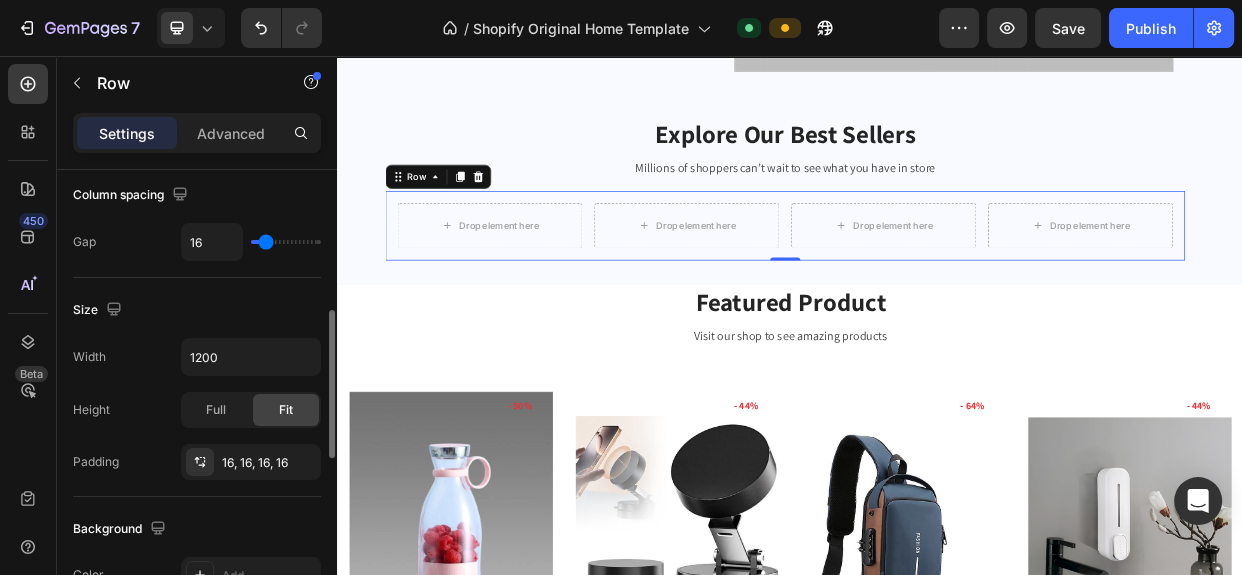 scroll, scrollTop: 165, scrollLeft: 0, axis: vertical 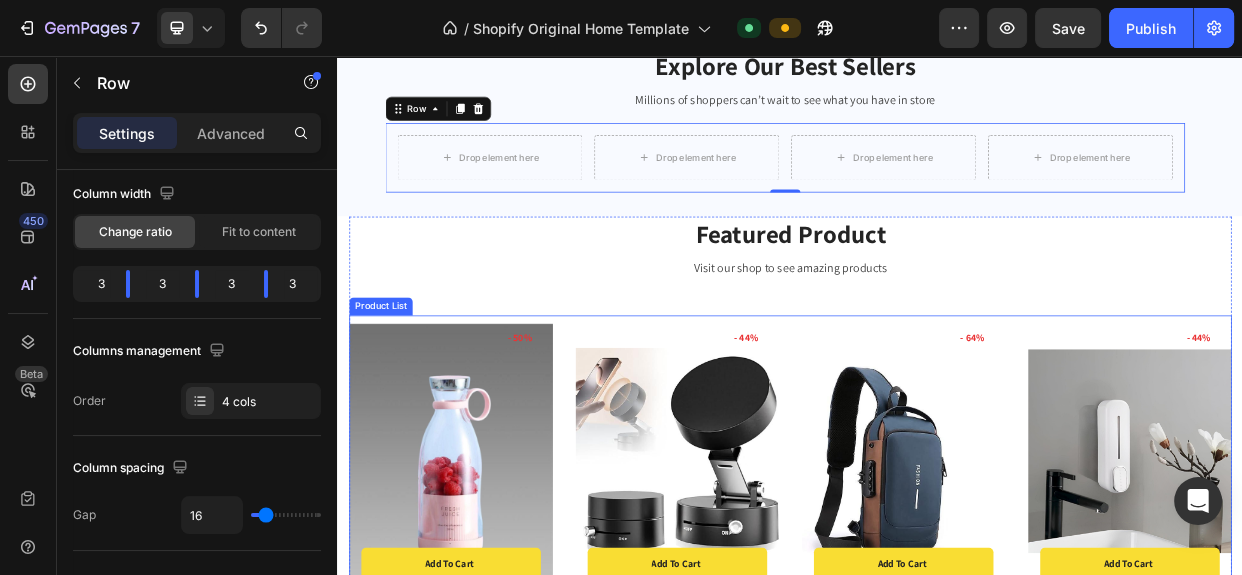 click on "Product Images & Gallery - 50% Product Badge Add to cart Product Cart Button Row Row Traverl Portable Mini Juice Blender Product Title Rs. 999.00 Product Price Product Price Rs. 1,999.00 Product Price Product Price Row                Icon                Icon                Icon                Icon
Icon Icon List Hoz Row Product List Product Images & Gallery - 44% Product Badge Add to cart Product Cart Button Row Row Vacuum Magnetic Suction Phone Holder Product Title Rs. 899.00 Product Price Product Price Rs. 1,599.00 Product Price Product Price Row                Icon                Icon                Icon                Icon
Icon Icon List Hoz Row Product List Product Images & Gallery - 64% Product Badge Add to cart Product Cart Button Row Row Sling Bag for Men & Women Product Title Rs. 1,299.00 Product Price Product Price Rs. 3,599.00 Product Price Product Price Row                Icon                Icon                Icon                Icon
Icon Row - 44%" at bounding box center (937, 640) 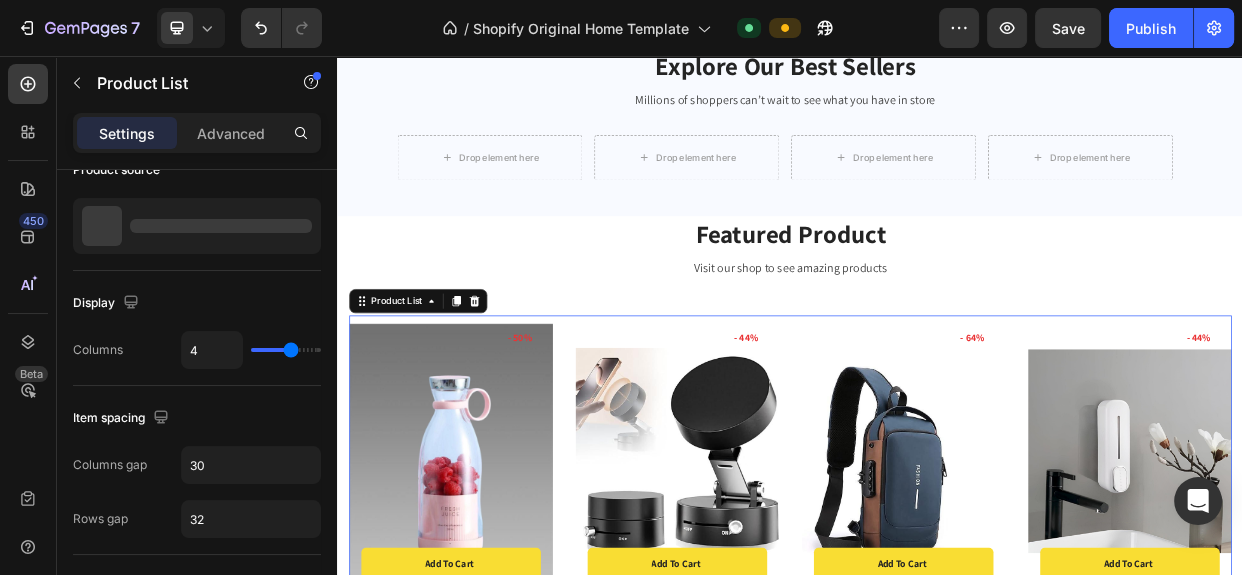 scroll, scrollTop: 0, scrollLeft: 0, axis: both 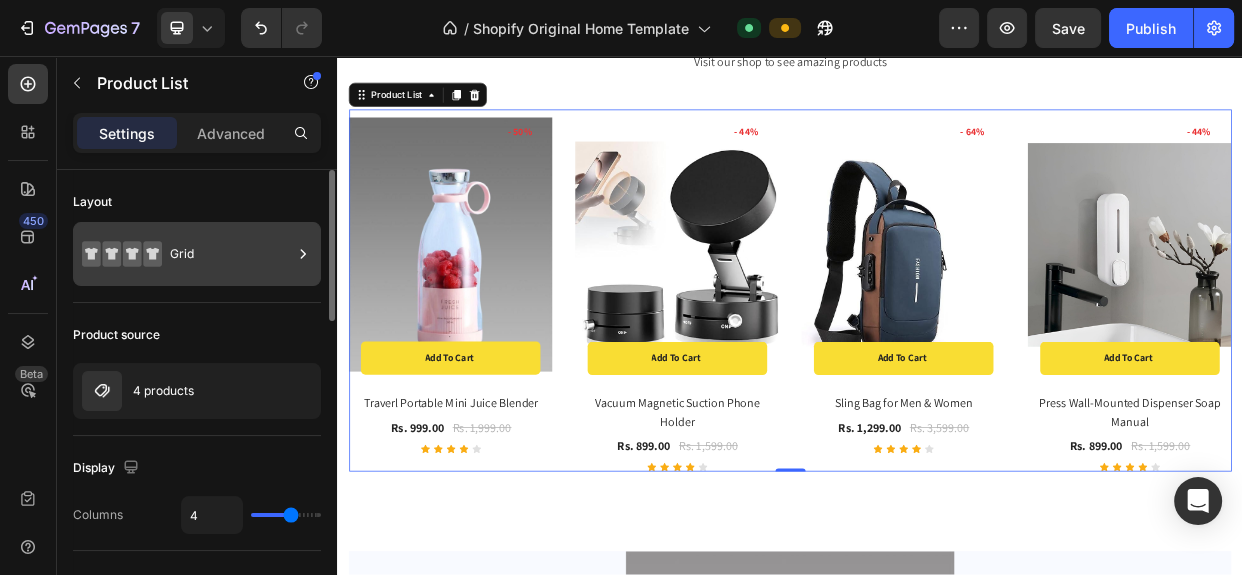 click at bounding box center [303, 254] 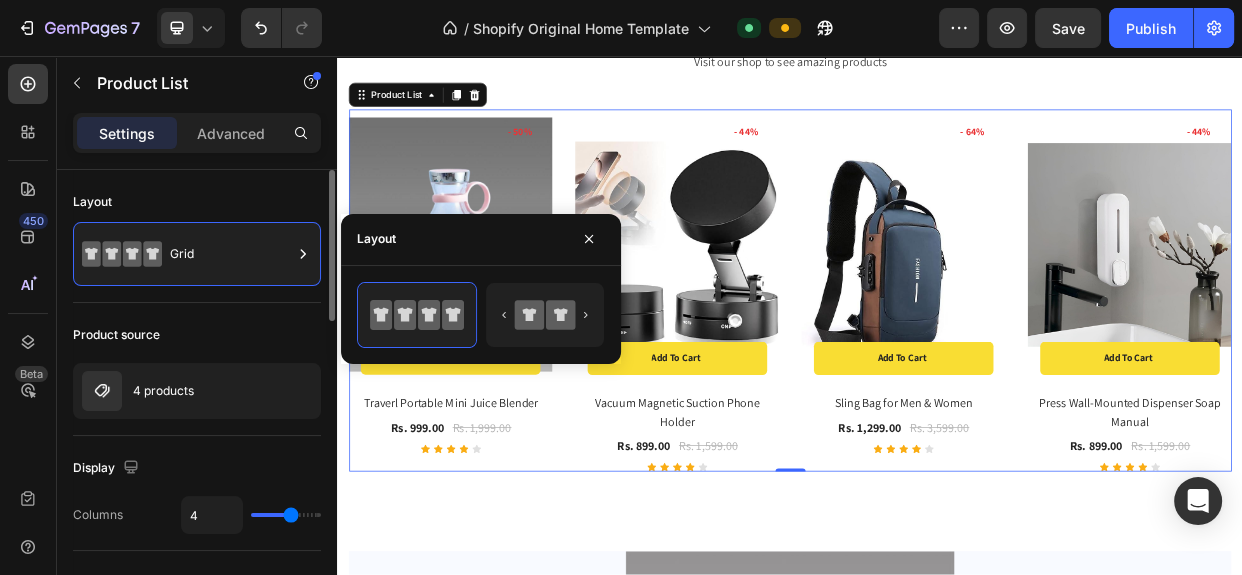 click on "Product source" at bounding box center (197, 335) 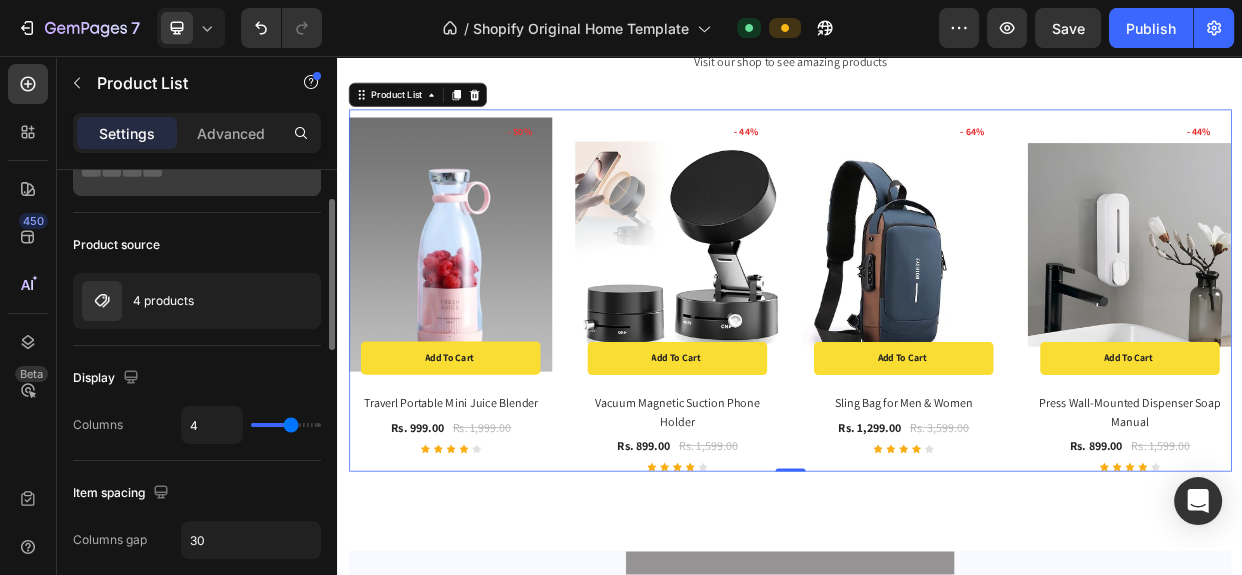 scroll, scrollTop: 0, scrollLeft: 0, axis: both 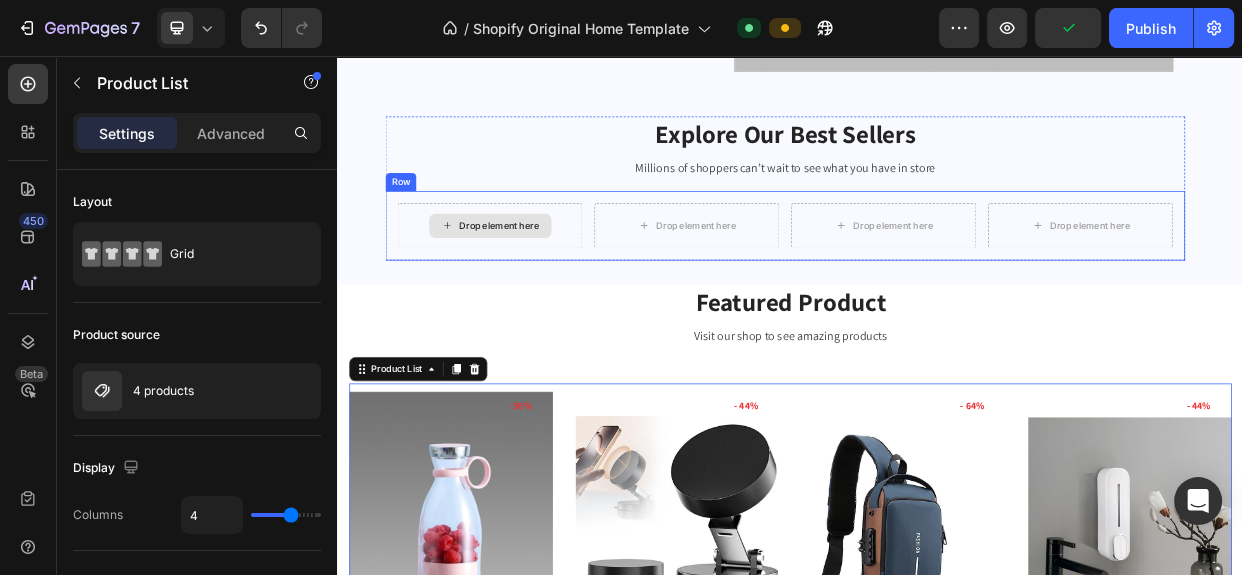 click on "Drop element here" at bounding box center (538, 282) 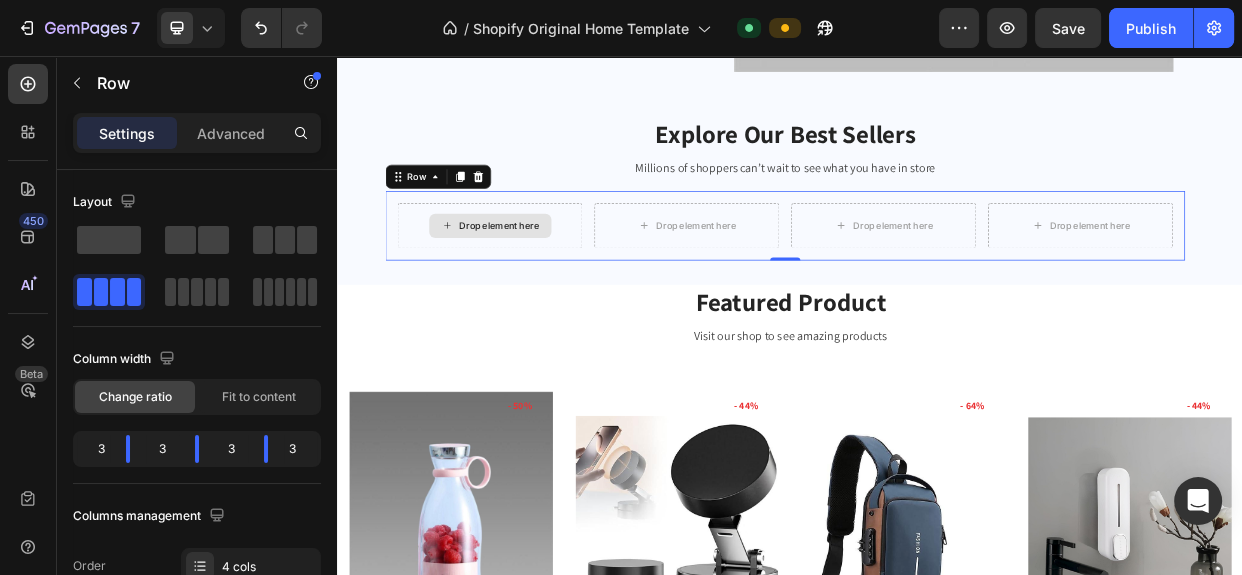 click 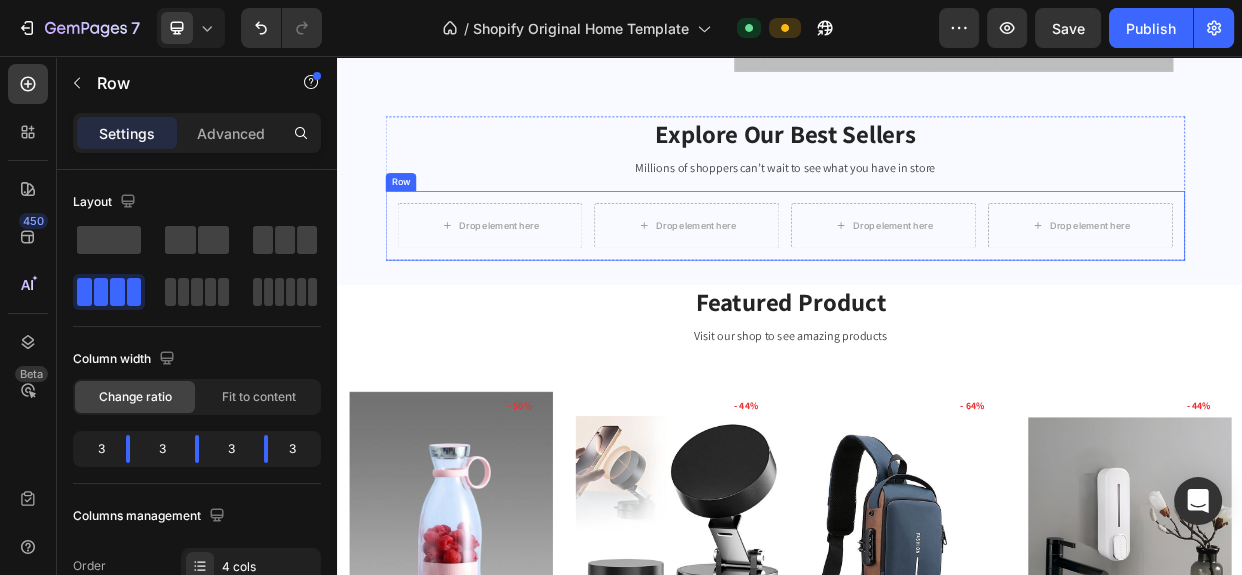 click on "Drop element here
Drop element here
Drop element here
Drop element here Row" at bounding box center [930, 282] 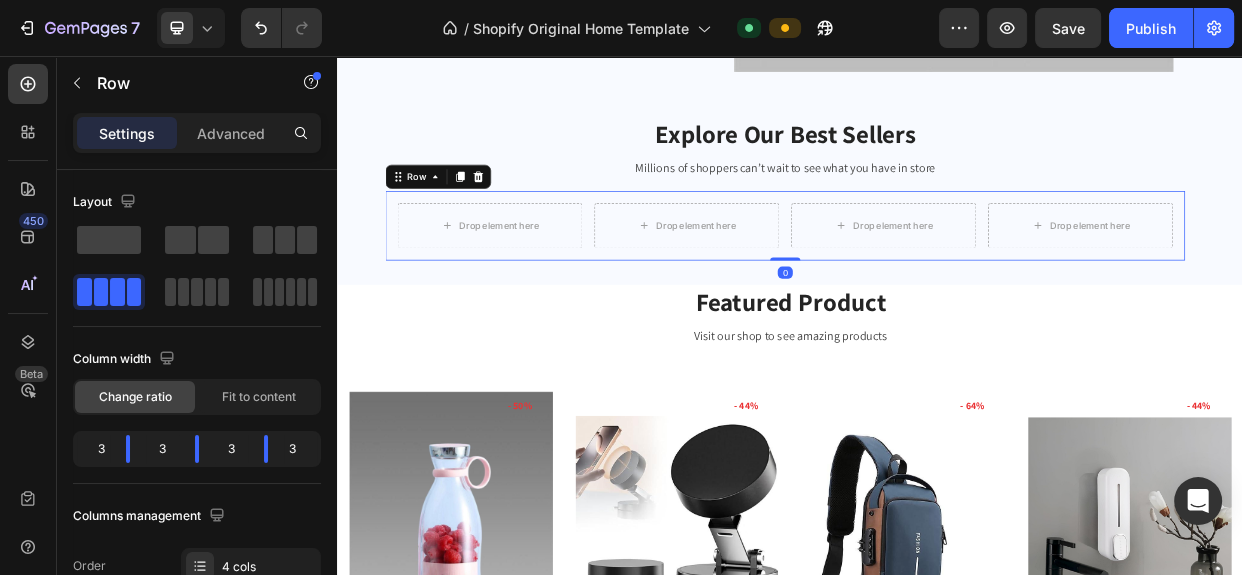 click on "Drop element here
Drop element here
Drop element here
Drop element here Row   0" at bounding box center (930, 282) 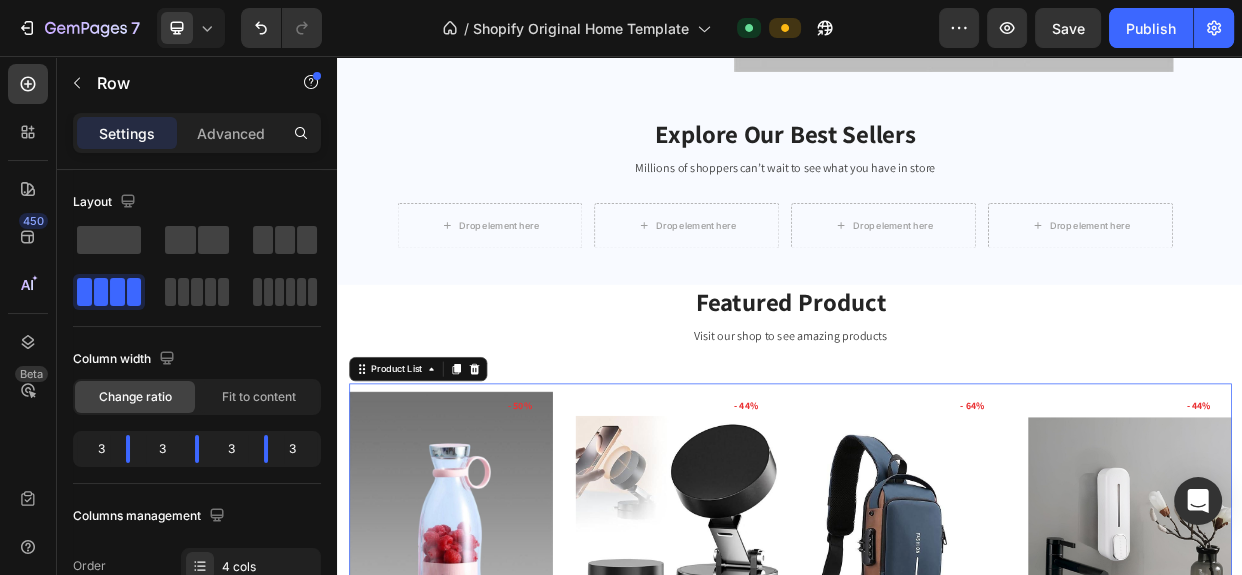 click on "Product Images & Gallery - 50% Product Badge Add to cart Product Cart Button Row Row Traverl Portable Mini Juice Blender Product Title Rs. 999.00 Product Price Product Price Rs. 1,999.00 Product Price Product Price Row                Icon                Icon                Icon                Icon
Icon Icon List Hoz Row Product List   0 Product Images & Gallery - 44% Product Badge Add to cart Product Cart Button Row Row Vacuum Magnetic Suction Phone Holder Product Title Rs. 899.00 Product Price Product Price Rs. 1,599.00 Product Price Product Price Row                Icon                Icon                Icon                Icon
Icon Icon List Hoz Row Product List   0 Product Images & Gallery - 64% Product Badge Add to cart Product Cart Button Row Row Sling Bag for Men & Women Product Title Rs. 1,299.00 Product Price Product Price Rs. 3,599.00 Product Price Product Price Row                Icon                Icon                Icon                Icon
Icon" at bounding box center [937, 731] 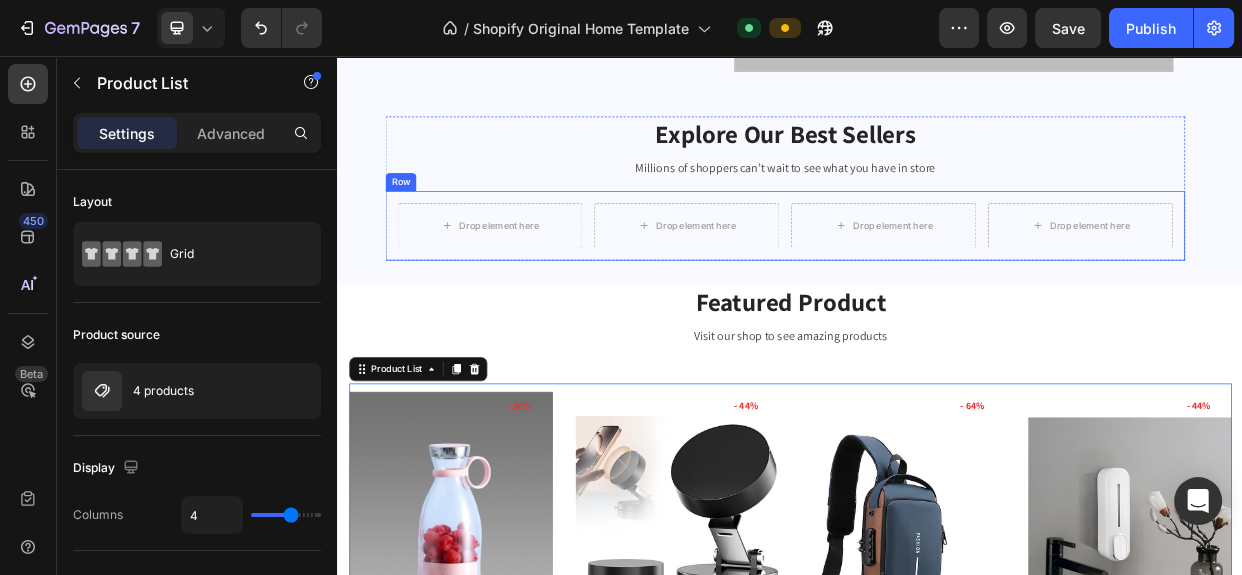 click on "Drop element here
Drop element here
Drop element here
Drop element here Row" at bounding box center (930, 282) 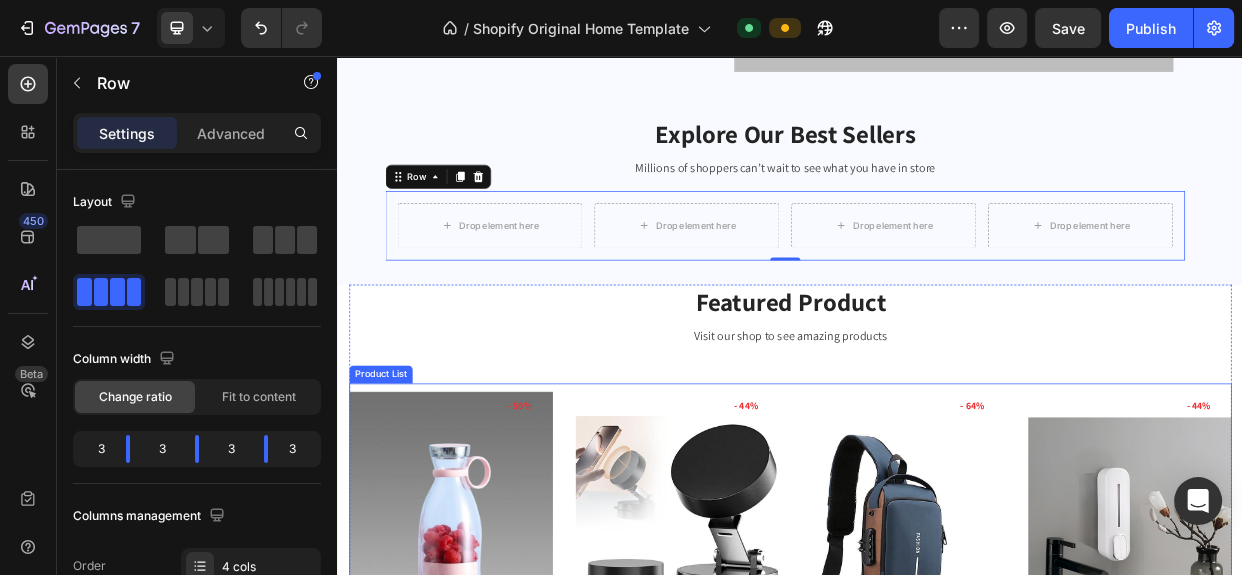click on "Product Images & Gallery - 50% Product Badge Add to cart Product Cart Button Row Row Traverl Portable Mini Juice Blender Product Title Rs. 999.00 Product Price Product Price Rs. 1,999.00 Product Price Product Price Row                Icon                Icon                Icon                Icon
Icon Icon List Hoz Row Product List Product Images & Gallery - 44% Product Badge Add to cart Product Cart Button Row Row Vacuum Magnetic Suction Phone Holder Product Title Rs. 899.00 Product Price Product Price Rs. 1,599.00 Product Price Product Price Row                Icon                Icon                Icon                Icon
Icon Icon List Hoz Row Product List Product Images & Gallery - 64% Product Badge Add to cart Product Cart Button Row Row Sling Bag for Men & Women Product Title Rs. 1,299.00 Product Price Product Price Rs. 3,599.00 Product Price Product Price Row                Icon                Icon                Icon                Icon
Icon Row - 44%" at bounding box center [937, 731] 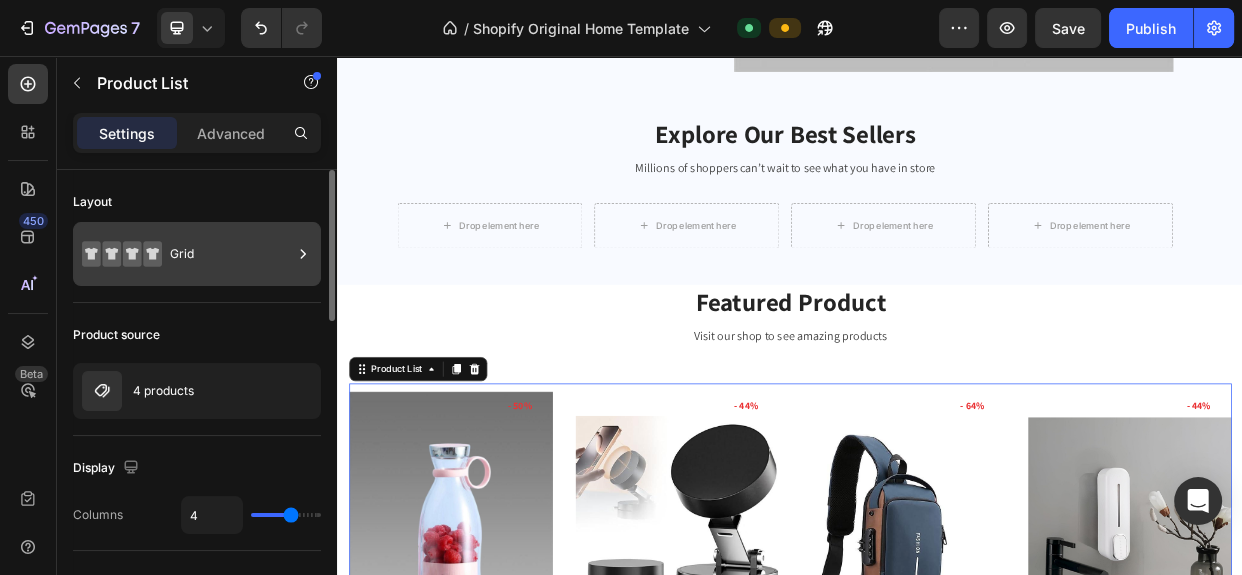 click on "Grid" at bounding box center (231, 254) 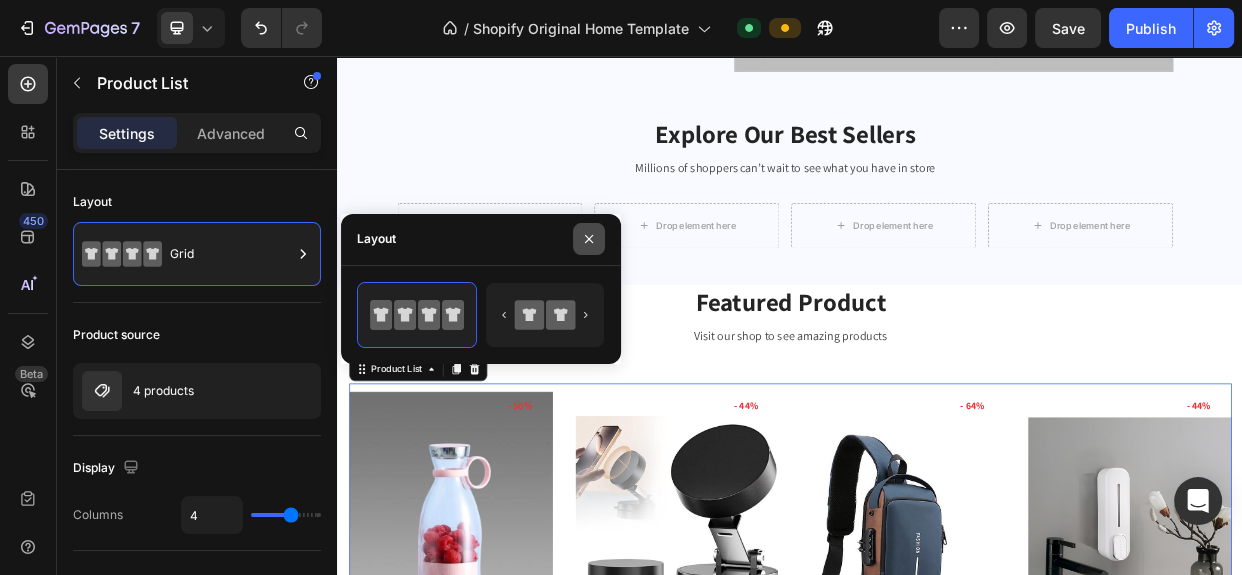 click 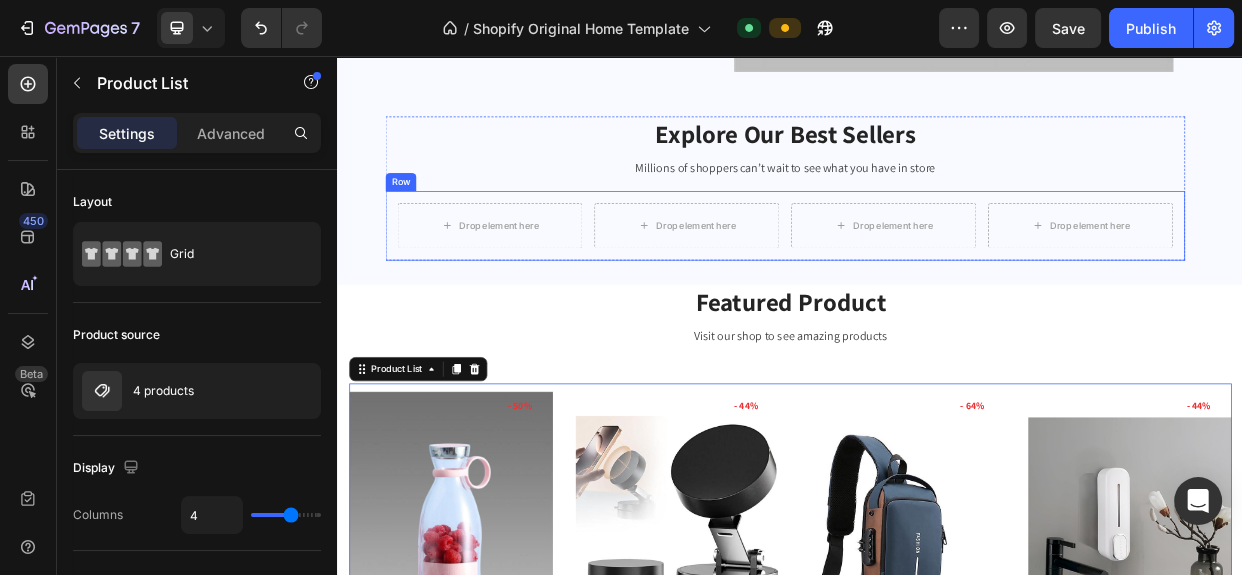 click on "Drop element here
Drop element here
Drop element here
Drop element here Row" at bounding box center [930, 282] 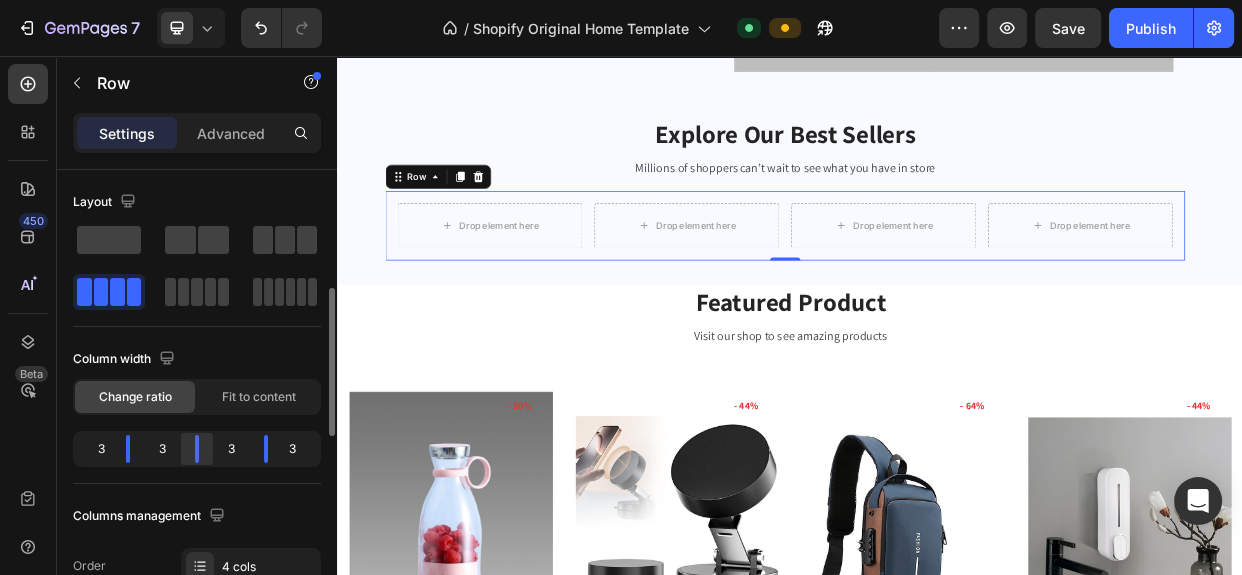 scroll, scrollTop: 90, scrollLeft: 0, axis: vertical 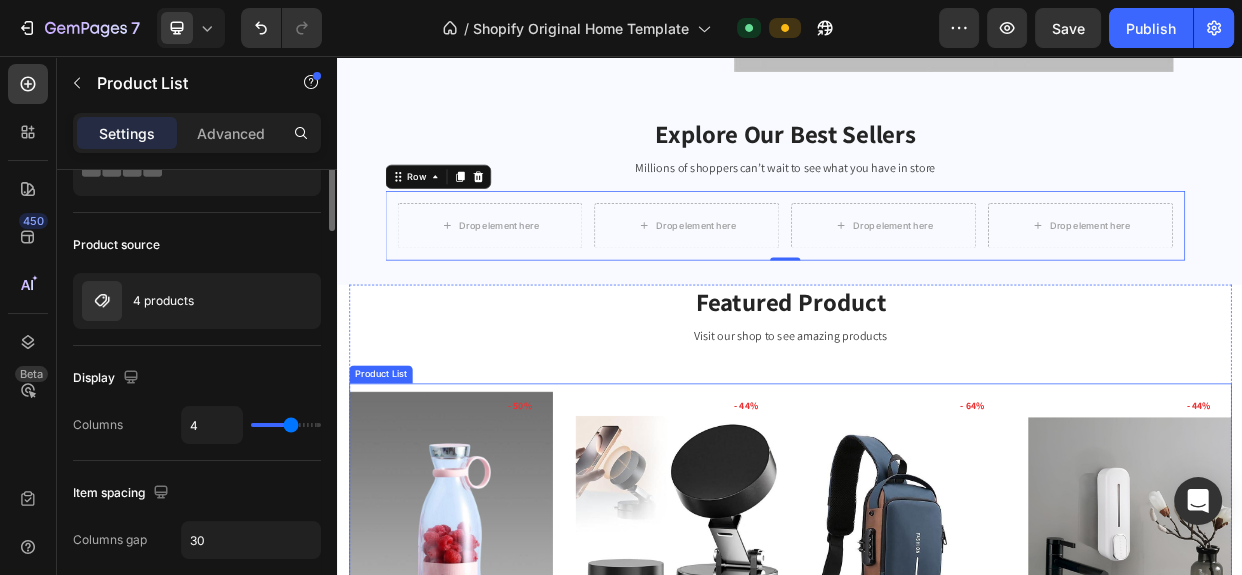 click on "Product Images & Gallery - 50% Product Badge Add to cart Product Cart Button Row Row Traverl Portable Mini Juice Blender Product Title Rs. 999.00 Product Price Product Price Rs. 1,999.00 Product Price Product Price Row                Icon                Icon                Icon                Icon
Icon Icon List Hoz Row Product List Product Images & Gallery - 44% Product Badge Add to cart Product Cart Button Row Row Vacuum Magnetic Suction Phone Holder Product Title Rs. 899.00 Product Price Product Price Rs. 1,599.00 Product Price Product Price Row                Icon                Icon                Icon                Icon
Icon Icon List Hoz Row Product List Product Images & Gallery - 64% Product Badge Add to cart Product Cart Button Row Row Sling Bag for Men & Women Product Title Rs. 1,299.00 Product Price Product Price Rs. 3,599.00 Product Price Product Price Row                Icon                Icon                Icon                Icon
Icon Row - 44%" at bounding box center (937, 731) 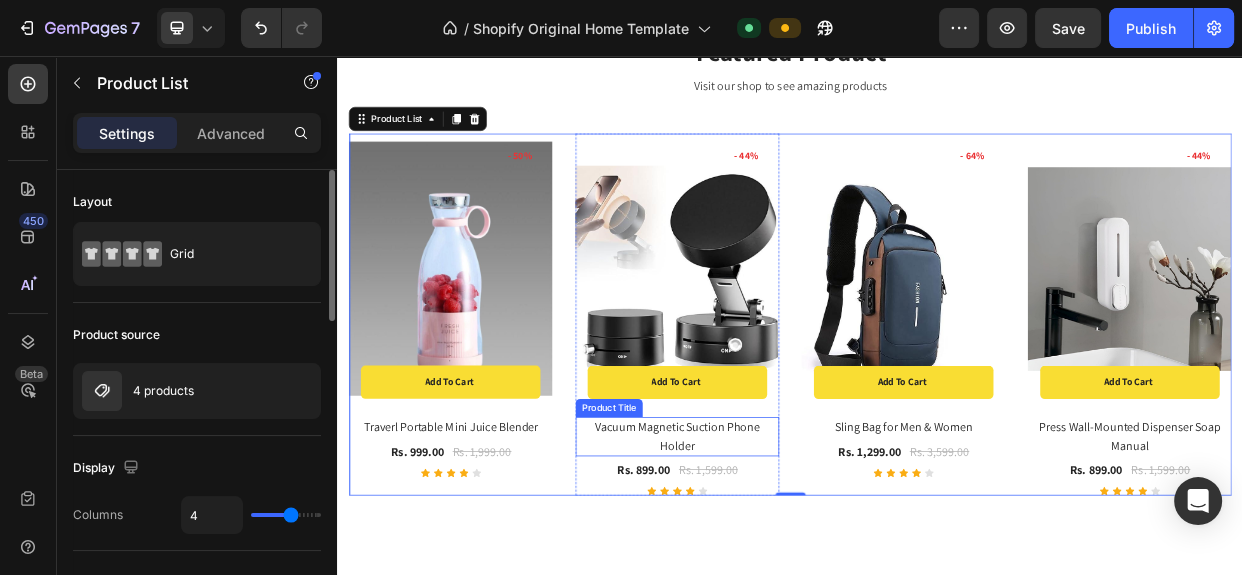 scroll, scrollTop: 1388, scrollLeft: 0, axis: vertical 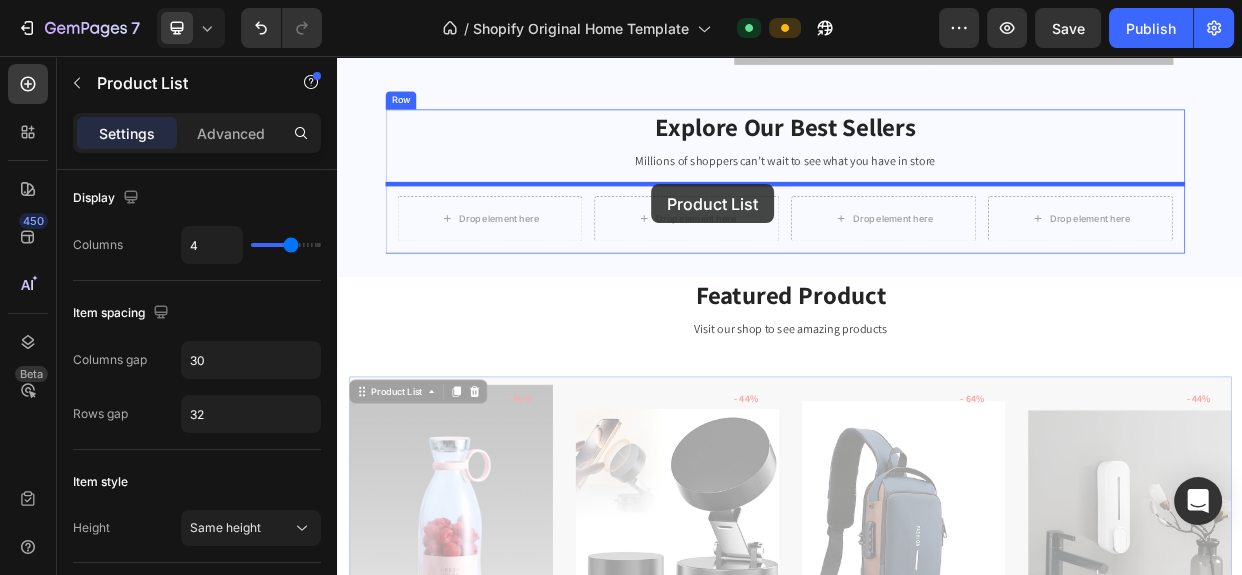 drag, startPoint x: 624, startPoint y: 402, endPoint x: 753, endPoint y: 226, distance: 218.2132 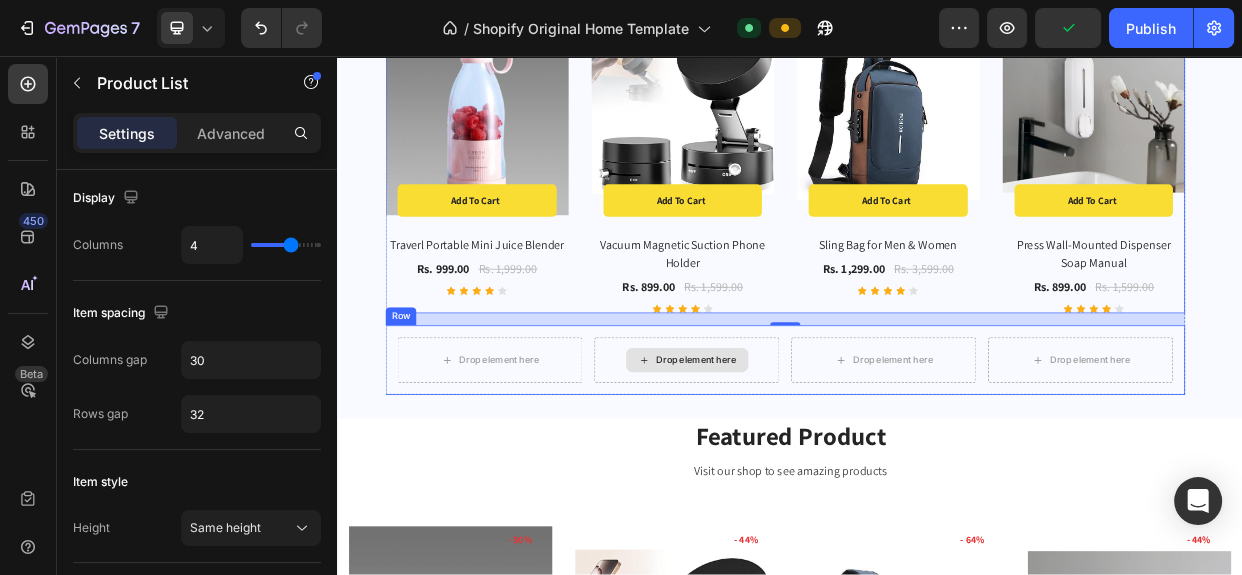 scroll, scrollTop: 1307, scrollLeft: 0, axis: vertical 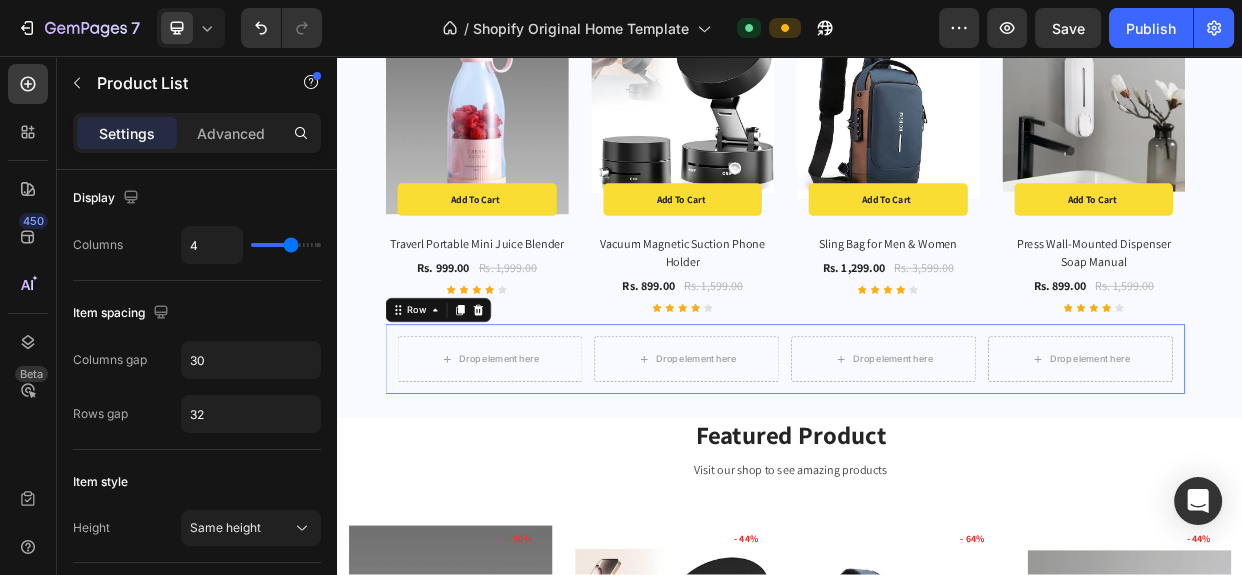 click on "Drop element here
Drop element here
Drop element here
Drop element here Row   0" at bounding box center (930, 458) 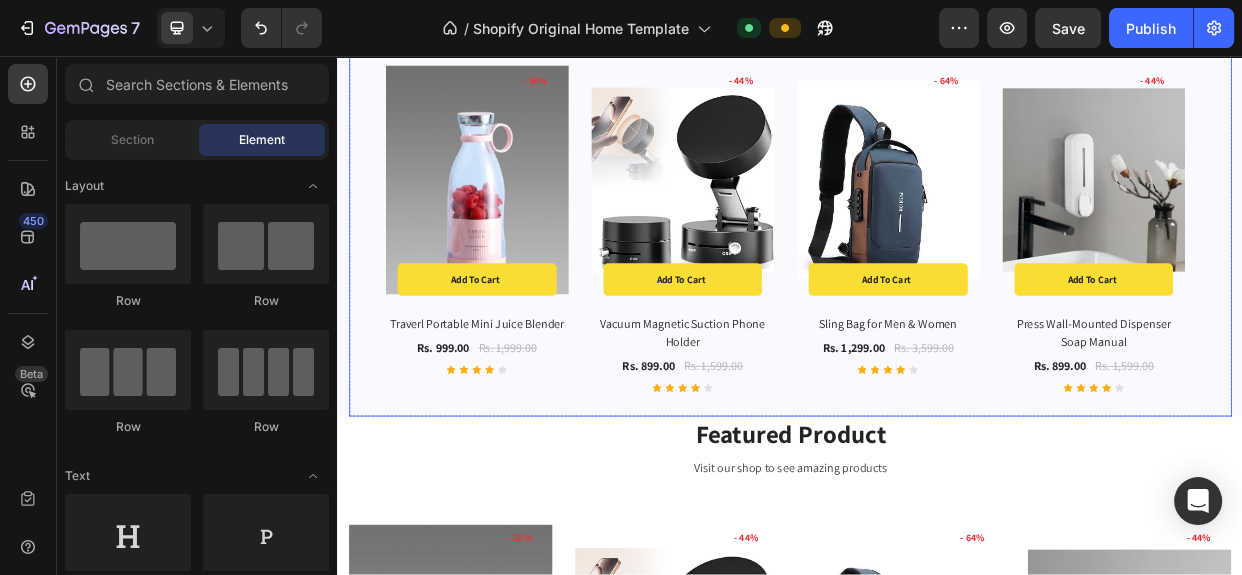 scroll, scrollTop: 1034, scrollLeft: 0, axis: vertical 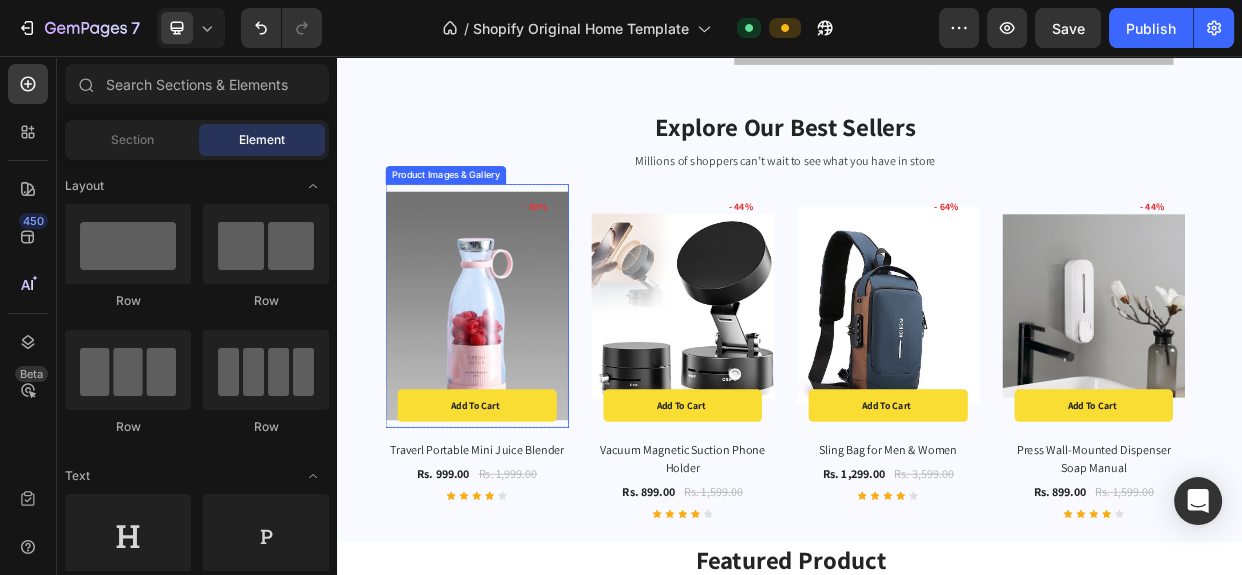 click at bounding box center [521, 387] 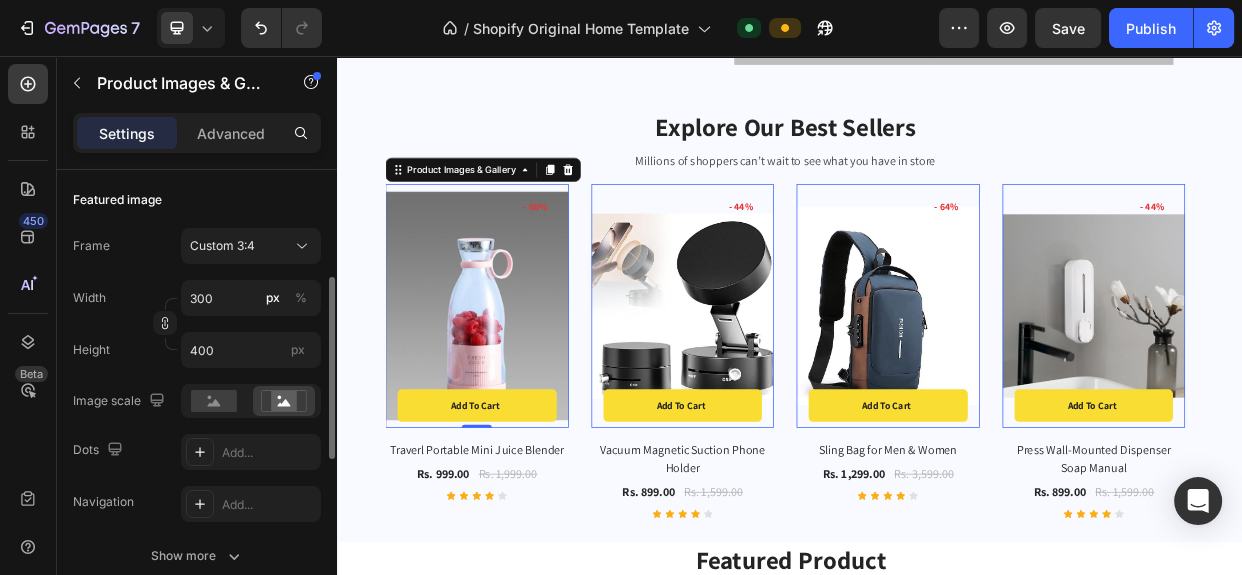 scroll, scrollTop: 0, scrollLeft: 0, axis: both 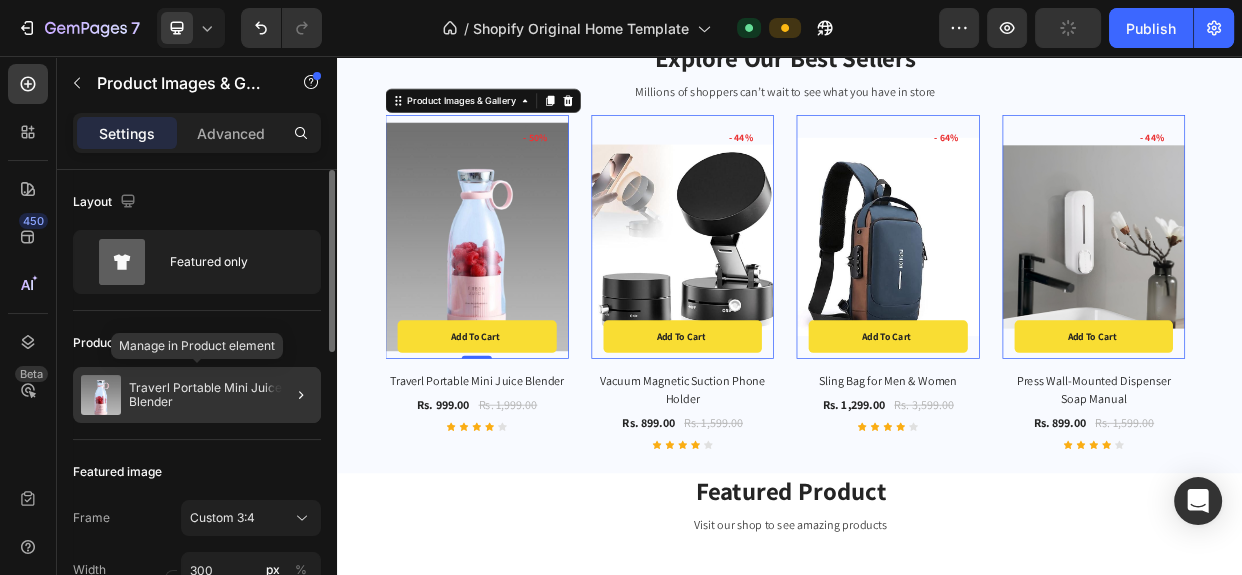 click on "Traverl Portable Mini Juice Blender" at bounding box center [221, 395] 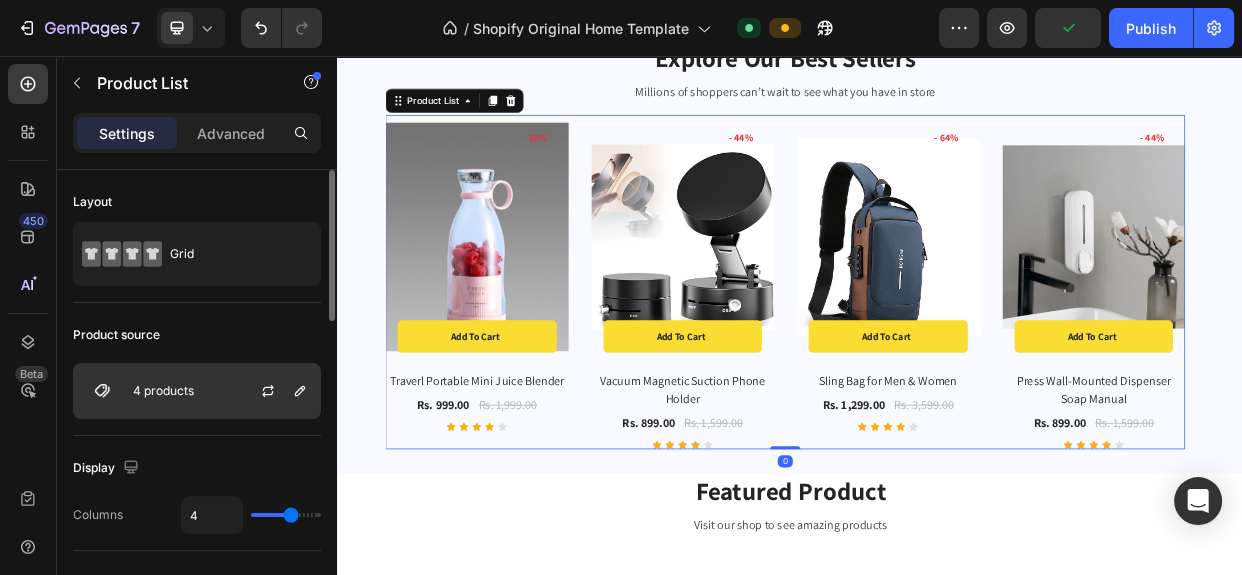 click on "4 products" at bounding box center (163, 391) 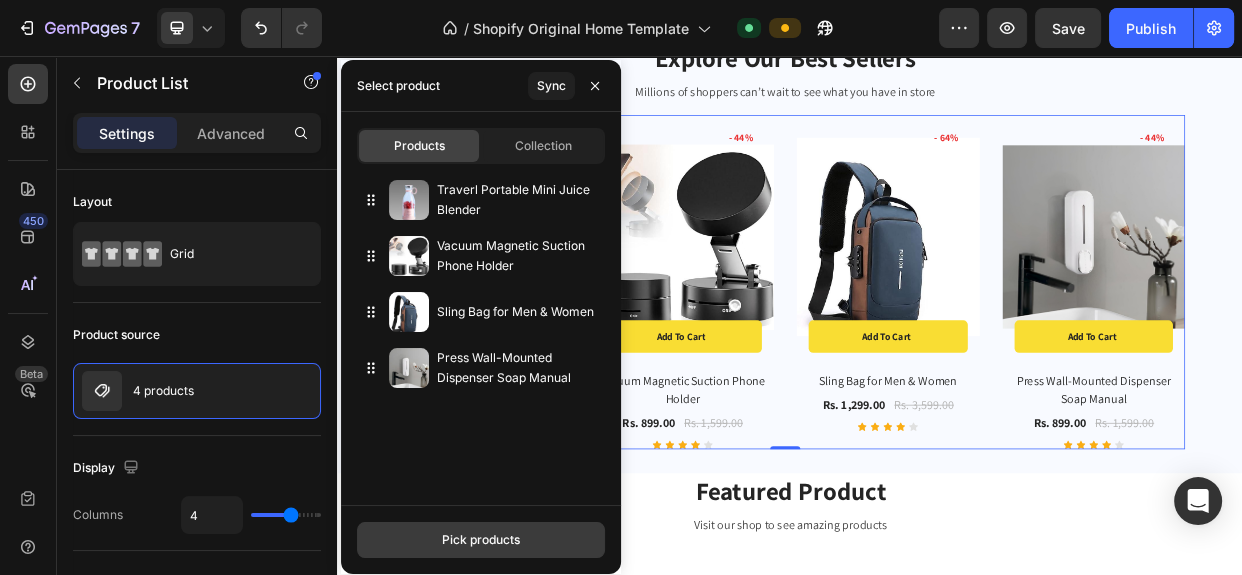 click on "Pick products" at bounding box center [481, 540] 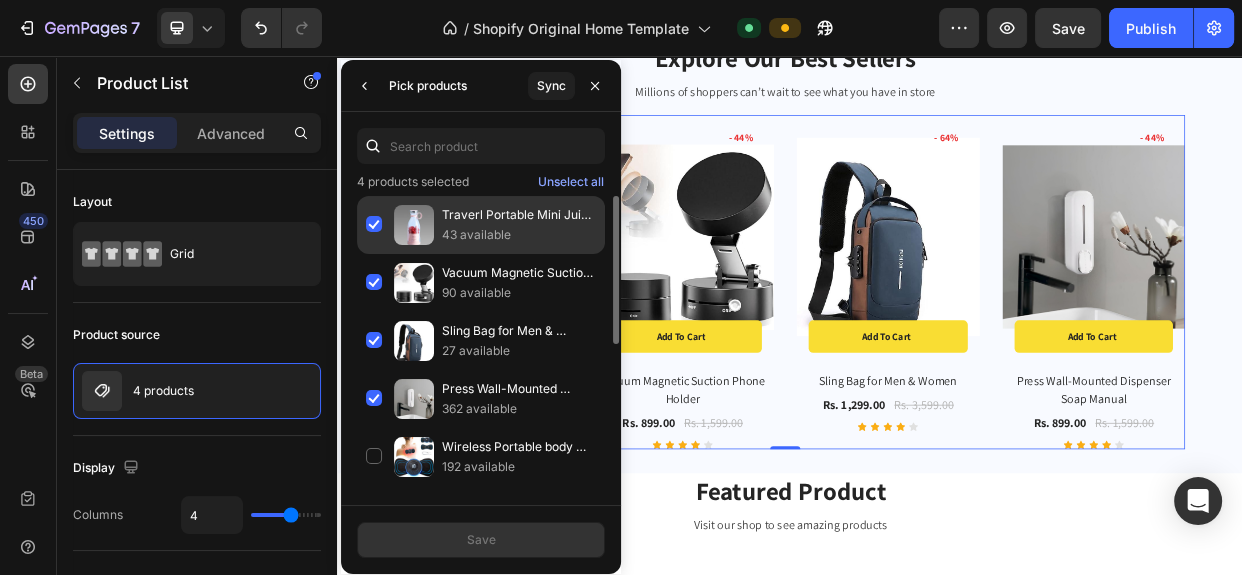 click on "Traverl Portable Mini Juice Blender 43 available" 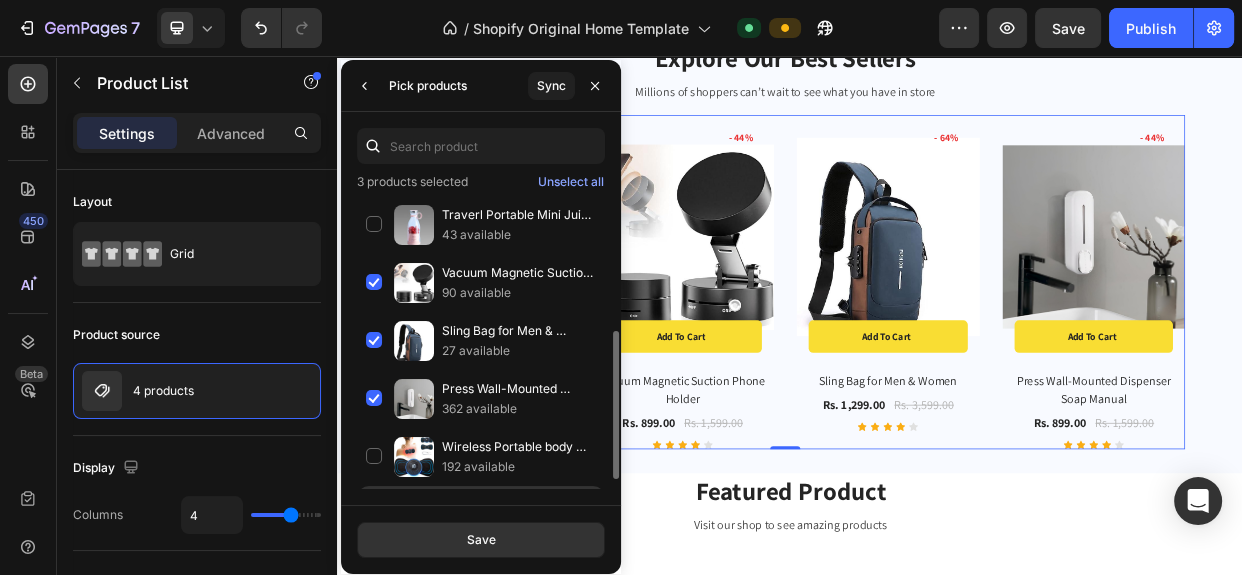 scroll, scrollTop: 90, scrollLeft: 0, axis: vertical 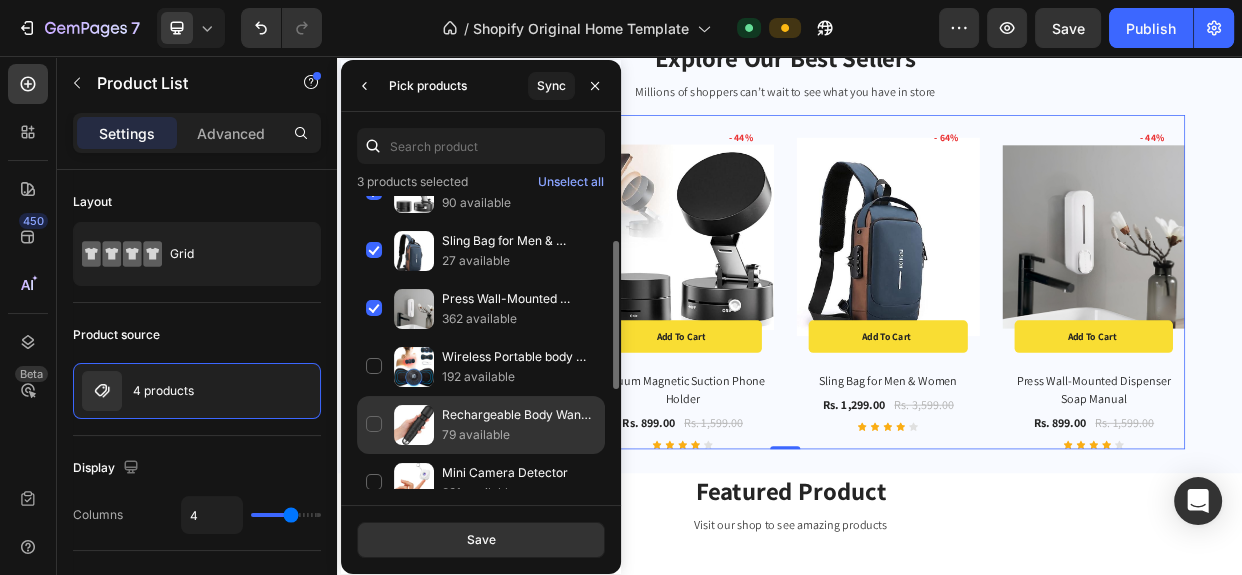 click on "Rechargeable Body Wand Full Body Massager 79 available" 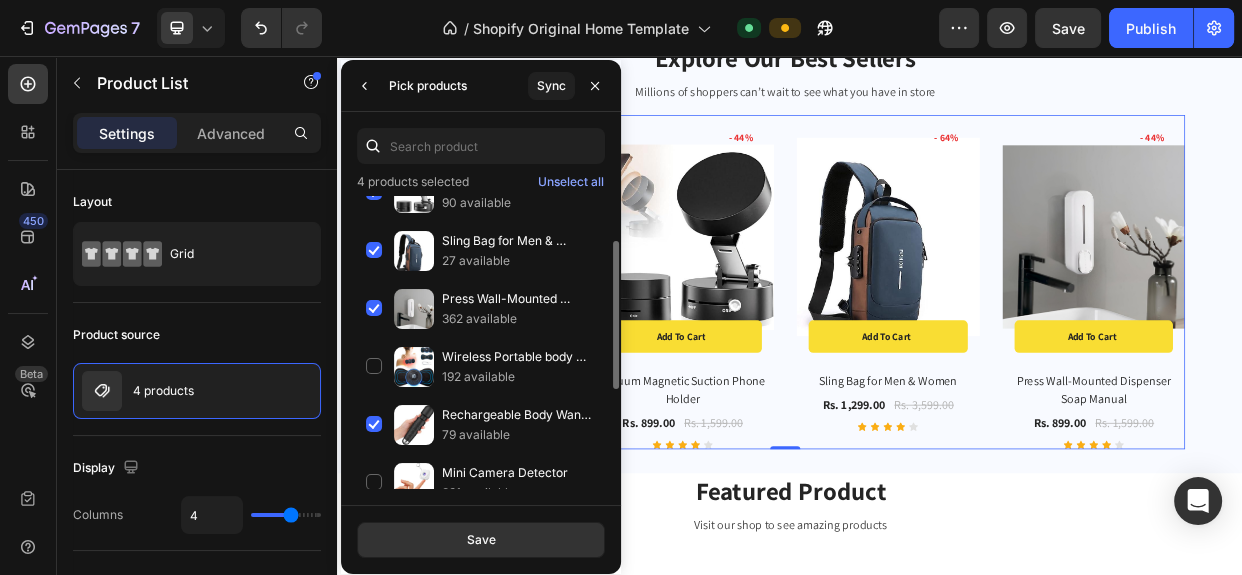 scroll, scrollTop: 181, scrollLeft: 0, axis: vertical 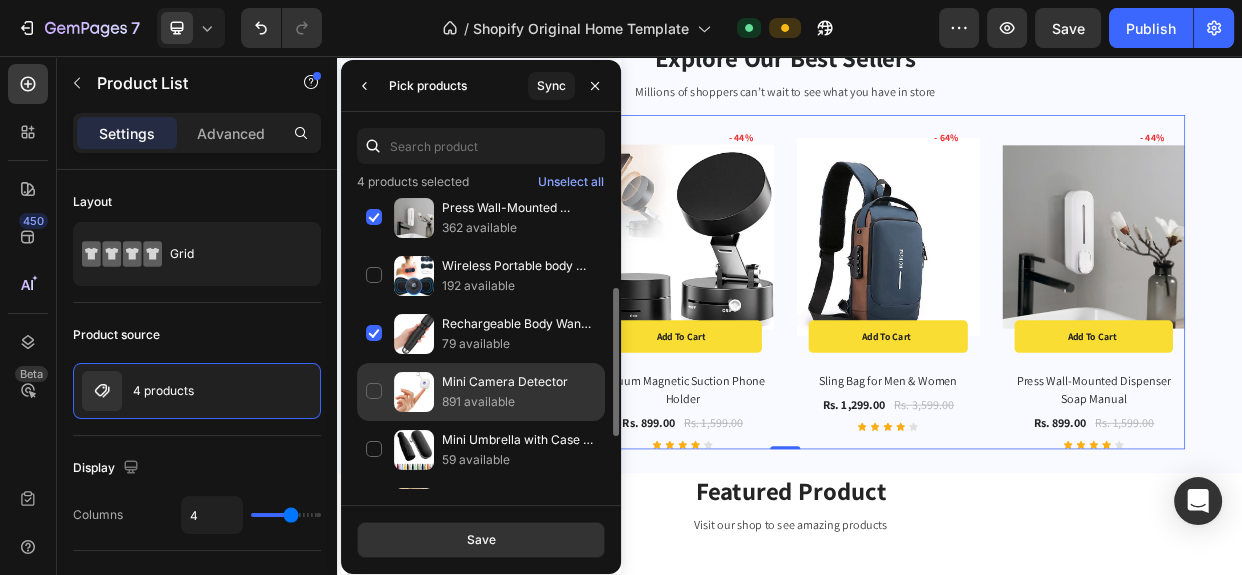 click on "Mini Camera Detector 891 available" 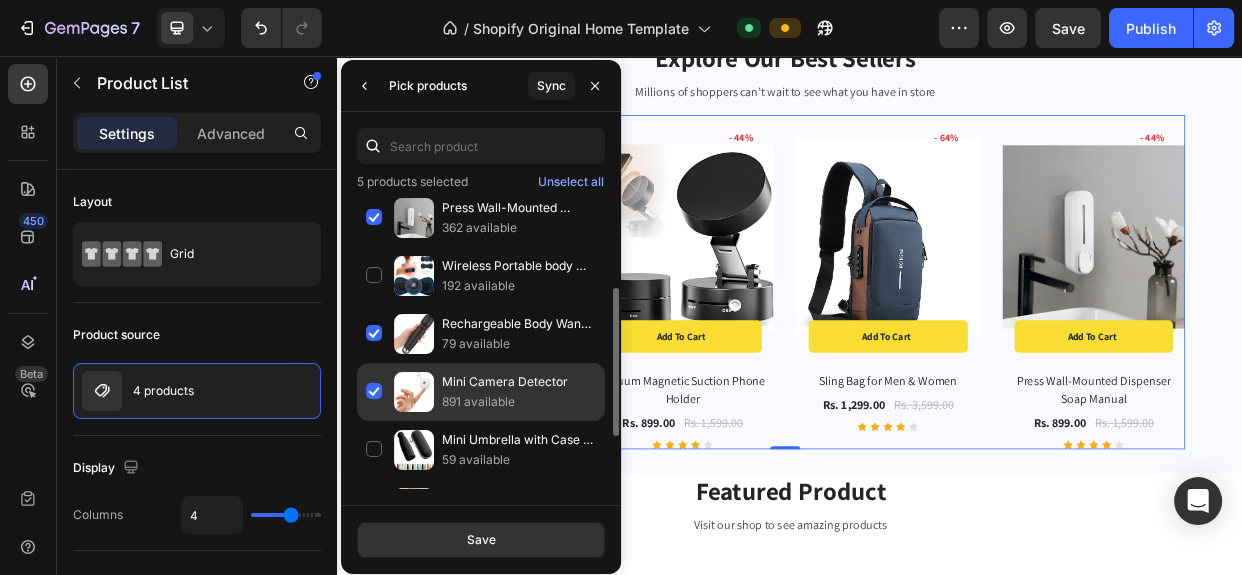 scroll, scrollTop: 0, scrollLeft: 0, axis: both 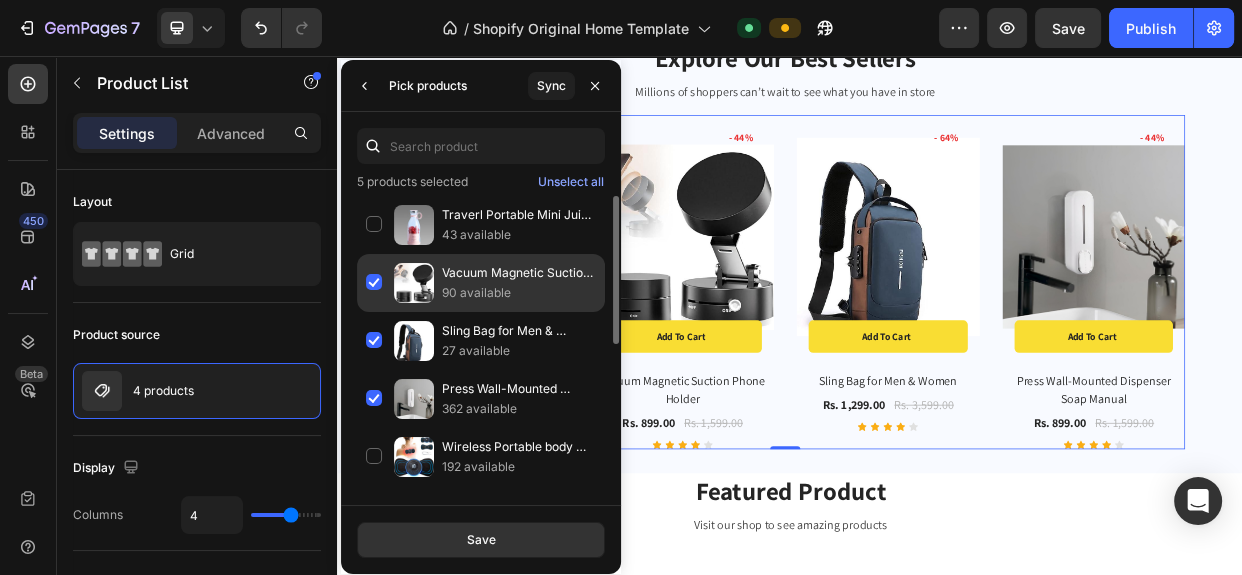 click on "Vacuum Magnetic Suction Phone Holder 90 available" 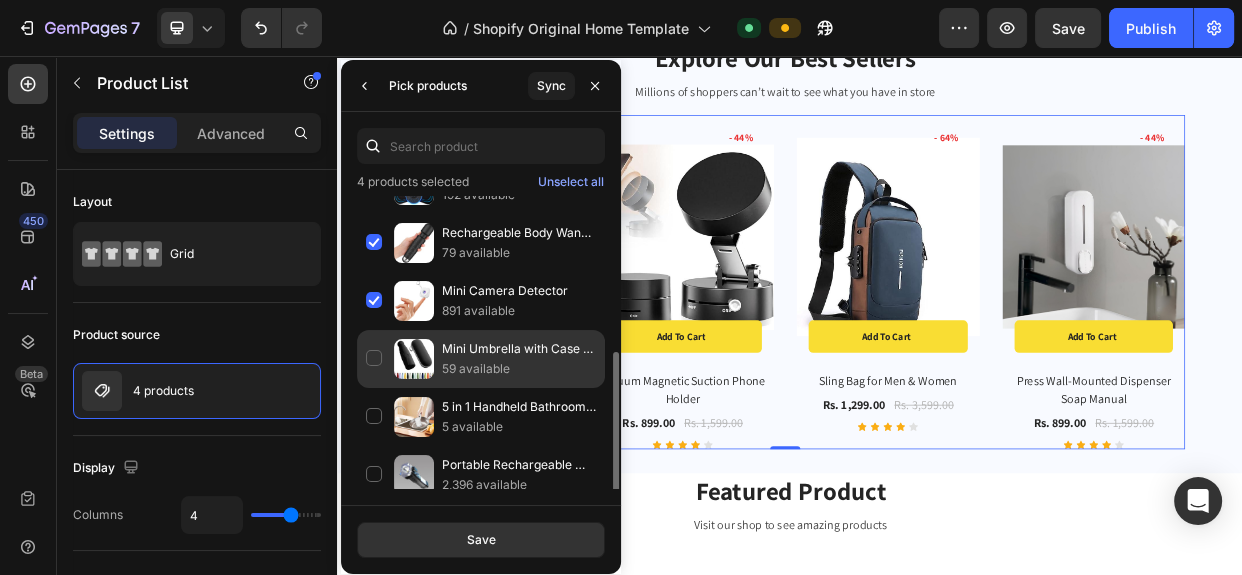 scroll, scrollTop: 284, scrollLeft: 0, axis: vertical 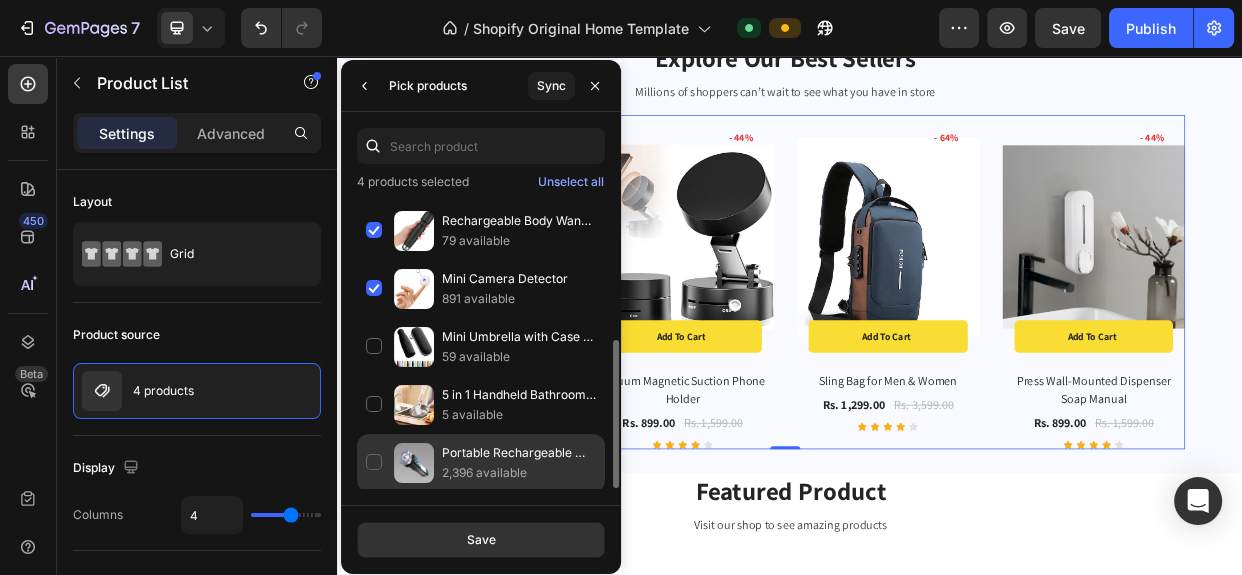 click on "Portable Rechargeable Torch LED Flashlight 2,396 available" 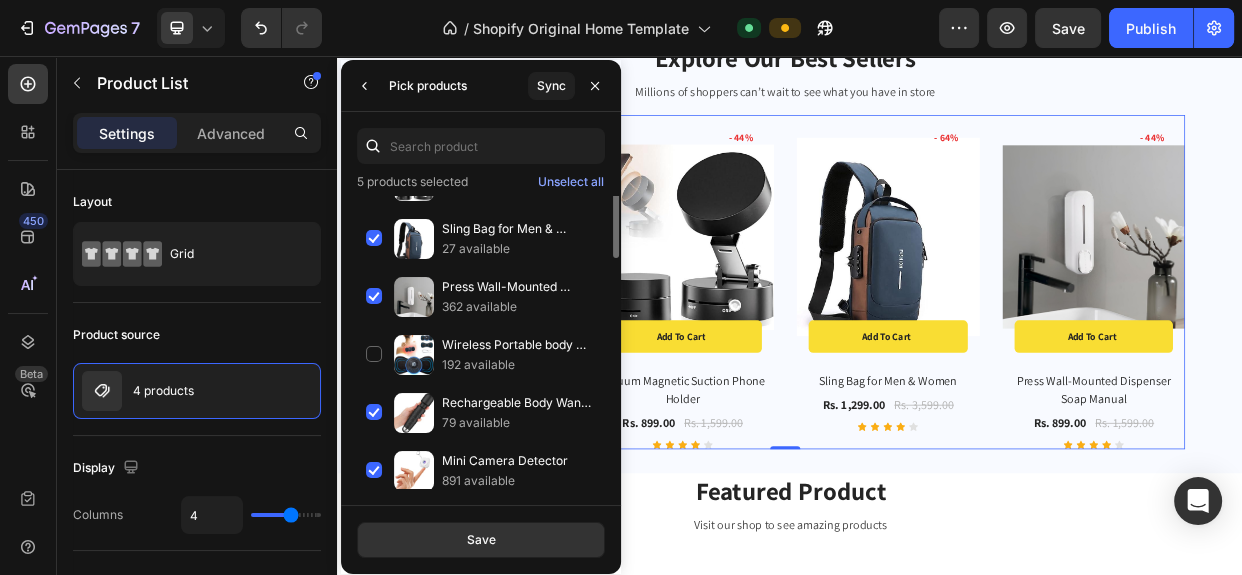 scroll, scrollTop: 11, scrollLeft: 0, axis: vertical 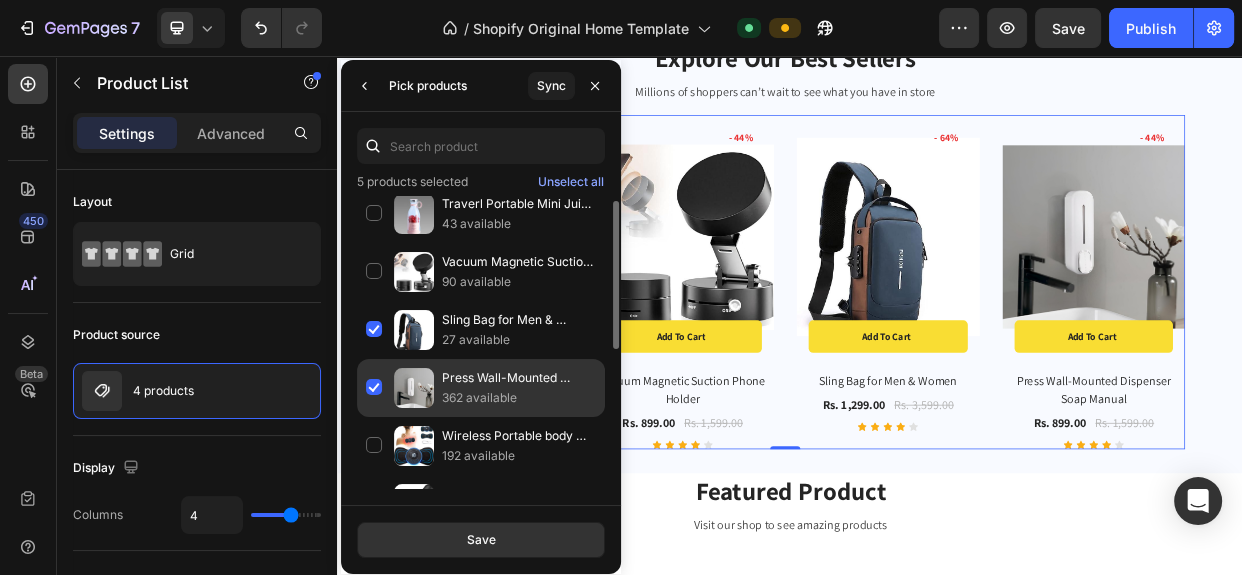 click on "Press Wall-Mounted Dispenser Soap Manual 362 available" 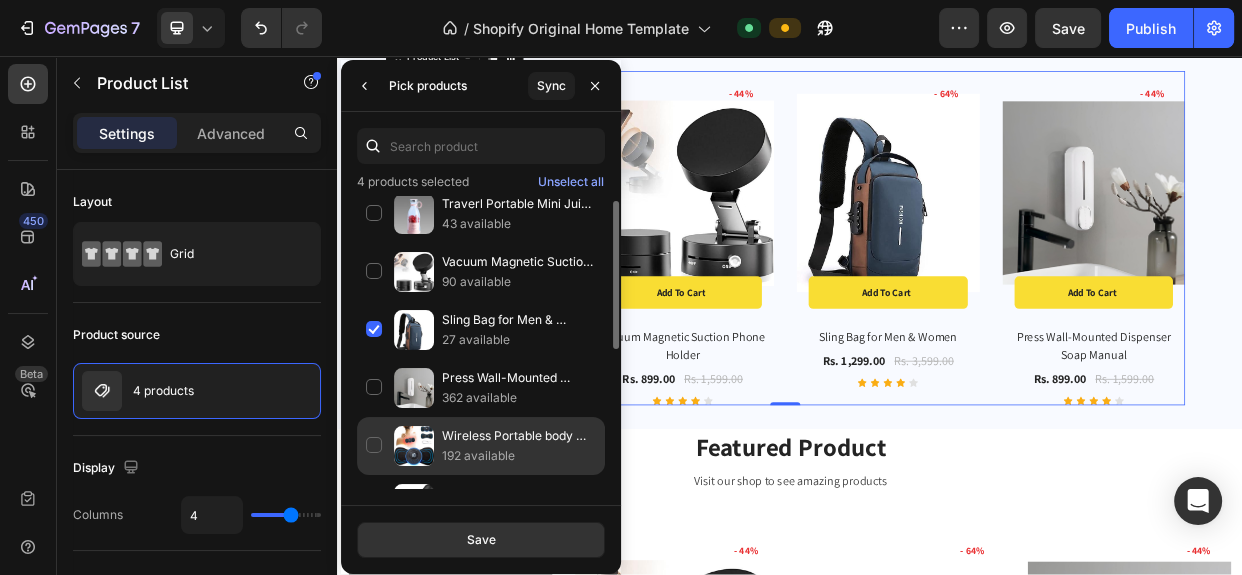 scroll, scrollTop: 1216, scrollLeft: 0, axis: vertical 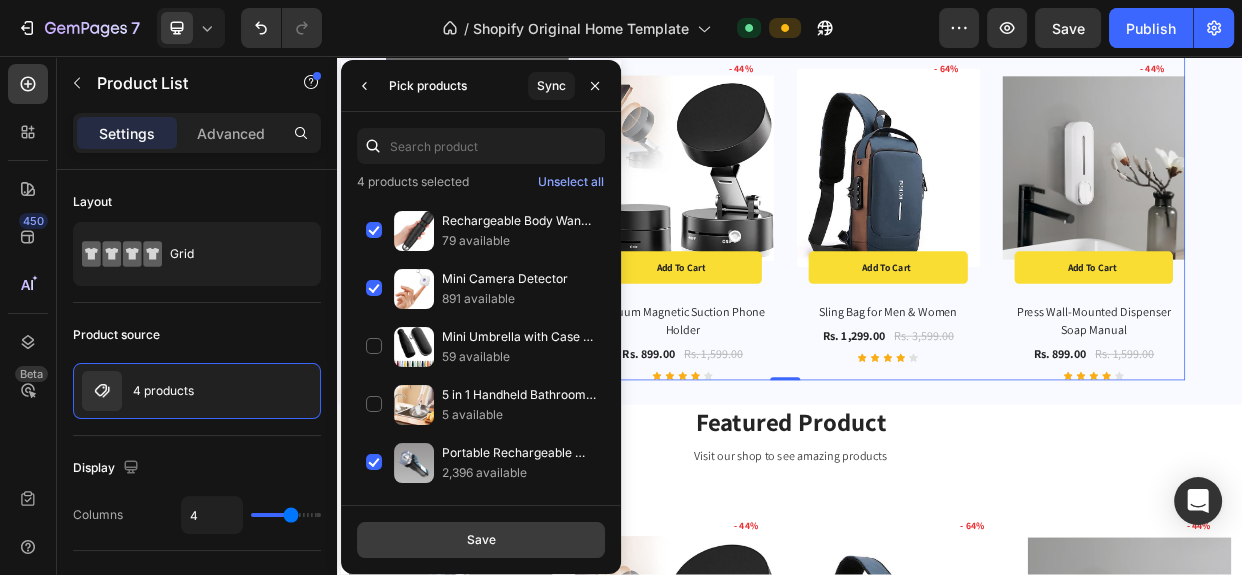 click on "Save" at bounding box center (481, 540) 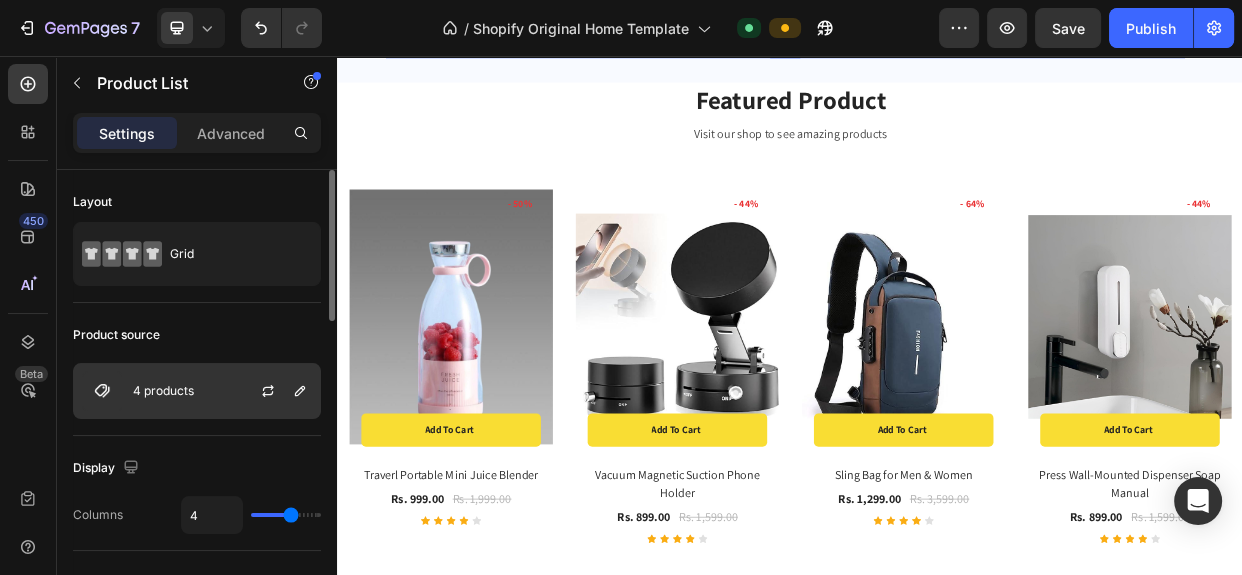 click on "4 products" at bounding box center [197, 391] 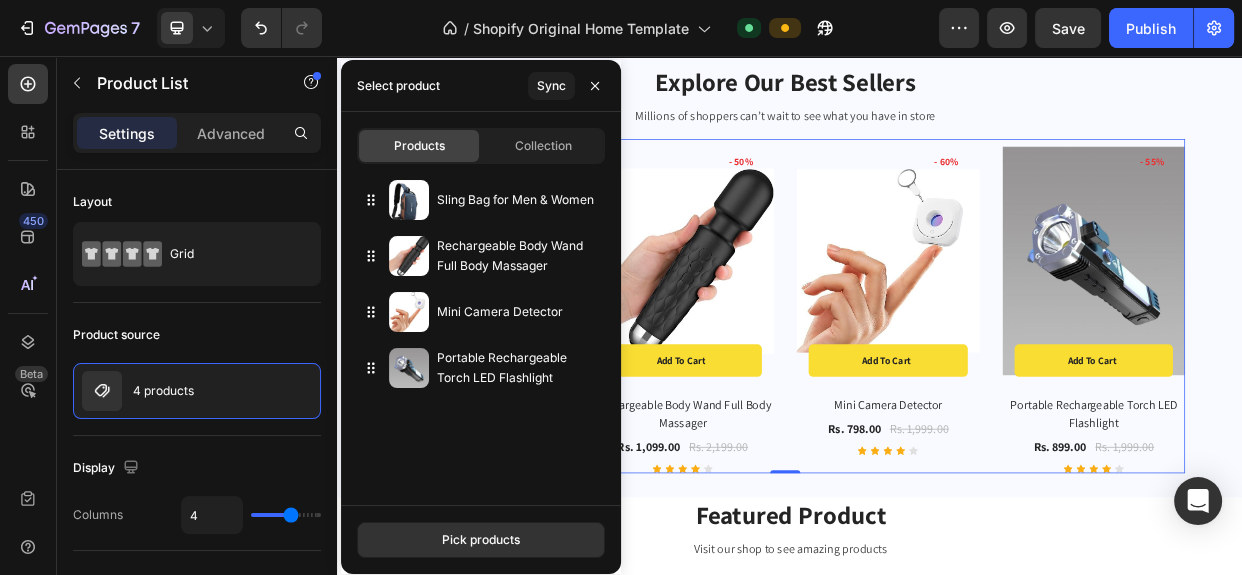 scroll, scrollTop: 1034, scrollLeft: 0, axis: vertical 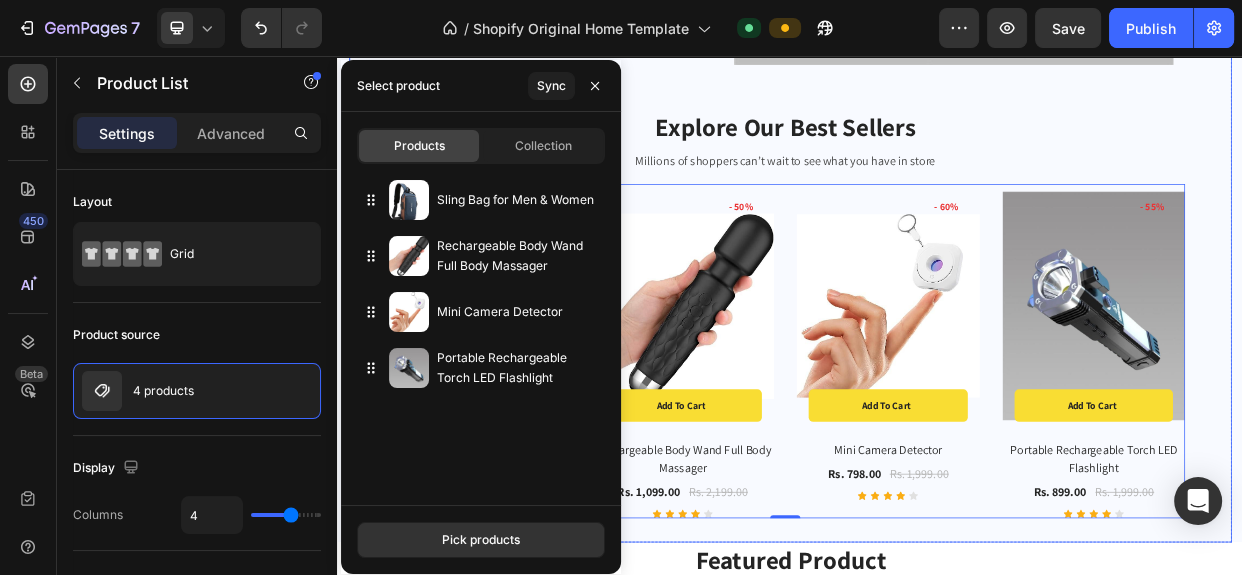 click on "Image Limited Week deal -  Text block Sale 50% Product Badge Row Icon List Traverl Portable Mini Juice Blender Product Title 55NANO75TPA Heading Rs. 1,999.00 Product Price Product Price Rs. 999.00 Product Price Product Price Row BUY NOW Product Cart Button Product Images & Gallery Product Explore Our Best Sellers Heading Millions of shoppers can’t wait to see what you have in store Text block Product Images & Gallery - 64% Product Badge Add to cart Product Cart Button Row Row Sling Bag for Men & Women Product Title Rs. 1,299.00 Product Price Product Price Rs. 3,599.00 Product Price Product Price Row                Icon                Icon                Icon                Icon
Icon Icon List Hoz Row Product List Product Images & Gallery - 50% Product Badge Add to cart Product Cart Button Row Row Rechargeable Body Wand Full Body Massager Product Title Rs. 1,099.00 Product Price Product Price Rs. 2,199.00 Product Price Product Price Row                Icon                Icon" at bounding box center (937, -12) 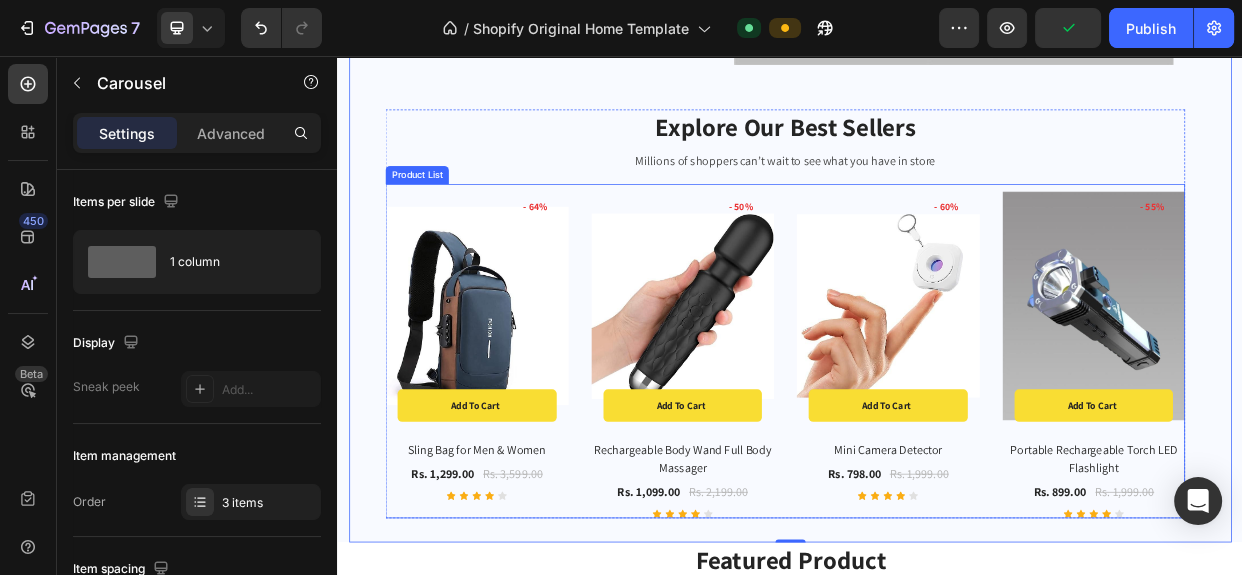 click on "Product Images & Gallery - 64% Product Badge Add to cart Product Cart Button Row Row Sling Bag for Men & Women Product Title Rs. 1,299.00 Product Price Product Price Rs. 3,599.00 Product Price Product Price Row                Icon                Icon                Icon                Icon
Icon Icon List Hoz Row Product List" at bounding box center [521, 447] 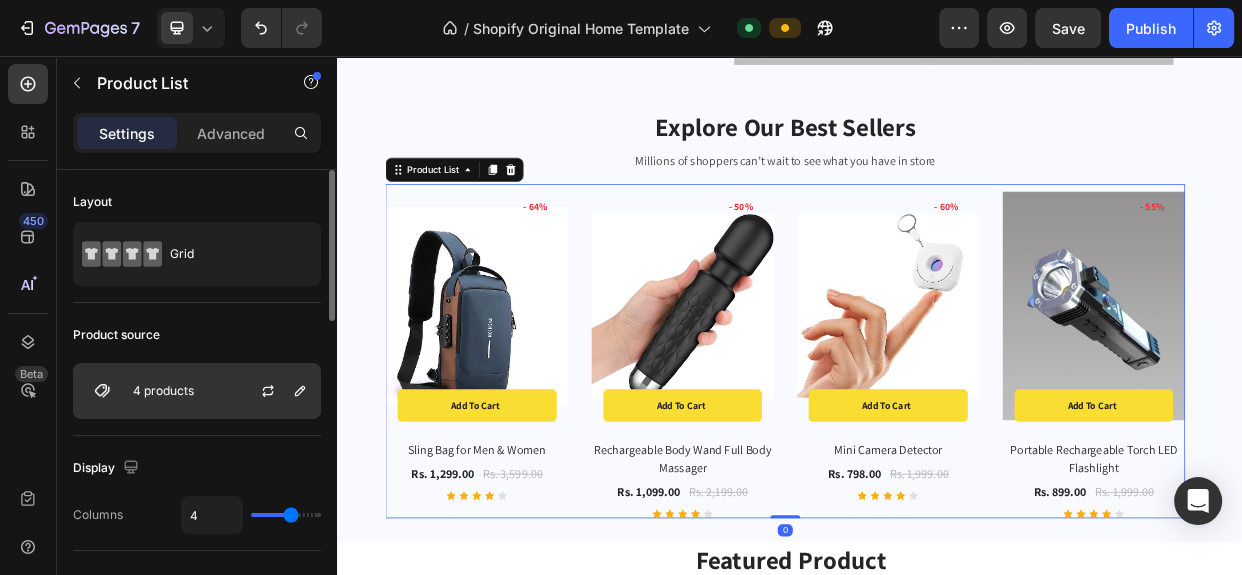 click on "4 products" at bounding box center (197, 391) 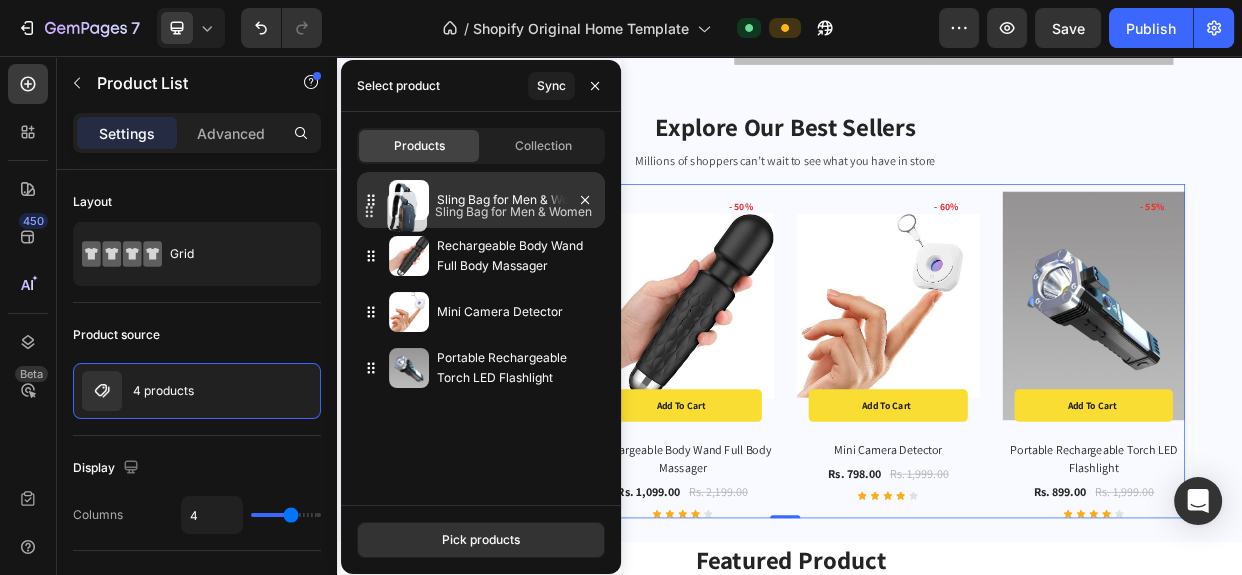 type 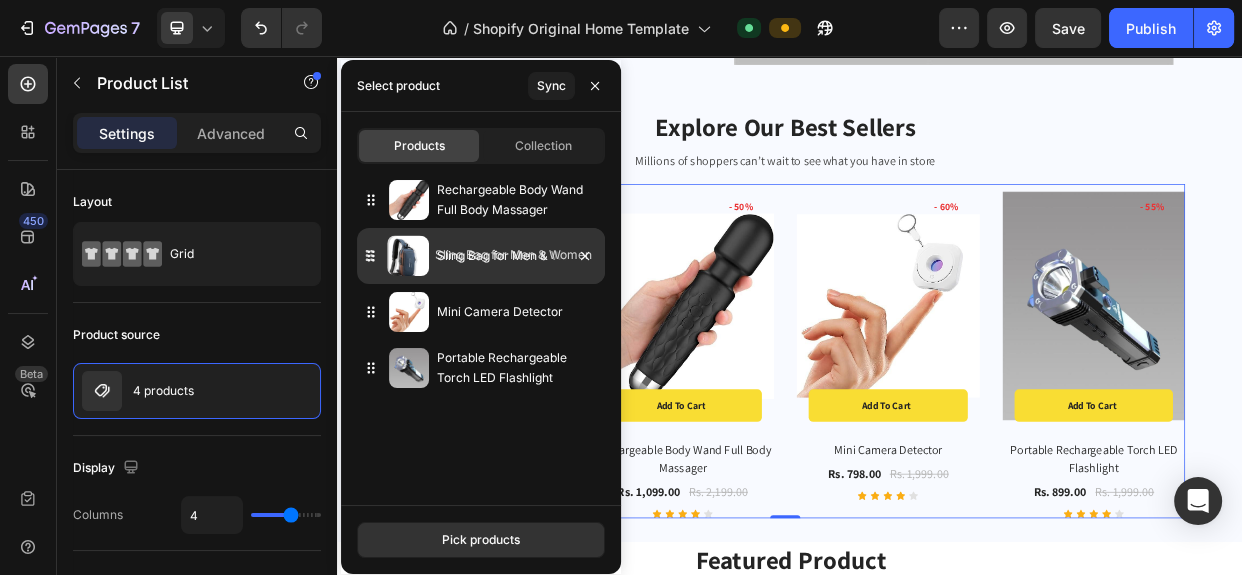 drag, startPoint x: 371, startPoint y: 202, endPoint x: 370, endPoint y: 258, distance: 56.008926 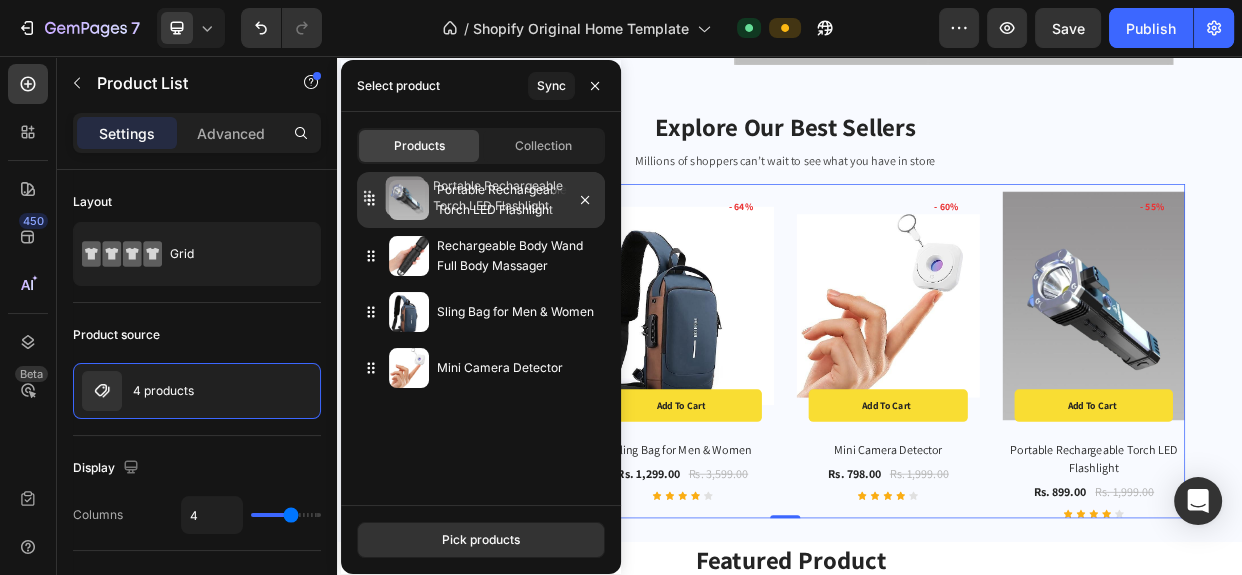 drag, startPoint x: 375, startPoint y: 370, endPoint x: 371, endPoint y: 198, distance: 172.04651 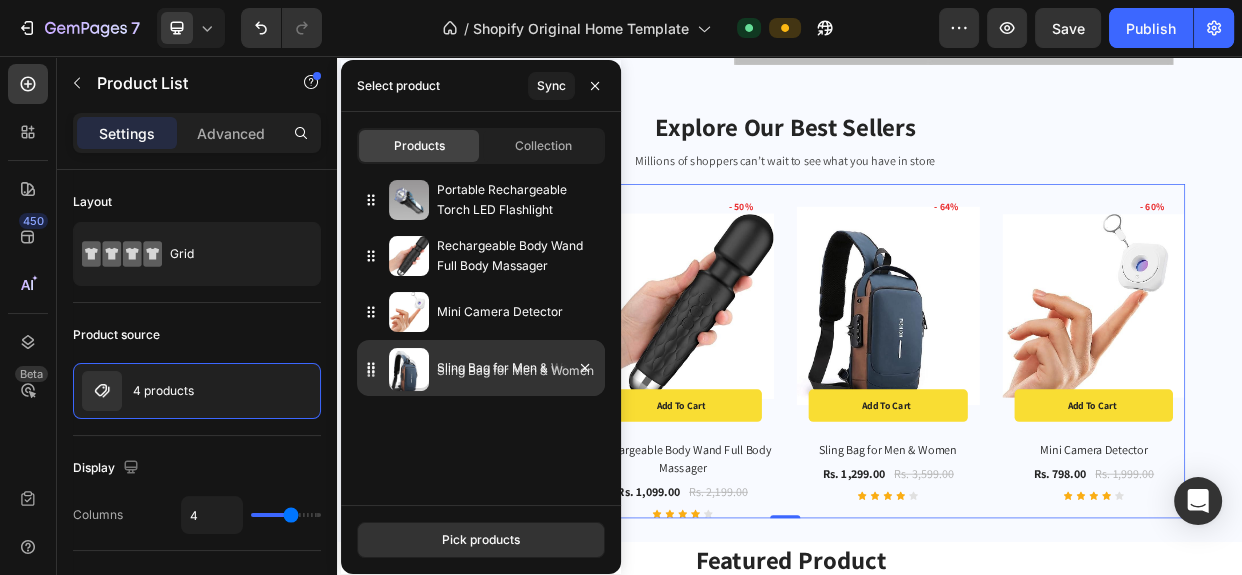 drag, startPoint x: 365, startPoint y: 306, endPoint x: 365, endPoint y: 365, distance: 59 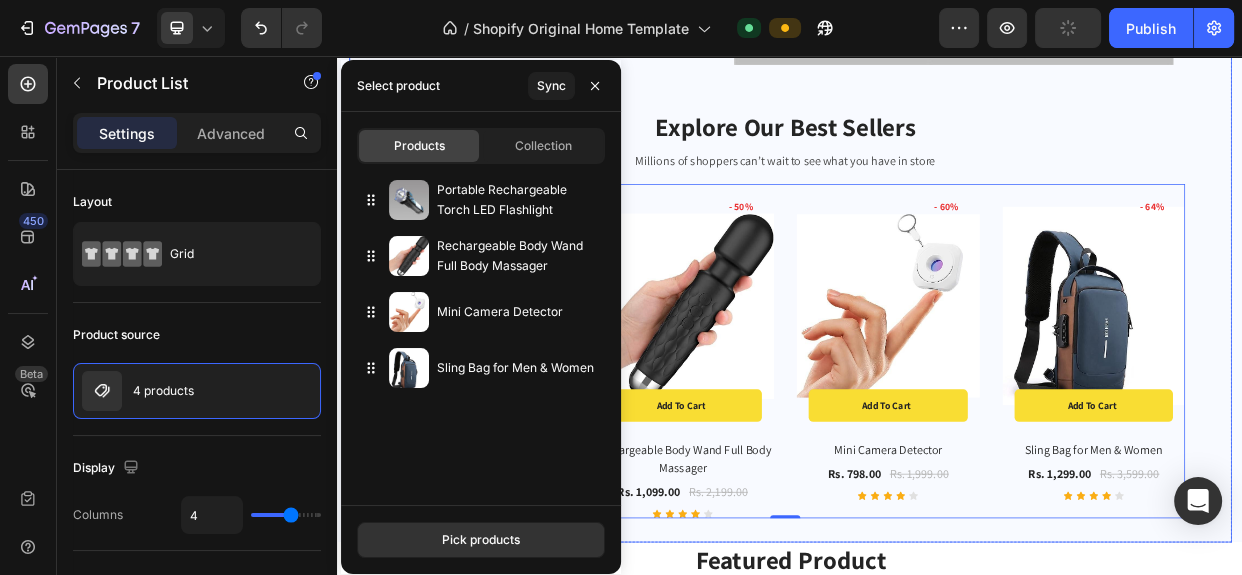 click on "Image Limited Week deal -  Text block Sale 50% Product Badge Row Icon List Traverl Portable Mini Juice Blender Product Title 55NANO75TPA Heading Rs. 1,999.00 Product Price Product Price Rs. 999.00 Product Price Product Price Row BUY NOW Product Cart Button Product Images & Gallery Product Explore Our Best Sellers Heading Millions of shoppers can’t wait to see what you have in store Text block Product Images & Gallery - 55% Product Badge Add to cart Product Cart Button Row Row Portable Rechargeable Torch LED Flashlight Product Title Rs. 899.00 Product Price Product Price Rs. 1,999.00 Product Price Product Price Row                Icon                Icon                Icon                Icon
Icon Icon List Hoz Row Product List   0 Product Images & Gallery - 50% Product Badge Add to cart Product Cart Button Row Row Rechargeable Body Wand Full Body Massager Product Title Rs. 1,099.00 Product Price Product Price Rs. 2,199.00 Product Price Product Price Row                Icon" at bounding box center (937, -12) 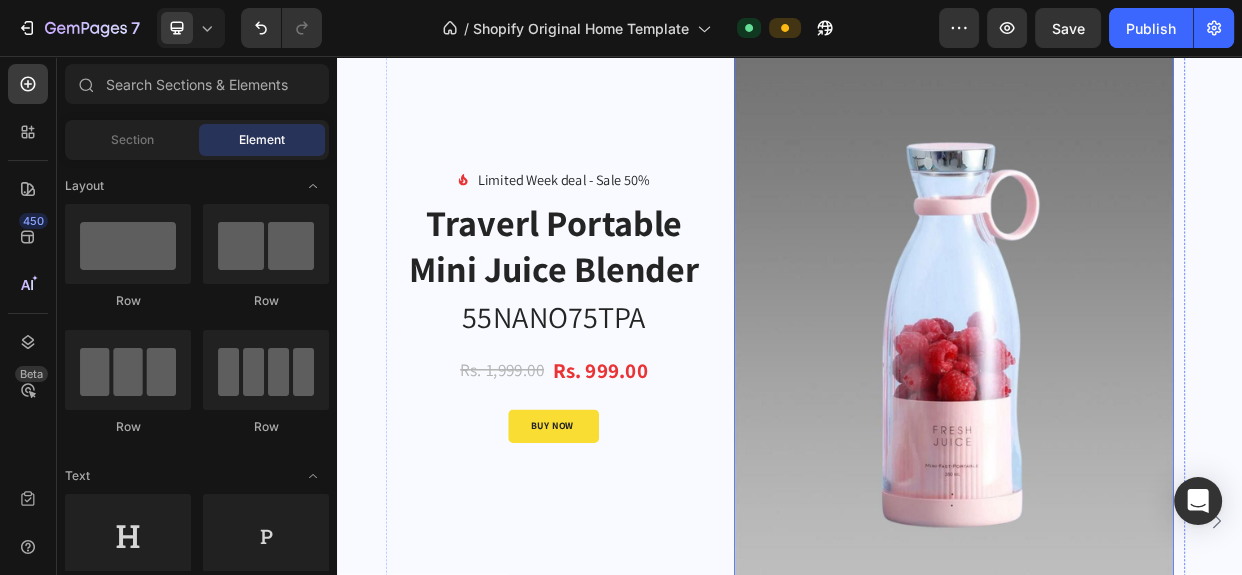 scroll, scrollTop: 341, scrollLeft: 0, axis: vertical 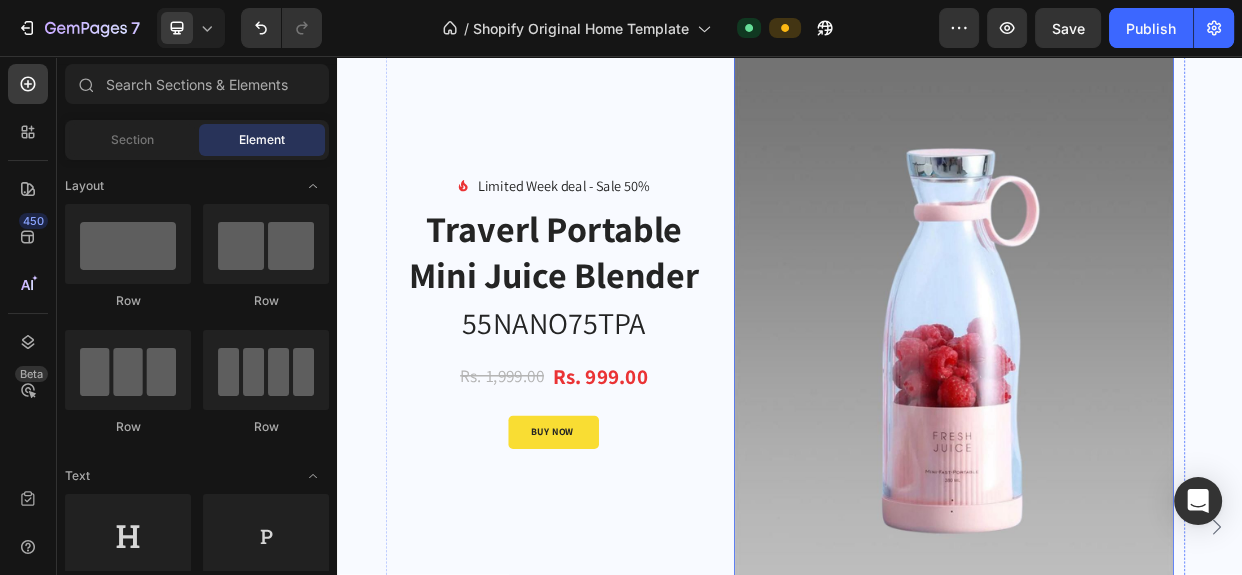 click at bounding box center [1154, 396] 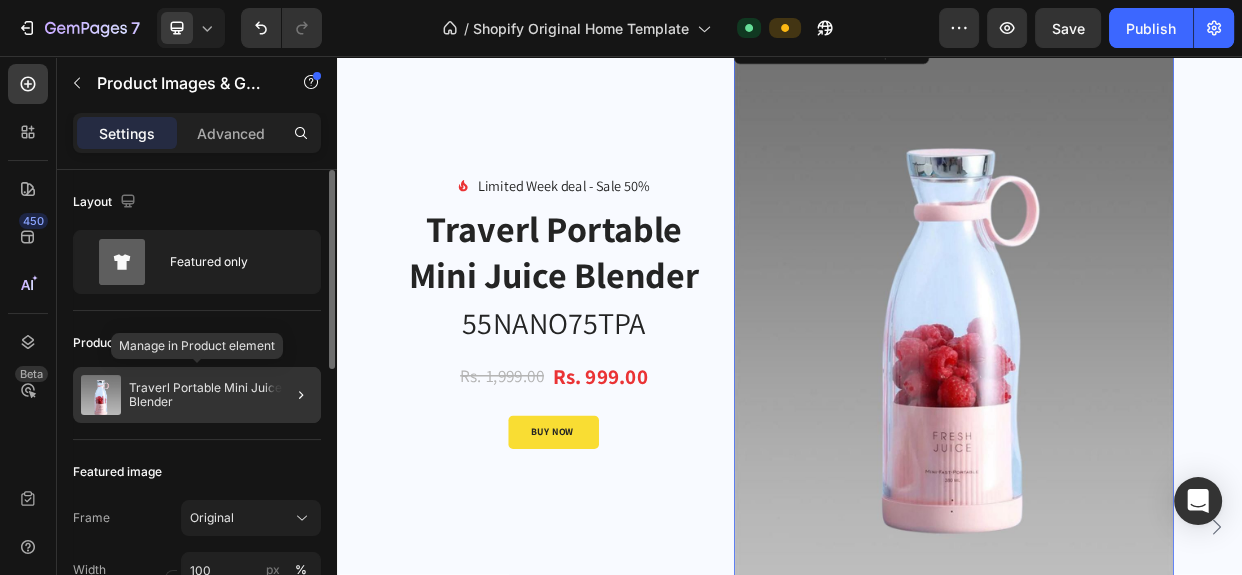click on "Traverl Portable Mini Juice Blender" at bounding box center (221, 395) 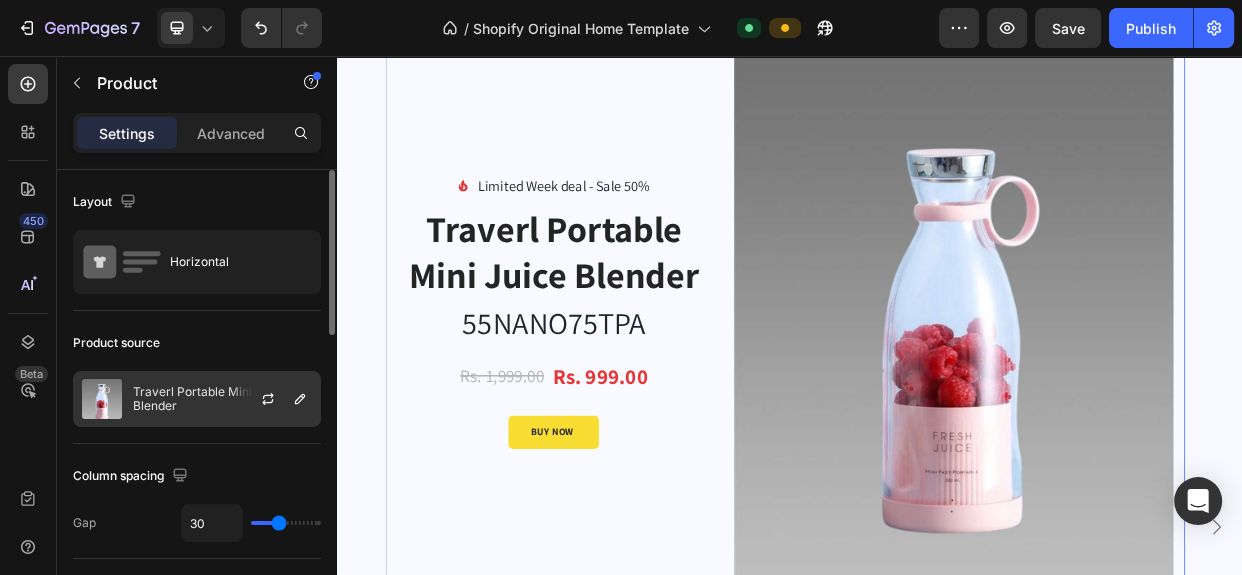 click at bounding box center [276, 399] 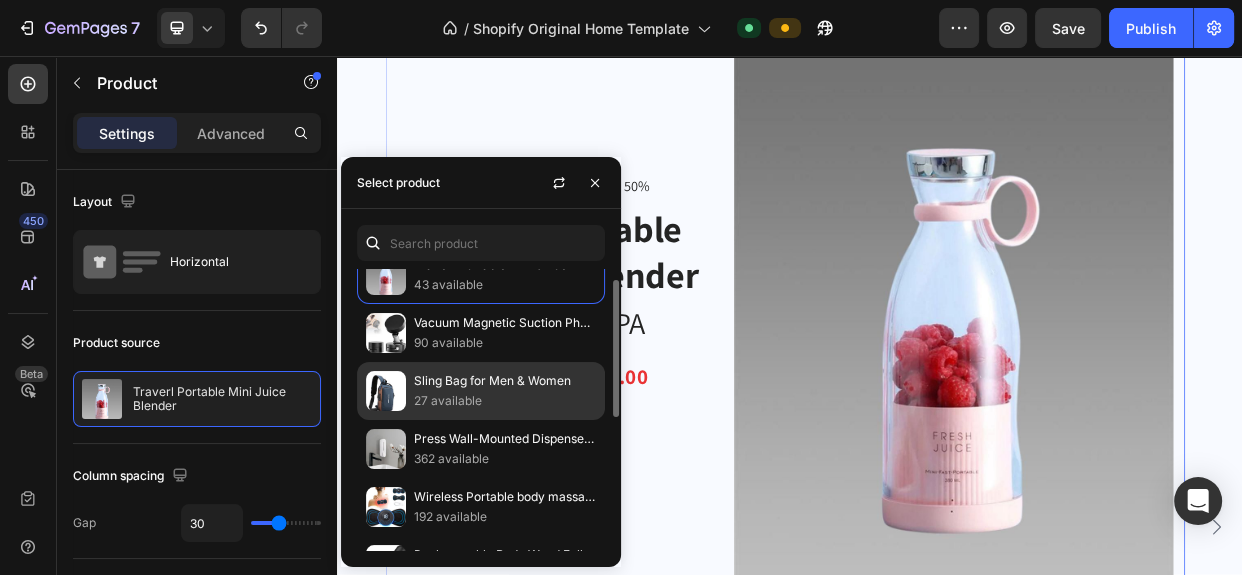 scroll, scrollTop: 0, scrollLeft: 0, axis: both 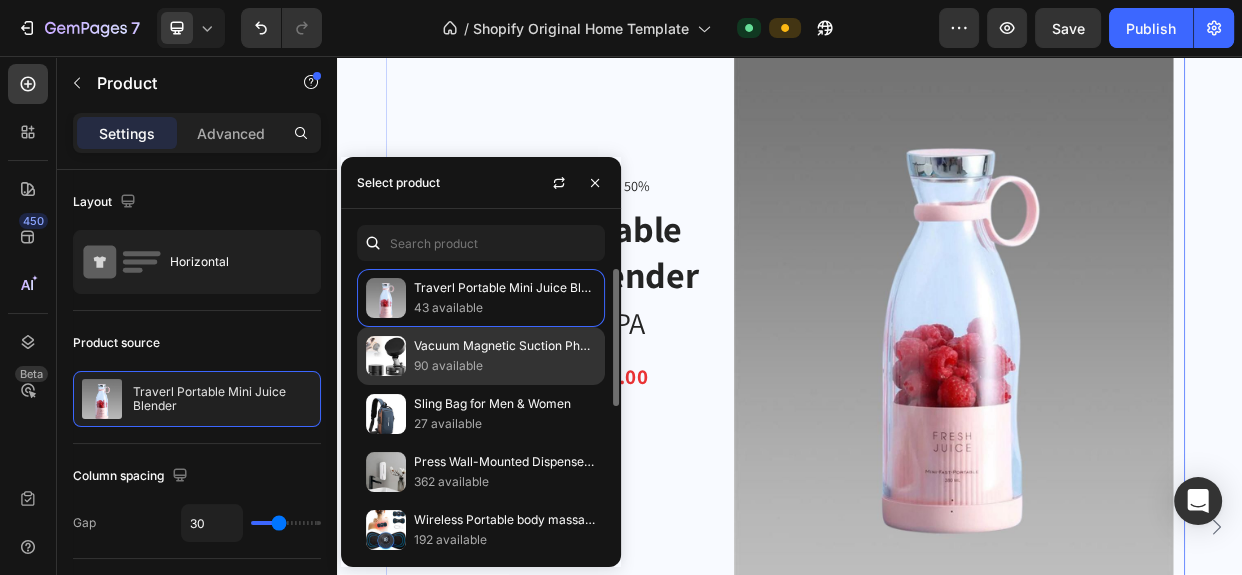 click on "Vacuum Magnetic Suction Phone Holder 90 available" 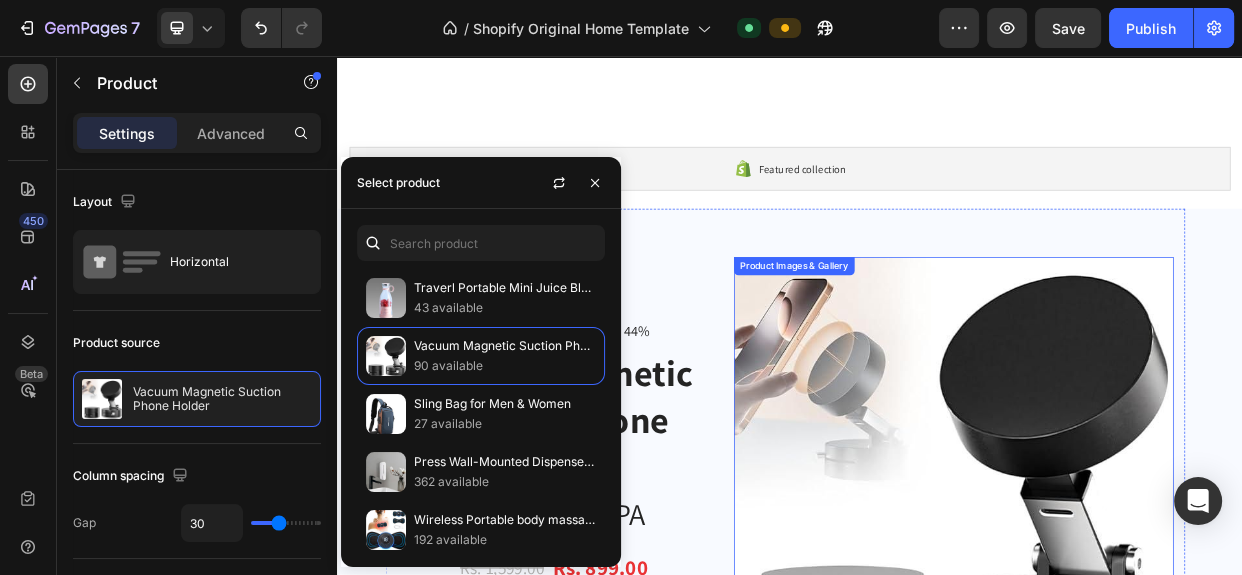 scroll, scrollTop: 0, scrollLeft: 0, axis: both 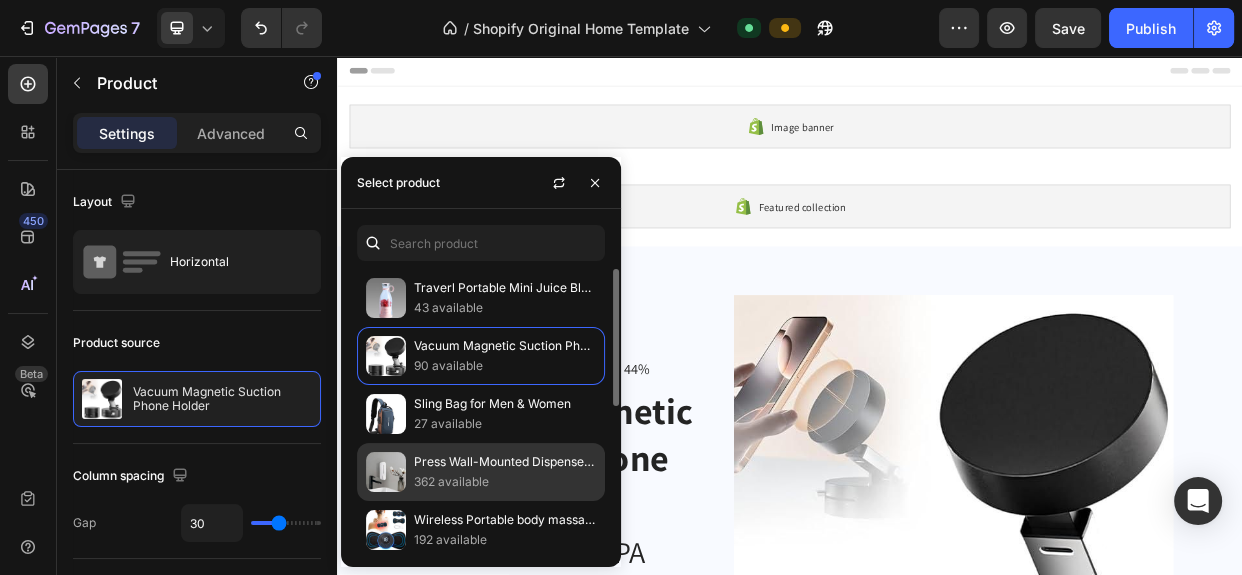 click on "Press Wall-Mounted Dispenser Soap Manual" at bounding box center (505, 462) 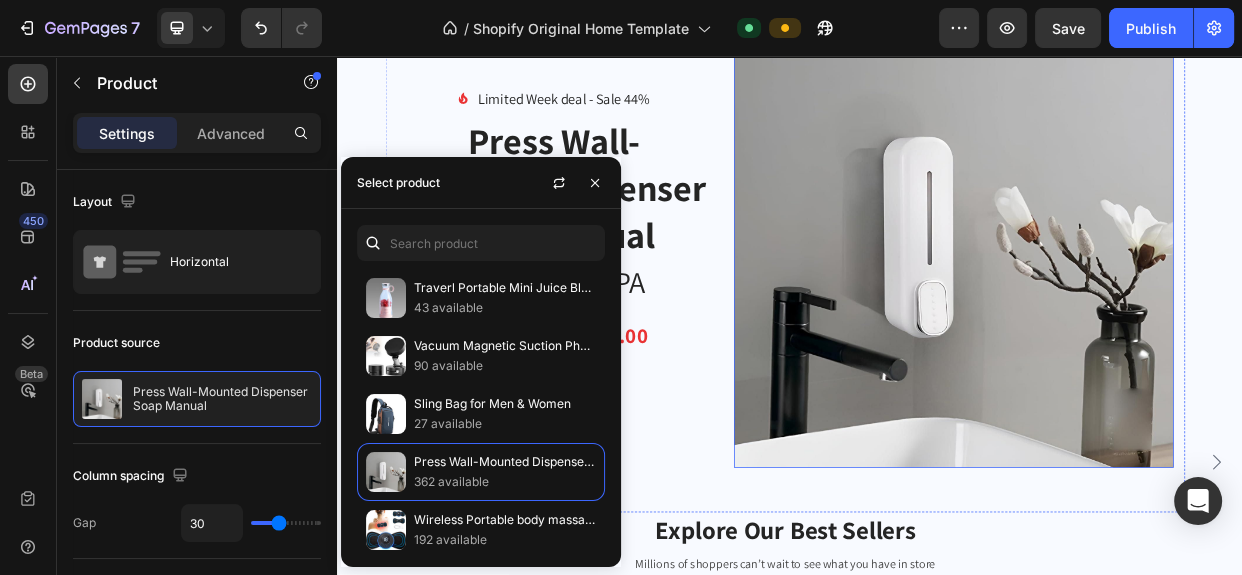 scroll, scrollTop: 363, scrollLeft: 0, axis: vertical 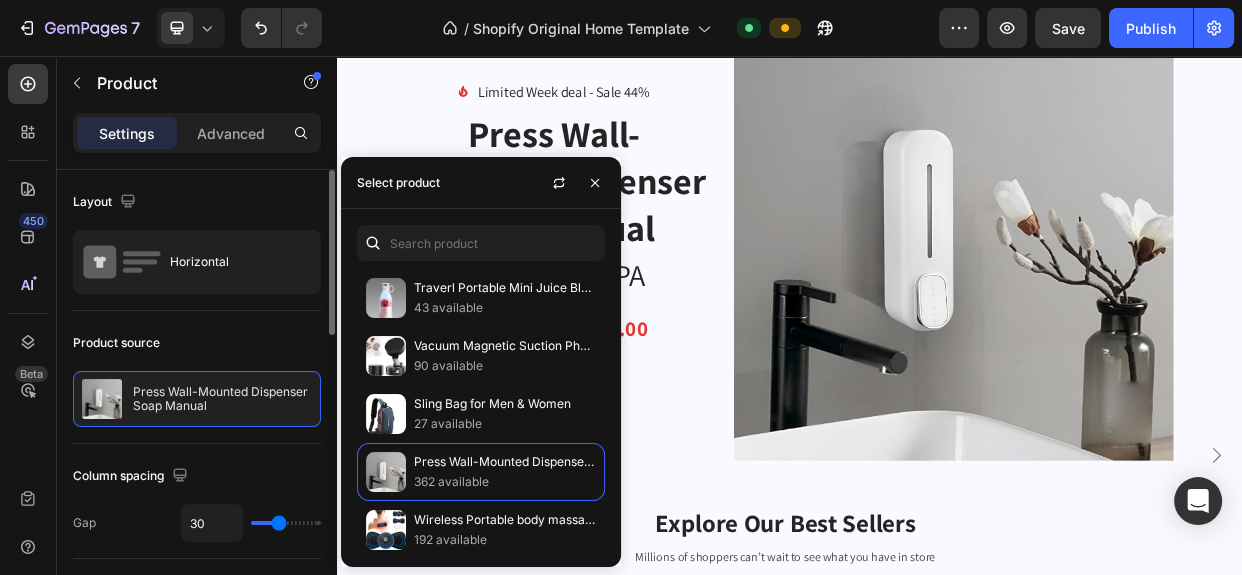 click on "Product source" at bounding box center [197, 343] 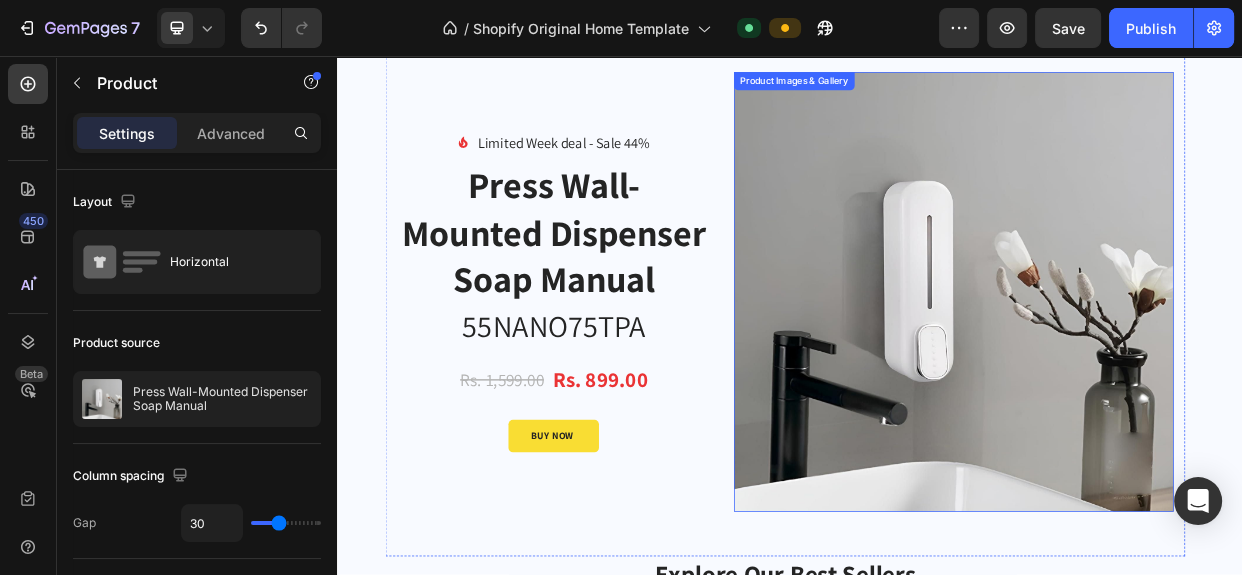 scroll, scrollTop: 363, scrollLeft: 0, axis: vertical 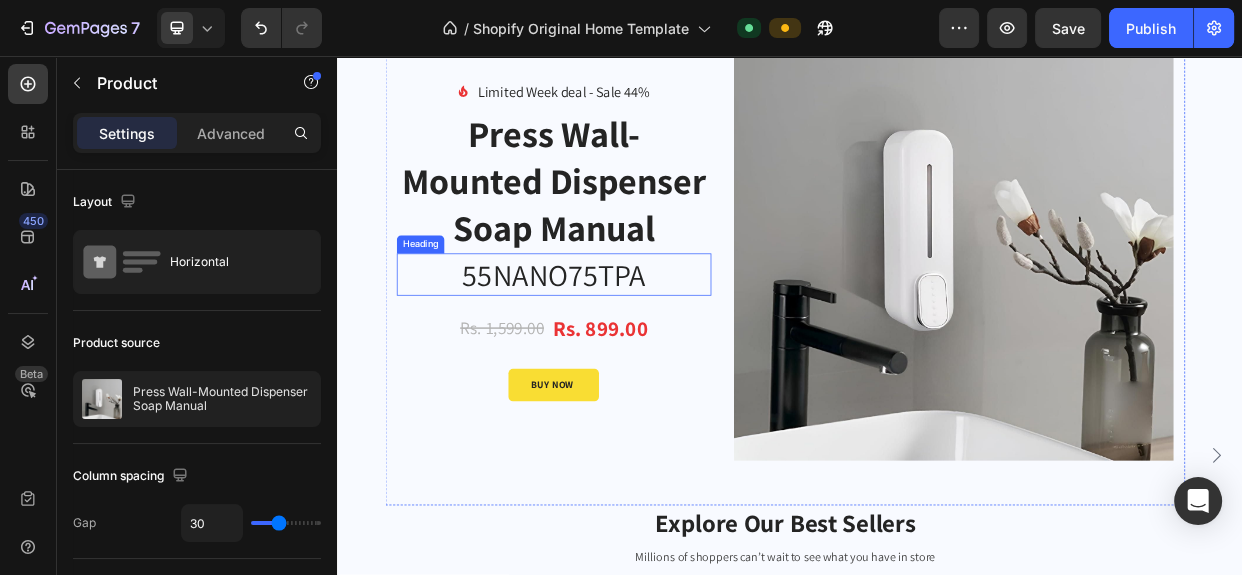 click on "55NANO75TPA" at bounding box center (623, 346) 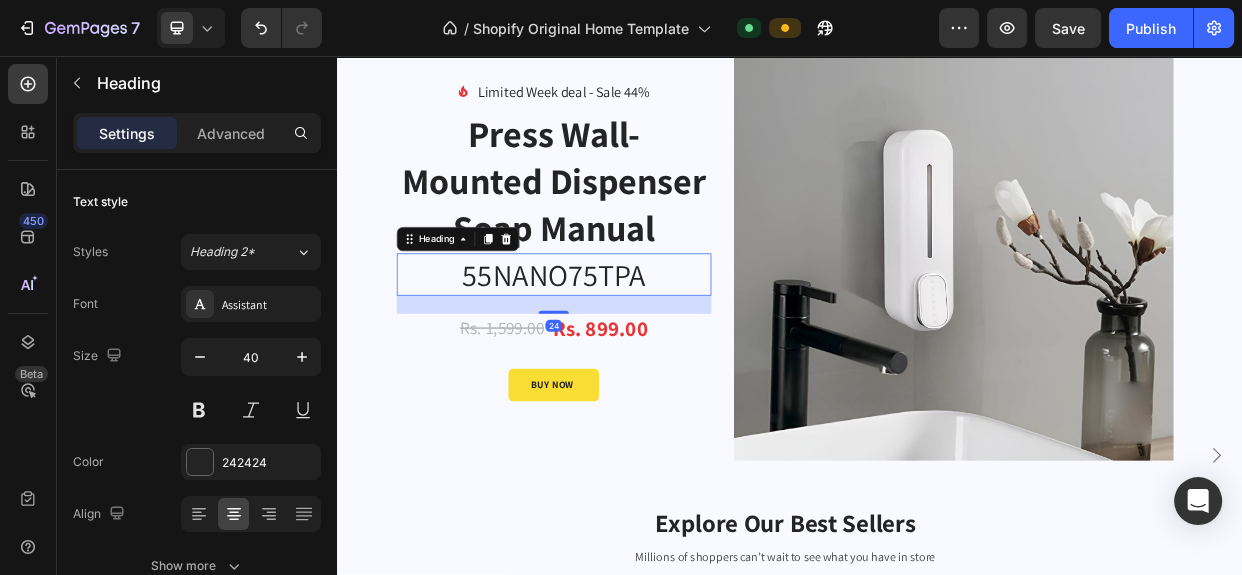 click on "55NANO75TPA" at bounding box center (623, 346) 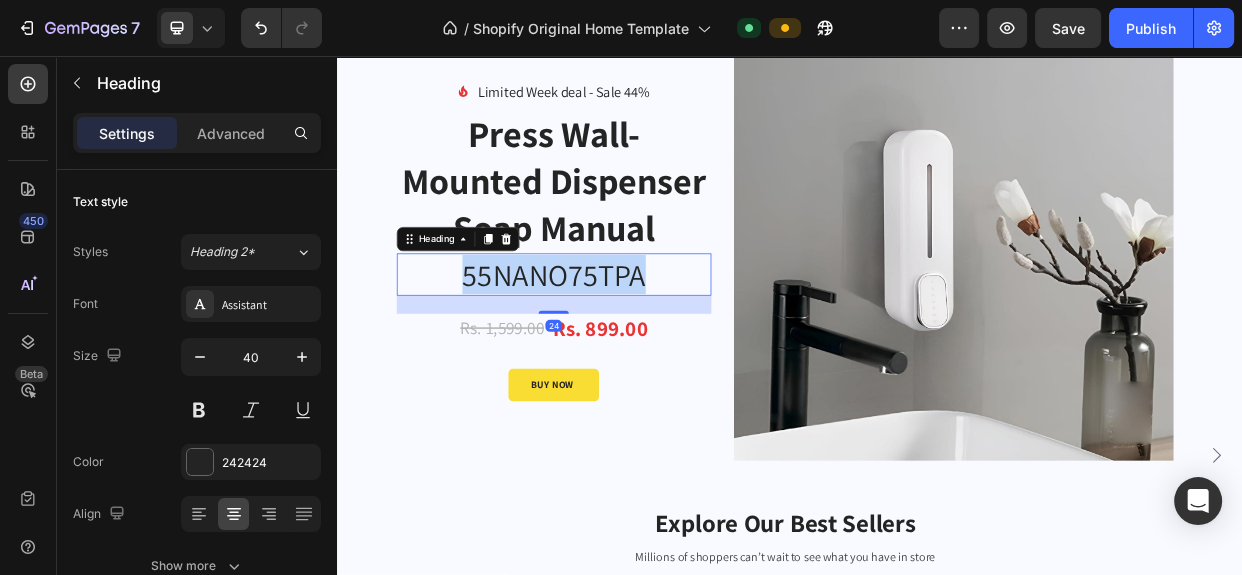 click on "55NANO75TPA" at bounding box center [623, 346] 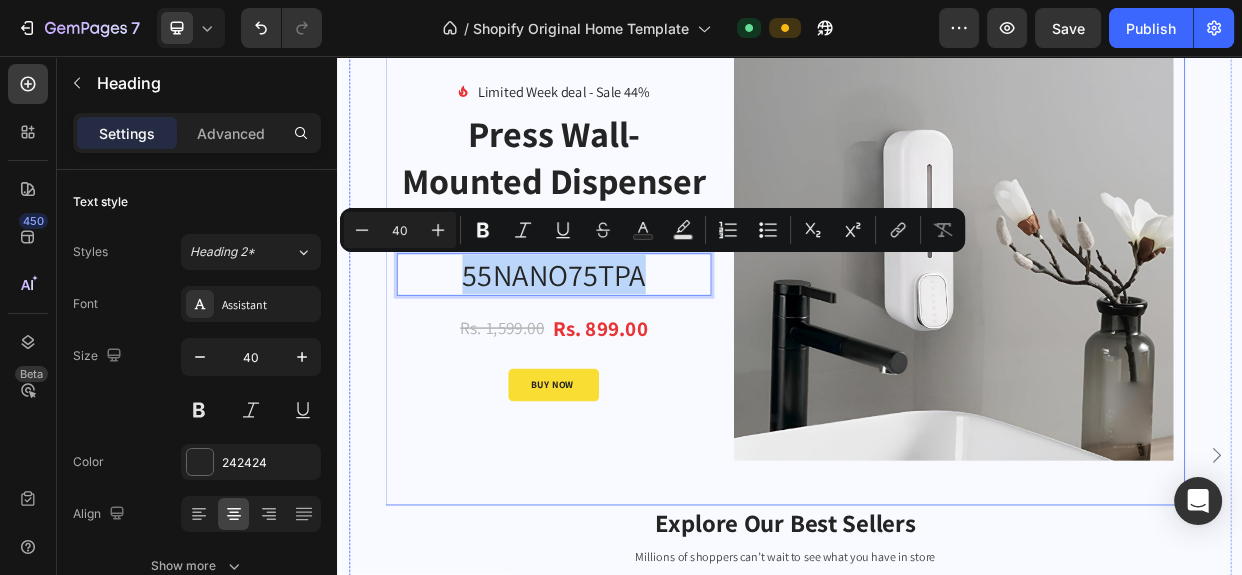 click on "Rs. 1,599.00 Product Price Product Price Rs. 899.00 Product Price Product Price Row" at bounding box center (623, 418) 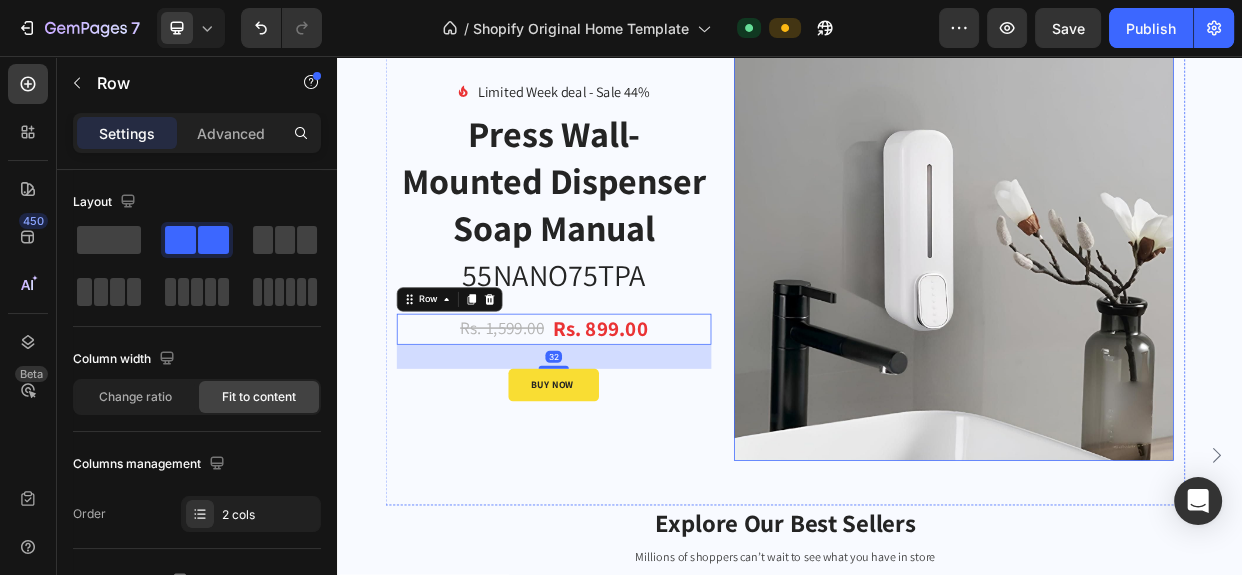 click at bounding box center [1154, 302] 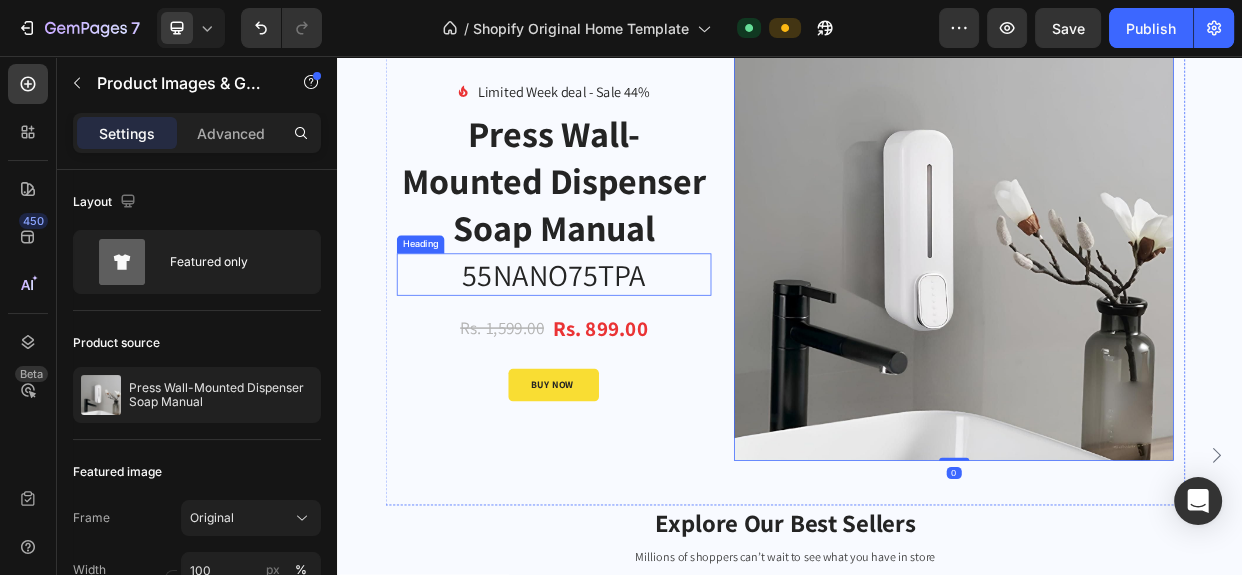 click on "55NANO75TPA" at bounding box center [623, 346] 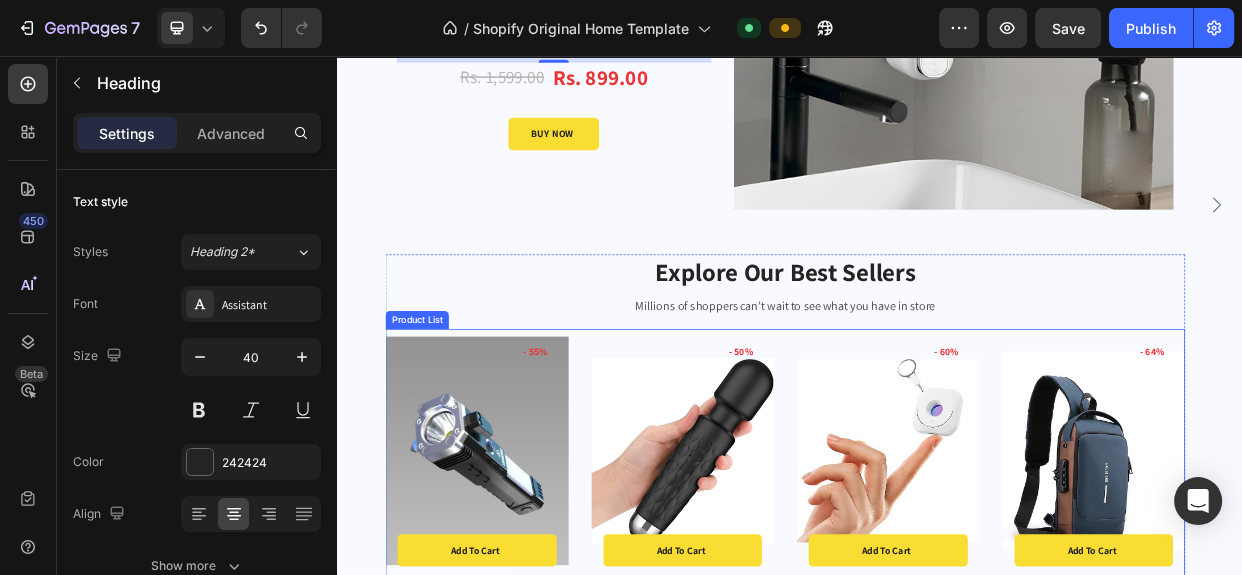 scroll, scrollTop: 727, scrollLeft: 0, axis: vertical 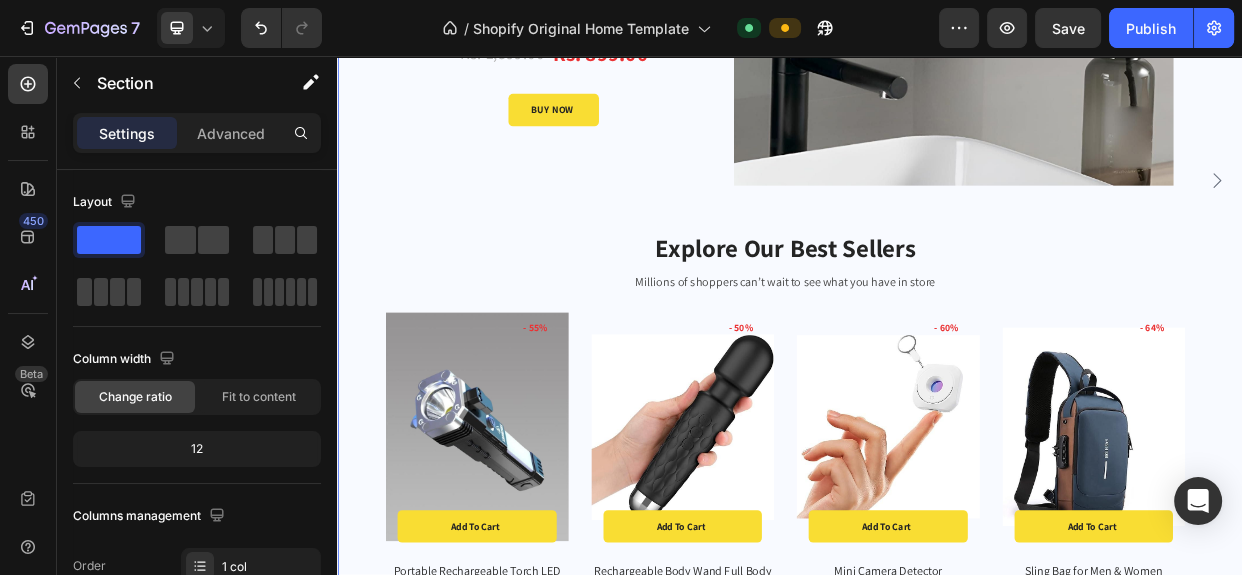 click on "Image Limited Week deal -  Text block Sale 44% Product Badge Row Icon List Press Wall-Mounted Dispenser Soap Manual Product Title 55NANO75TPA Heading Rs. 1,599.00 Product Price Product Price Rs. 899.00 Product Price Product Price Row BUY NOW Product Cart Button Product Images & Gallery Product Explore Our Best Sellers Heading Millions of shoppers can’t wait to see what you have in store Text block Product Images & Gallery - 55% Product Badge Add to cart Product Cart Button Row Row Portable Rechargeable Torch LED Flashlight Product Title Rs. 899.00 Product Price Product Price Rs. 1,999.00 Product Price Product Price Row                Icon                Icon                Icon                Icon
Icon Icon List Hoz Row Product List Product Images & Gallery - 50% Product Badge Add to cart Product Cart Button Row Row Rechargeable Body Wand Full Body Massager Product Title Rs. 1,099.00 Product Price Product Price Rs. 2,199.00 Product Price Product Price Row                Icon" at bounding box center (937, 222) 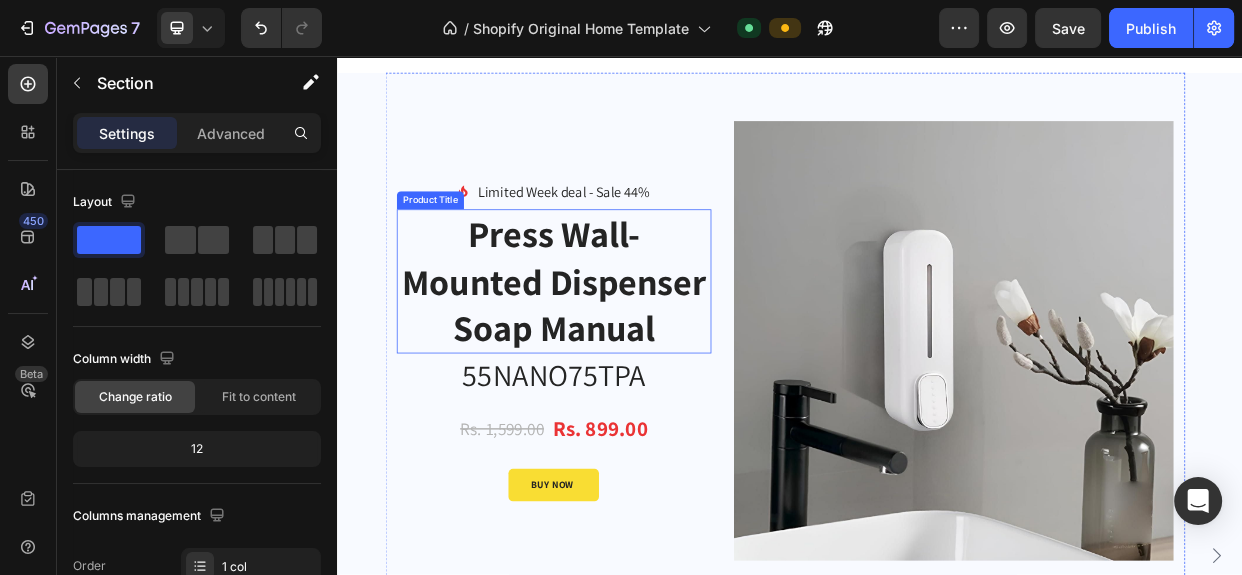 scroll, scrollTop: 229, scrollLeft: 0, axis: vertical 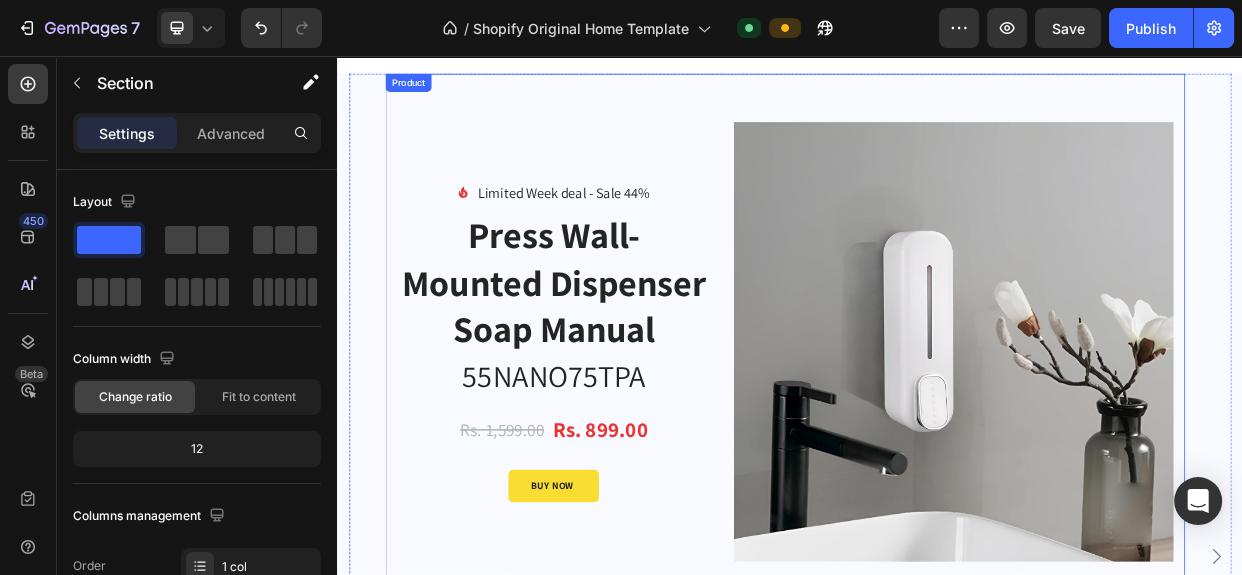 click on "Image Limited Week deal -  Text block Sale 44% Product Badge Row Icon List Press Wall-Mounted Dispenser Soap Manual Product Title 55NANO75TPA Heading Rs. 1,599.00 Product Price Product Price Rs. 899.00 Product Price Product Price Row BUY NOW Product Cart Button" at bounding box center [623, 436] 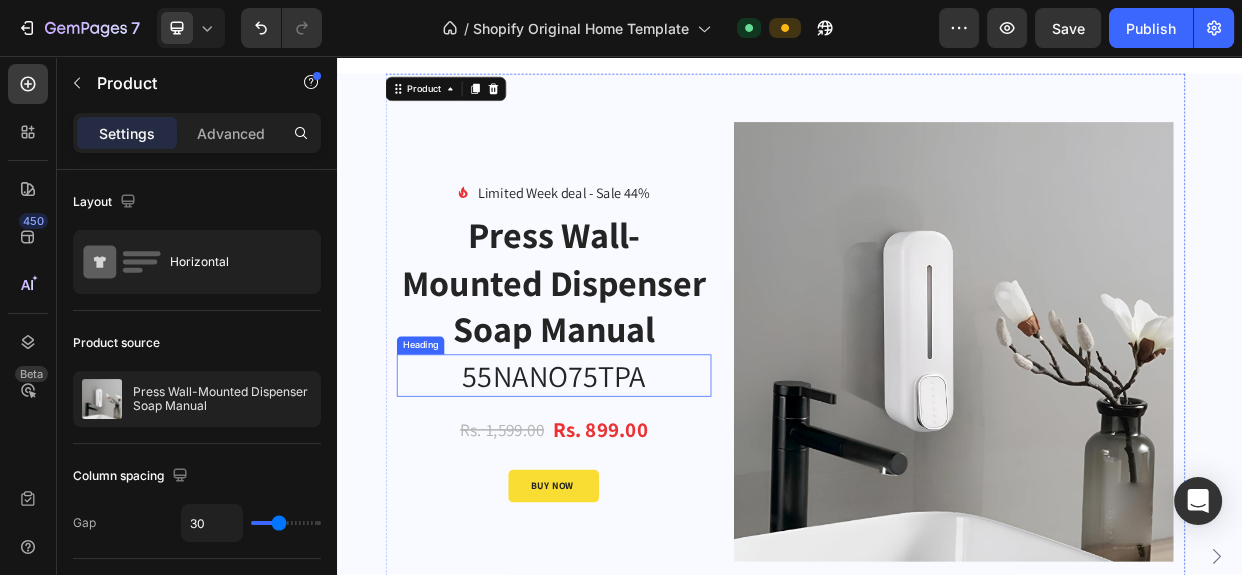 click on "55NANO75TPA" at bounding box center [623, 480] 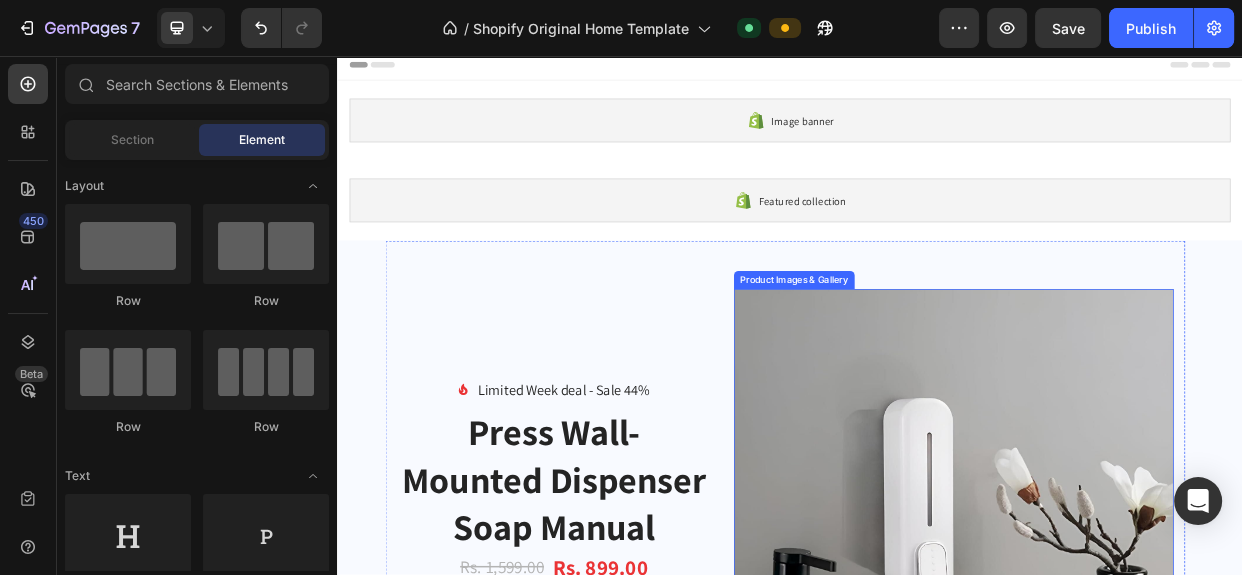 scroll, scrollTop: 0, scrollLeft: 0, axis: both 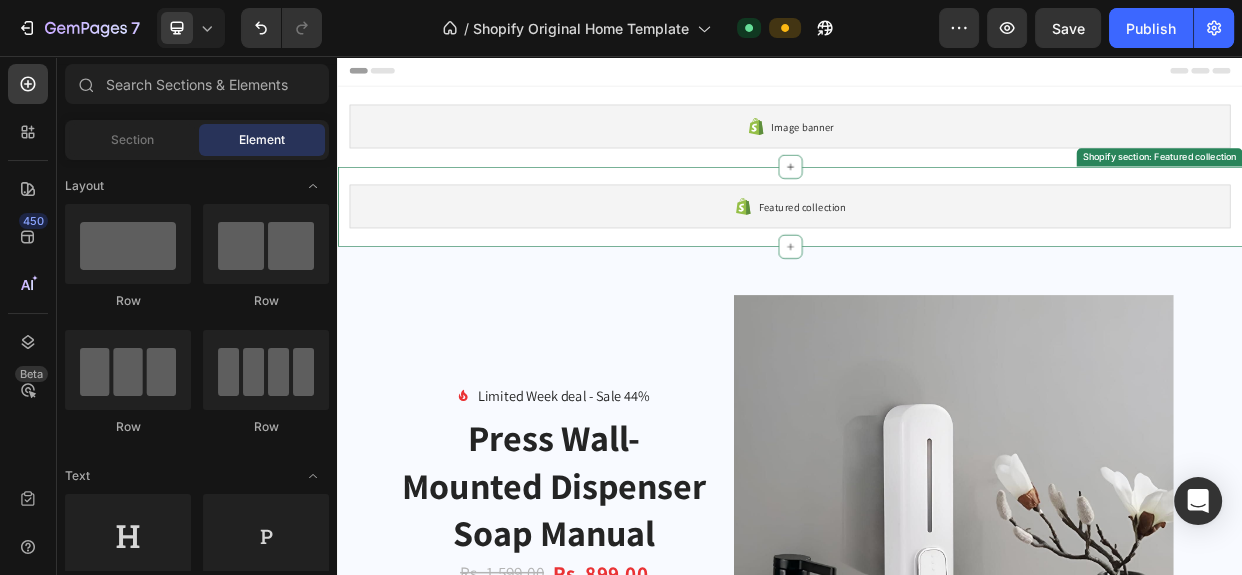 click on "Featured collection" at bounding box center [937, 256] 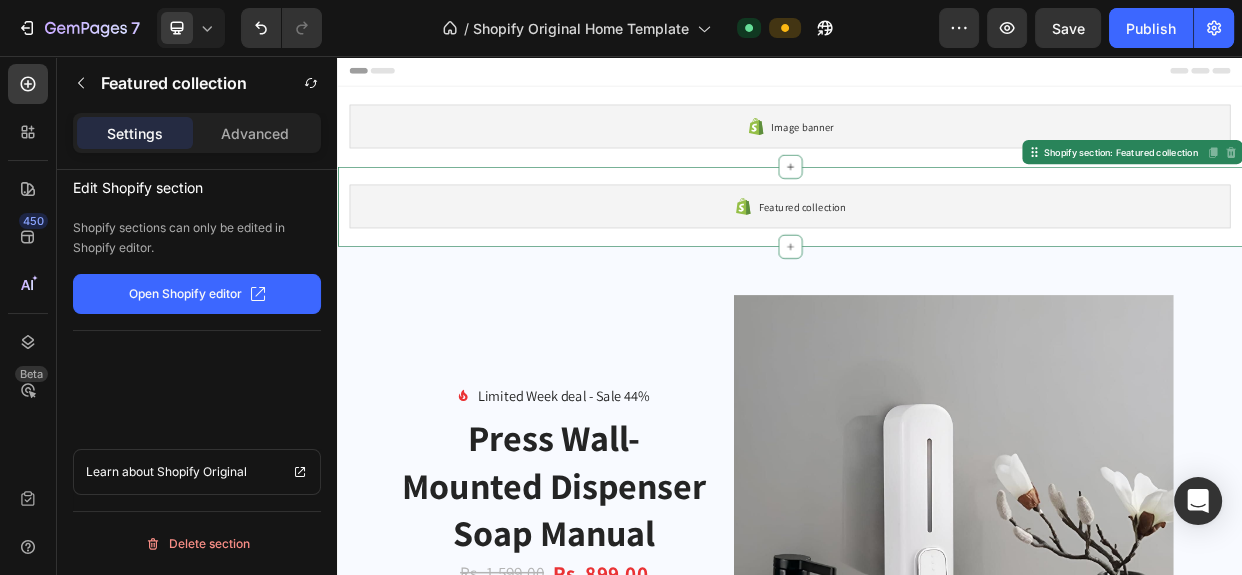 click on "Featured collection" at bounding box center [937, 256] 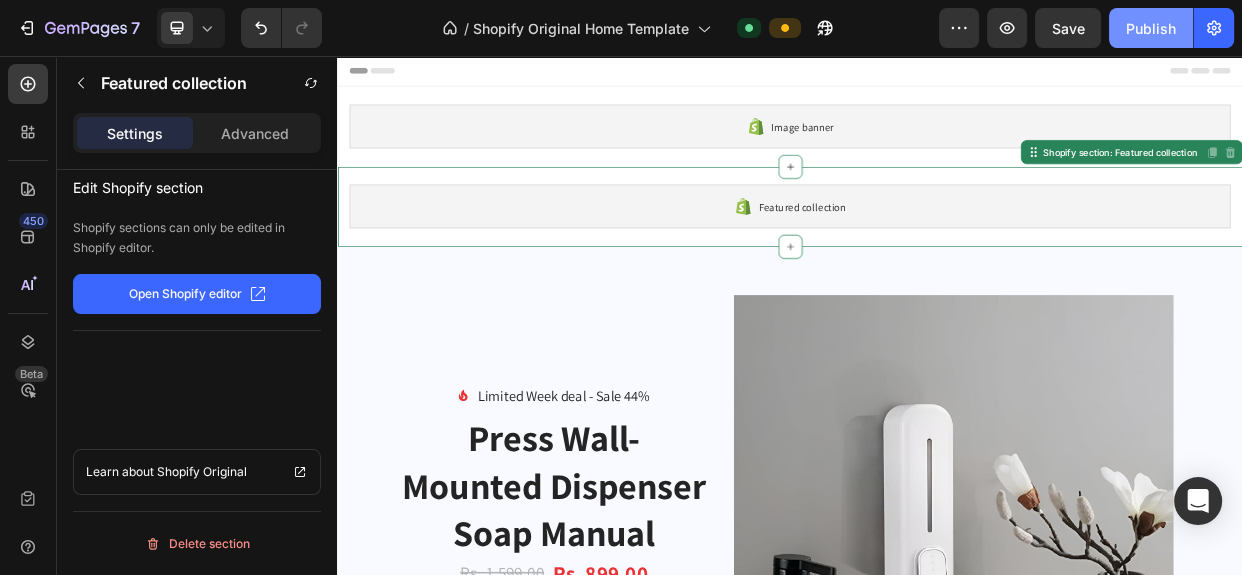 click on "Publish" at bounding box center [1151, 28] 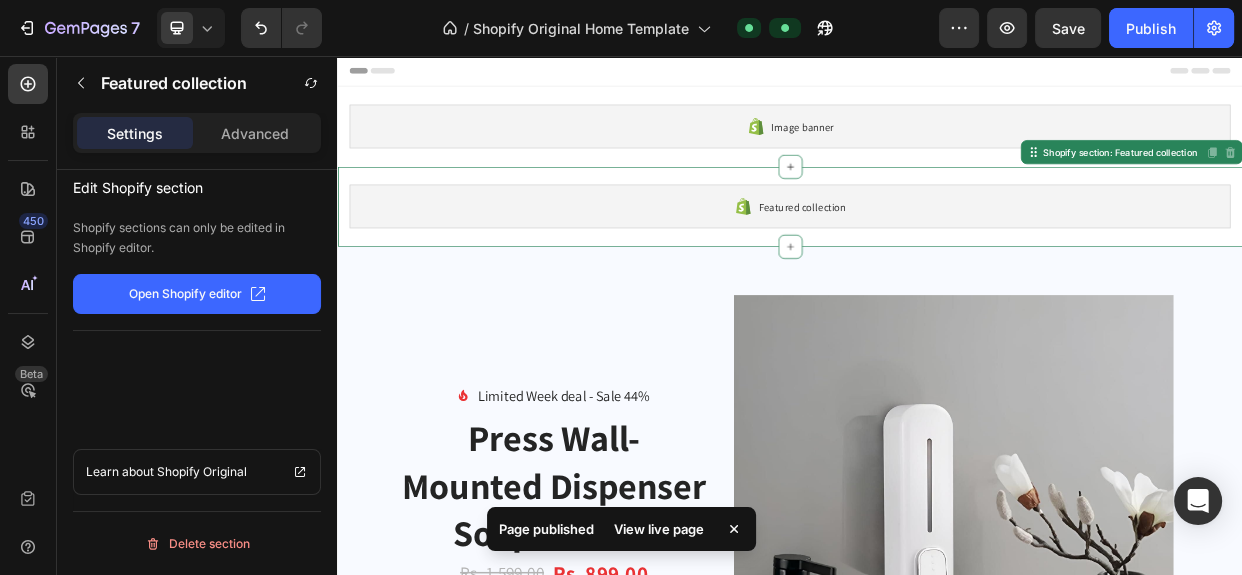 click on "View live page" at bounding box center [659, 529] 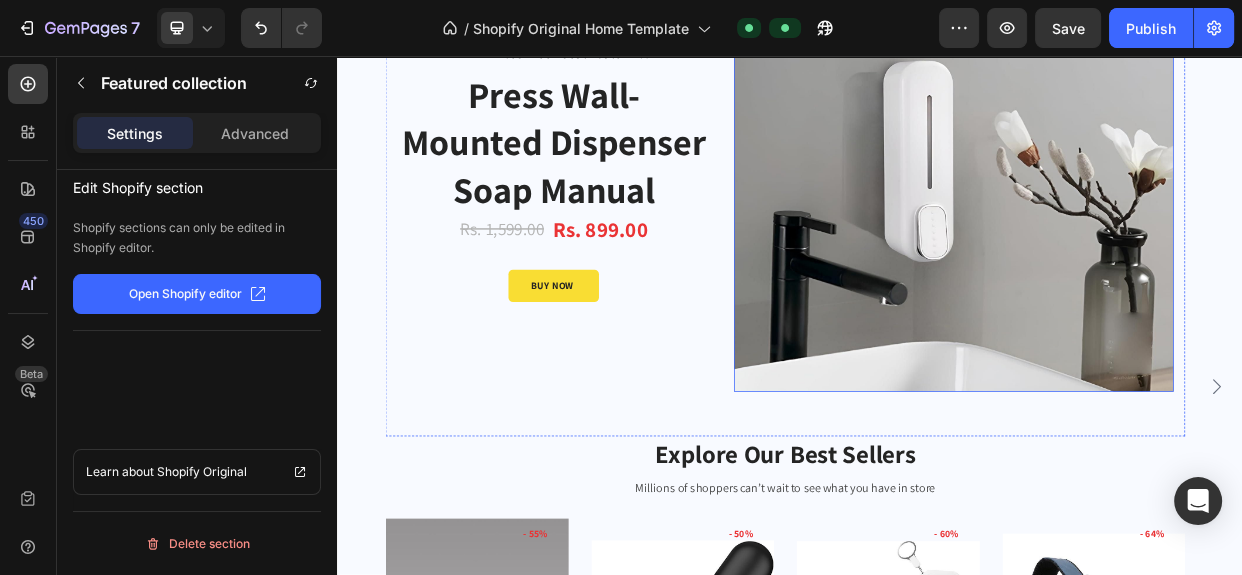scroll, scrollTop: 763, scrollLeft: 0, axis: vertical 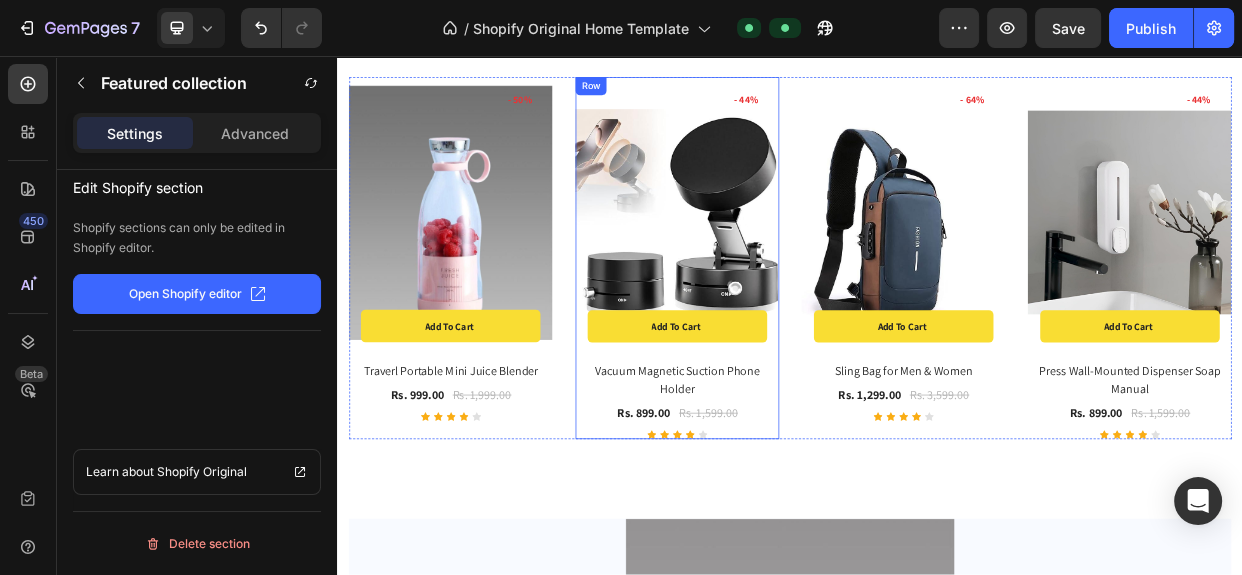 click at bounding box center (787, 264) 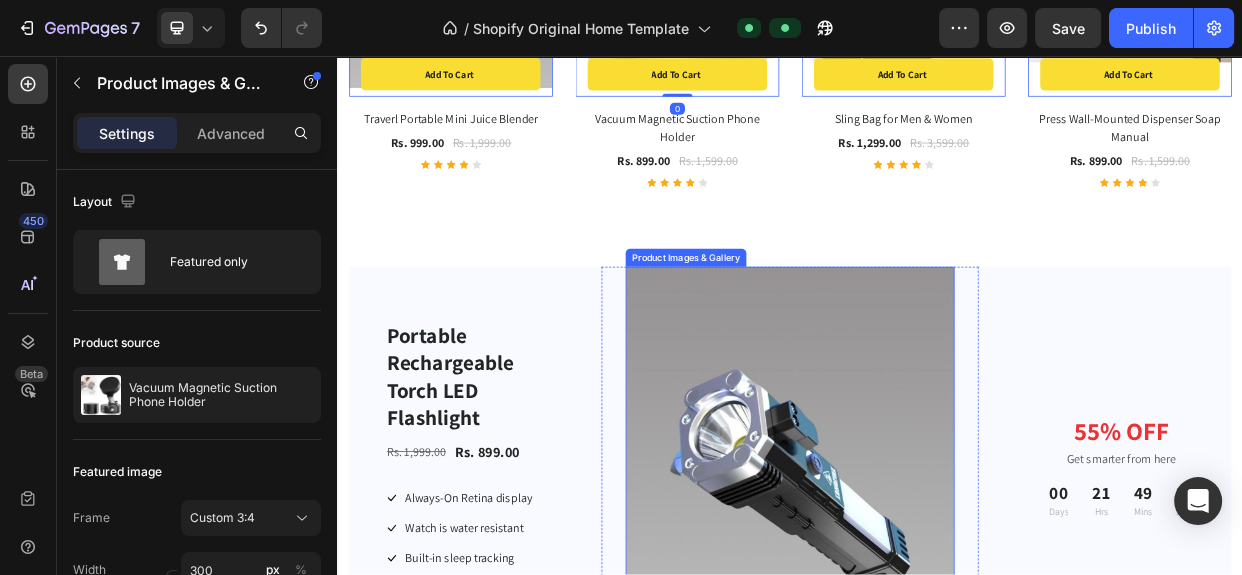 scroll, scrollTop: 2000, scrollLeft: 0, axis: vertical 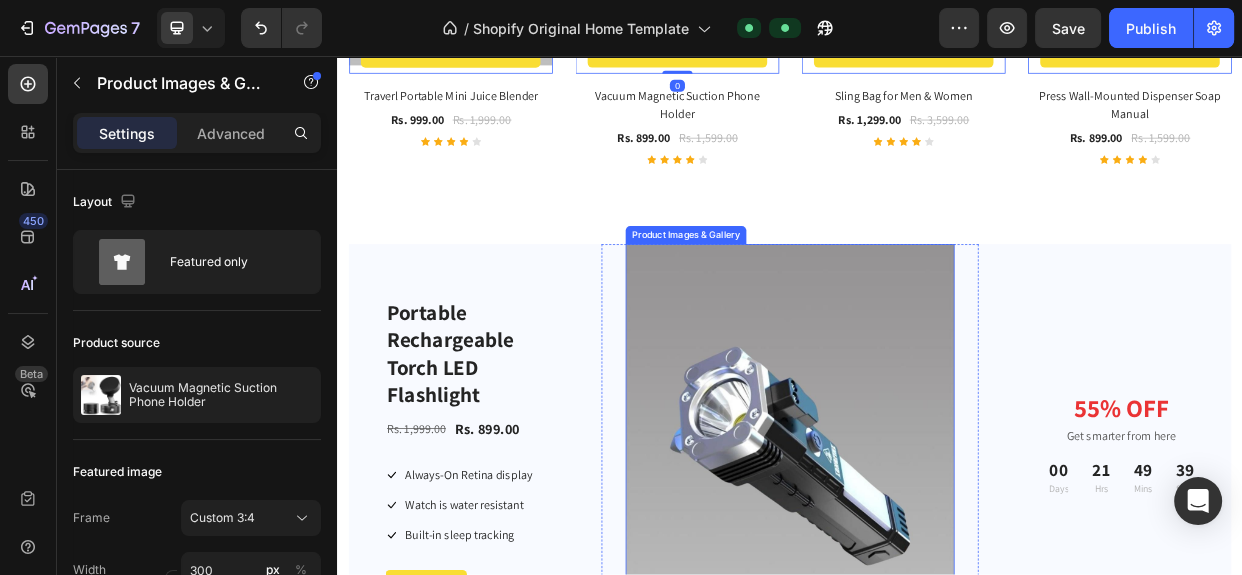 click at bounding box center (937, 578) 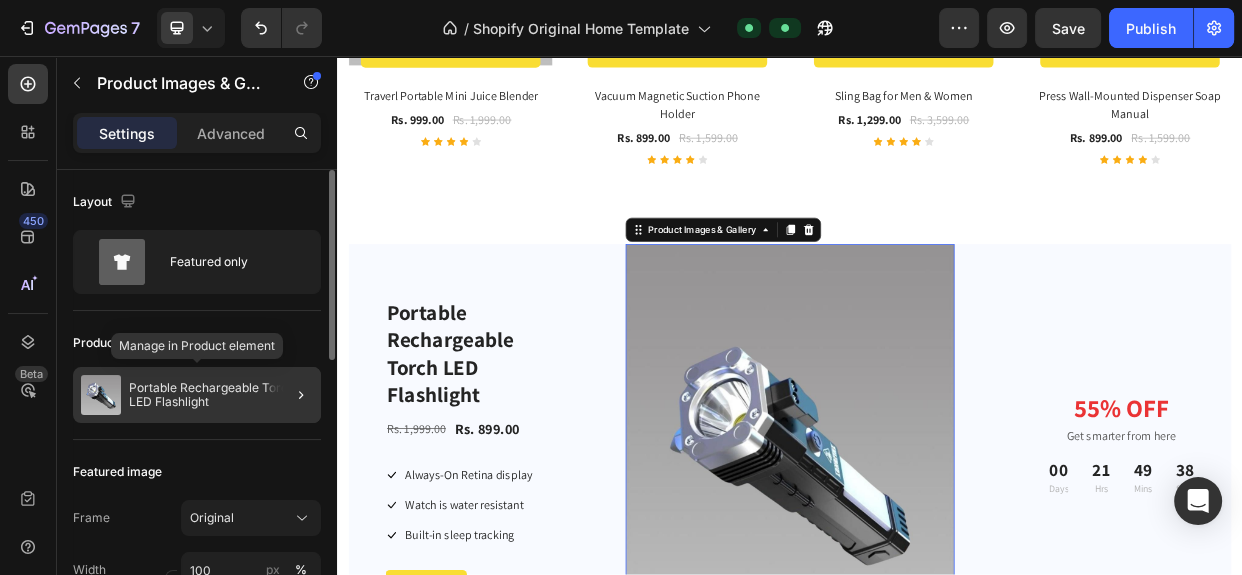 click on "Portable Rechargeable Torch LED Flashlight" at bounding box center [221, 395] 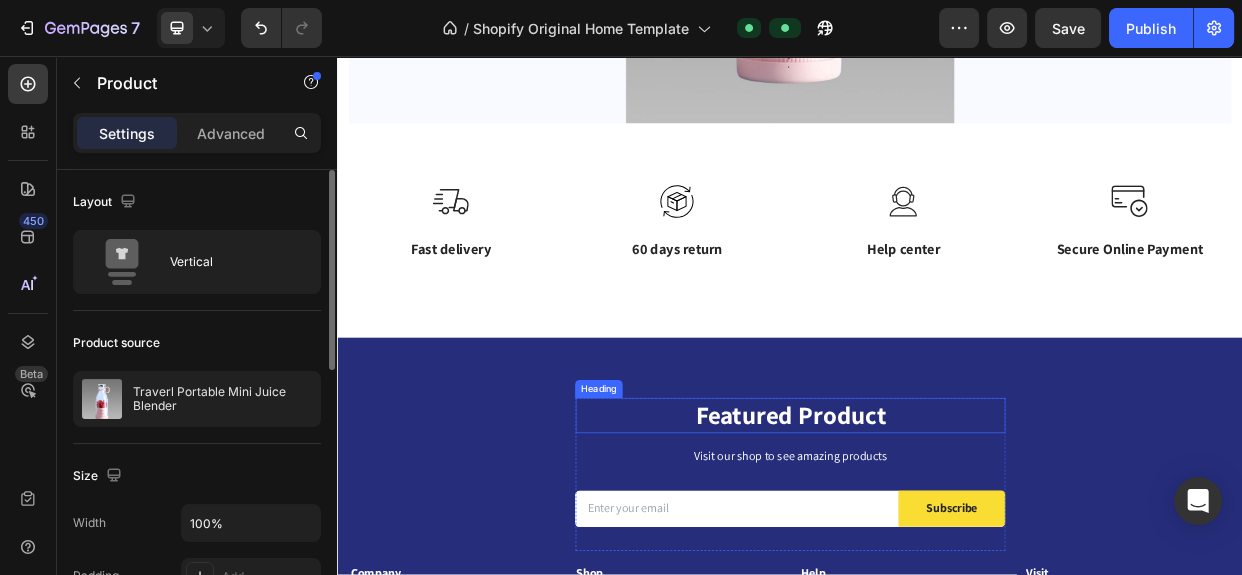 scroll, scrollTop: 2727, scrollLeft: 0, axis: vertical 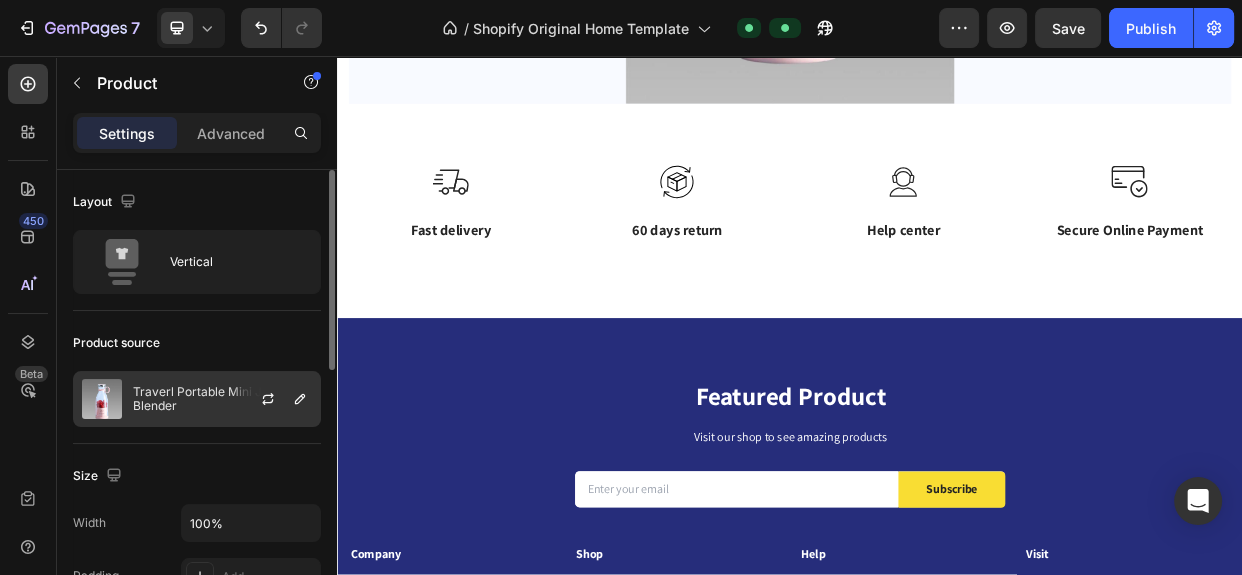 click on "Traverl Portable Mini Juice Blender" at bounding box center (222, 399) 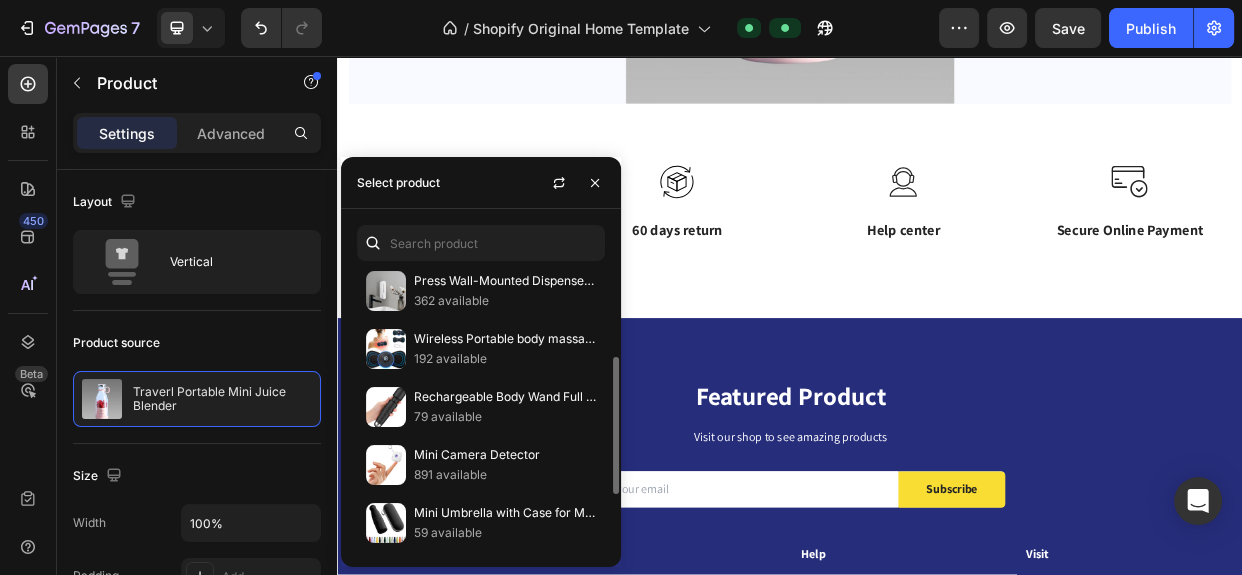 scroll, scrollTop: 296, scrollLeft: 0, axis: vertical 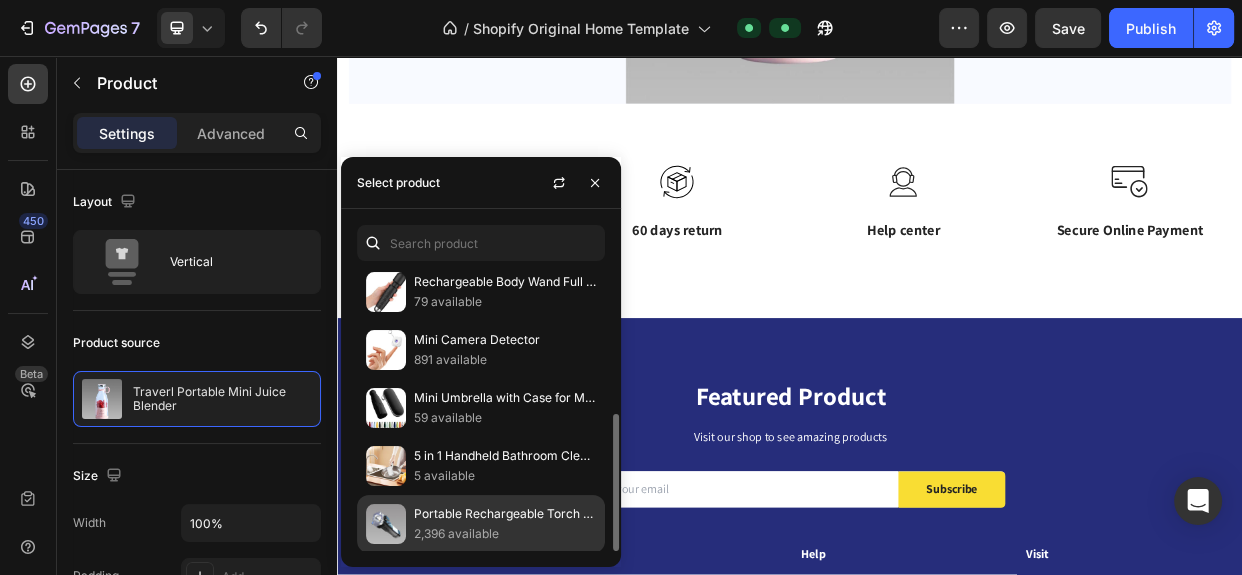 click on "2,396 available" at bounding box center (505, 534) 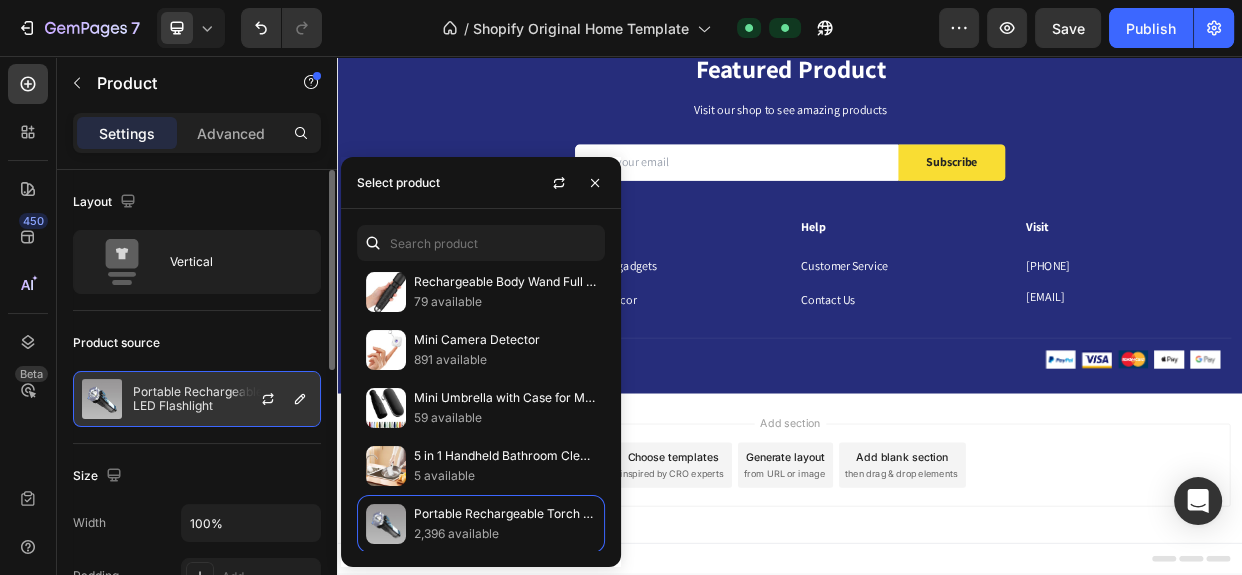 scroll, scrollTop: 2630, scrollLeft: 0, axis: vertical 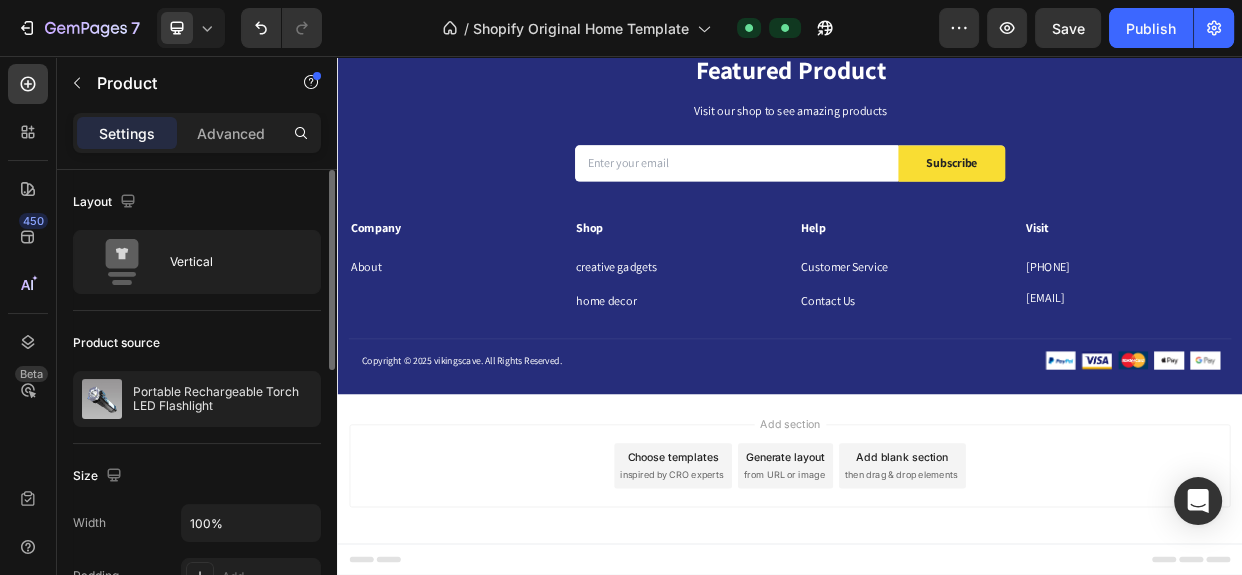 click on "Product source Portable Rechargeable Torch LED Flashlight" 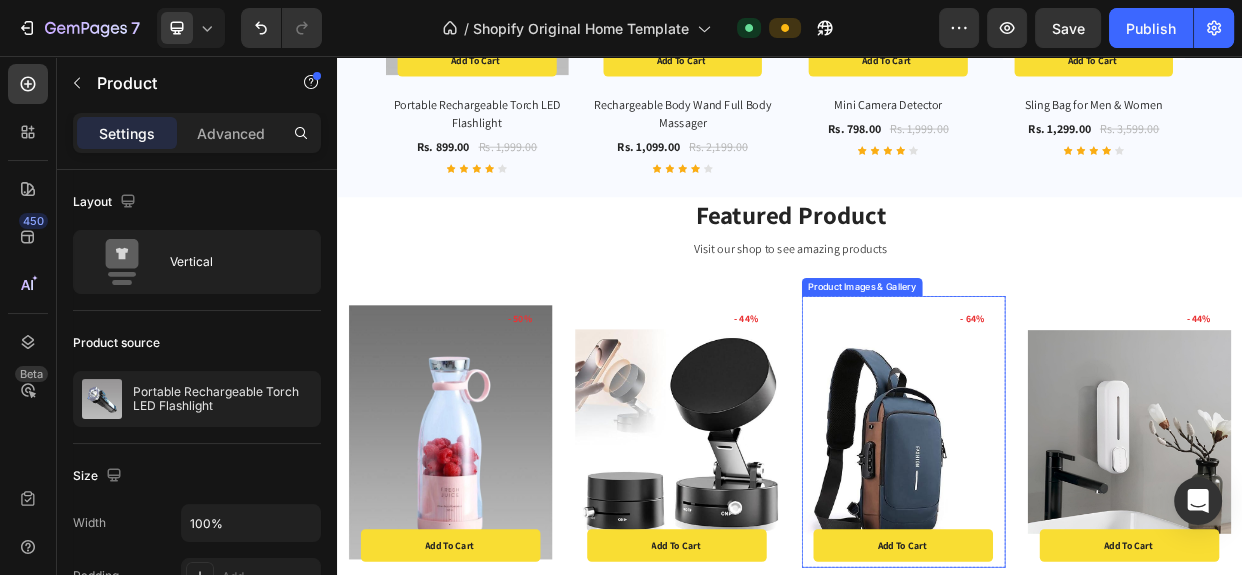 scroll, scrollTop: 1418, scrollLeft: 0, axis: vertical 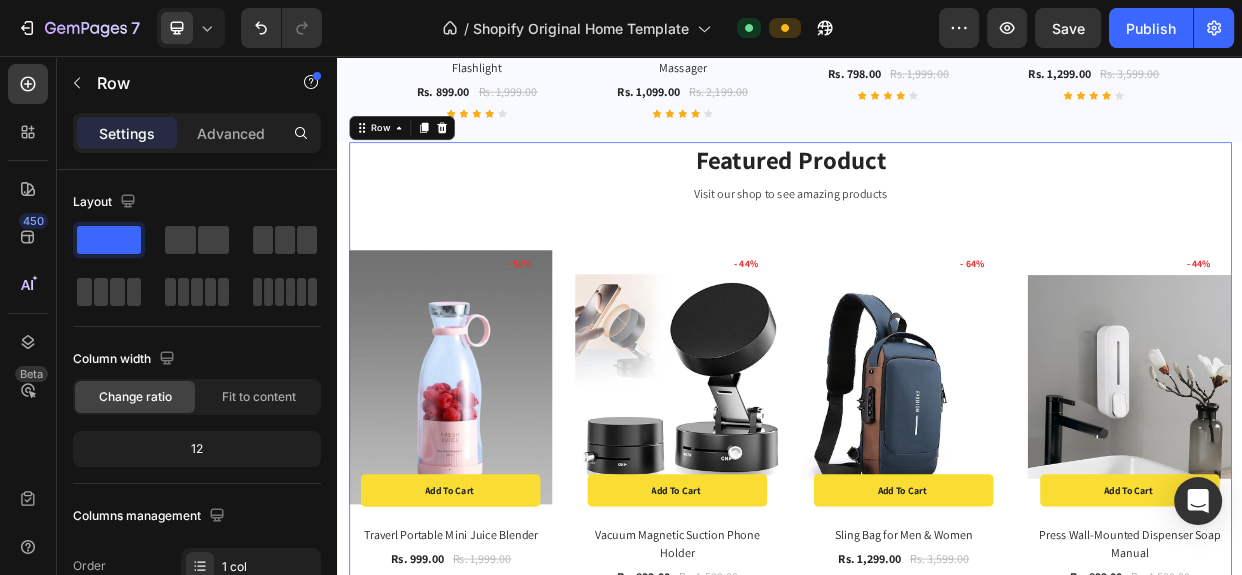 click on "Featured Product Heading Visit our shop to see amazing products Text block Product Images & Gallery - 50% Product Badge Add to cart Product Cart Button Row Row Traverl Portable Mini Juice Blender Product Title Rs. 999.00 Product Price Product Price Rs. 1,999.00 Product Price Product Price Row                Icon                Icon                Icon                Icon
Icon Icon List Hoz Row Product List Product Images & Gallery - 44% Product Badge Add to cart Product Cart Button Row Row Vacuum Magnetic Suction Phone Holder Product Title Rs. 899.00 Product Price Product Price Rs. 1,599.00 Product Price Product Price Row                Icon                Icon                Icon                Icon
Icon Icon List Hoz Row Product List Product Images & Gallery - 64% Product Badge Add to cart Product Cart Button Row Row Sling Bag for Men & Women Product Title Rs. 1,299.00 Product Price Product Price Rs. 3,599.00 Product Price Product Price Row                Icon" at bounding box center [937, 476] 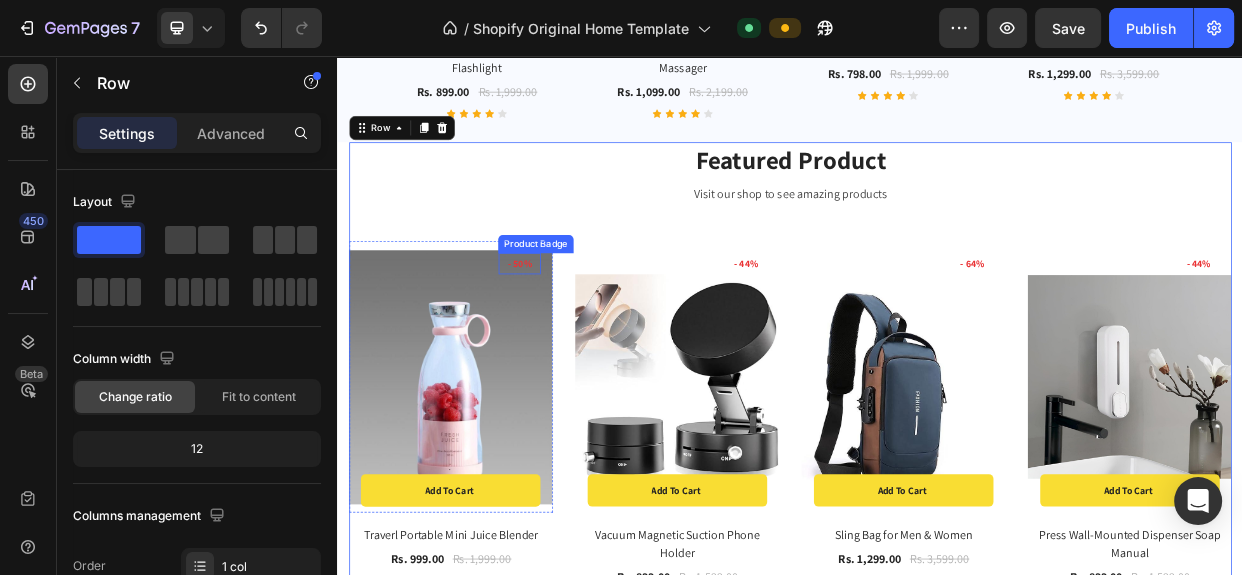 click on "Product Badge" at bounding box center (600, 306) 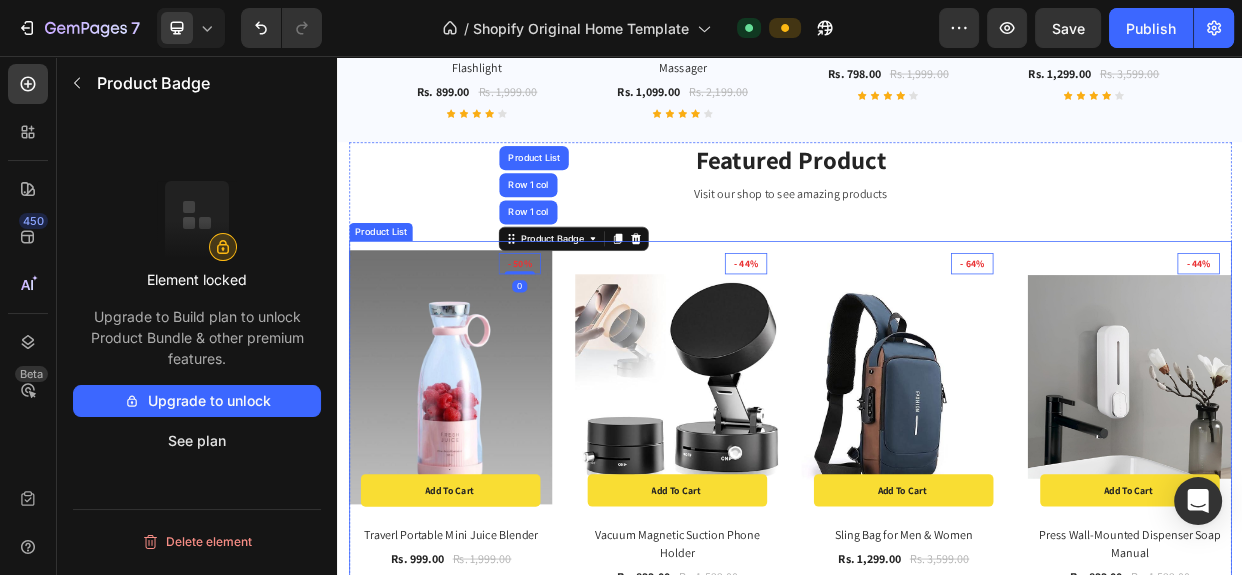 click on "Product Images & Gallery - 50% Product Badge Row 1 col Row 1 col Product List   0 Add to cart Product Cart Button Row Row Traverl Portable Mini Juice Blender Product Title Rs. 999.00 Product Price Product Price Rs. 1,999.00 Product Price Product Price Row                Icon                Icon                Icon                Icon
Icon Icon List Hoz Row Product List Product Images & Gallery - 44% Product Badge   0 Add to cart Product Cart Button Row Row Vacuum Magnetic Suction Phone Holder Product Title Rs. 899.00 Product Price Product Price Rs. 1,599.00 Product Price Product Price Row                Icon                Icon                Icon                Icon
Icon Icon List Hoz Row Product List Product Images & Gallery - 64% Product Badge   0 Add to cart Product Cart Button Row Row Sling Bag for Men & Women Product Title Rs. 1,299.00 Product Price Product Price Rs. 3,599.00 Product Price Product Price Row                Icon                Icon                Icon Icon" at bounding box center [937, 542] 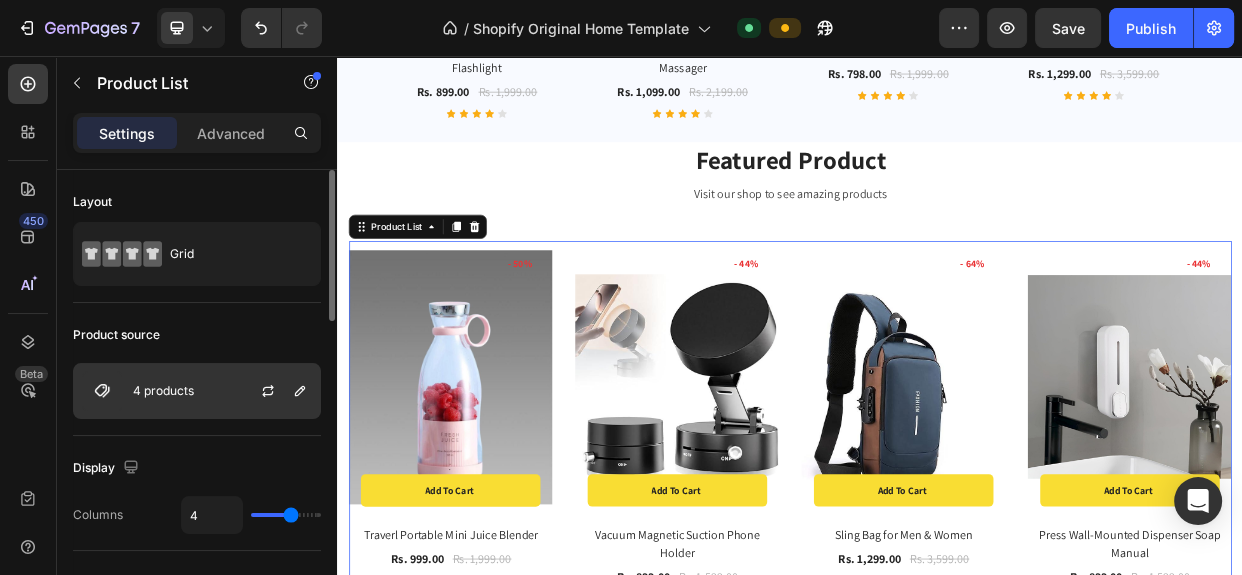 click on "4 products" at bounding box center (163, 391) 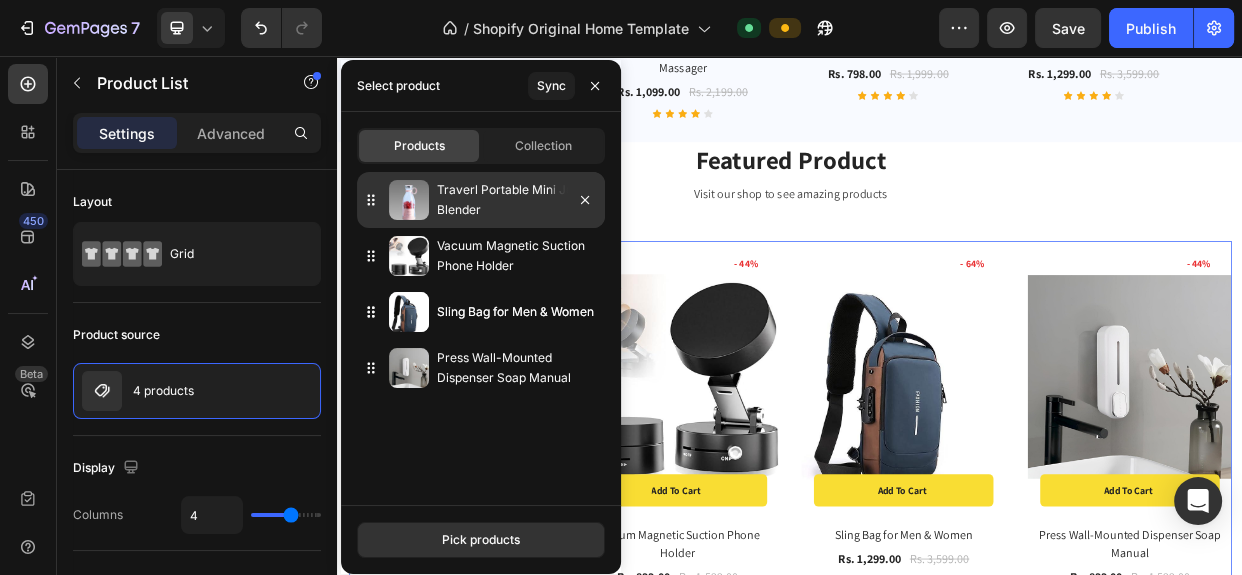type 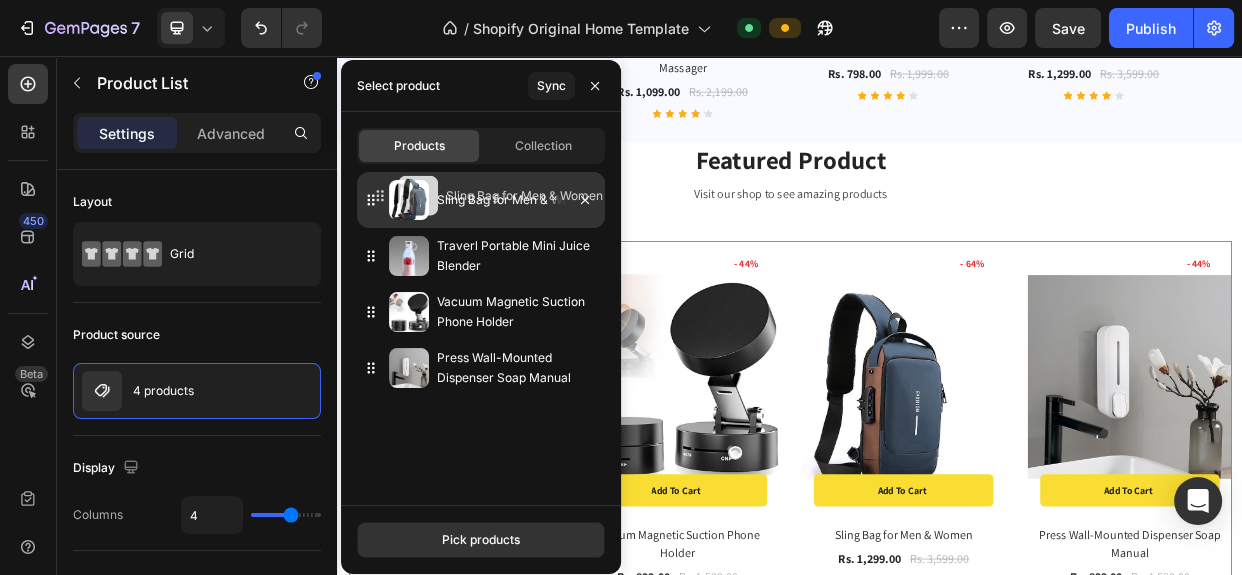 drag, startPoint x: 410, startPoint y: 327, endPoint x: 420, endPoint y: 210, distance: 117.426575 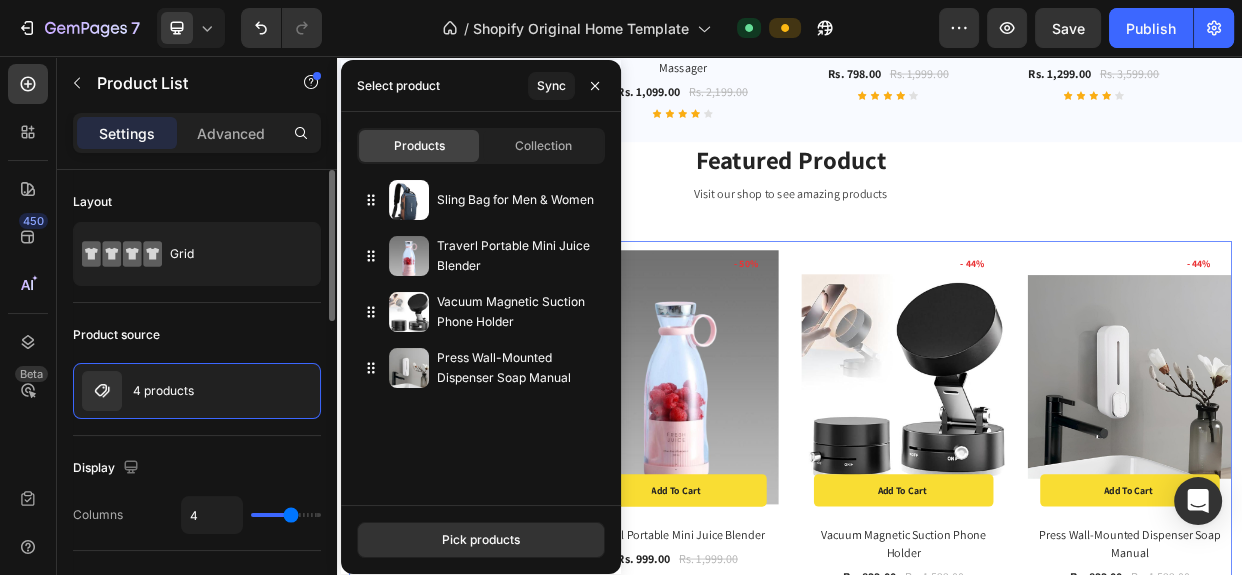 click on "Display" at bounding box center [197, 468] 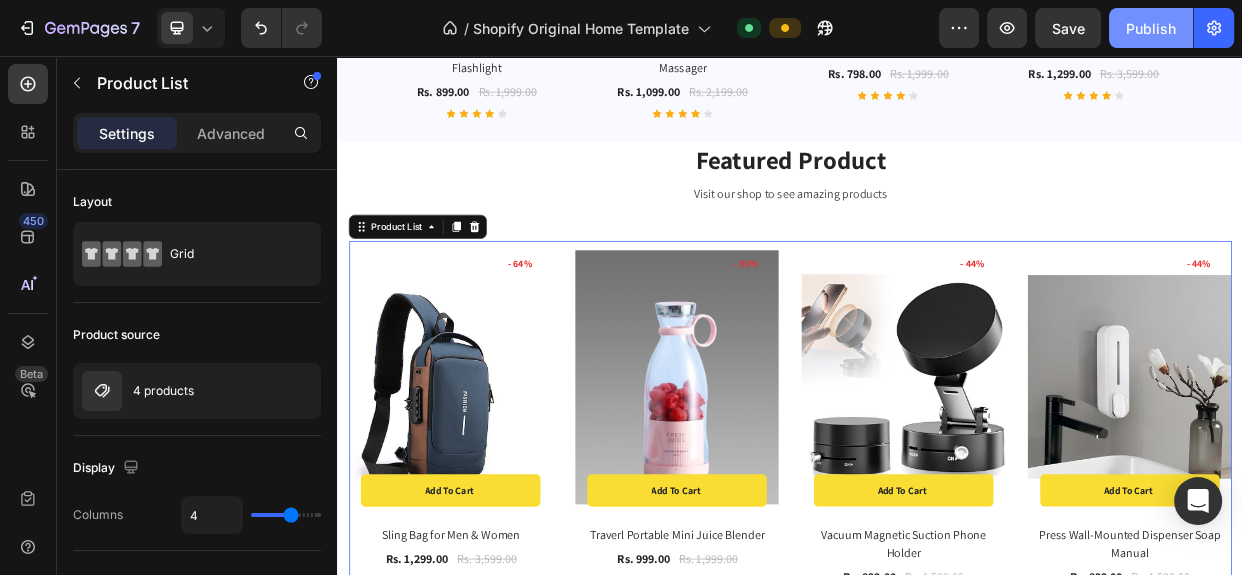 click on "Publish" at bounding box center [1151, 28] 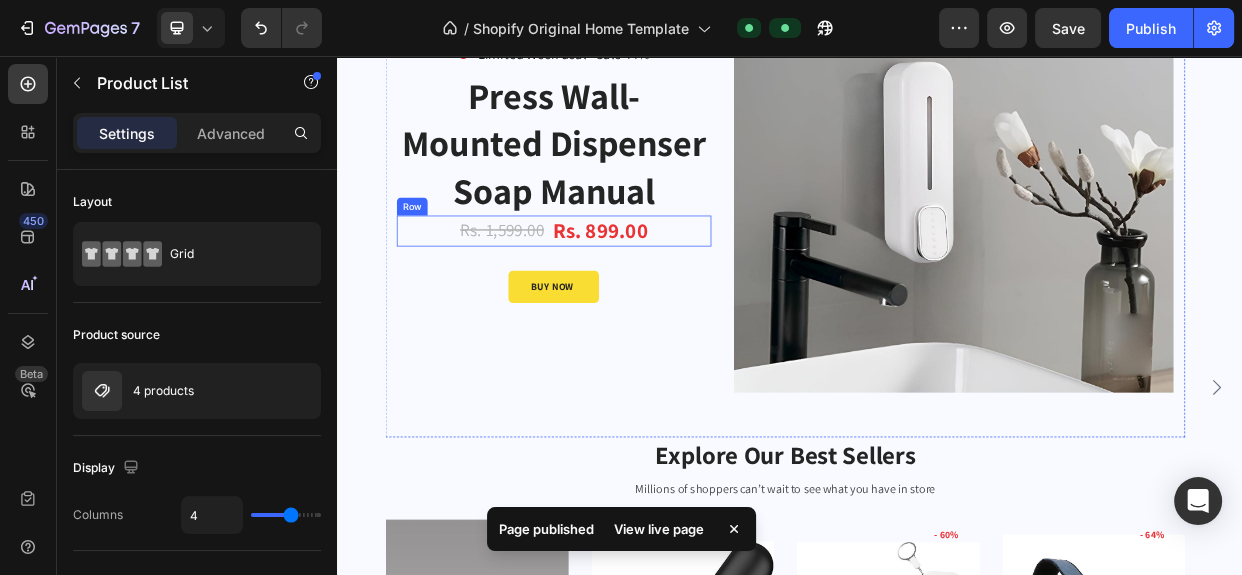 scroll, scrollTop: 90, scrollLeft: 0, axis: vertical 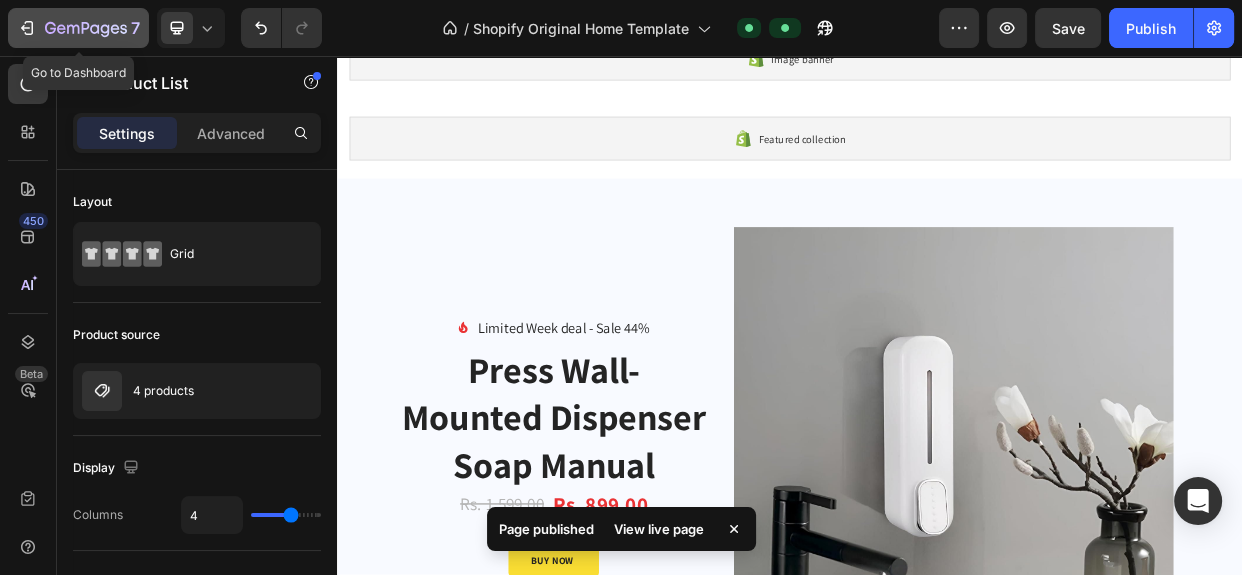 click on "7" at bounding box center (78, 28) 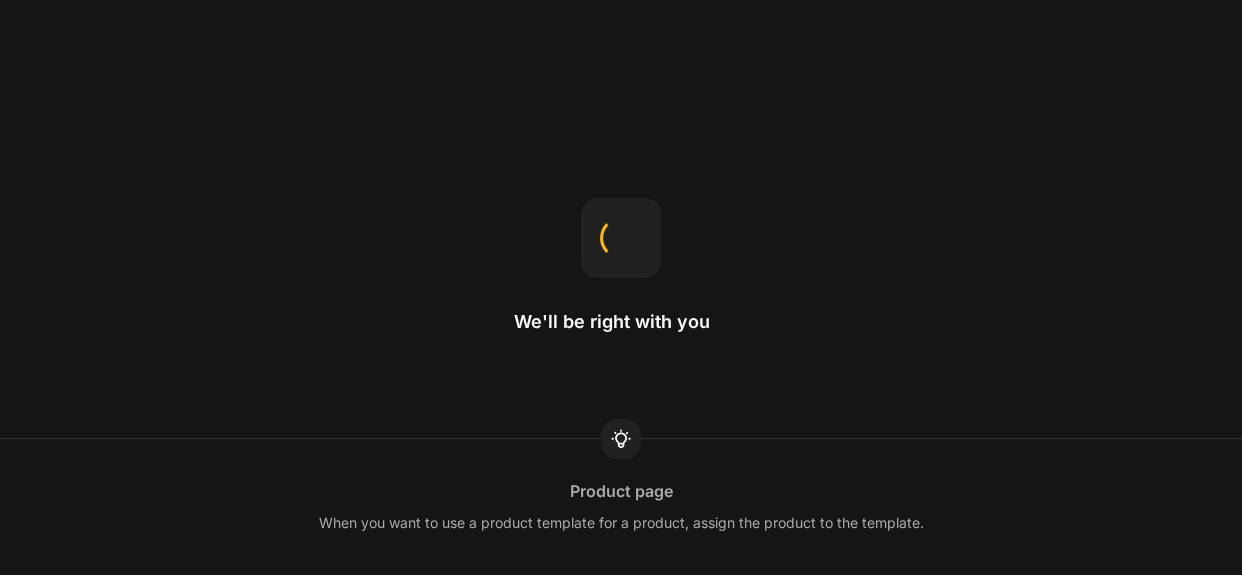 scroll, scrollTop: 0, scrollLeft: 0, axis: both 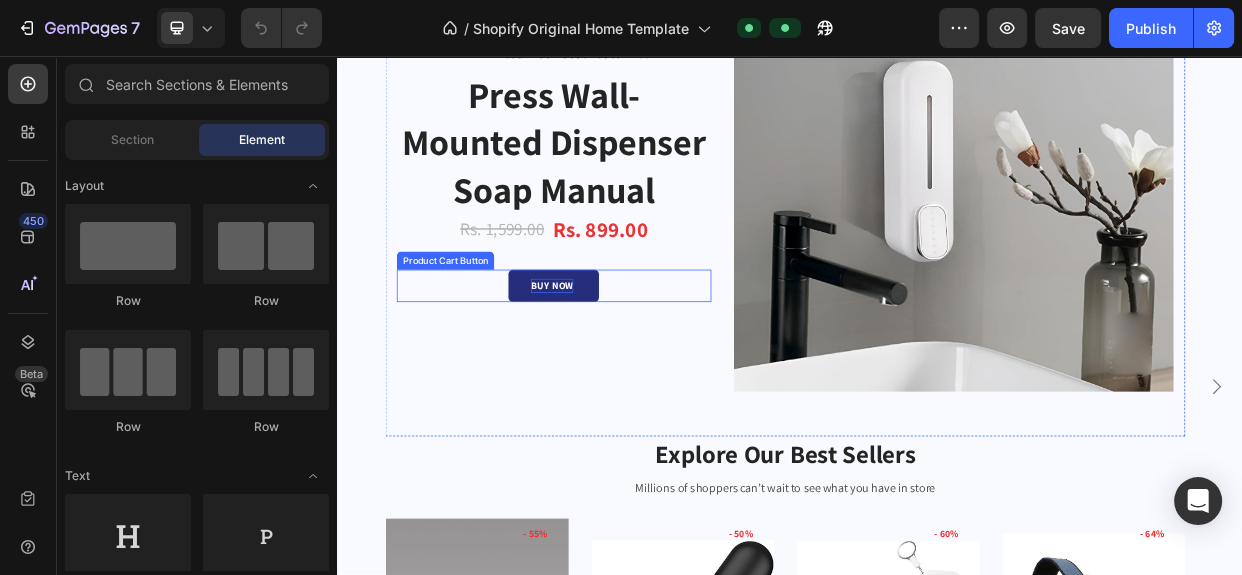 click on "BUY NOW" at bounding box center [621, 362] 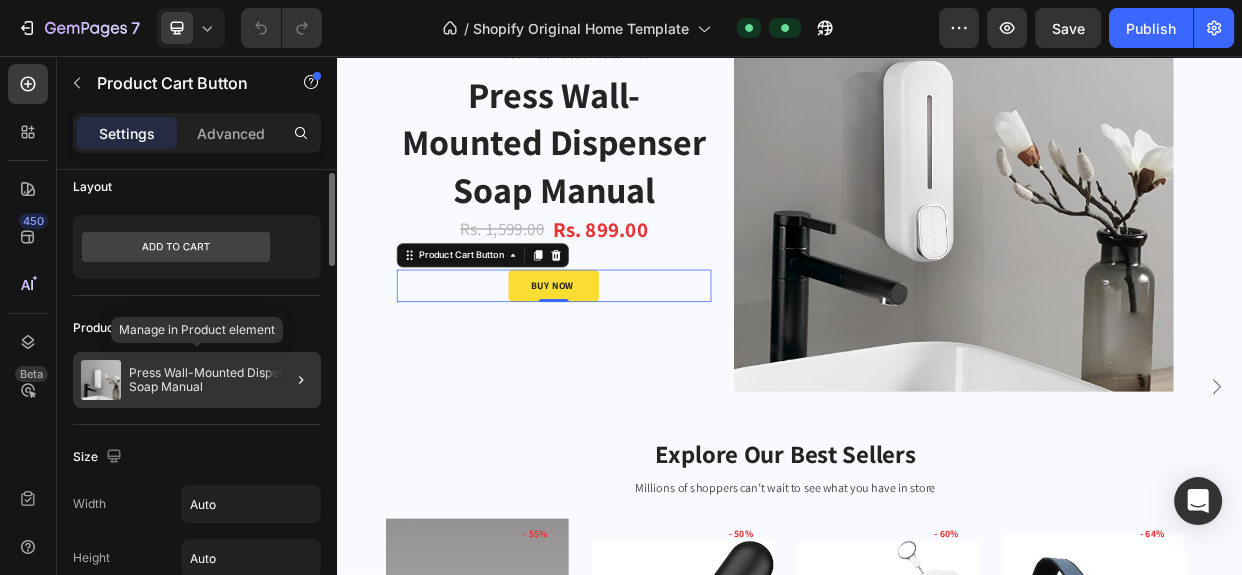scroll, scrollTop: 0, scrollLeft: 0, axis: both 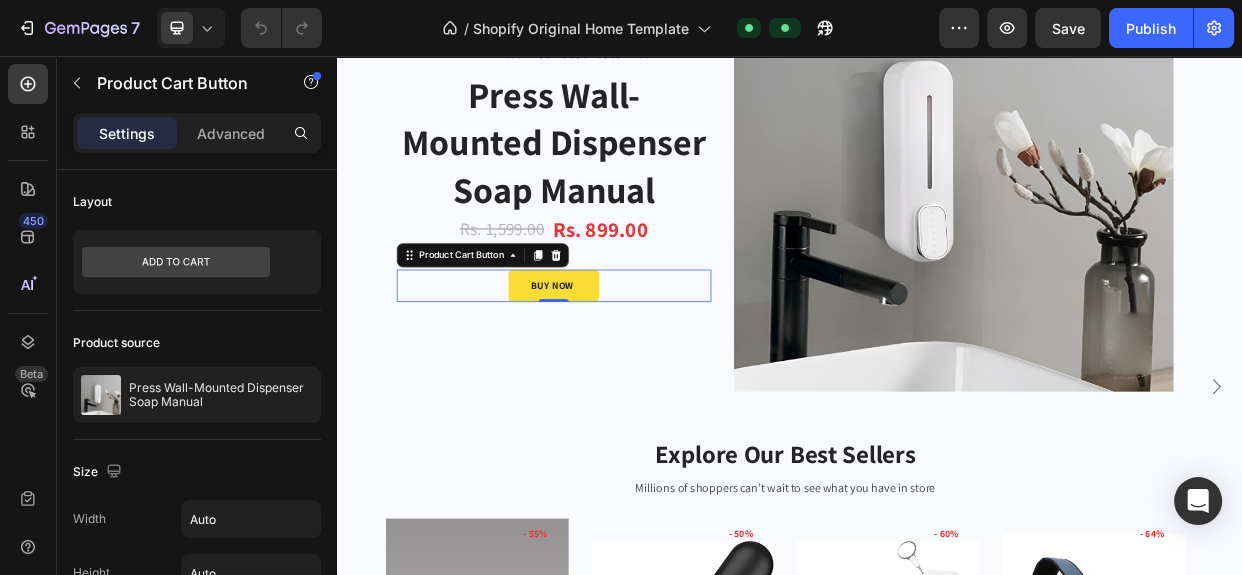 click on "BUY NOW Product Cart Button   0" at bounding box center [623, 362] 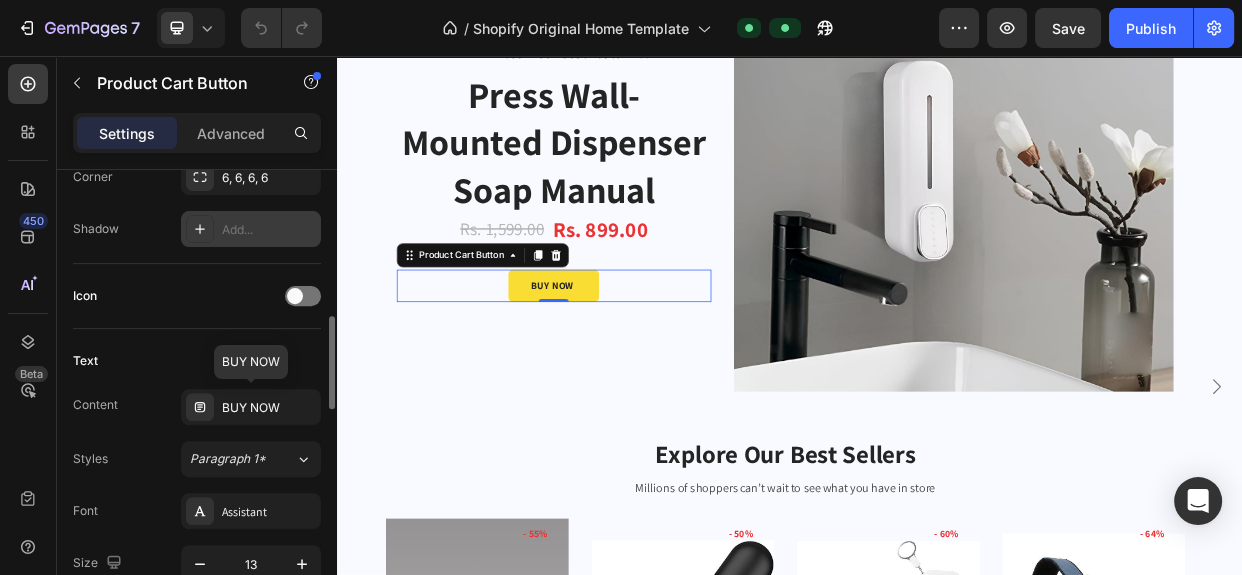 scroll, scrollTop: 818, scrollLeft: 0, axis: vertical 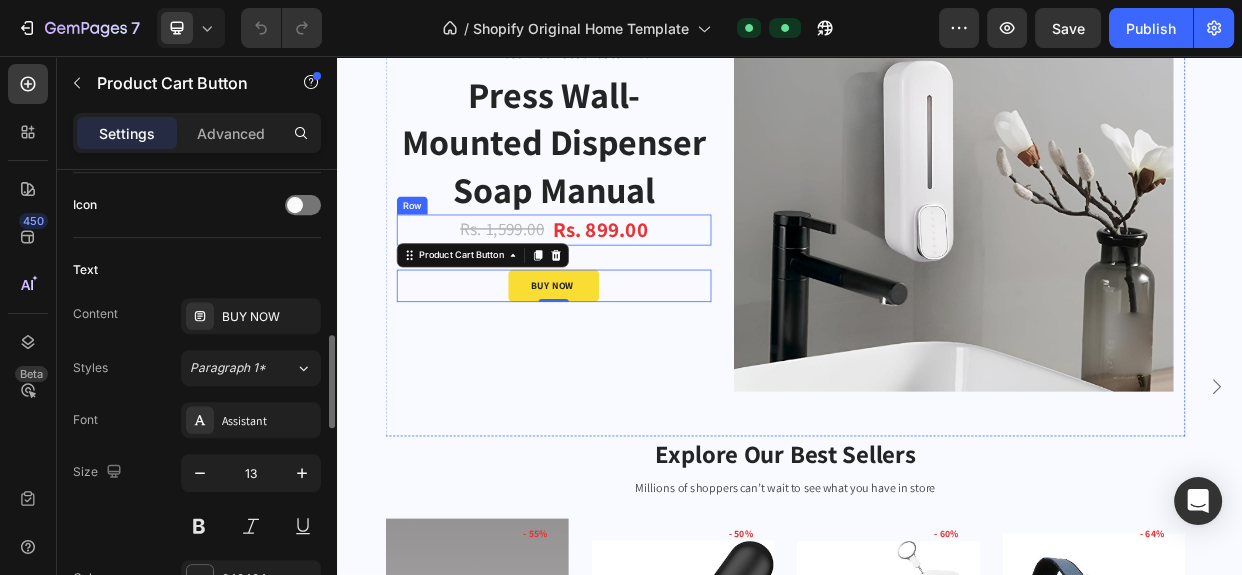 click on "Rs. 1,599.00 Product Price Product Price Rs. 899.00 Product Price Product Price Row" at bounding box center (623, 287) 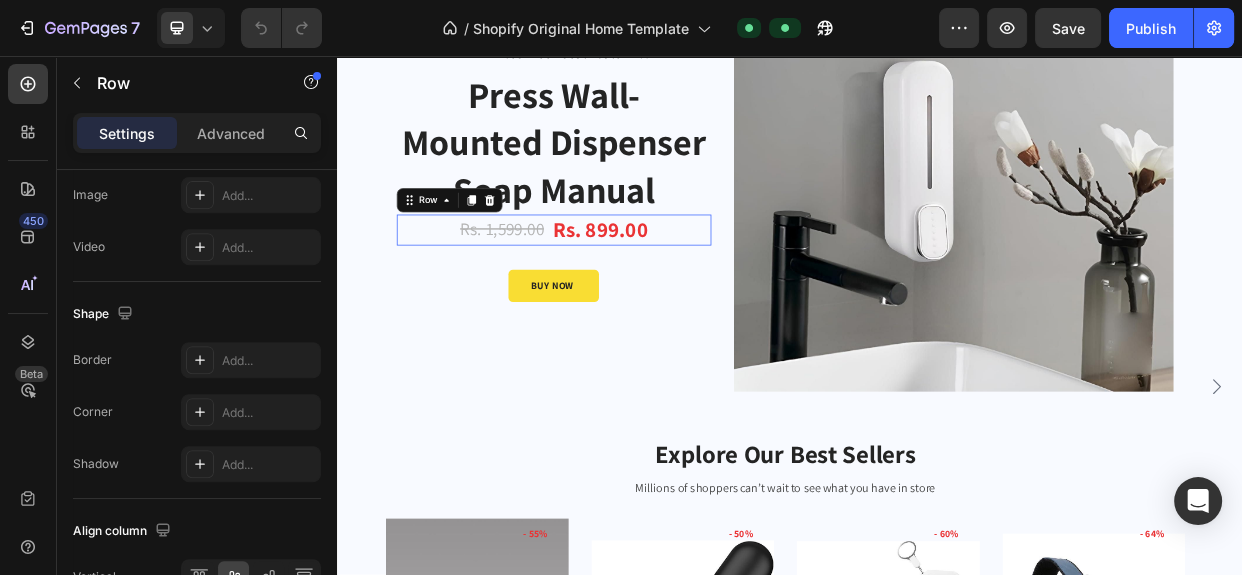 scroll, scrollTop: 0, scrollLeft: 0, axis: both 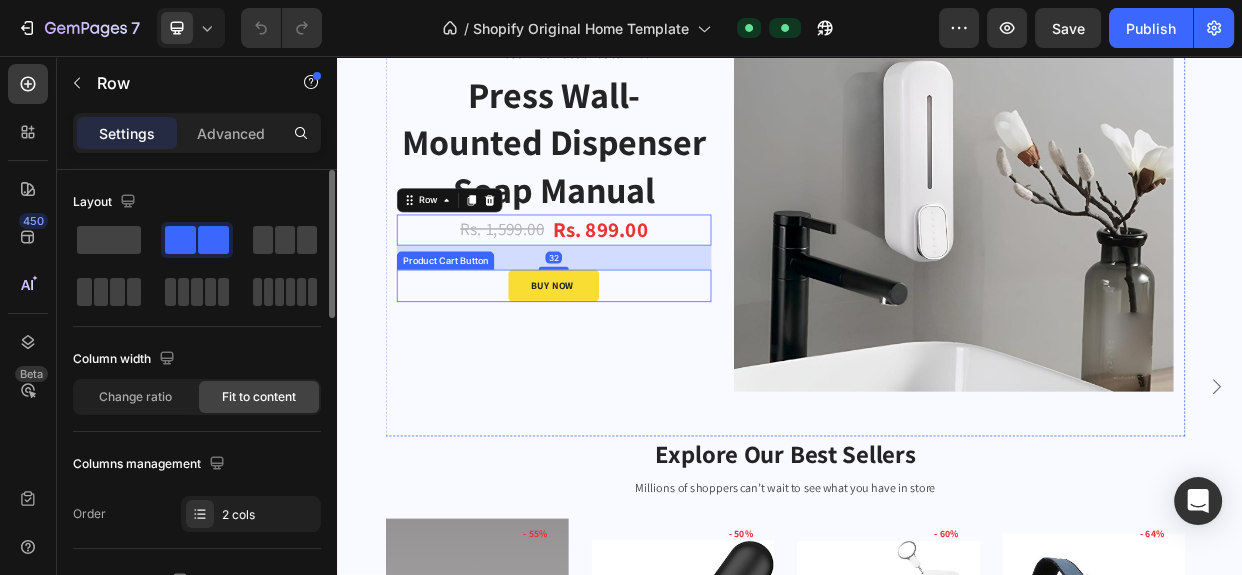 click on "BUY NOW Product Cart Button" at bounding box center (623, 362) 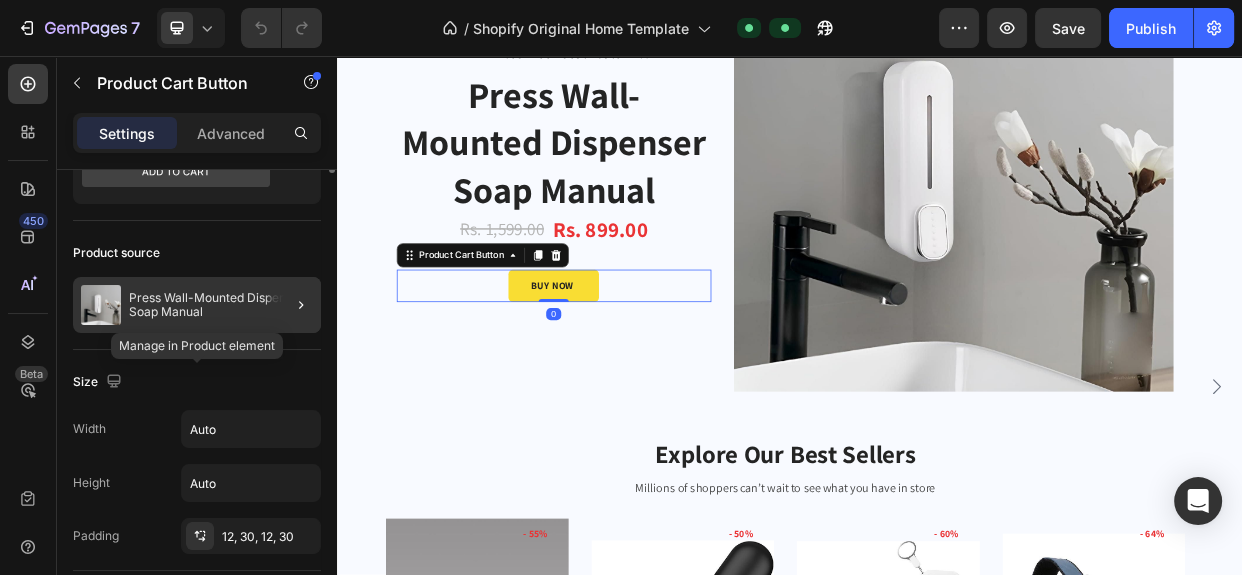 scroll, scrollTop: 0, scrollLeft: 0, axis: both 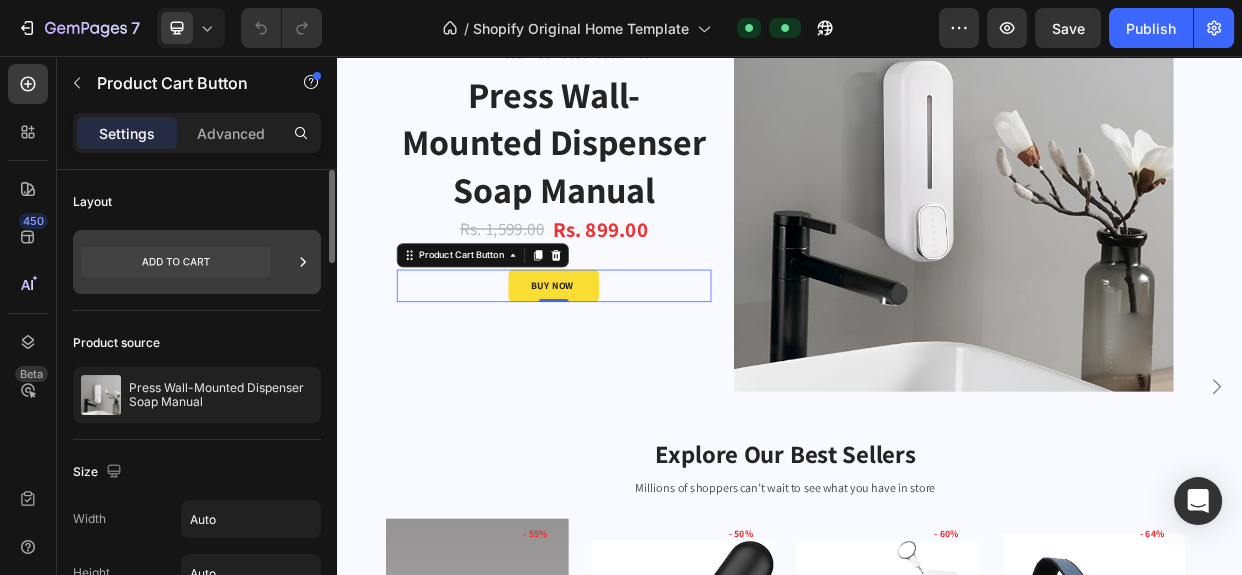 click 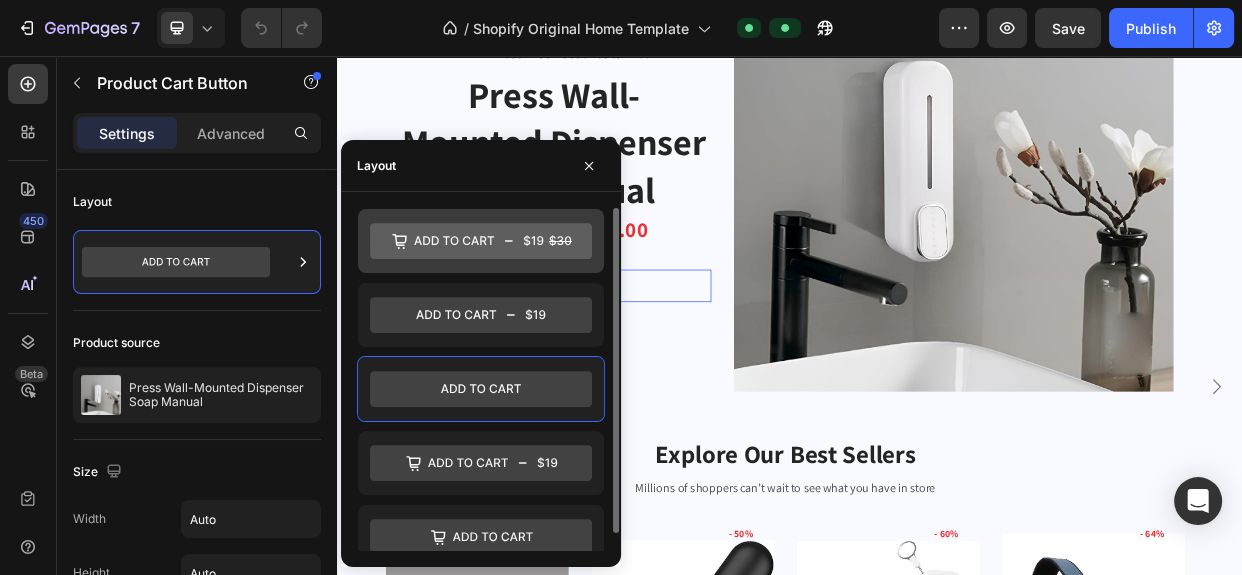 click 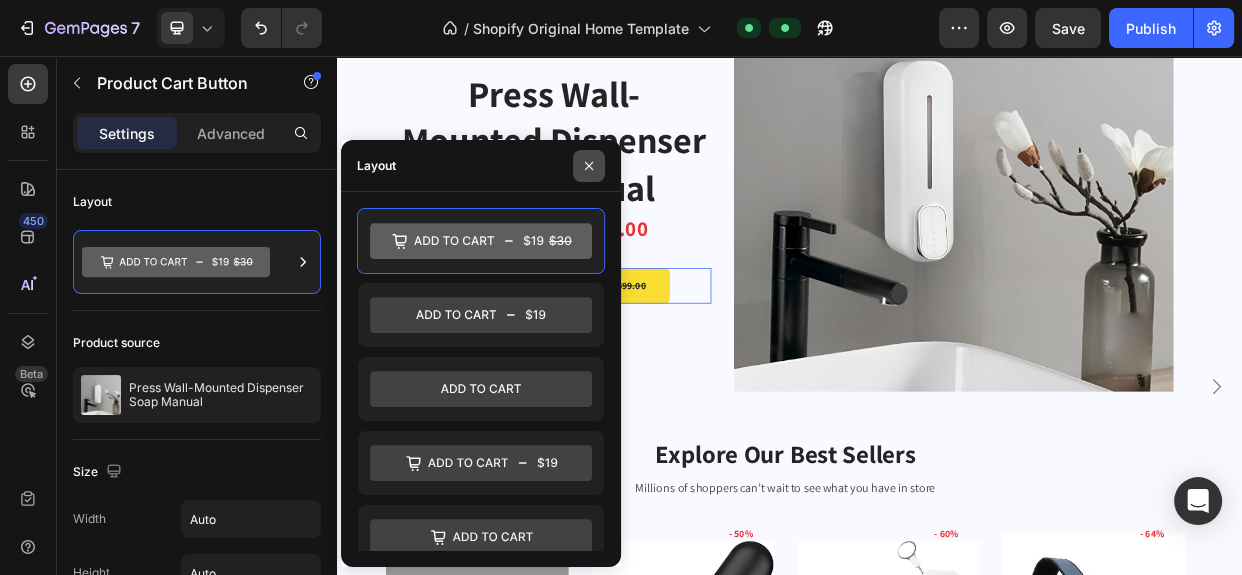 click 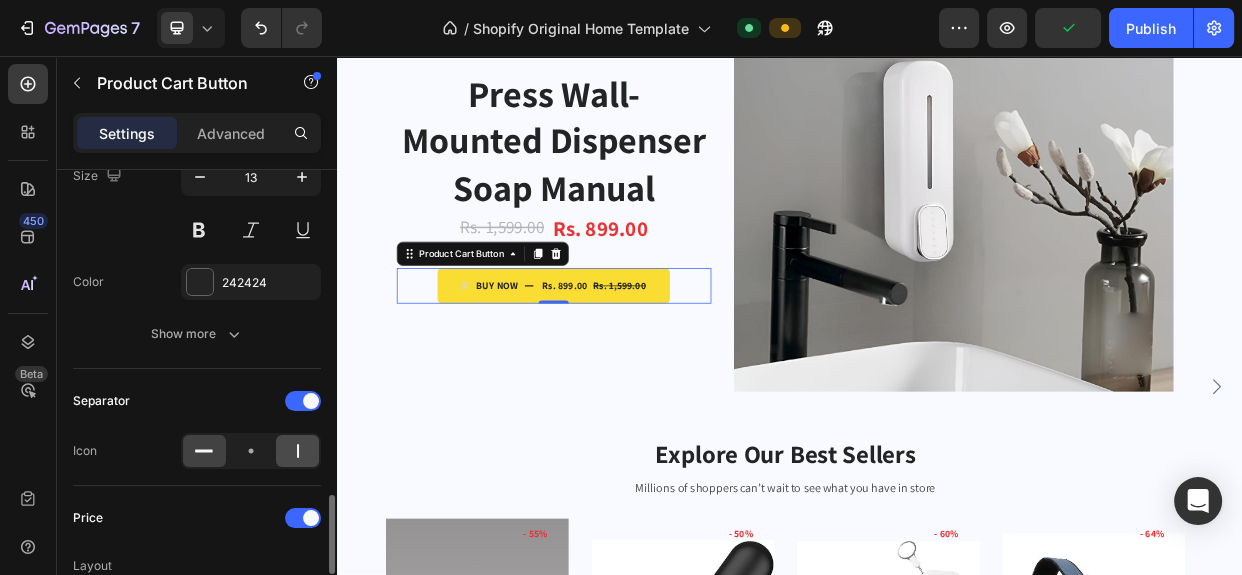 scroll, scrollTop: 1363, scrollLeft: 0, axis: vertical 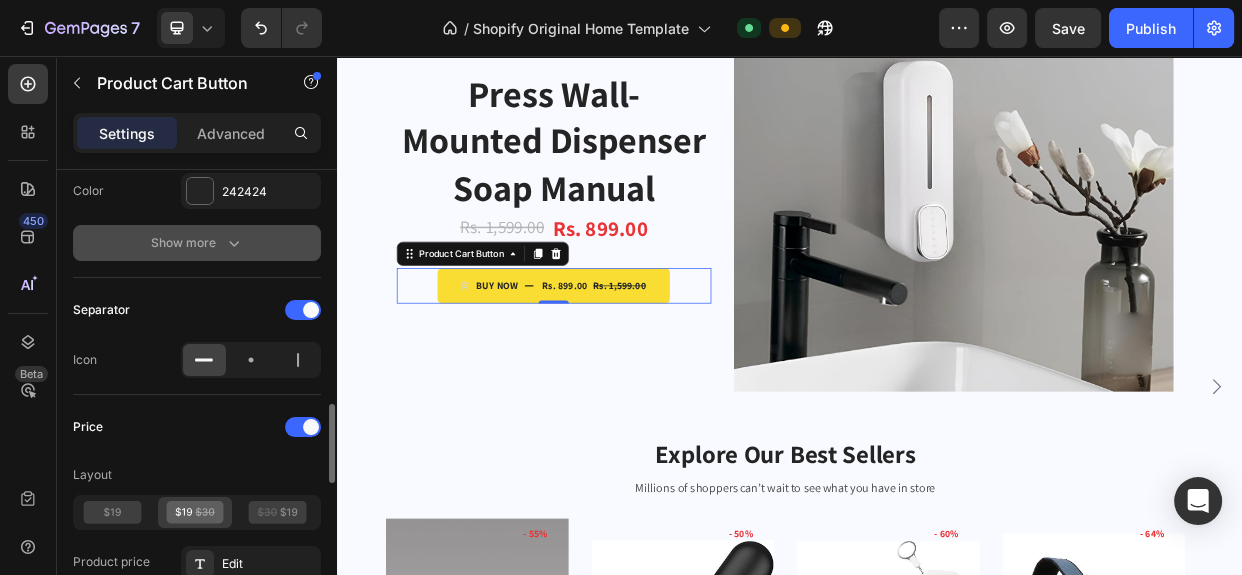 click 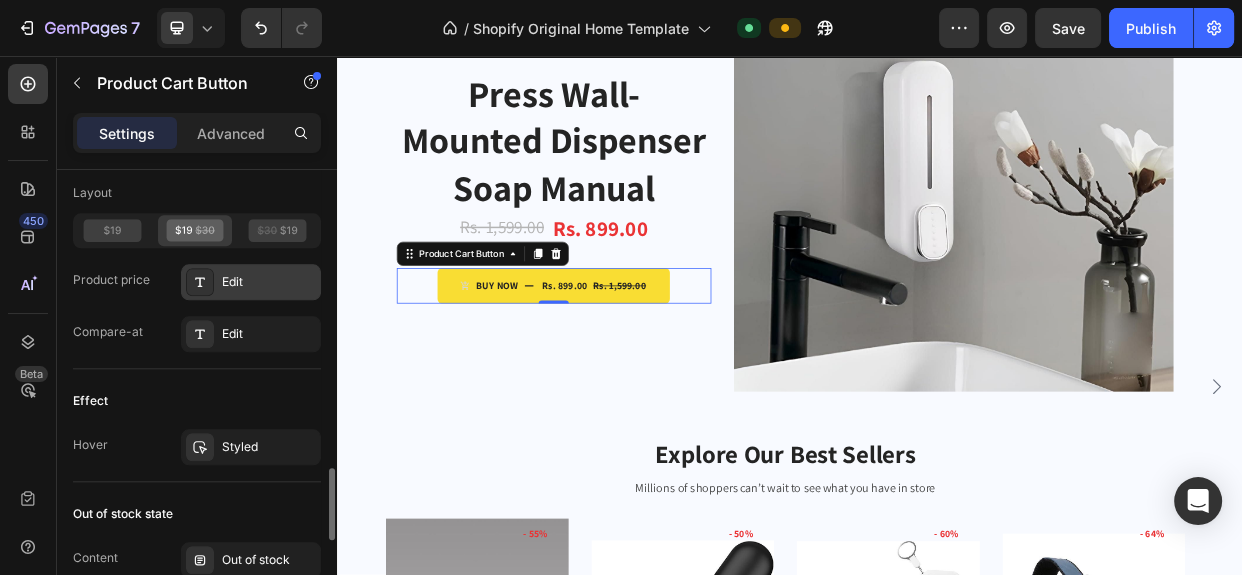 scroll, scrollTop: 1818, scrollLeft: 0, axis: vertical 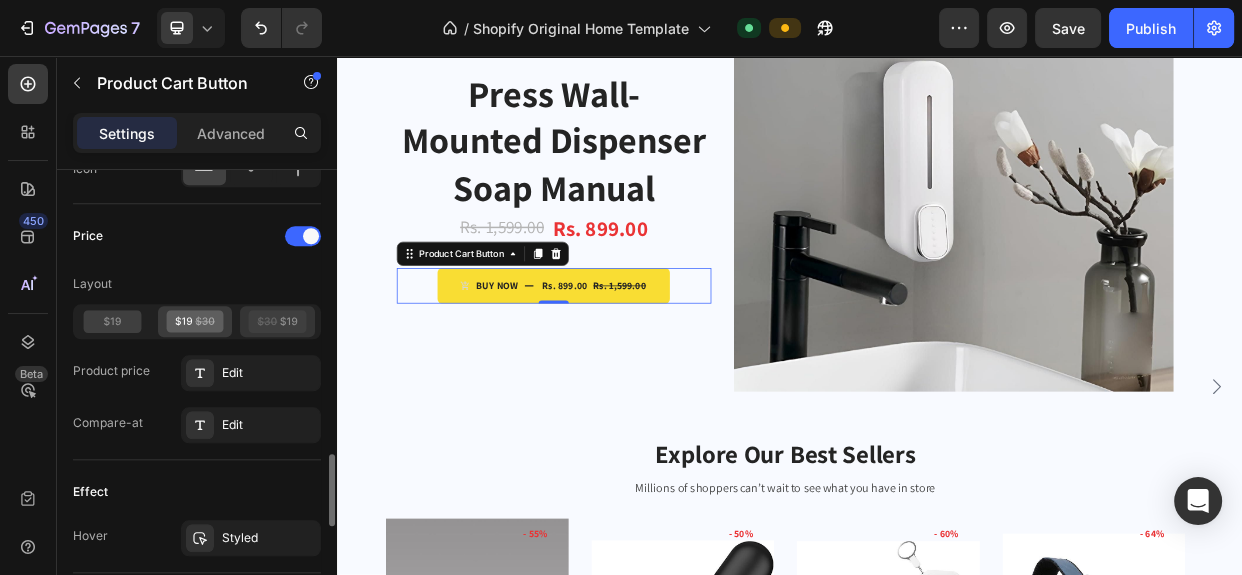 click 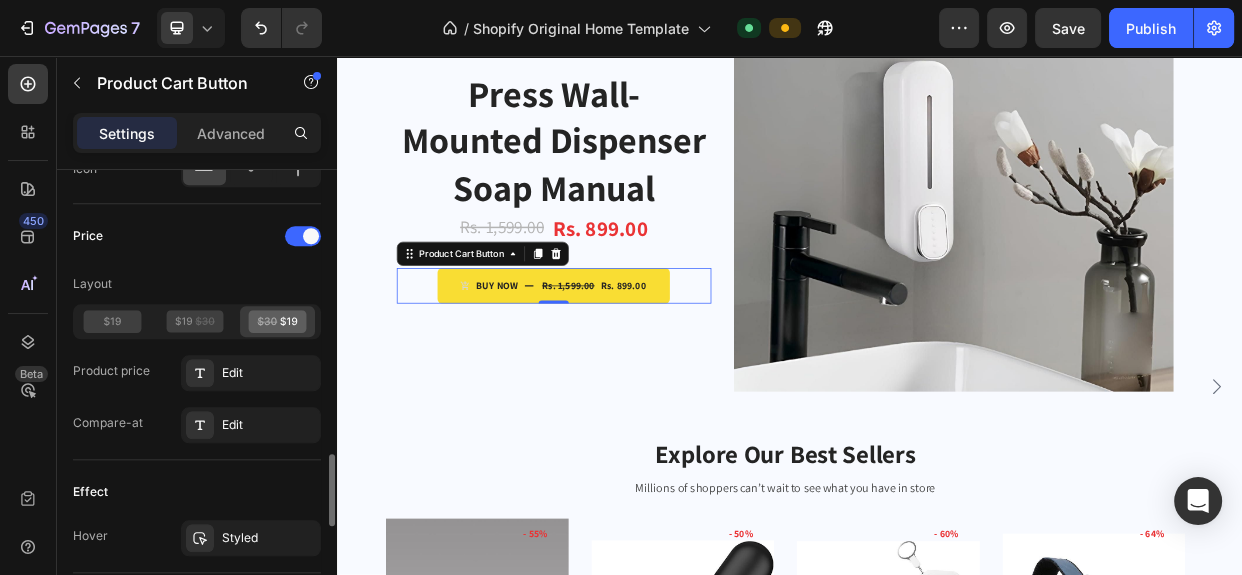 scroll, scrollTop: 1909, scrollLeft: 0, axis: vertical 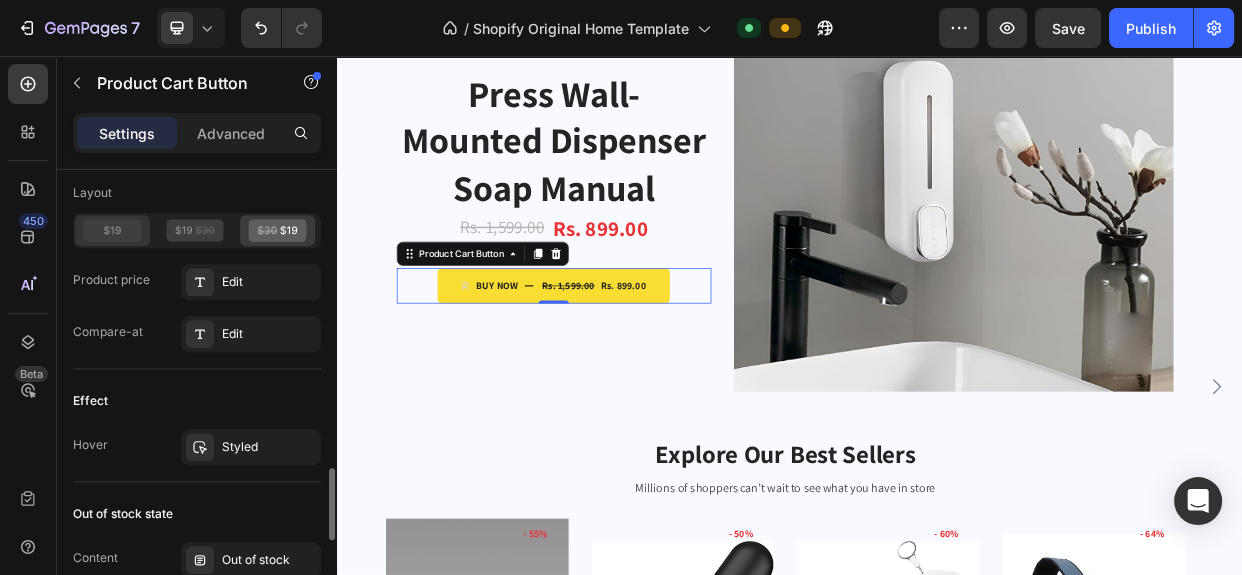 click 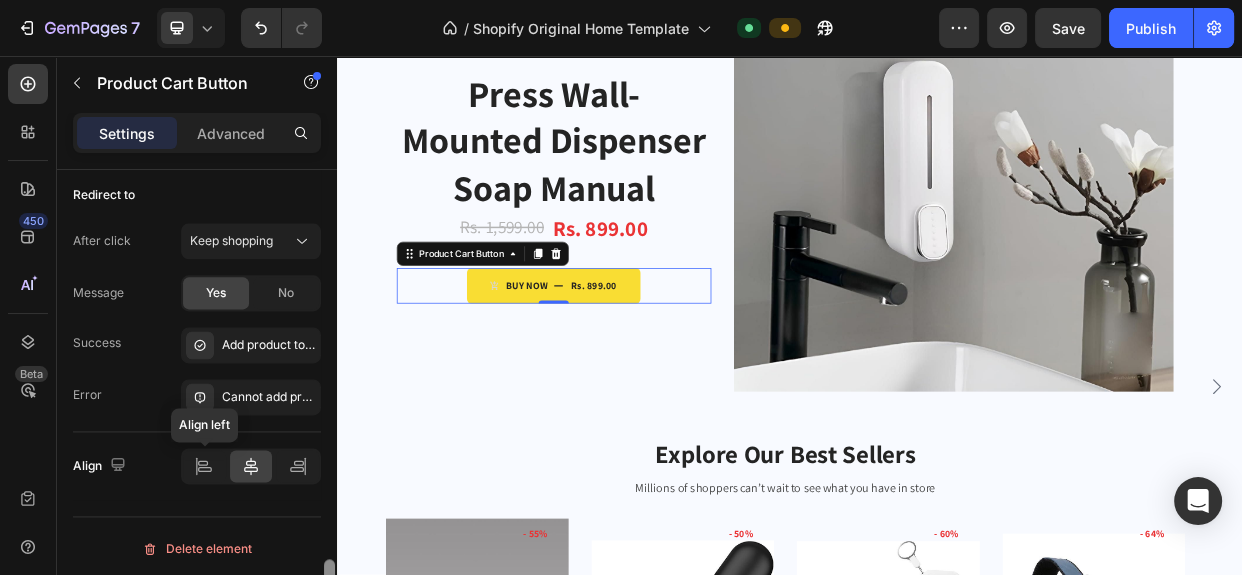 scroll, scrollTop: 1900, scrollLeft: 0, axis: vertical 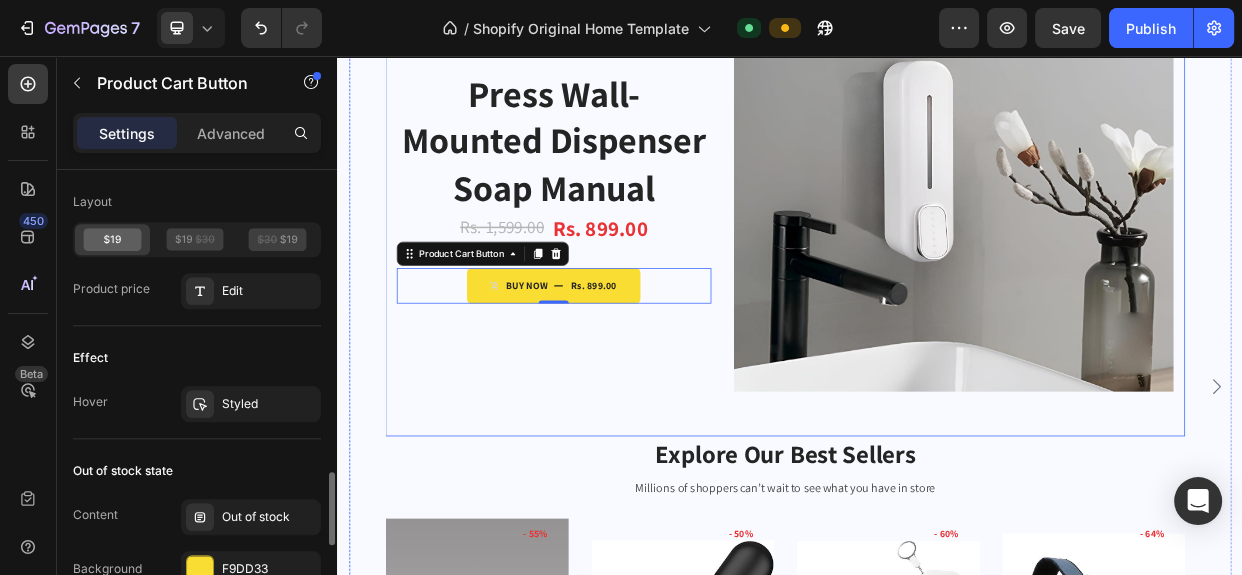 click on "Image Limited Week deal -  Text block Sale 44% Product Badge Row Icon List Press Wall-Mounted Dispenser Soap Manual Product Title Rs. 1,599.00 Product Price Product Price Rs. 899.00 Product Price Product Price Row BUY NOW
Rs. 899.00 Product Cart Button   0" at bounding box center (623, 211) 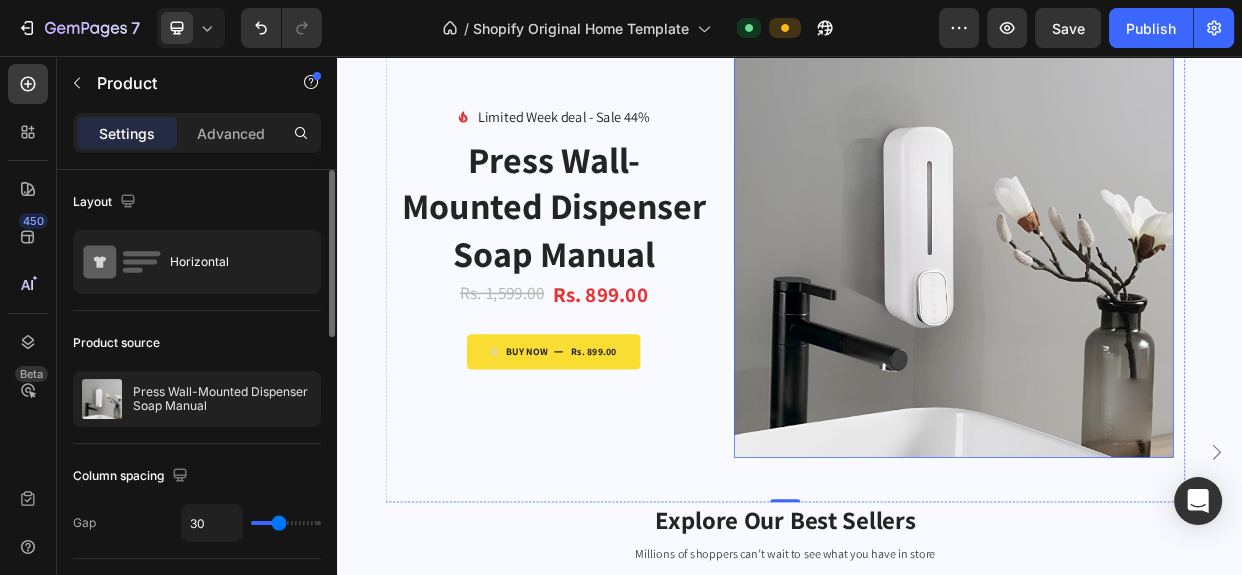scroll, scrollTop: 181, scrollLeft: 0, axis: vertical 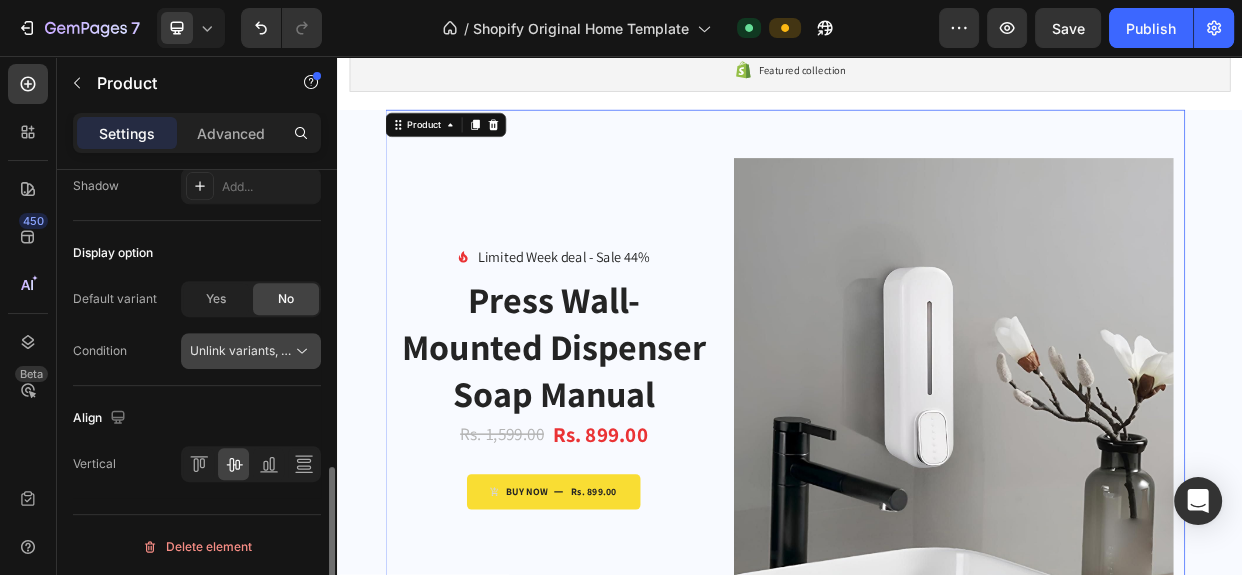 click 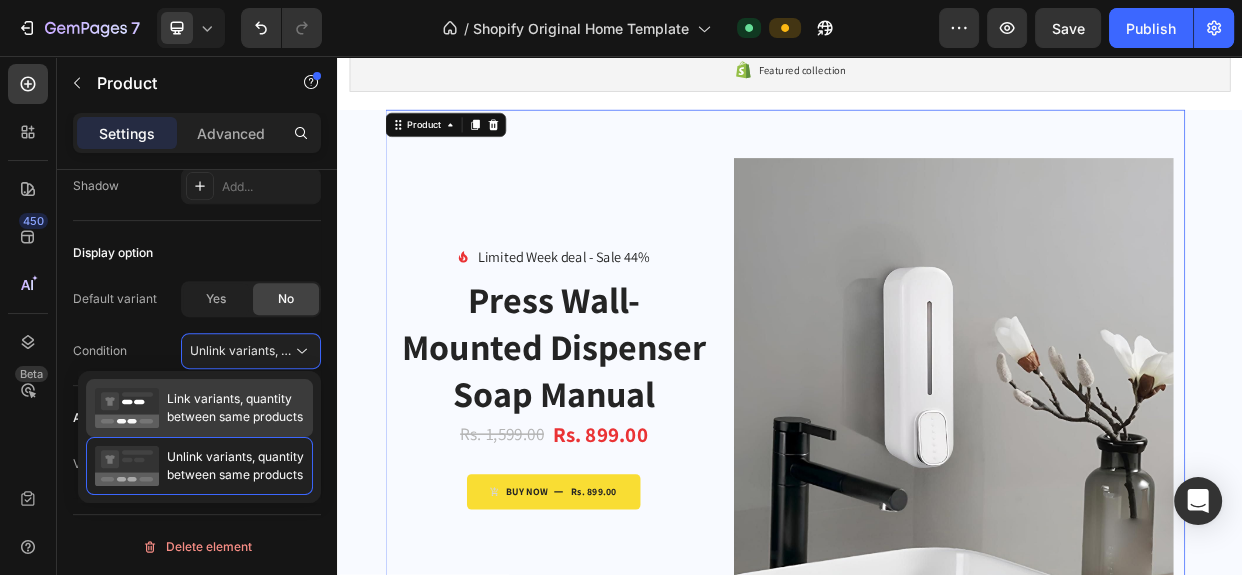 click on "Link variants, quantity   between same products" at bounding box center (235, 408) 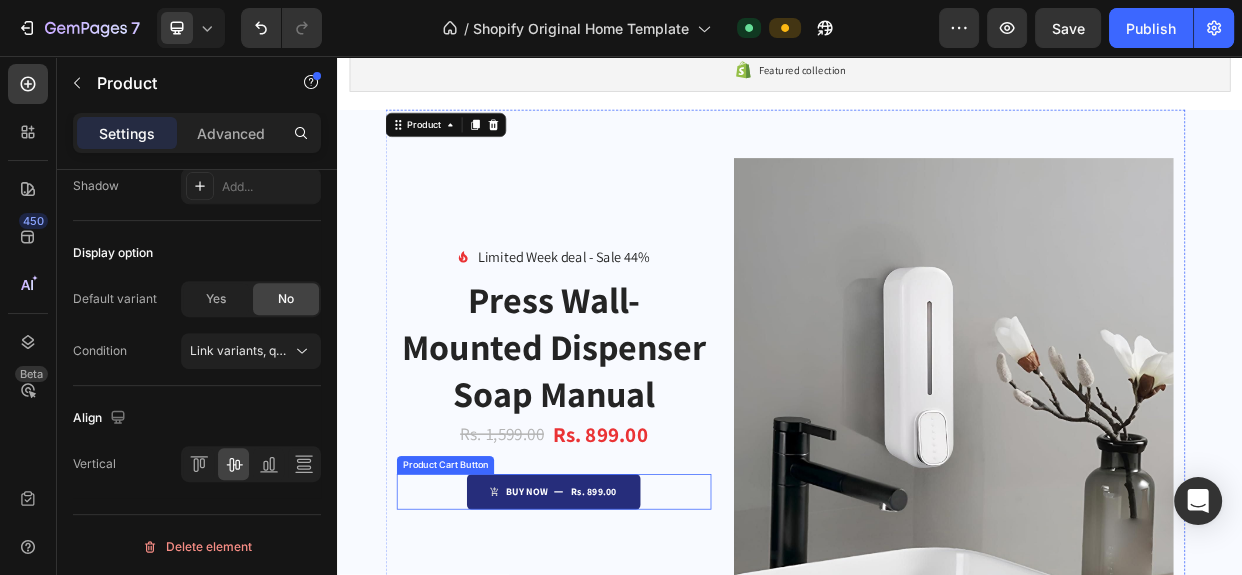 click on "BUY NOW
Rs. 899.00" at bounding box center [623, 635] 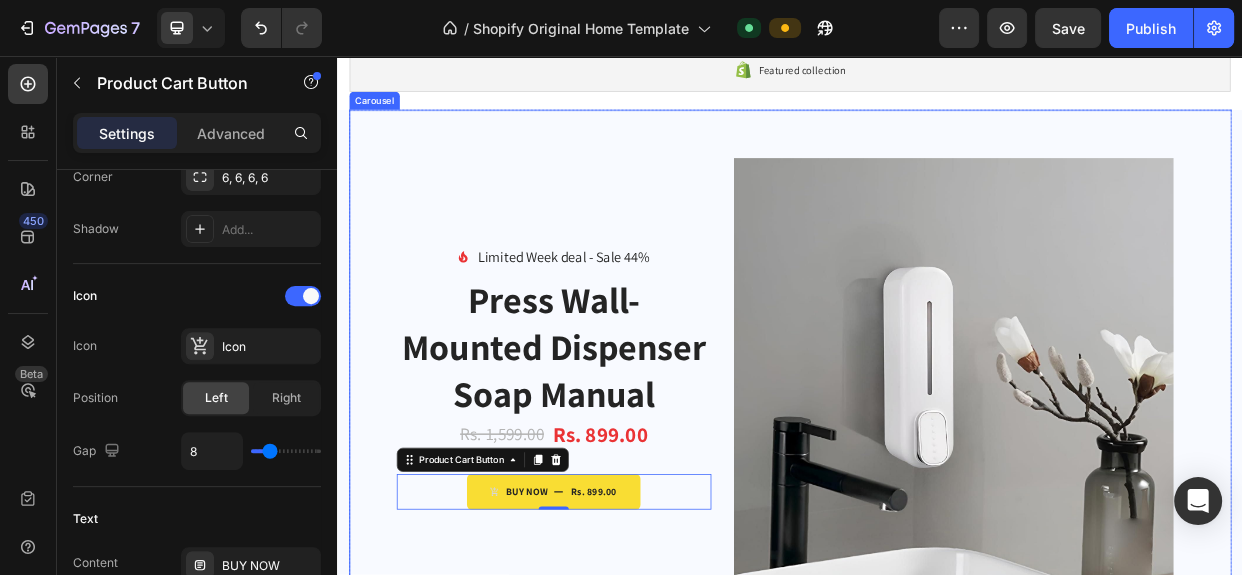 scroll, scrollTop: 1000, scrollLeft: 0, axis: vertical 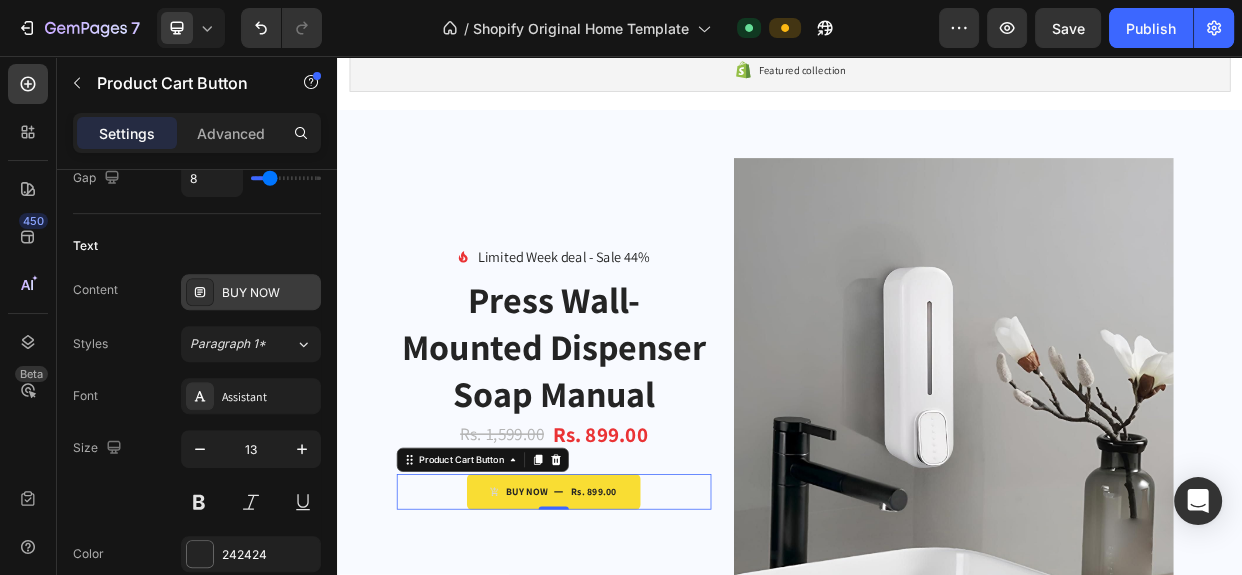 click on "BUY NOW" at bounding box center (269, 293) 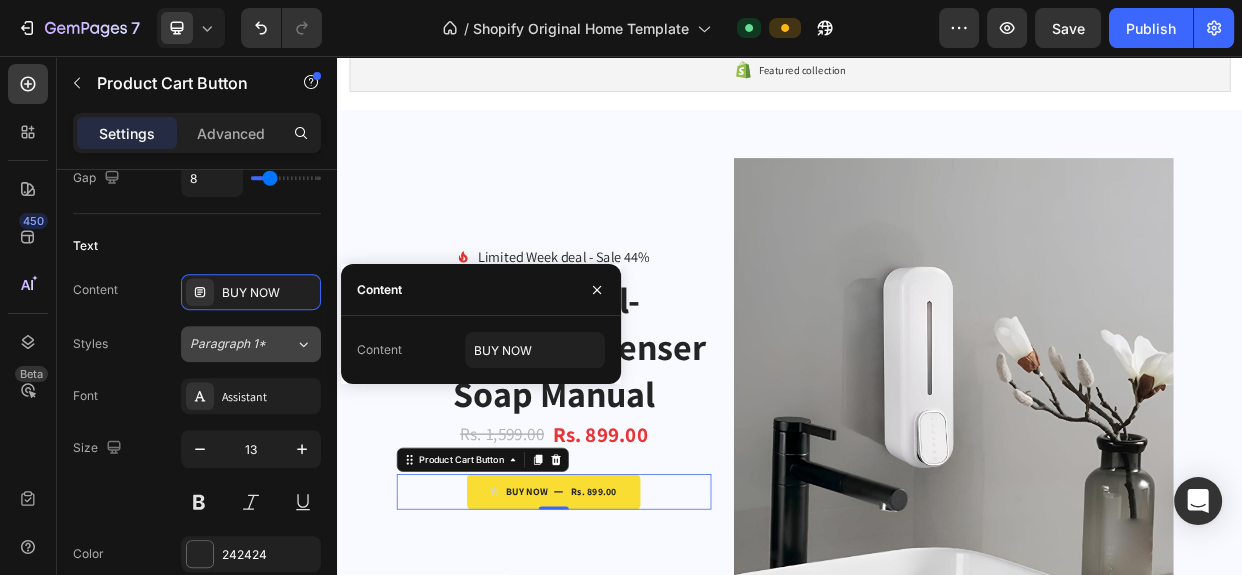 click on "Paragraph 1*" at bounding box center [242, 344] 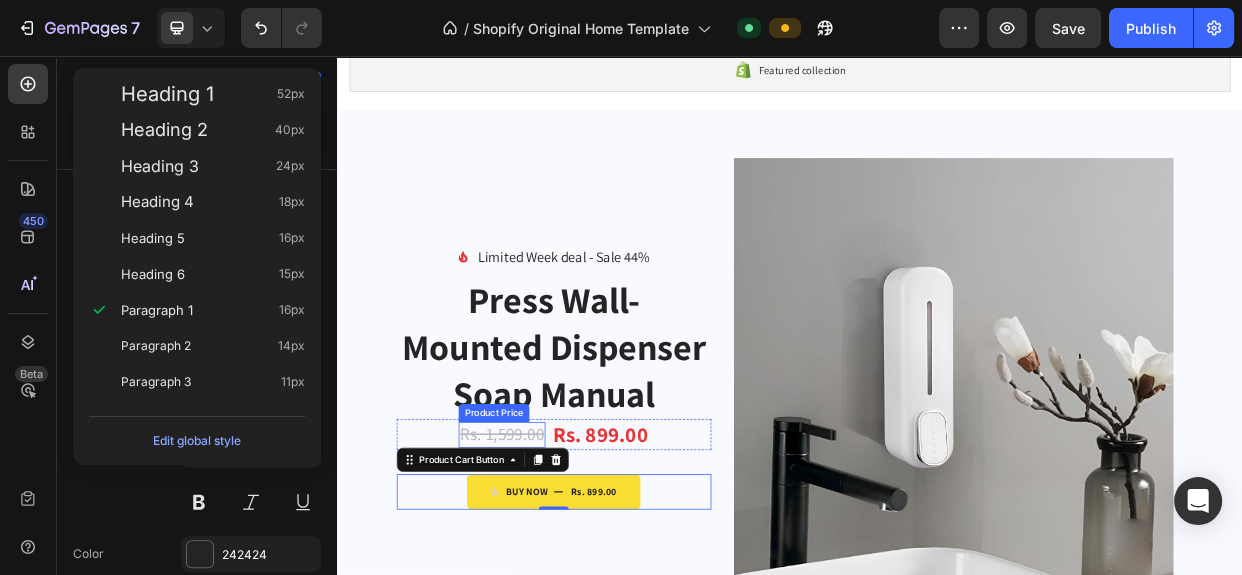 click on "Rs. 1,599.00 Product Price Product Price" at bounding box center [554, 559] 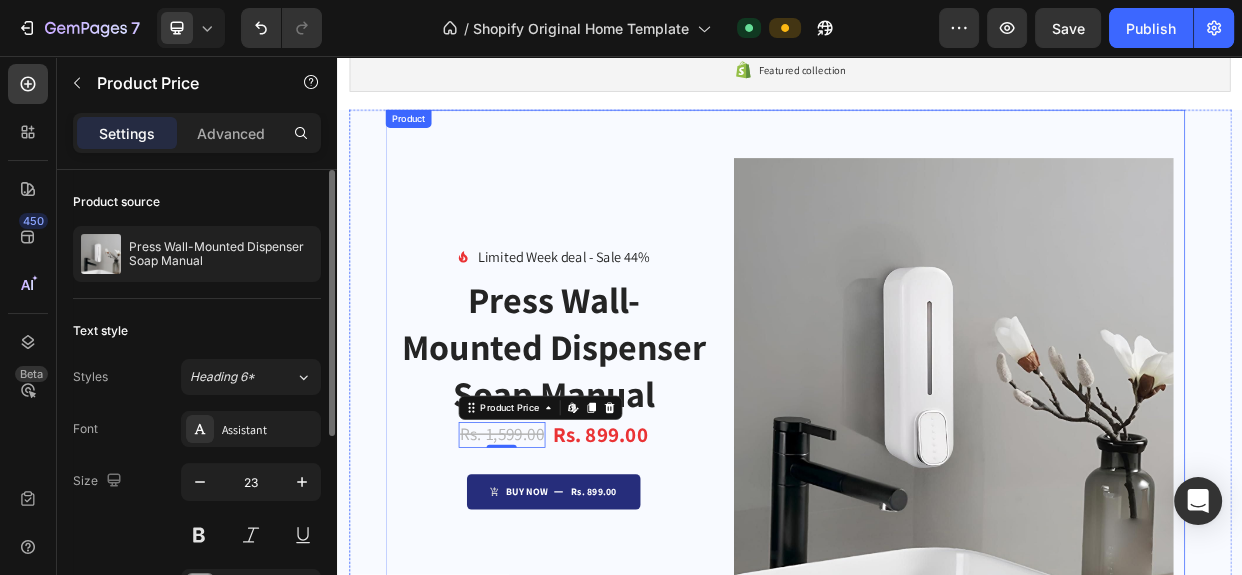 click on "BUY NOW
Rs. 899.00" at bounding box center (623, 635) 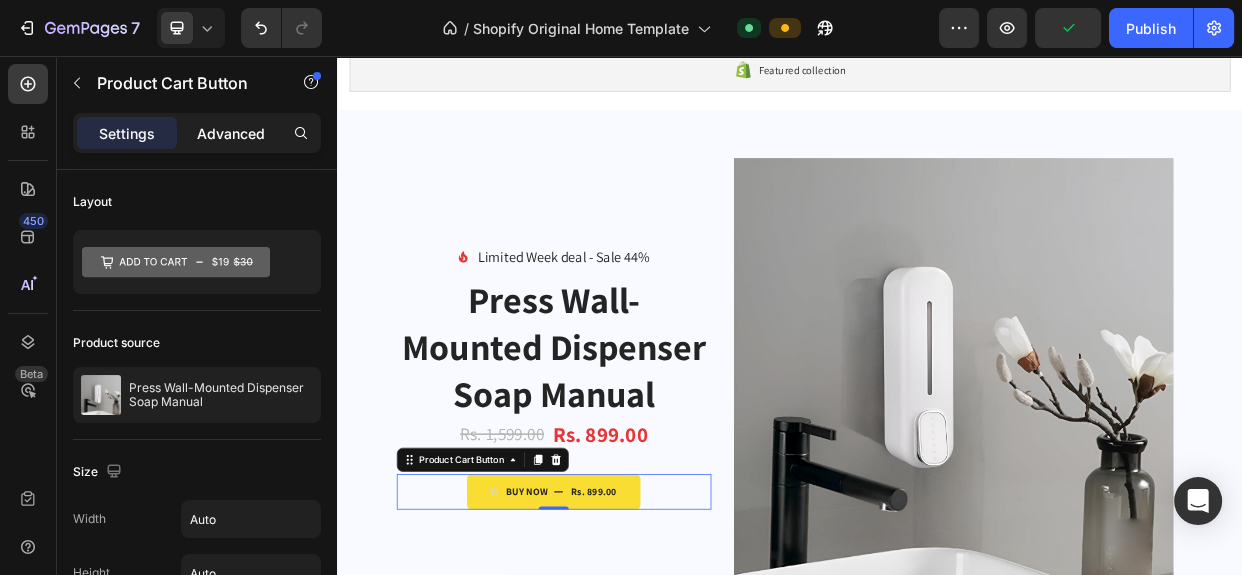 click on "Advanced" at bounding box center (231, 133) 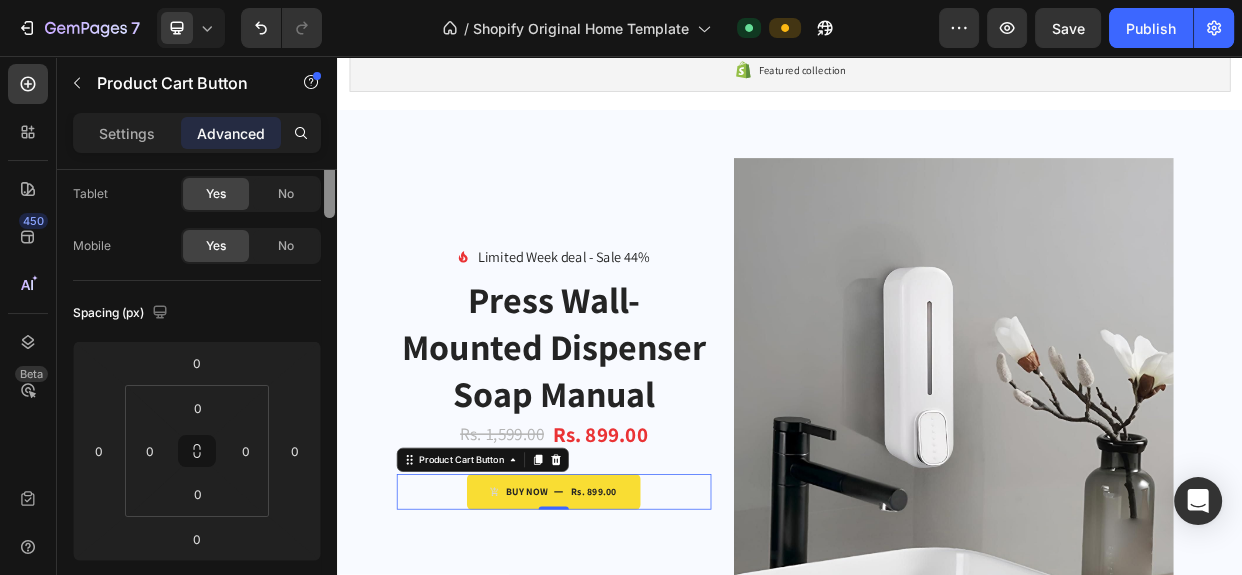 scroll, scrollTop: 0, scrollLeft: 0, axis: both 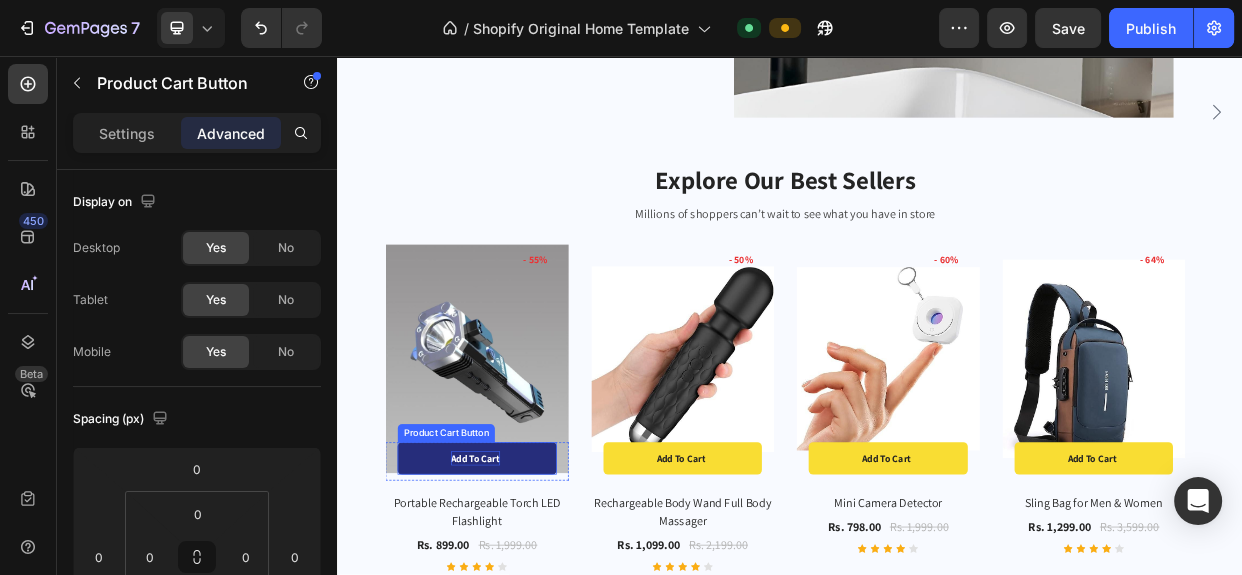 click on "Add to cart" at bounding box center [519, 590] 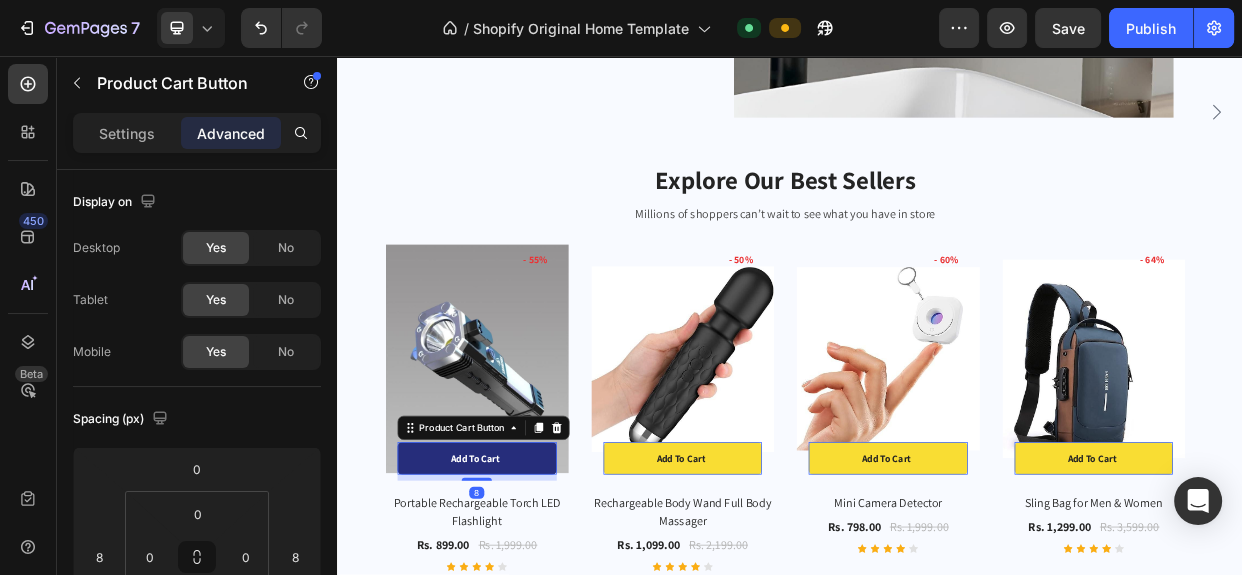 click on "Add to cart" at bounding box center (521, 590) 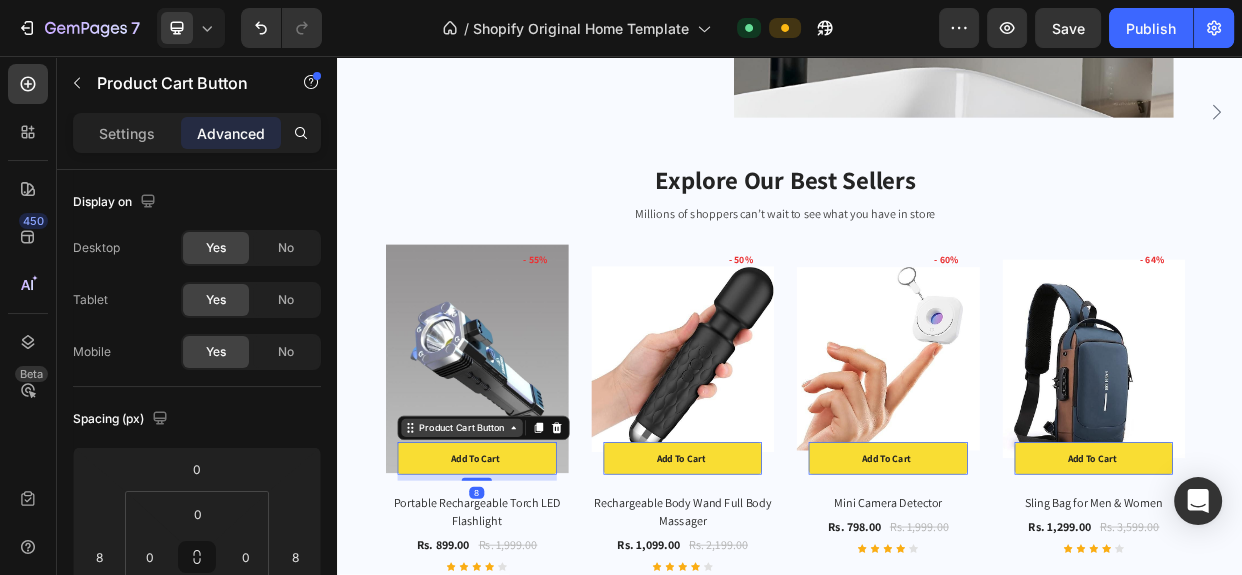 click on "Product Cart Button" at bounding box center (501, 549) 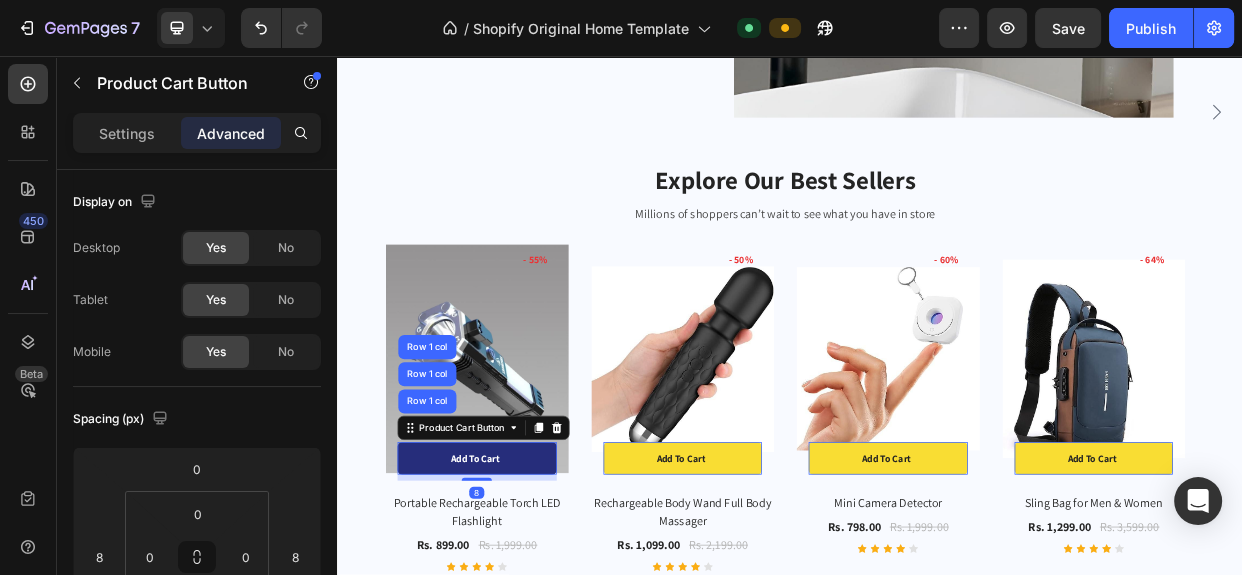 click on "Add to cart" at bounding box center (521, 590) 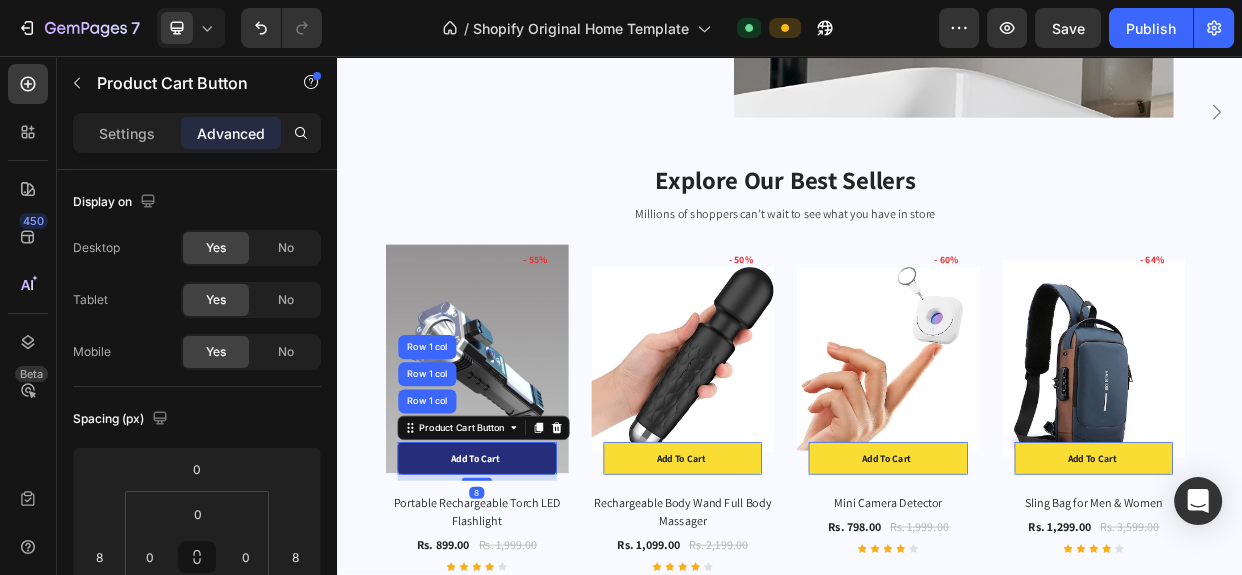 click on "Add to cart" at bounding box center (521, 590) 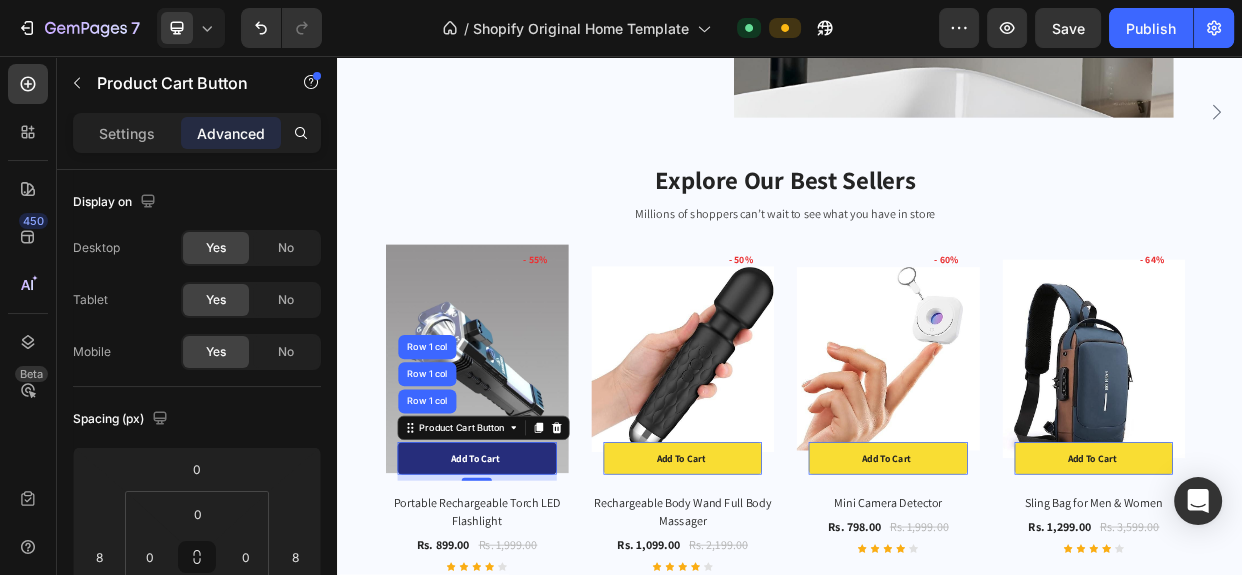 click on "Add to cart" at bounding box center [521, 590] 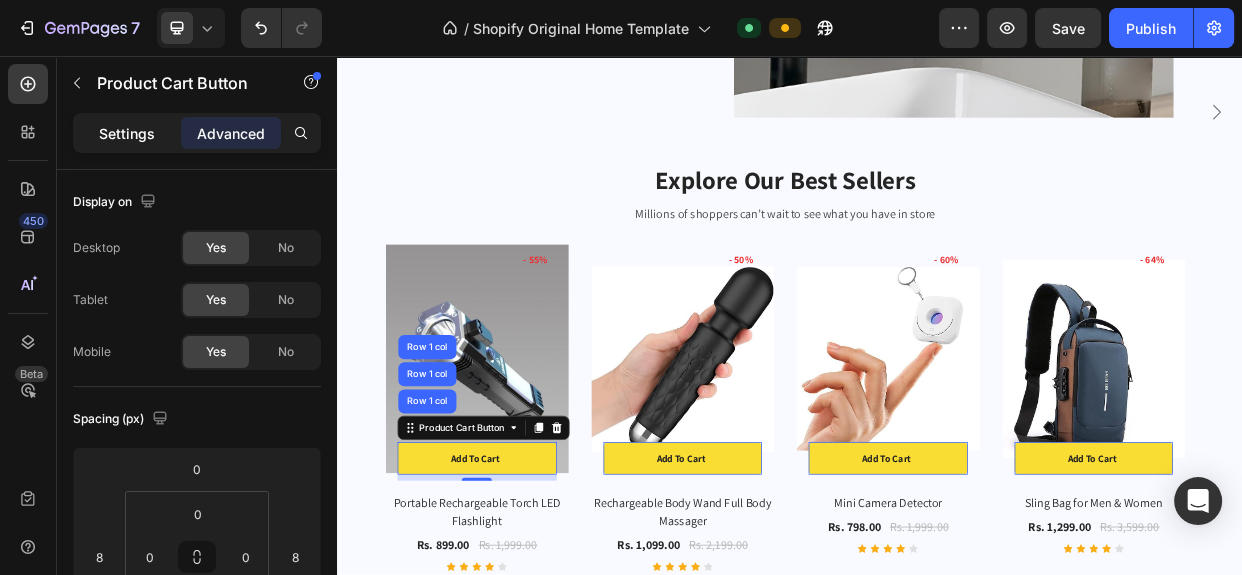 click on "Settings" at bounding box center [127, 133] 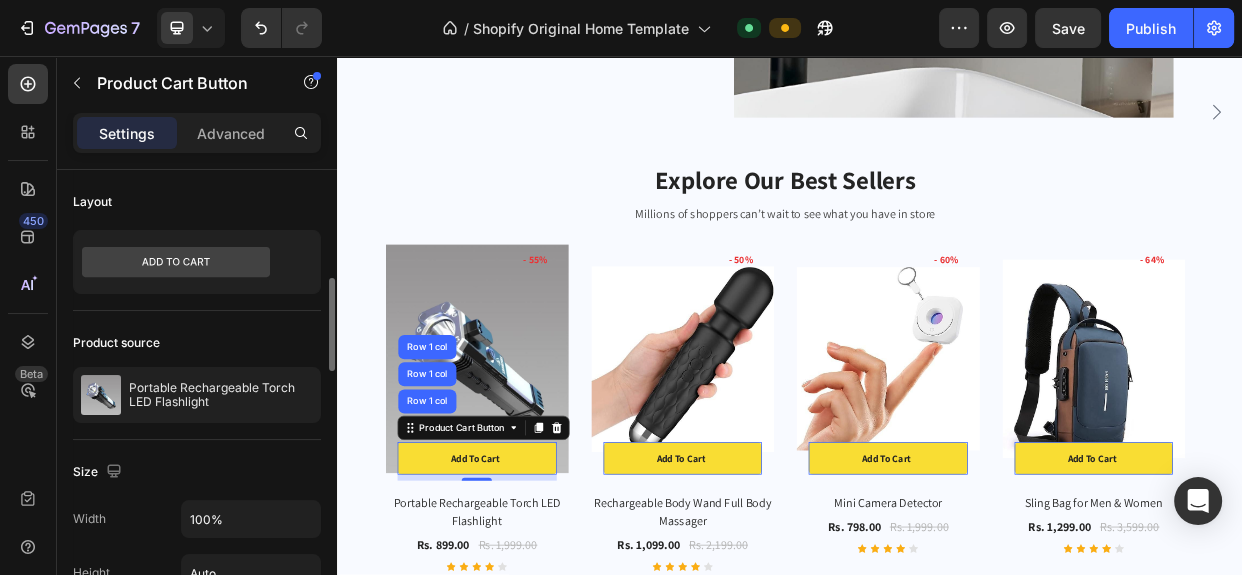 scroll, scrollTop: 90, scrollLeft: 0, axis: vertical 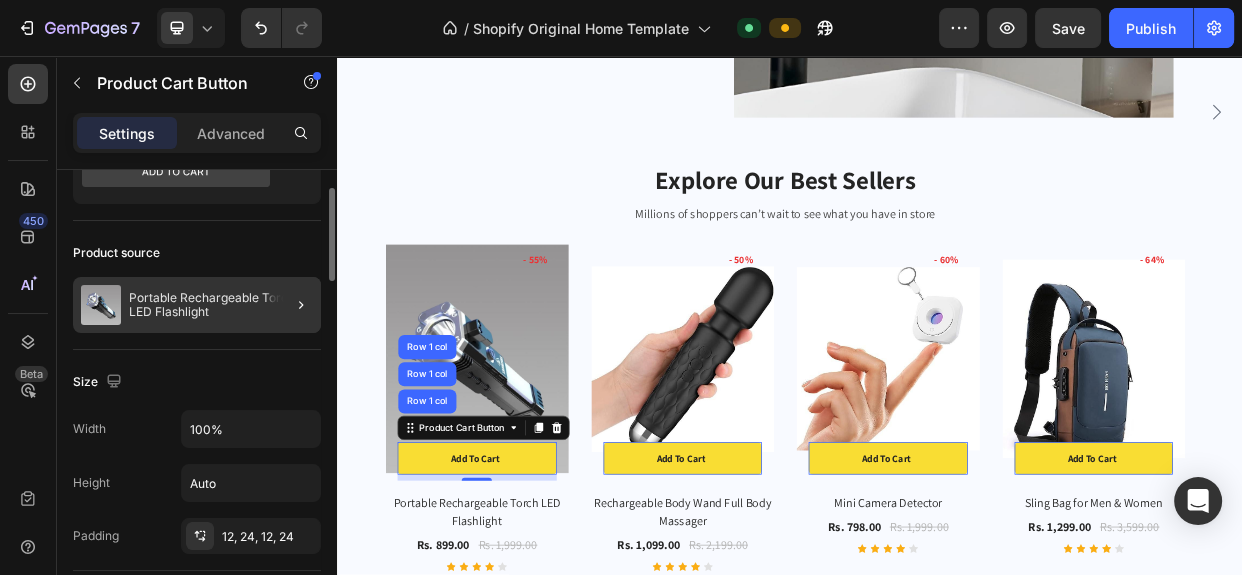 click 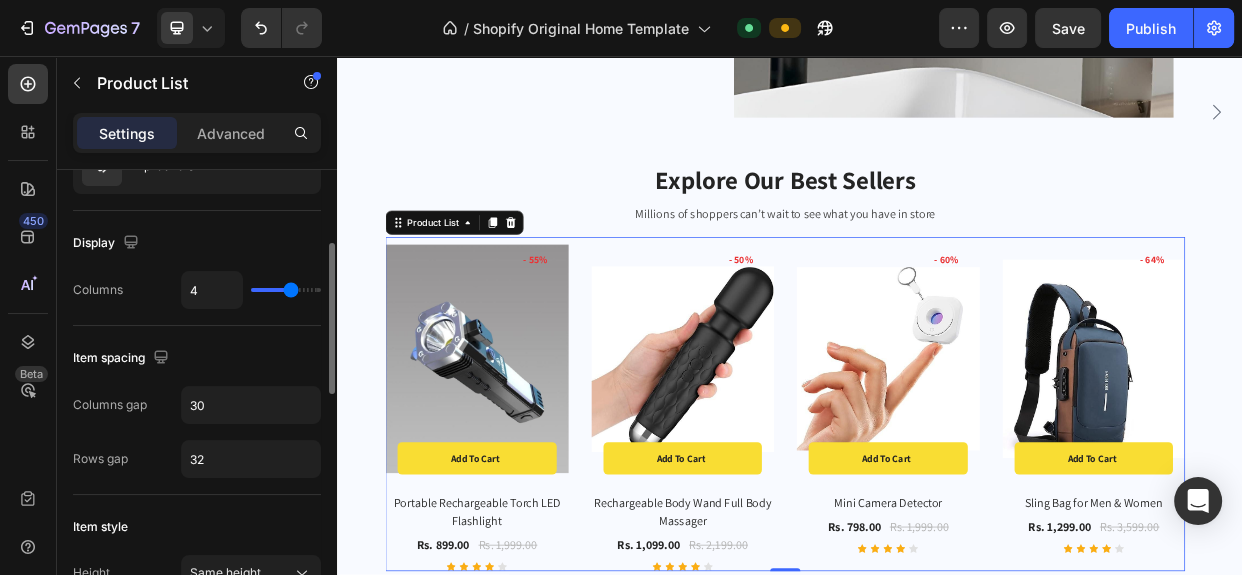 scroll, scrollTop: 134, scrollLeft: 0, axis: vertical 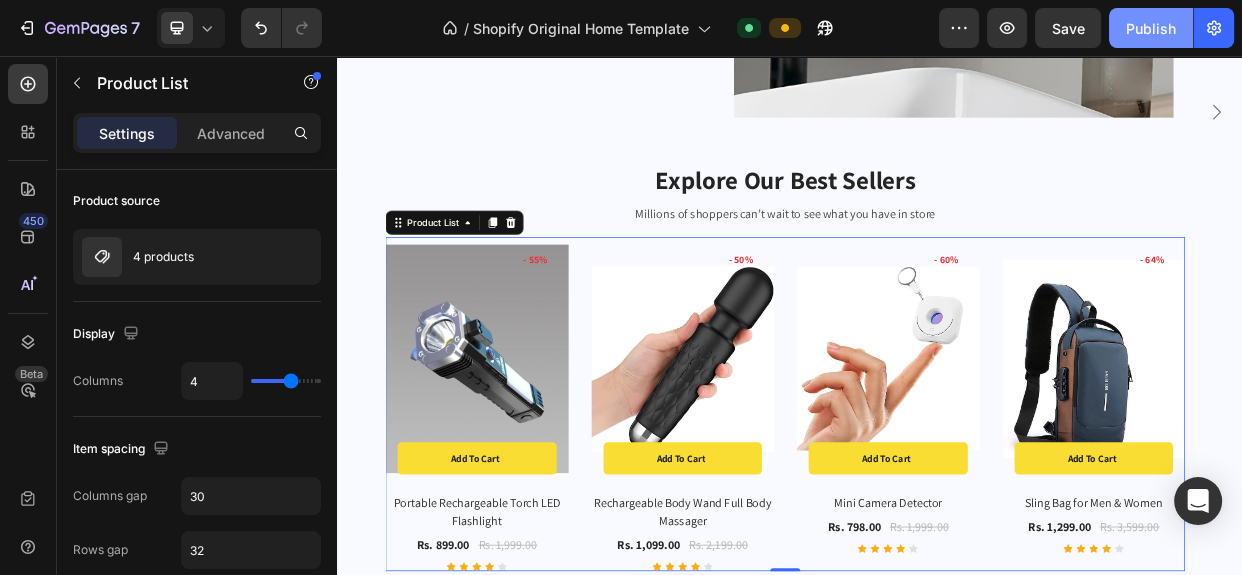 click on "Publish" at bounding box center [1151, 28] 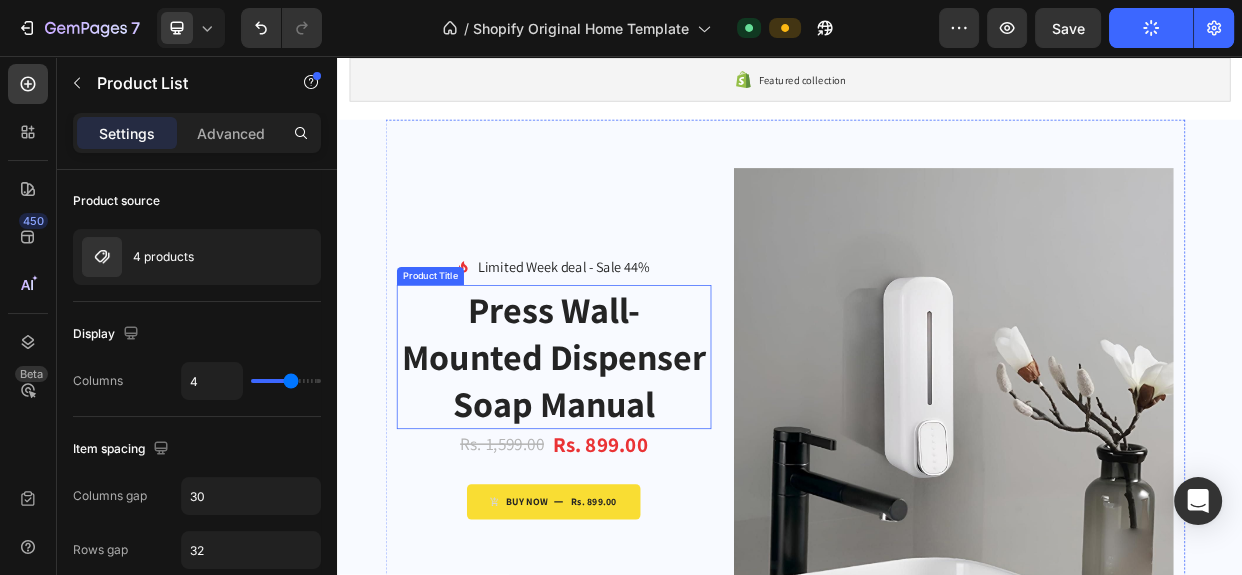 scroll, scrollTop: 363, scrollLeft: 0, axis: vertical 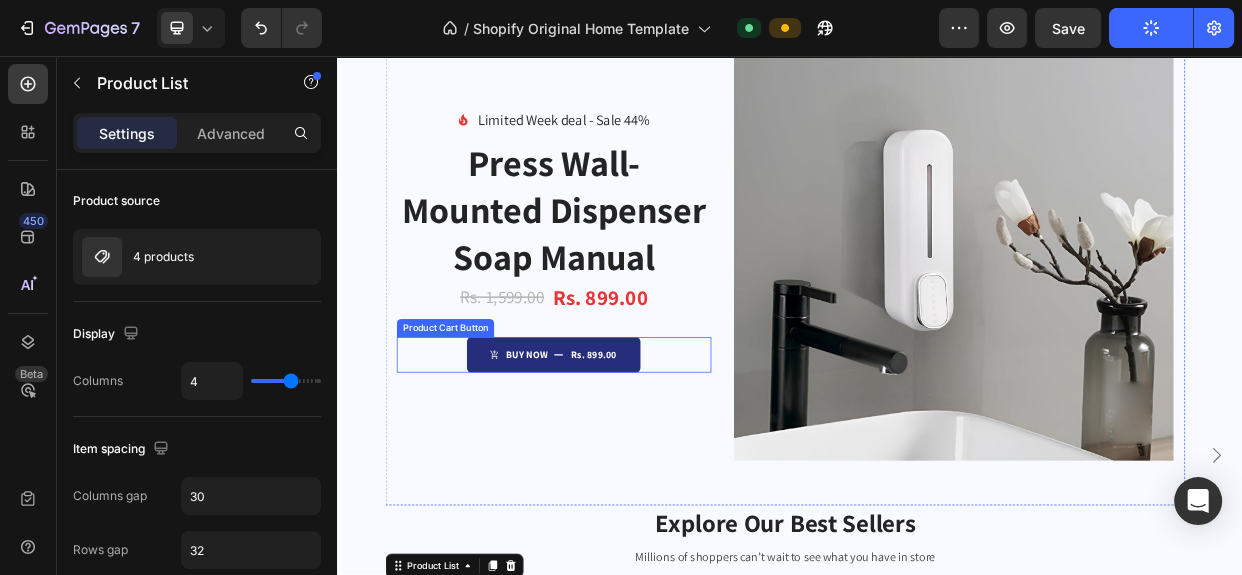 click on "Rs. 899.00" at bounding box center [676, 453] 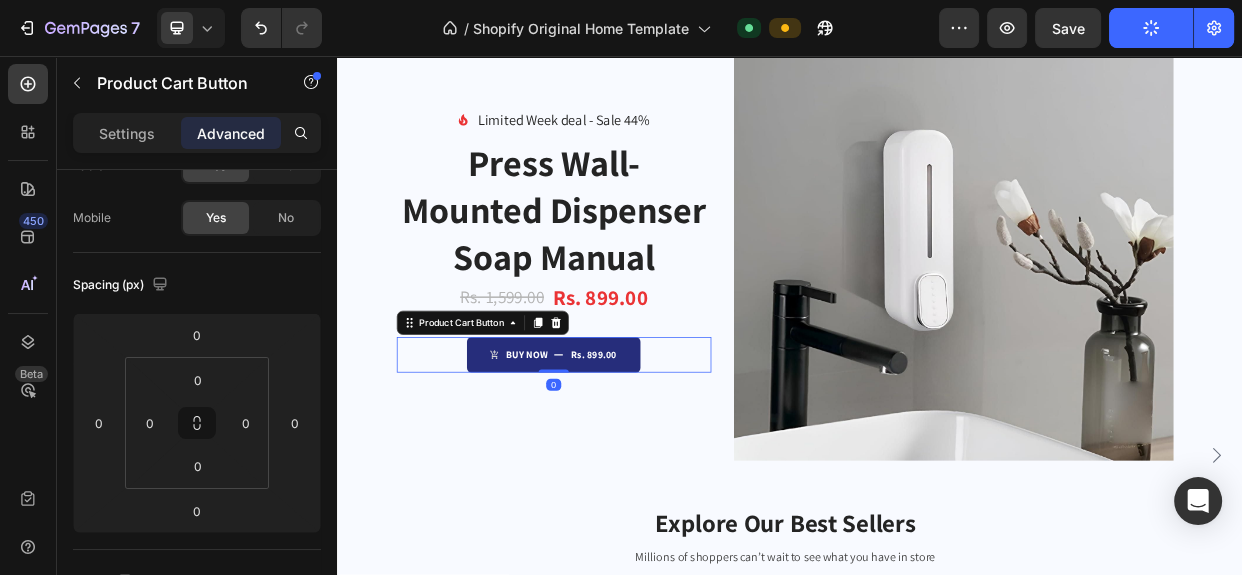 scroll, scrollTop: 0, scrollLeft: 0, axis: both 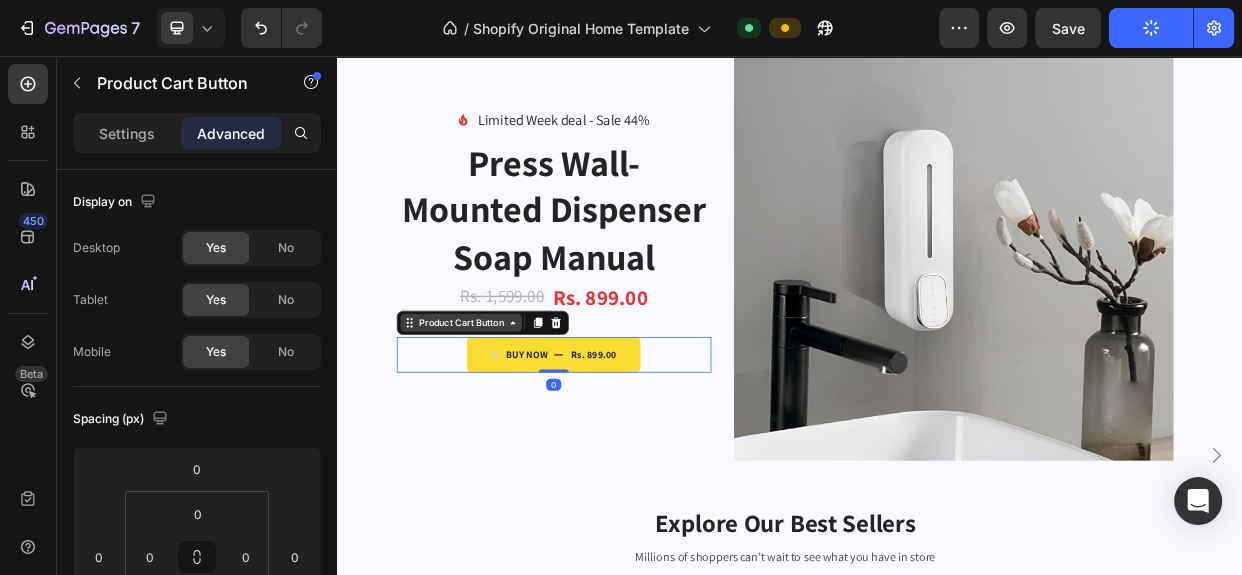 click 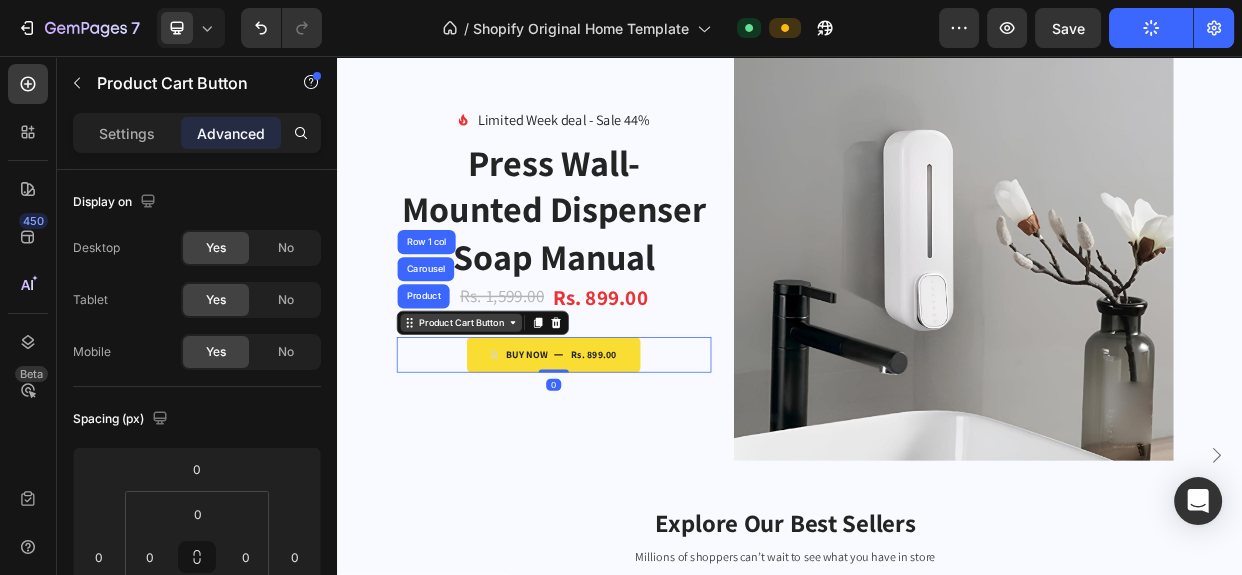 click 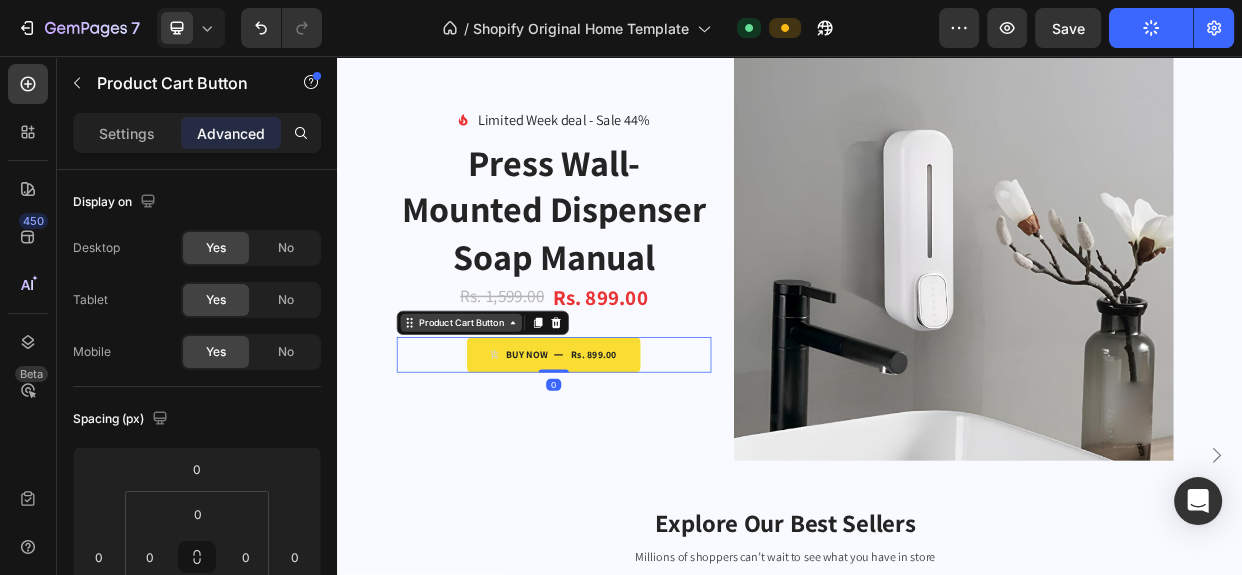 click 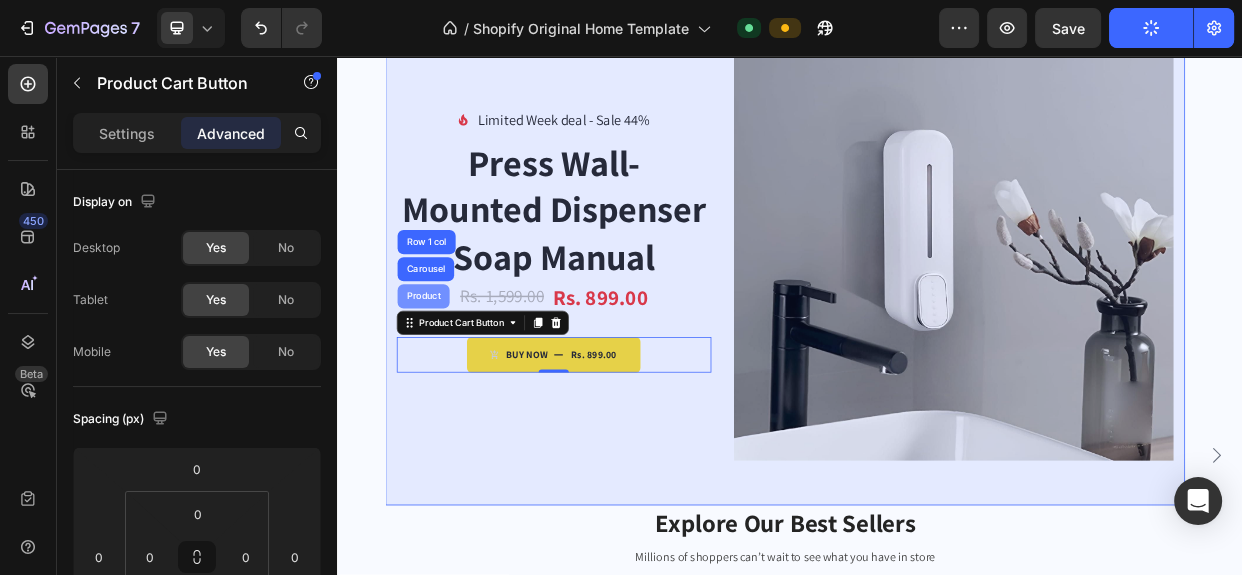 click on "Product" at bounding box center [450, 375] 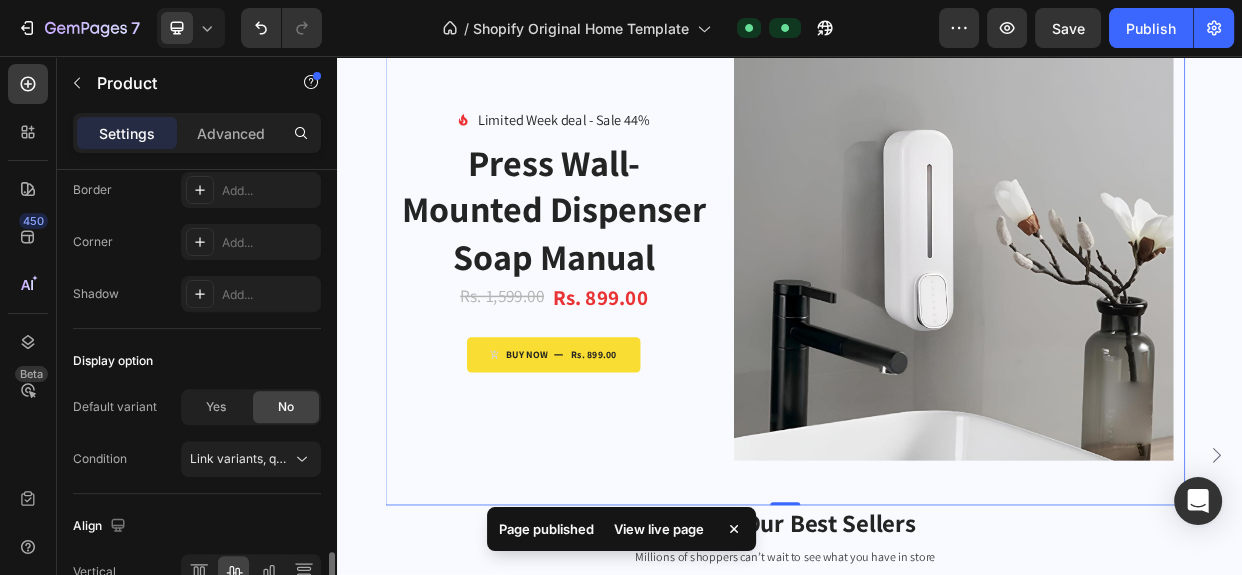 scroll, scrollTop: 818, scrollLeft: 0, axis: vertical 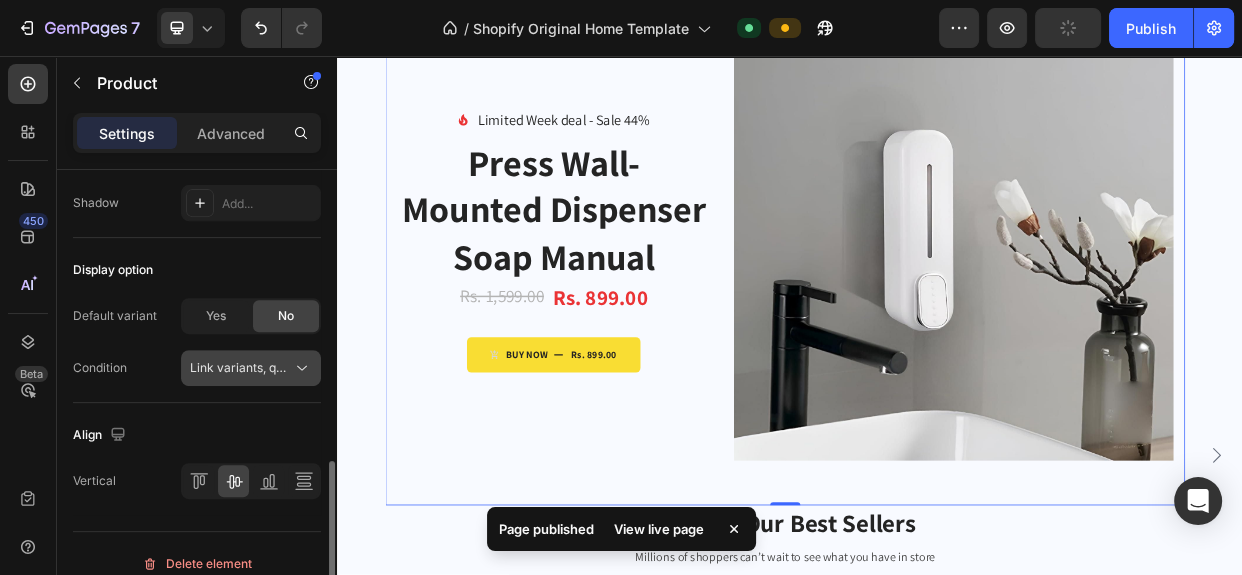 click on "Link variants, quantity <br> between same products" at bounding box center [337, 367] 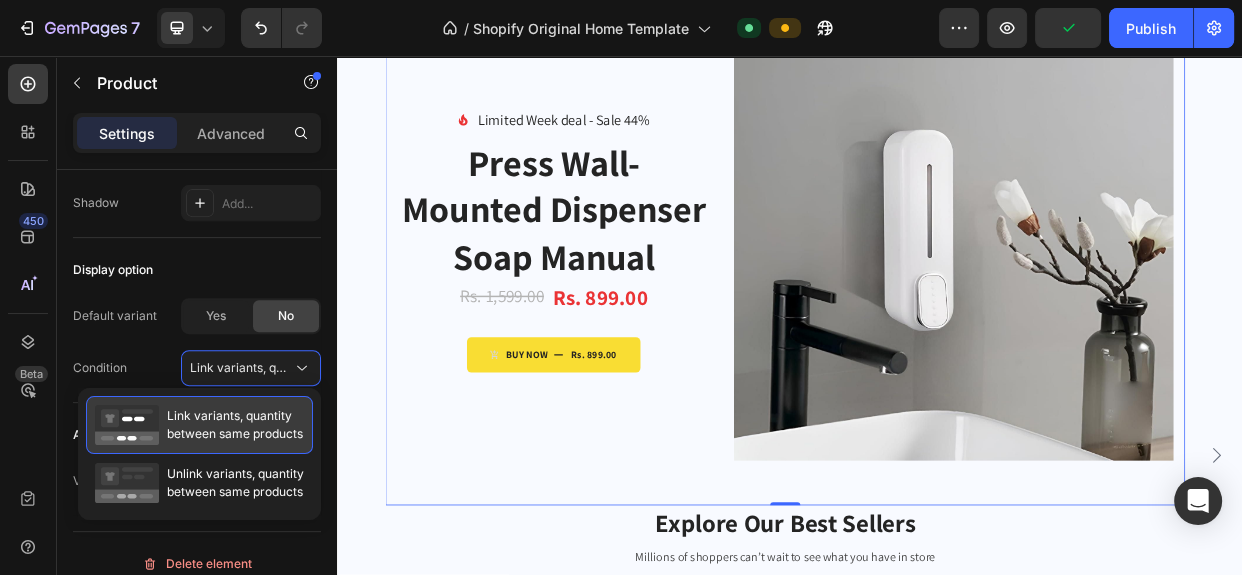 click on "Link variants, quantity   between same products" at bounding box center [235, 425] 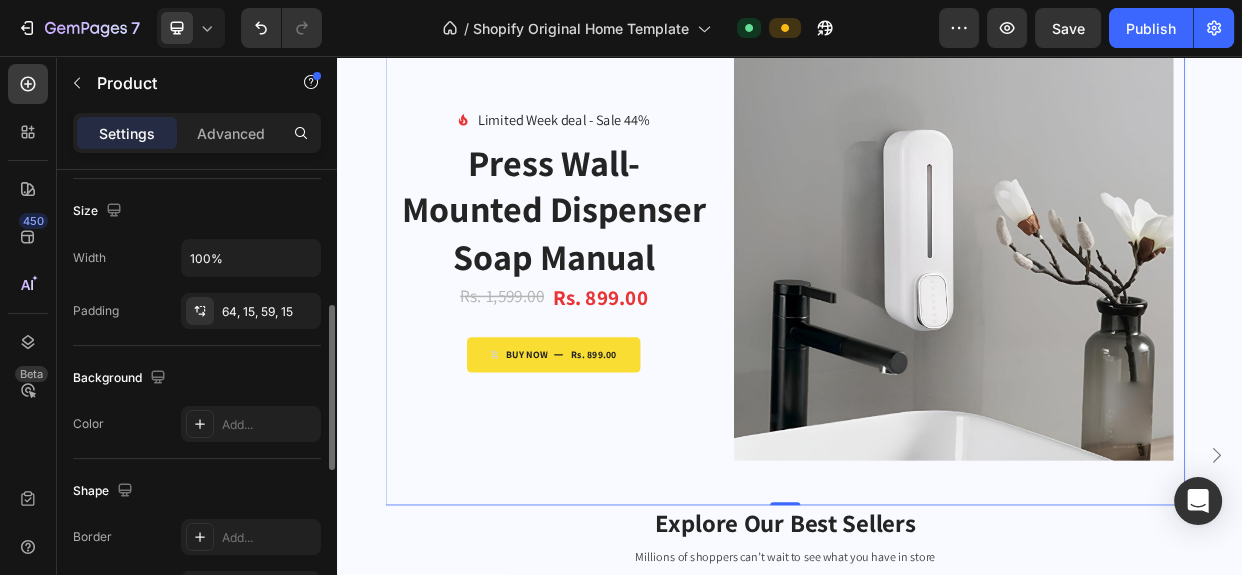 scroll, scrollTop: 0, scrollLeft: 0, axis: both 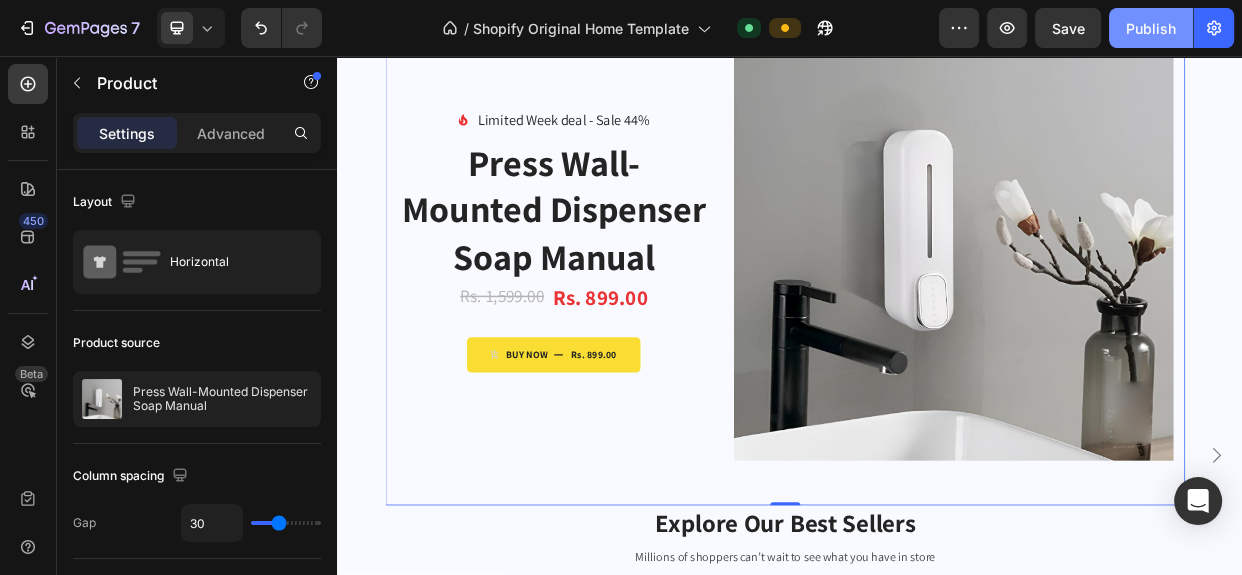 click on "Publish" at bounding box center (1151, 28) 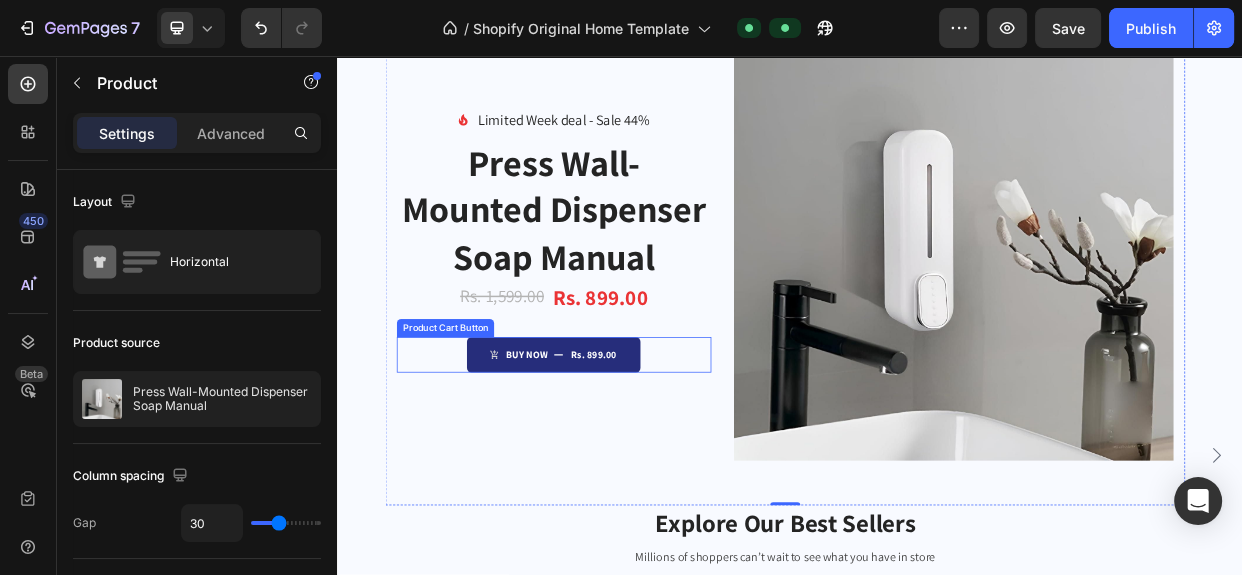 click on "BUY NOW
Rs. 899.00" at bounding box center [623, 453] 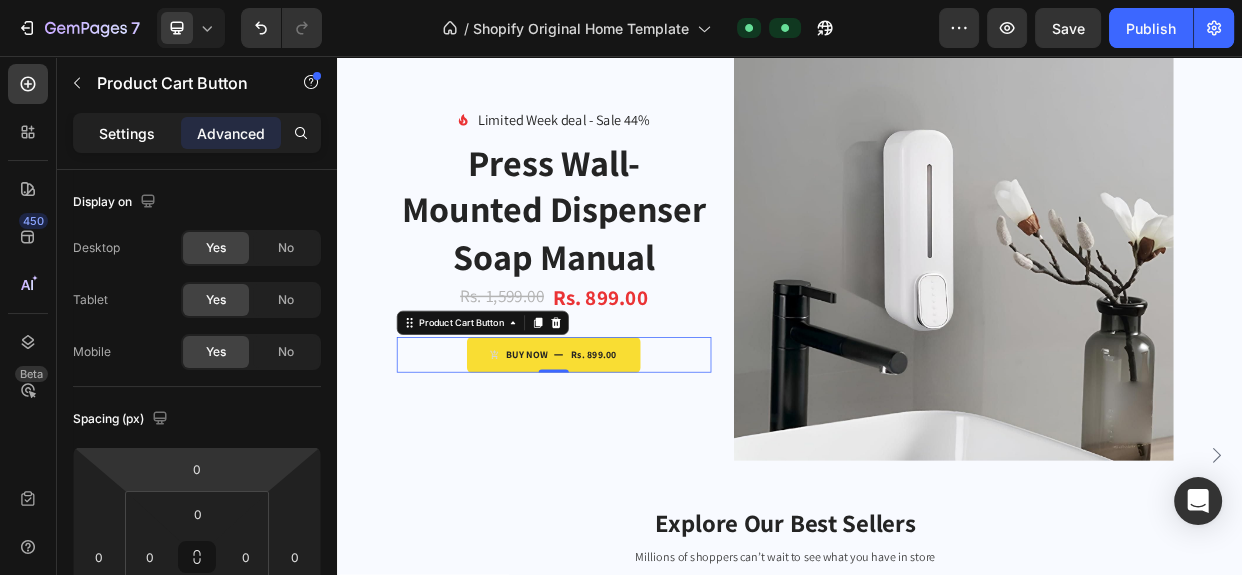 click on "Settings" at bounding box center (127, 133) 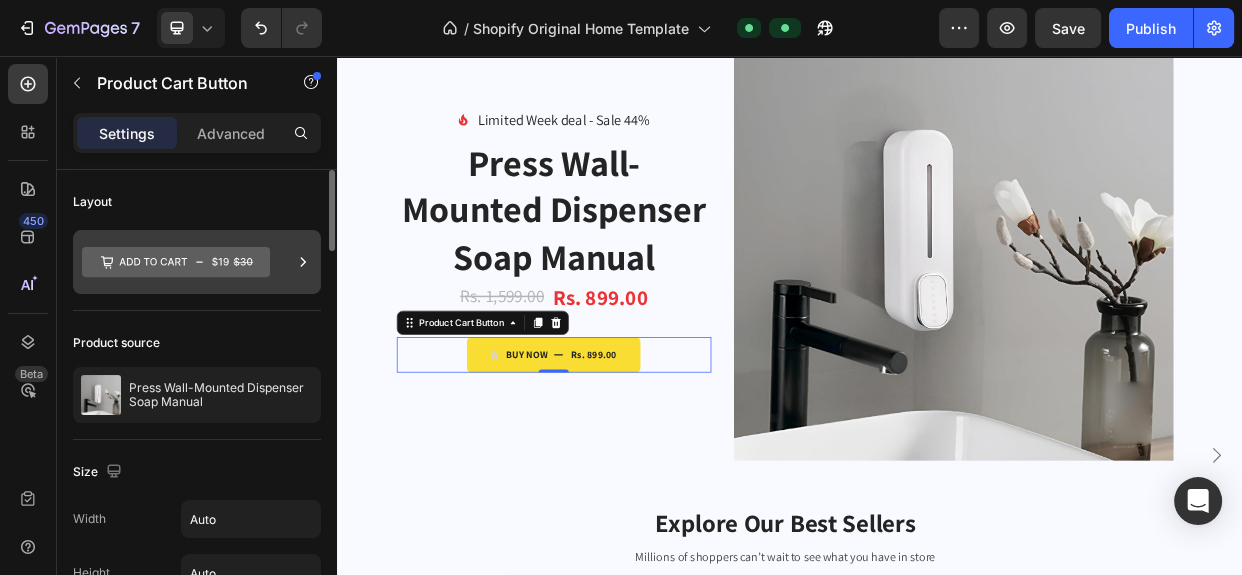 click 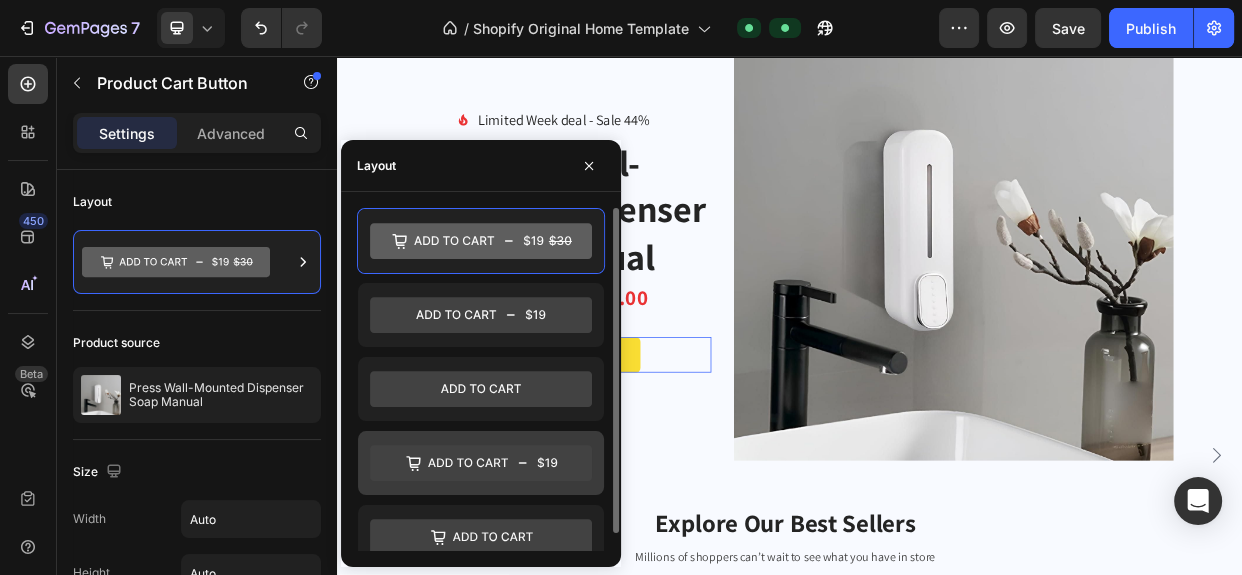 scroll, scrollTop: 17, scrollLeft: 0, axis: vertical 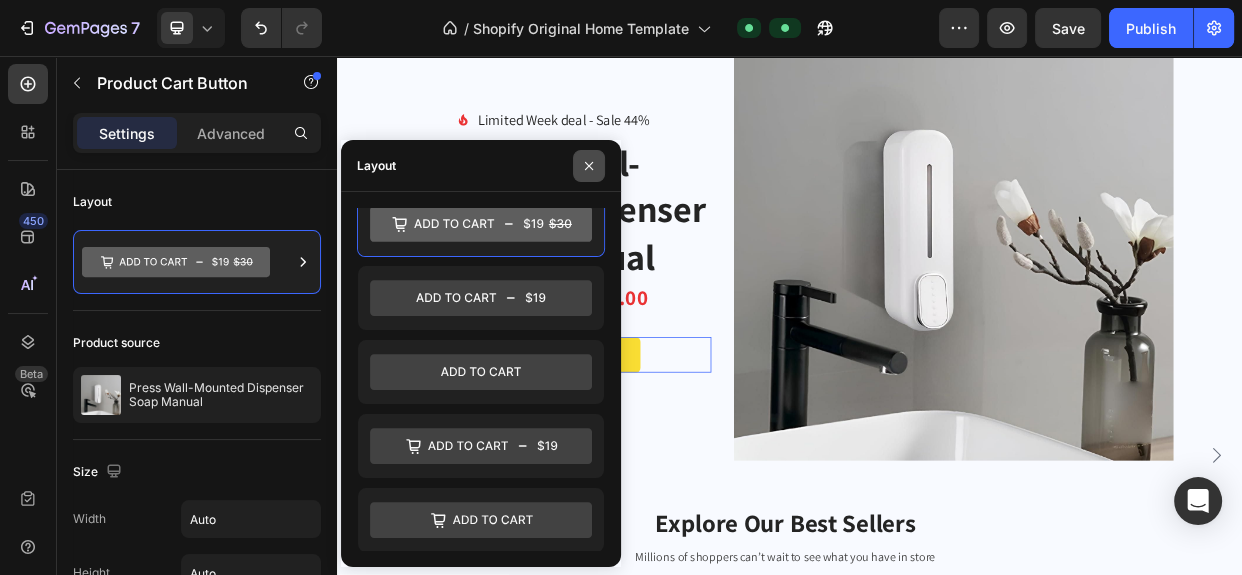 click 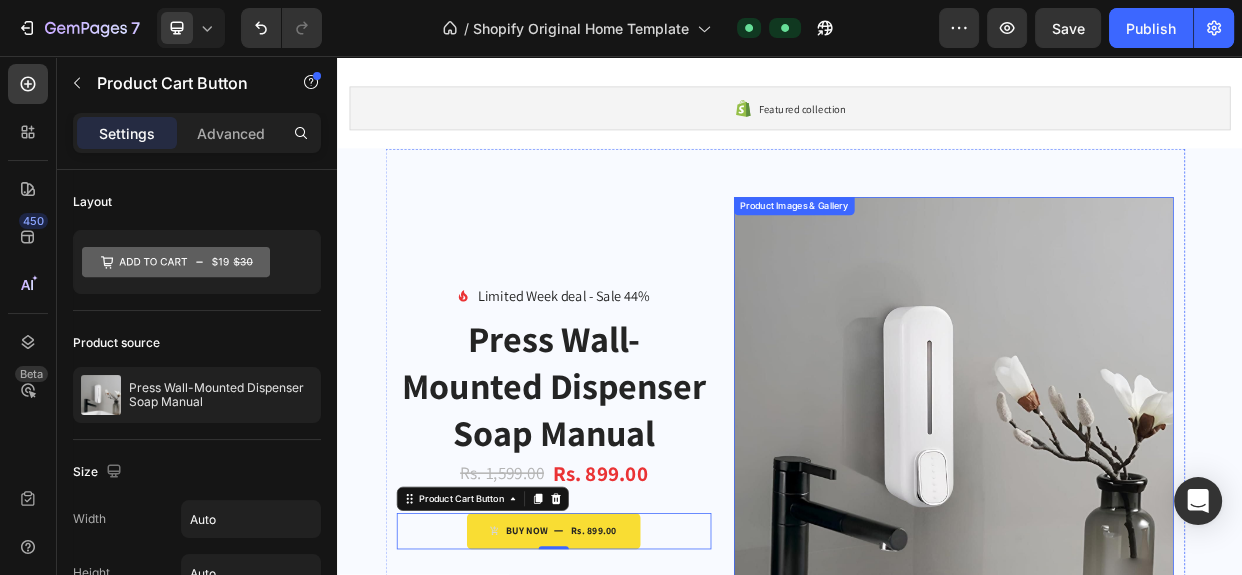 scroll, scrollTop: 0, scrollLeft: 0, axis: both 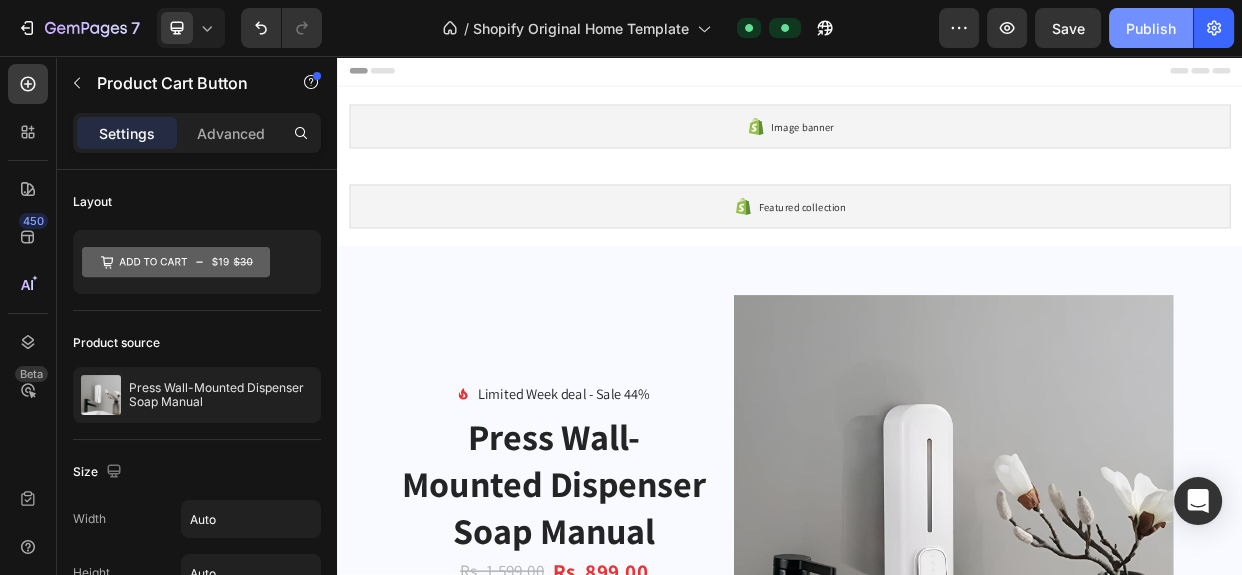 click on "Publish" at bounding box center [1151, 28] 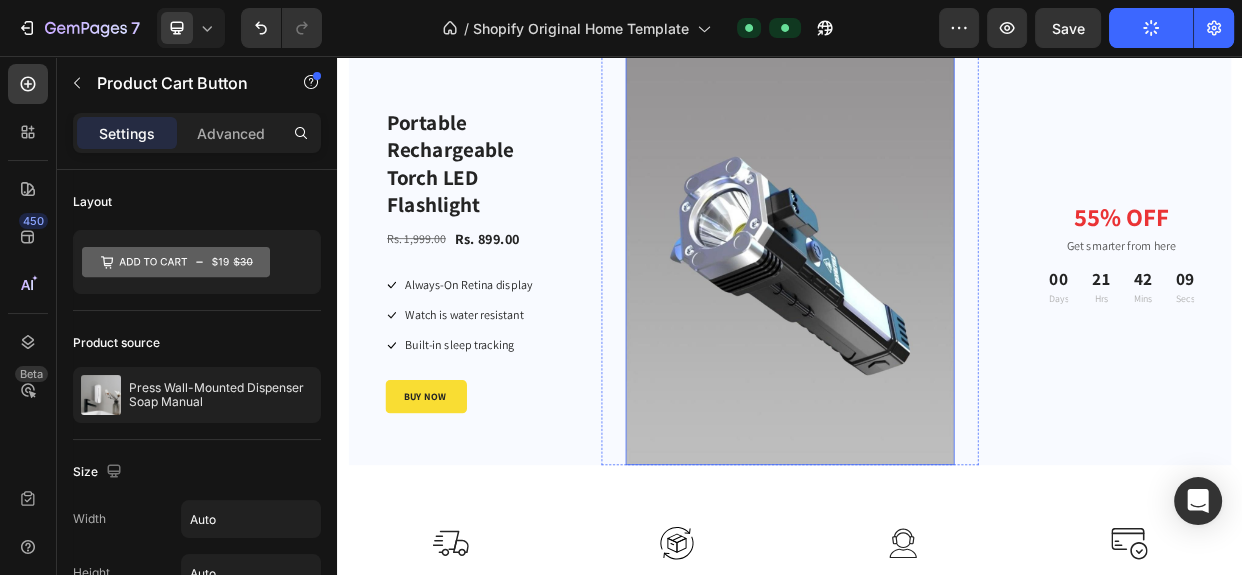 scroll, scrollTop: 1848, scrollLeft: 0, axis: vertical 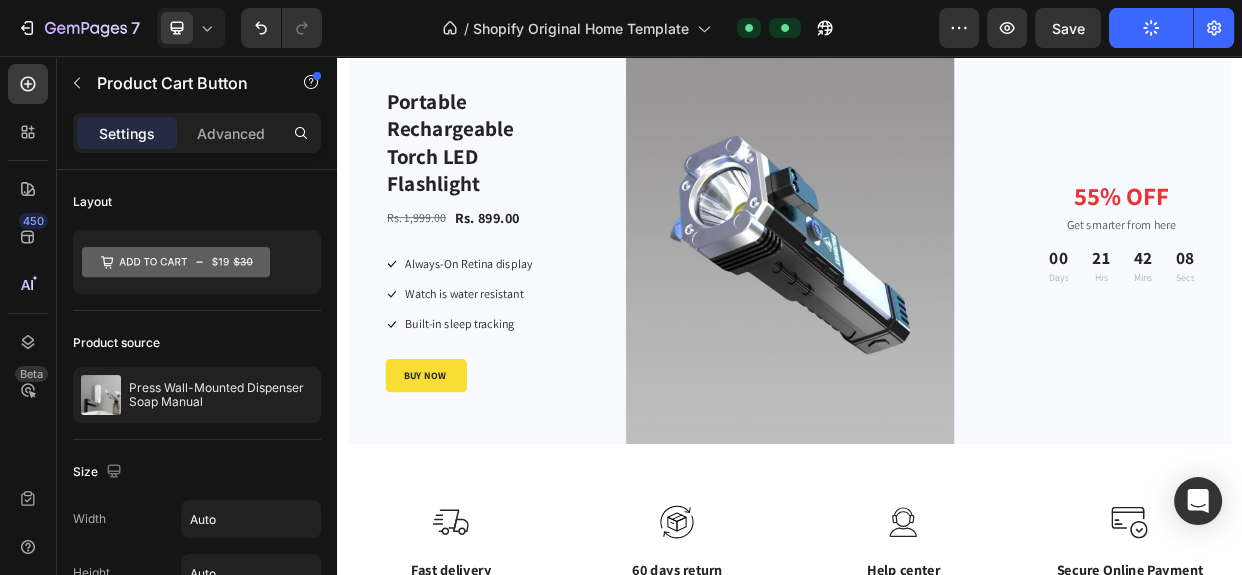 click 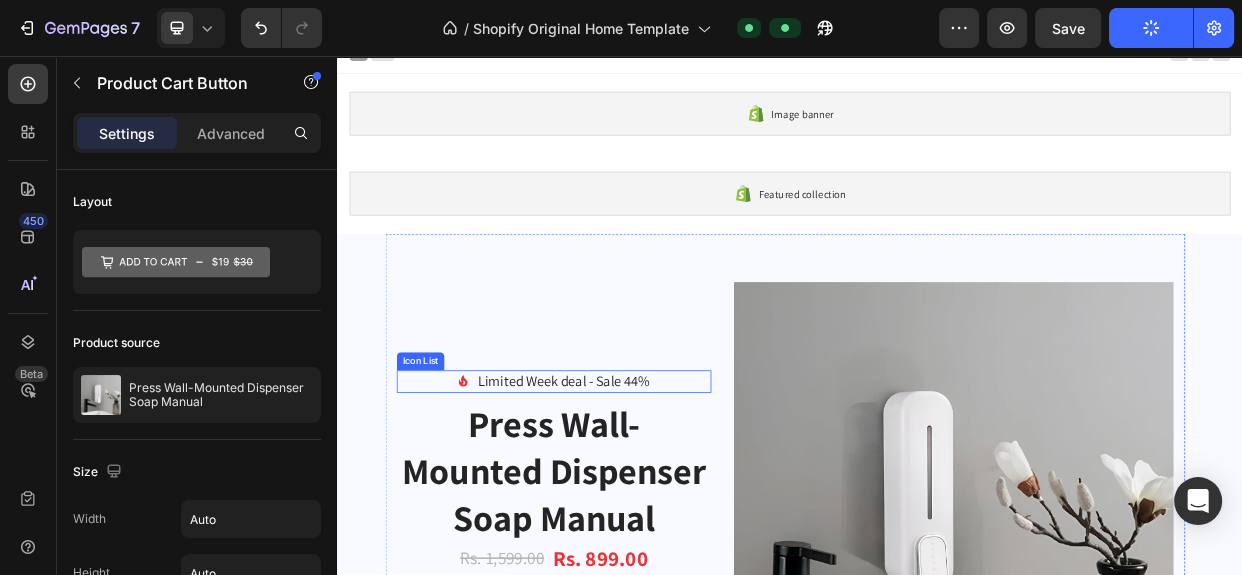 scroll, scrollTop: 0, scrollLeft: 0, axis: both 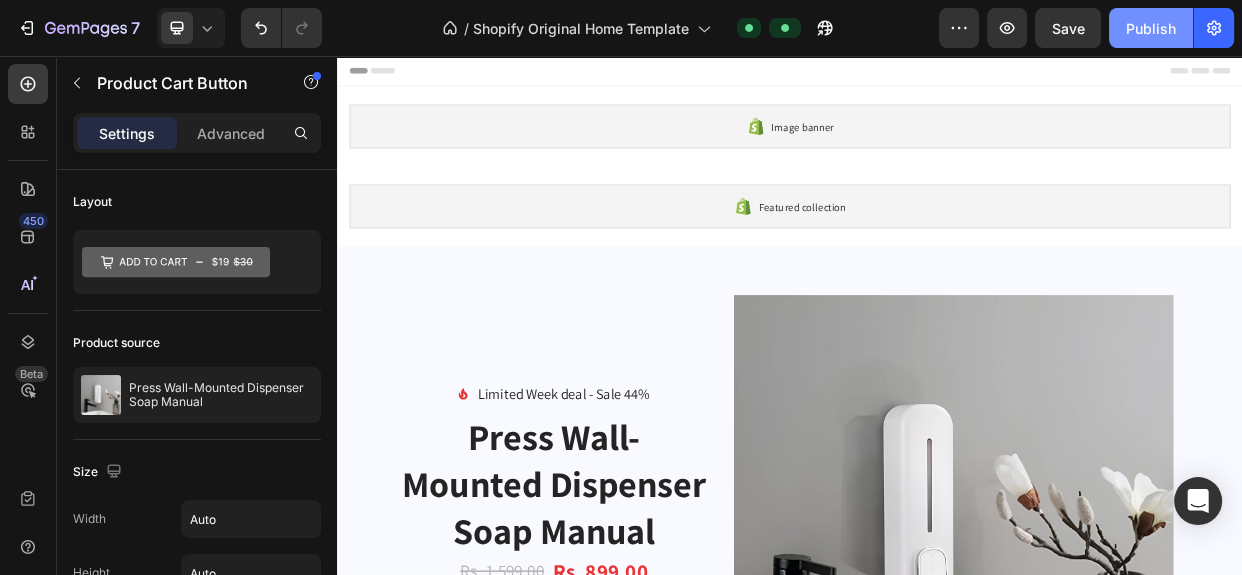 click on "Publish" at bounding box center (1151, 28) 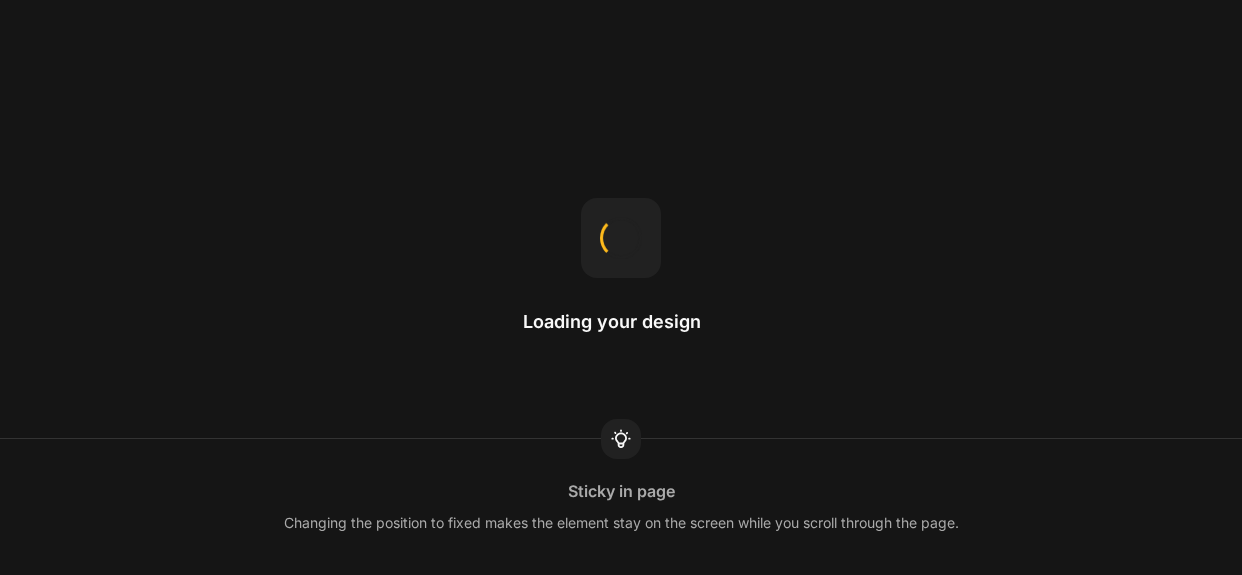 scroll, scrollTop: 0, scrollLeft: 0, axis: both 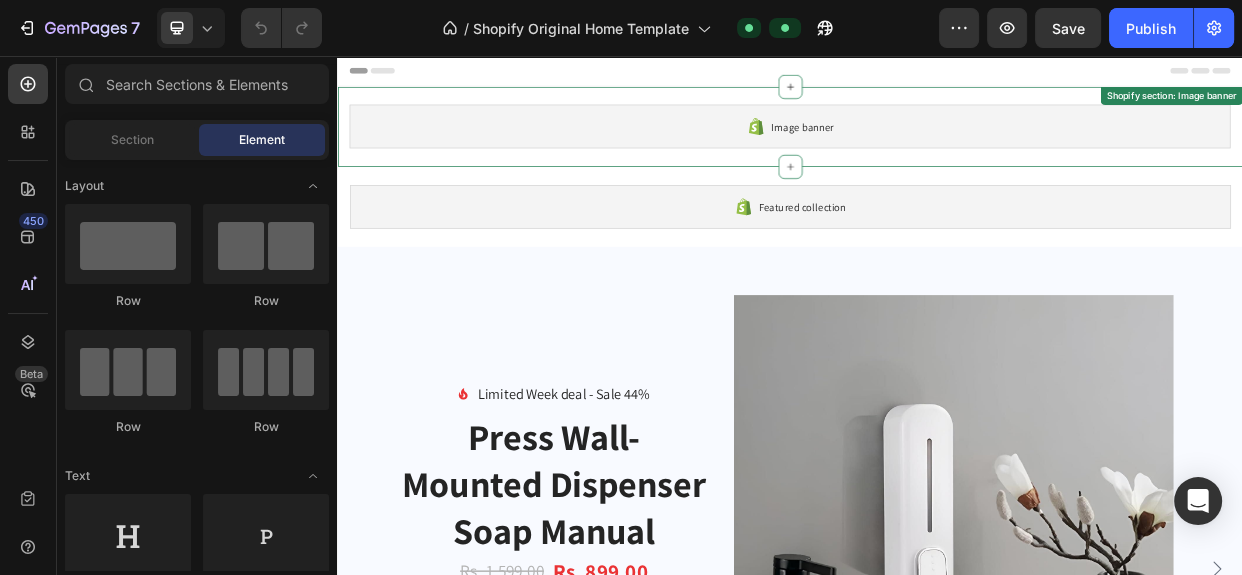 click on "Image banner" at bounding box center (937, 150) 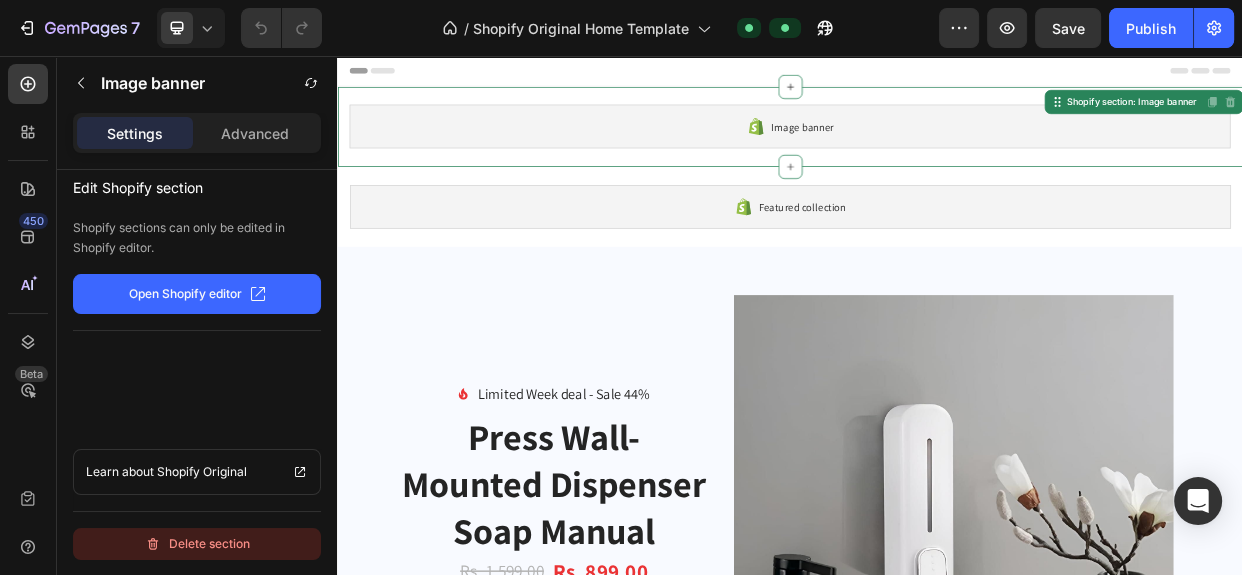 click on "Delete section" at bounding box center (197, 544) 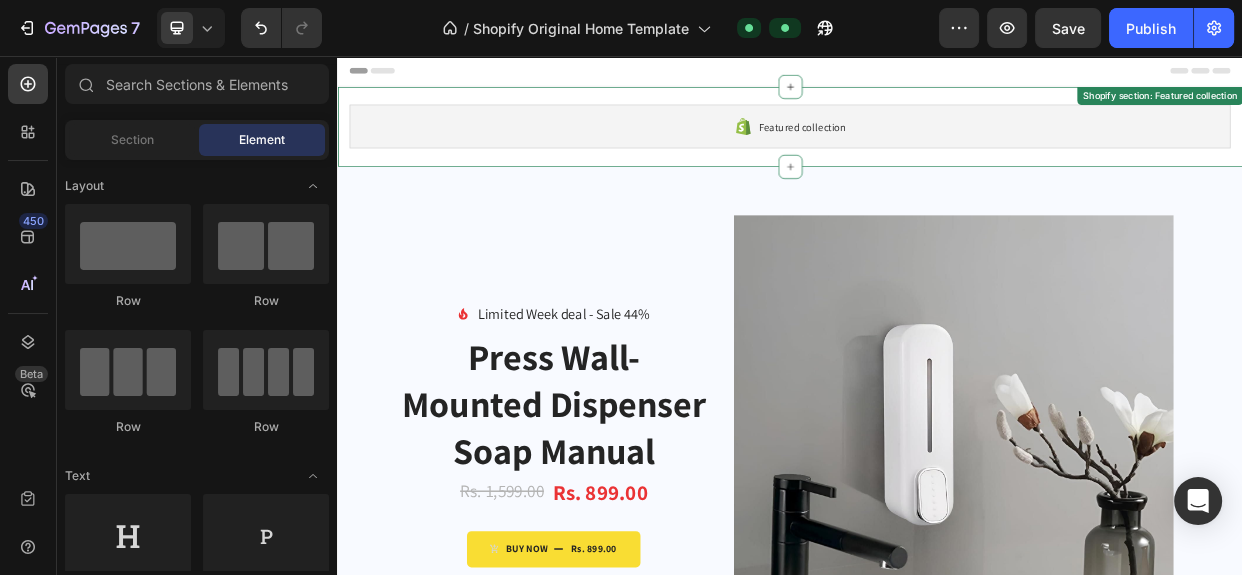click on "Featured collection Shopify section: Featured collection" at bounding box center [937, 150] 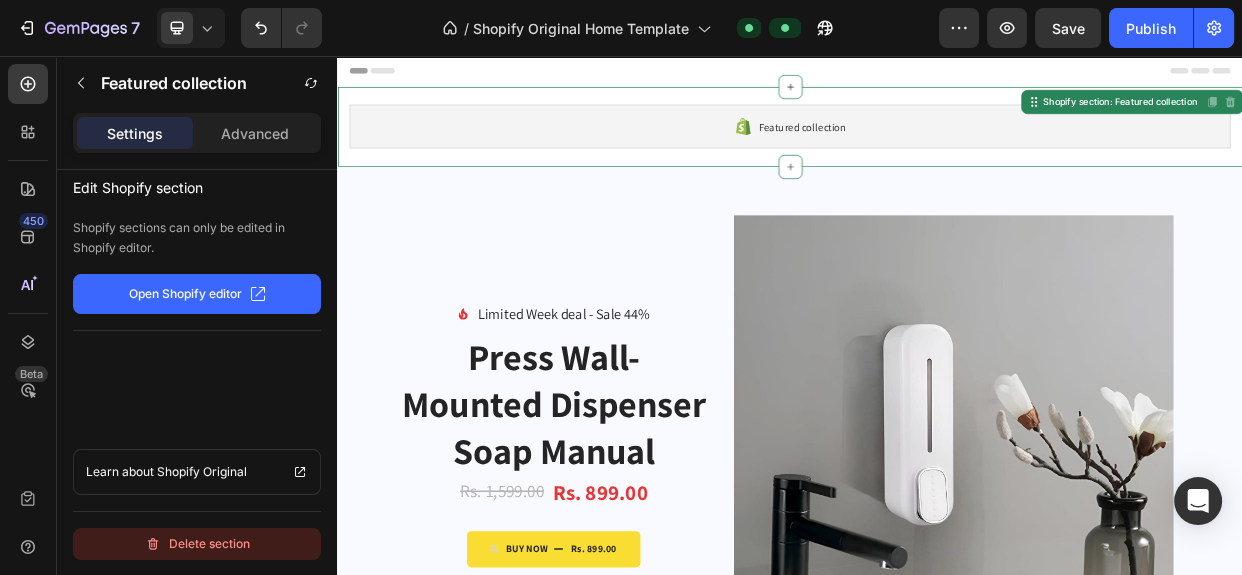 click on "Delete section" at bounding box center (197, 544) 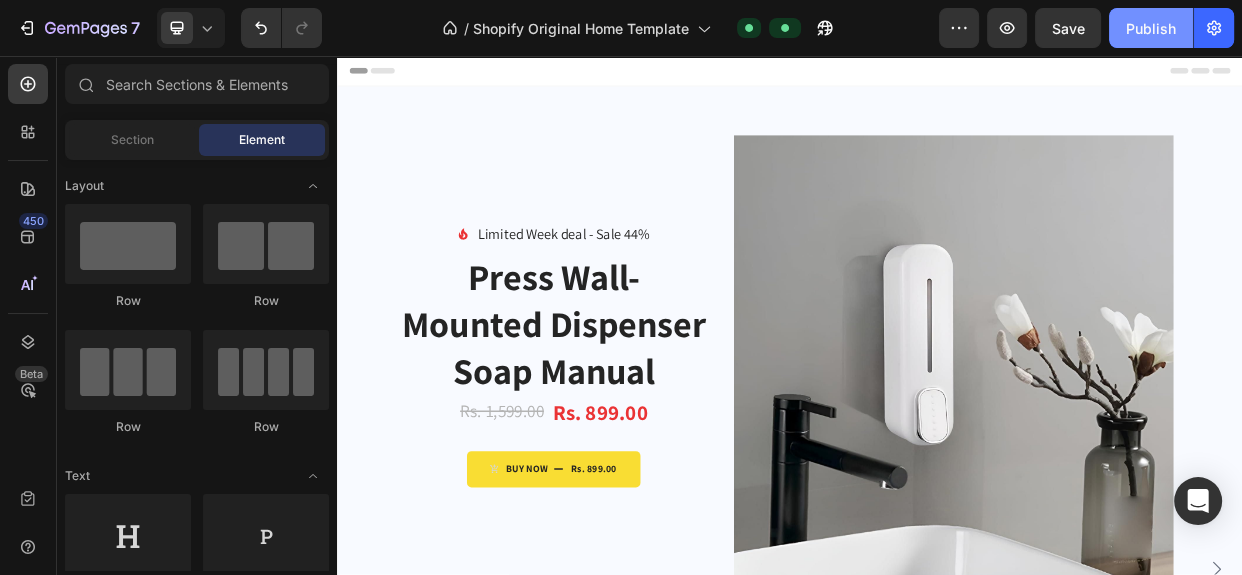 click on "Publish" at bounding box center [1151, 28] 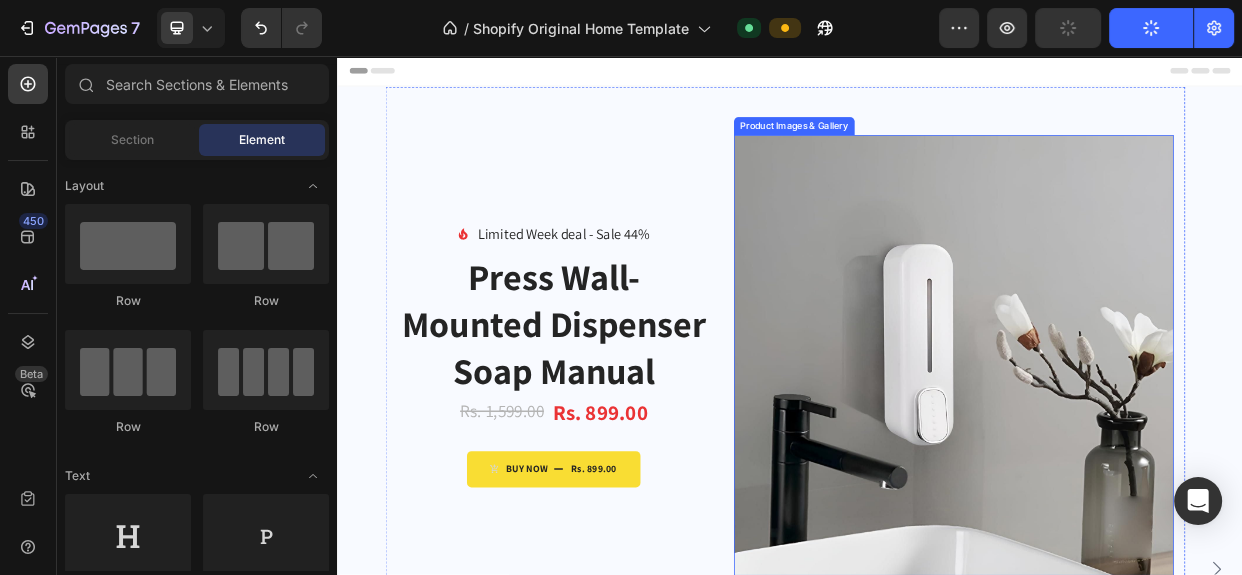 scroll, scrollTop: 0, scrollLeft: 0, axis: both 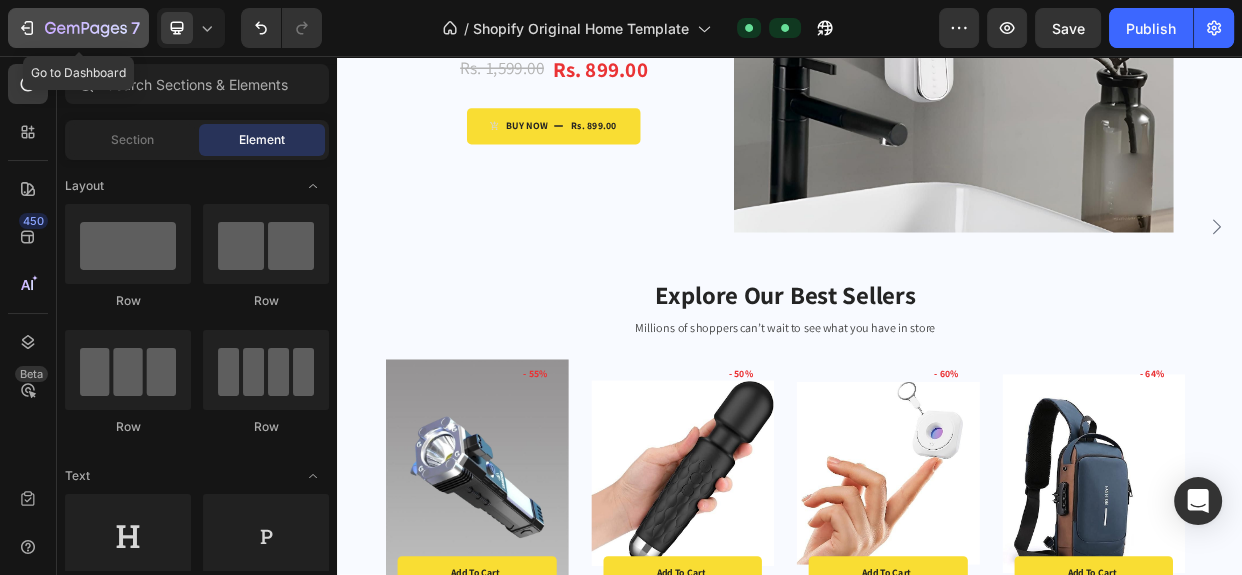 click 